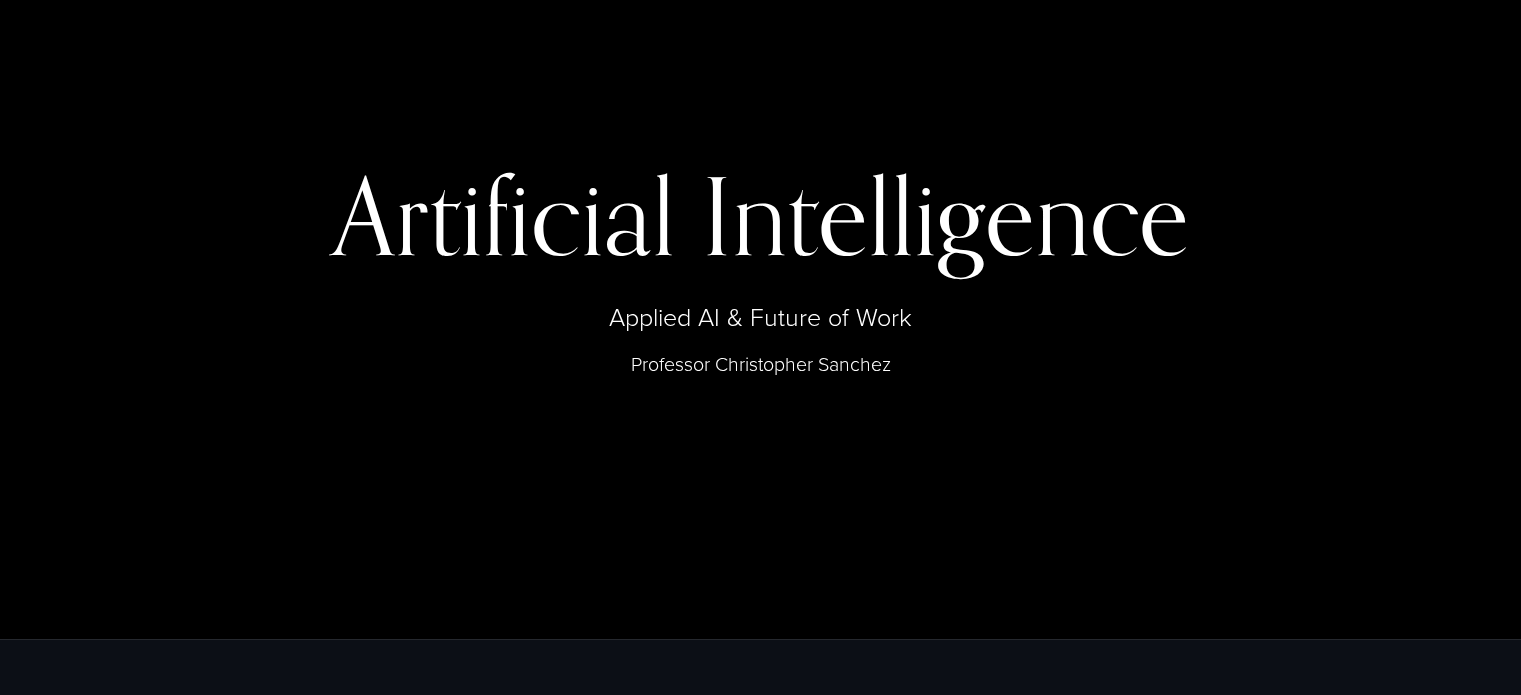 scroll, scrollTop: 0, scrollLeft: 0, axis: both 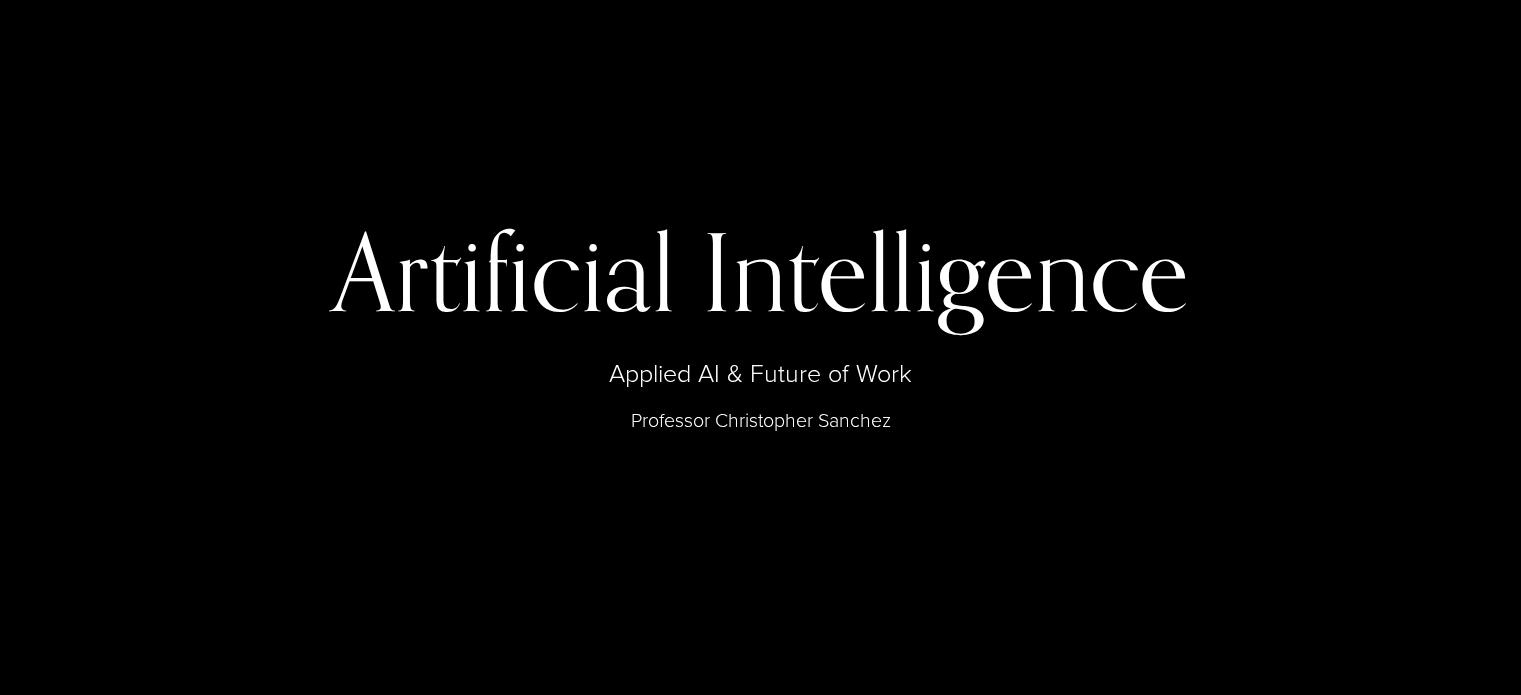click on "Artificial Intelligence" at bounding box center [761, 271] 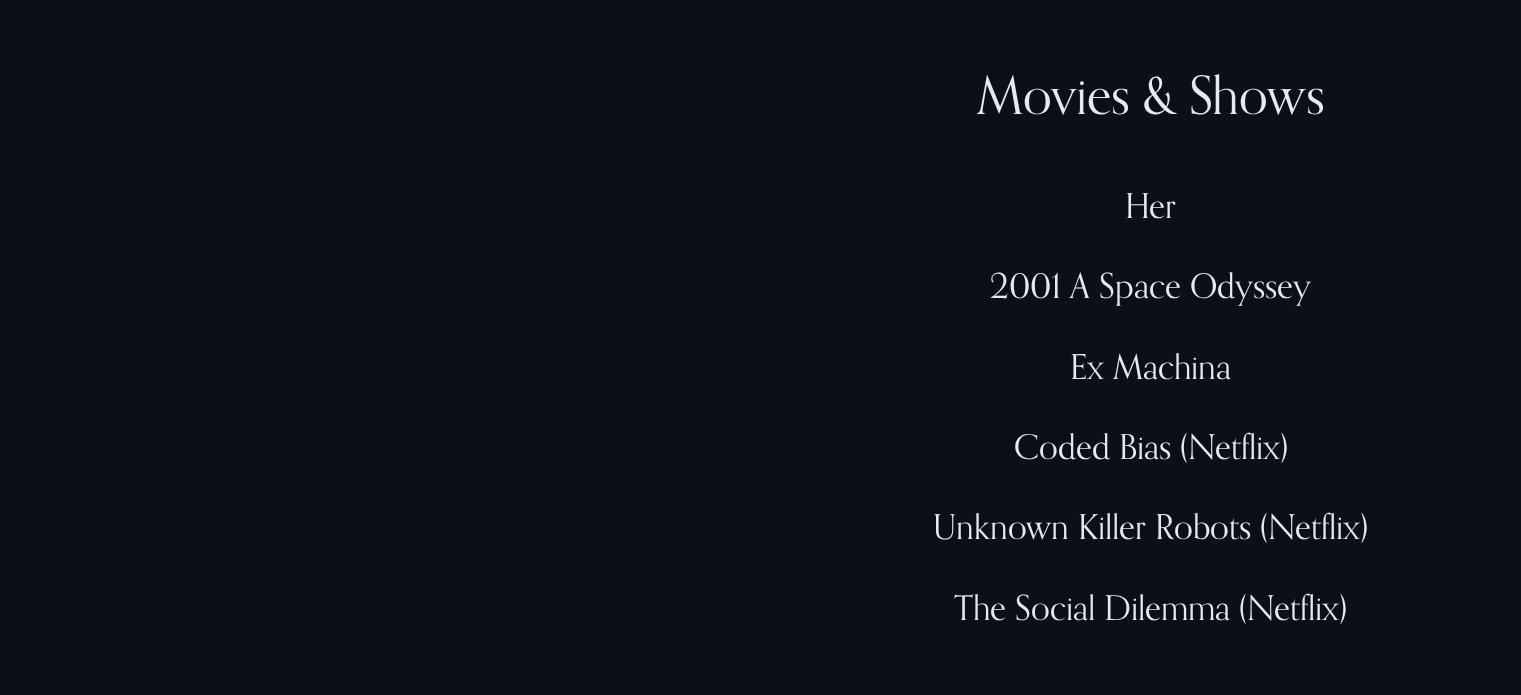 scroll, scrollTop: 4816, scrollLeft: 0, axis: vertical 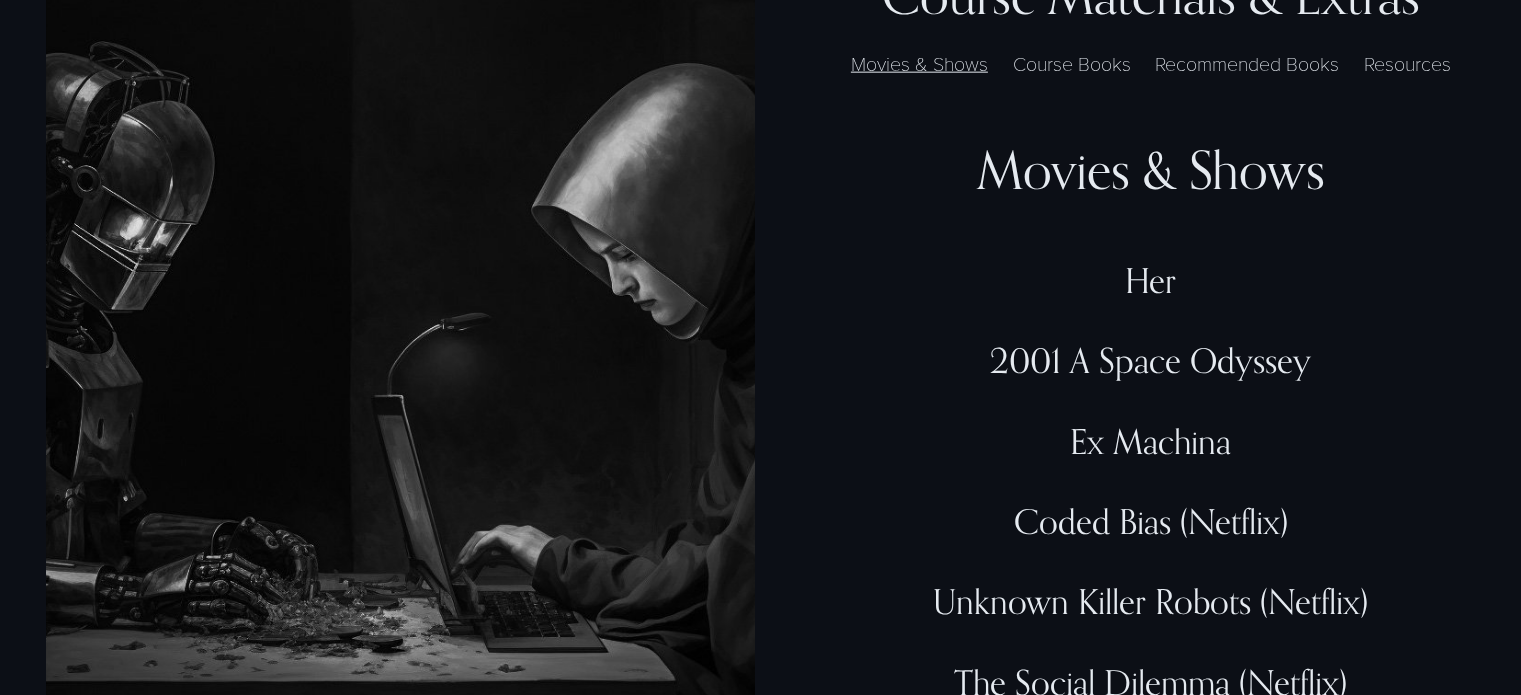 click on "Course Books" at bounding box center [1072, 63] 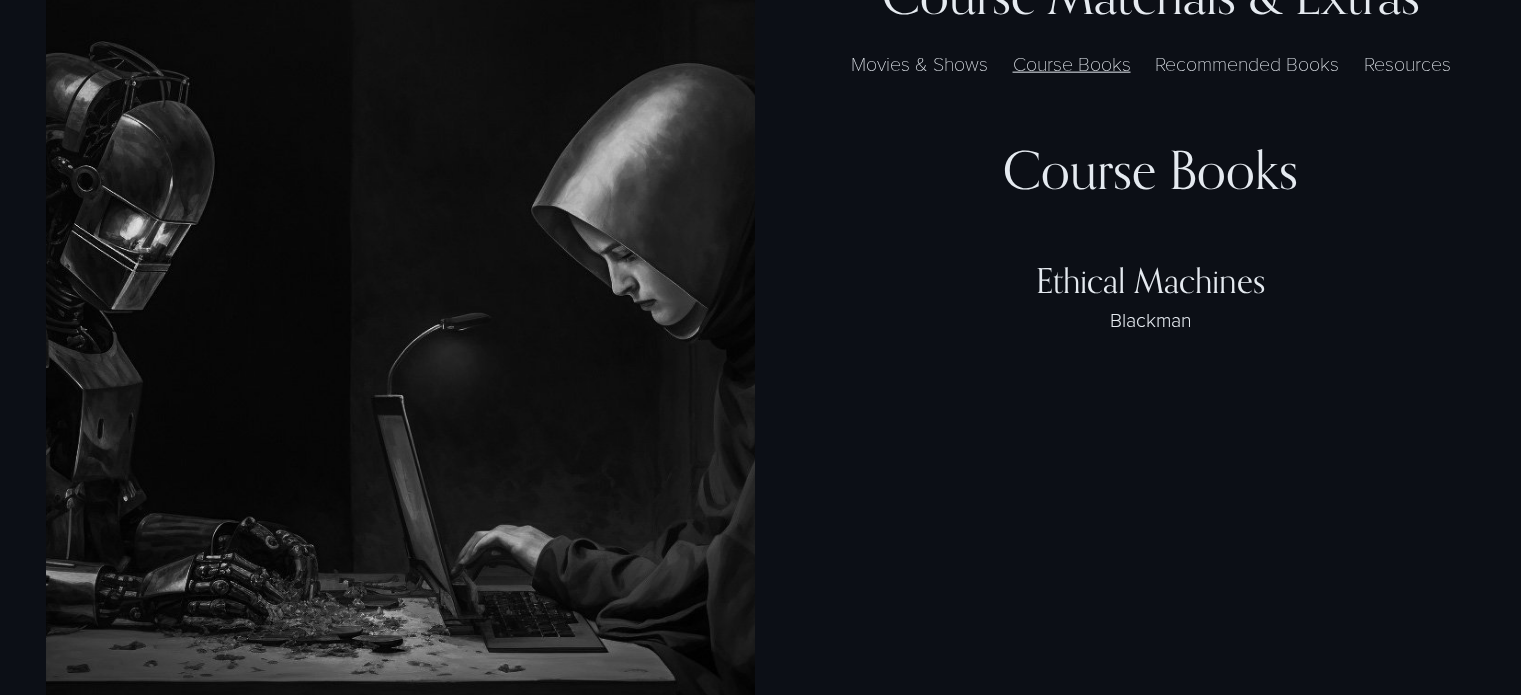 click on "Recommended Books" at bounding box center (1247, 63) 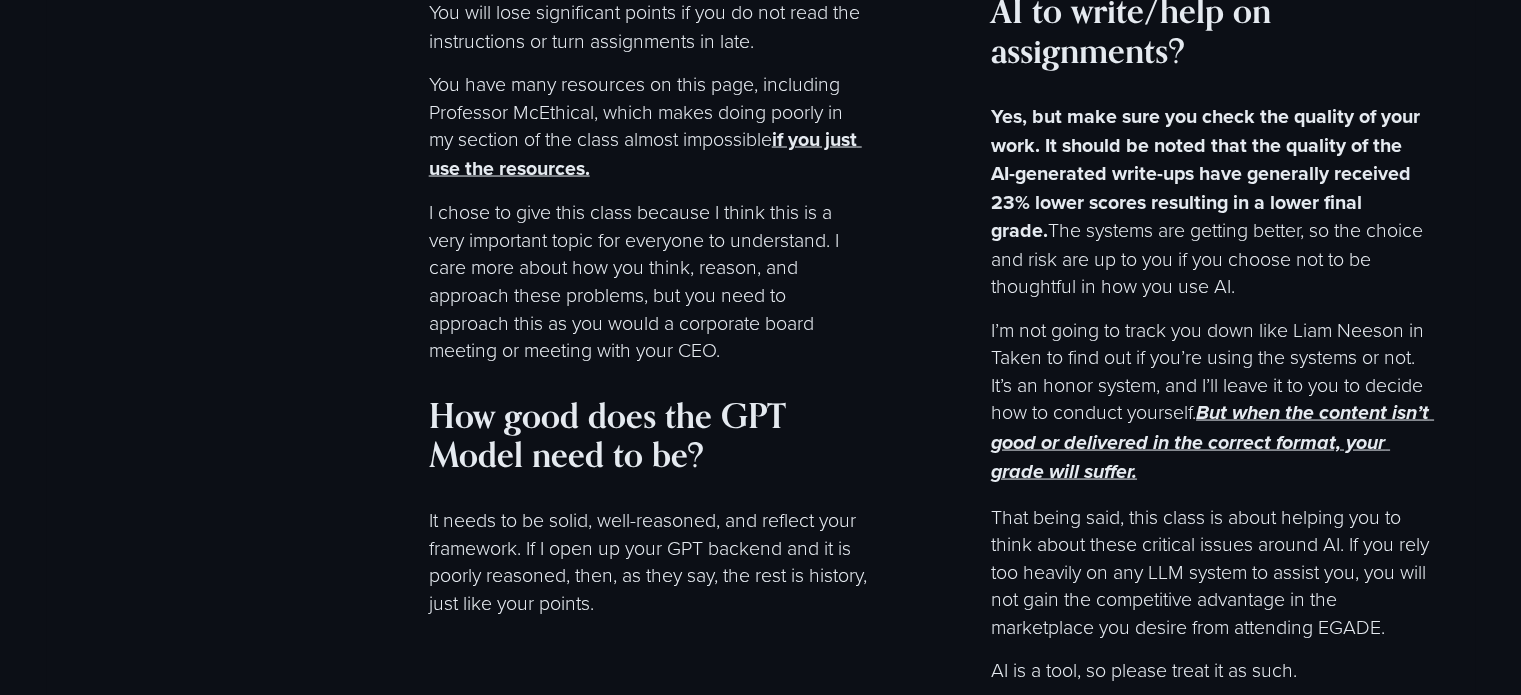 scroll, scrollTop: 11441, scrollLeft: 0, axis: vertical 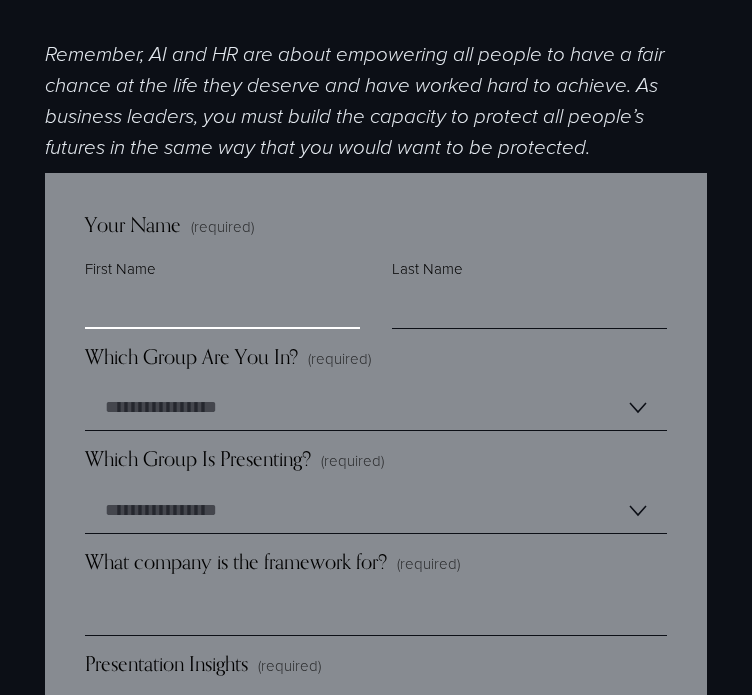 click on "First Name" at bounding box center (222, 306) 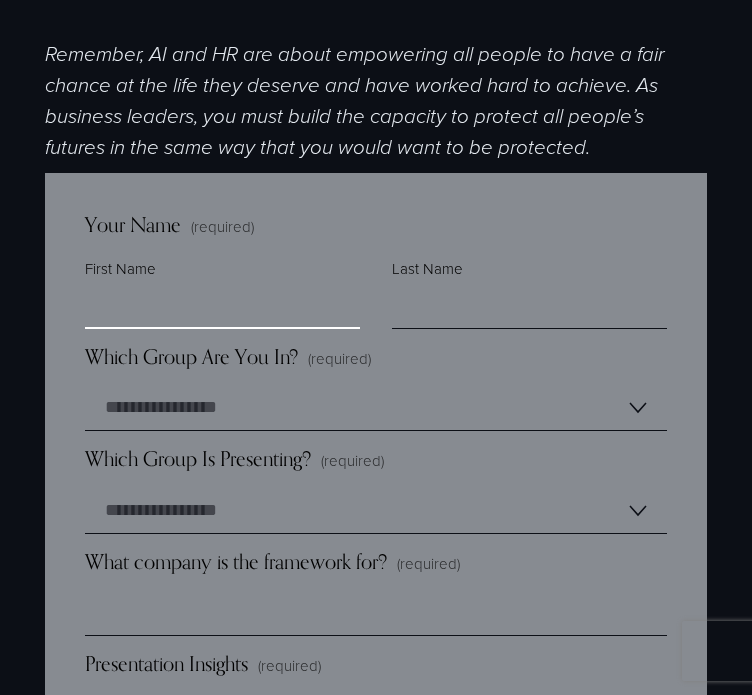 type on "**********" 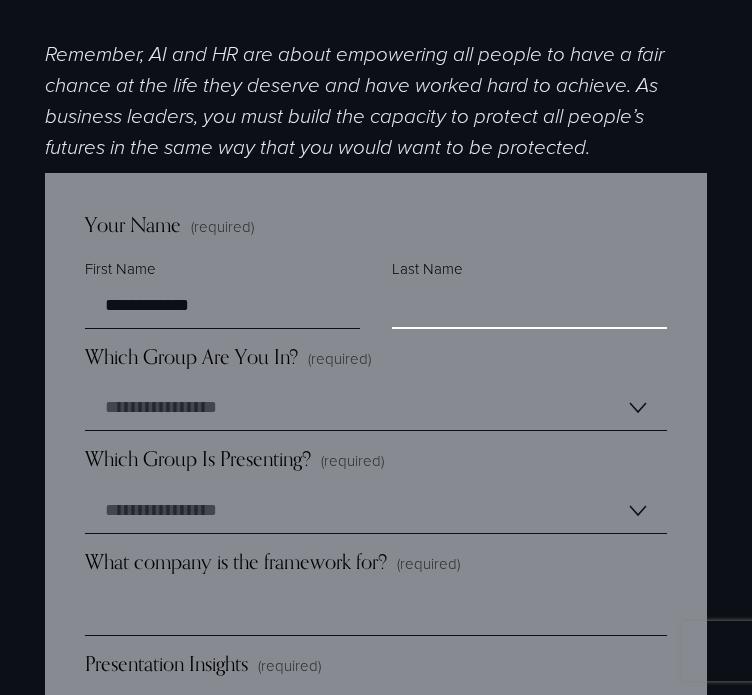 drag, startPoint x: 459, startPoint y: 303, endPoint x: 460, endPoint y: 313, distance: 10.049875 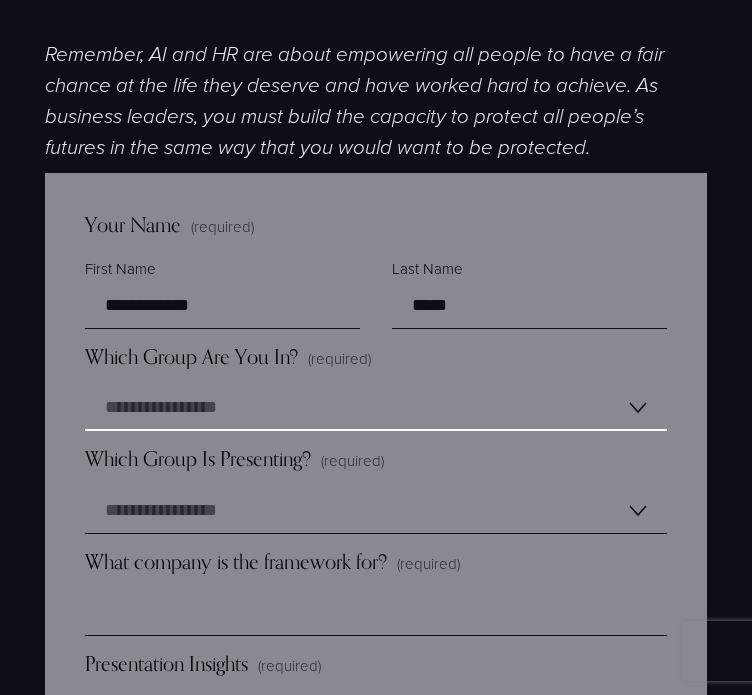 click on "**********" at bounding box center (376, 408) 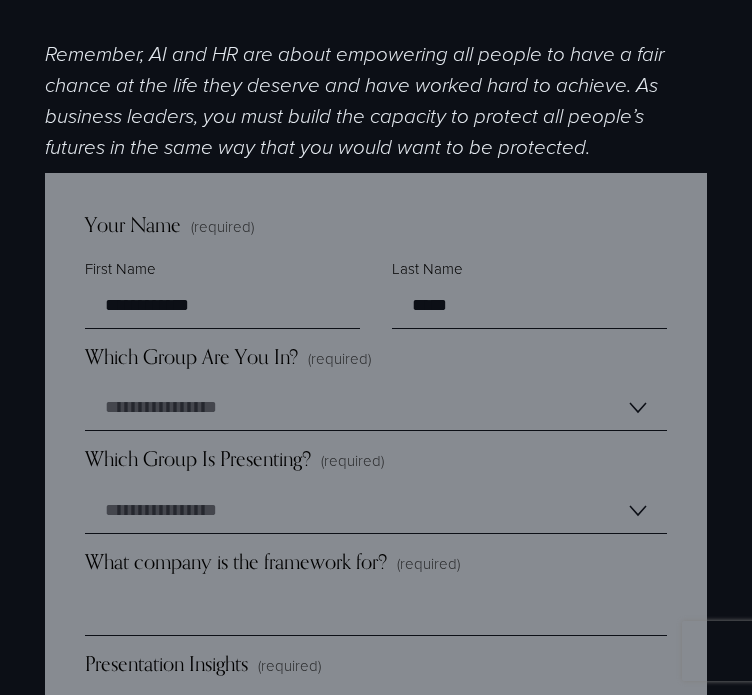 click on "**********" at bounding box center [376, 388] 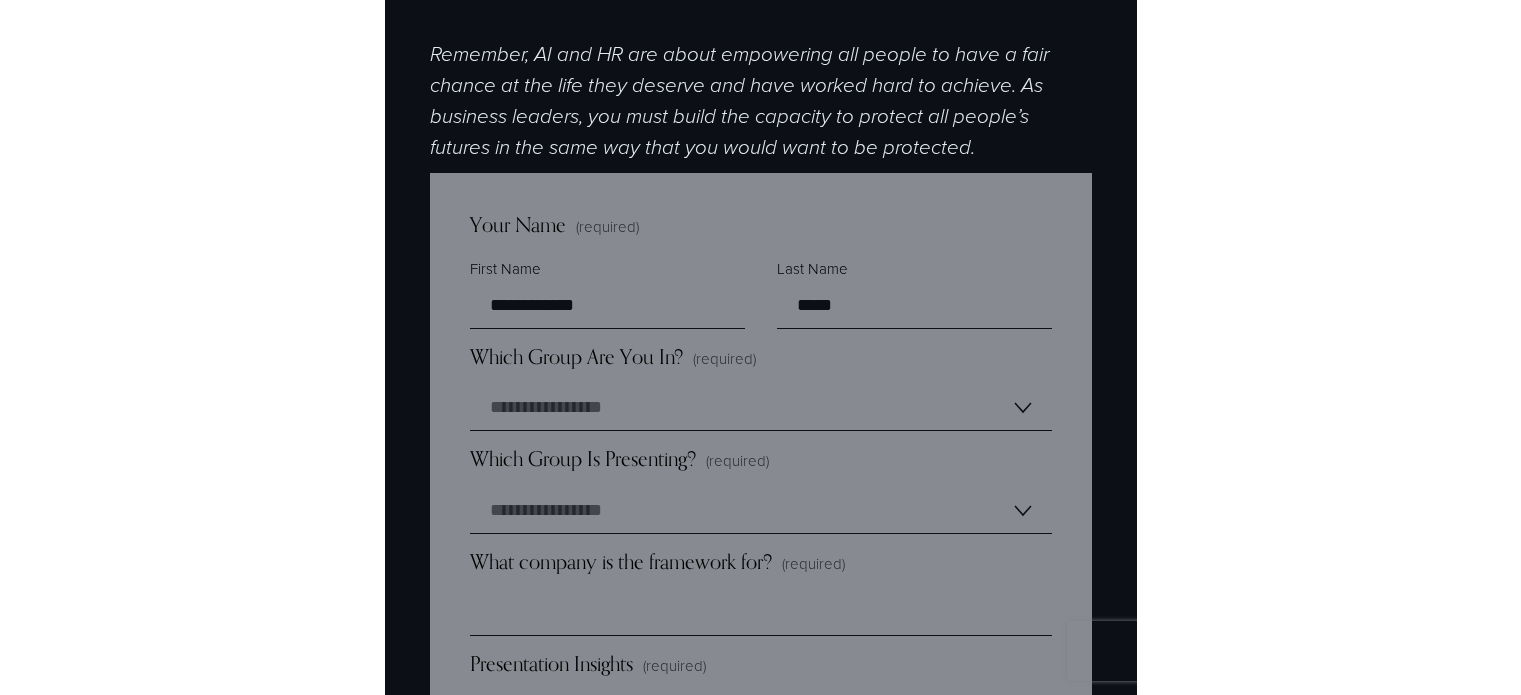 scroll, scrollTop: 1400, scrollLeft: 0, axis: vertical 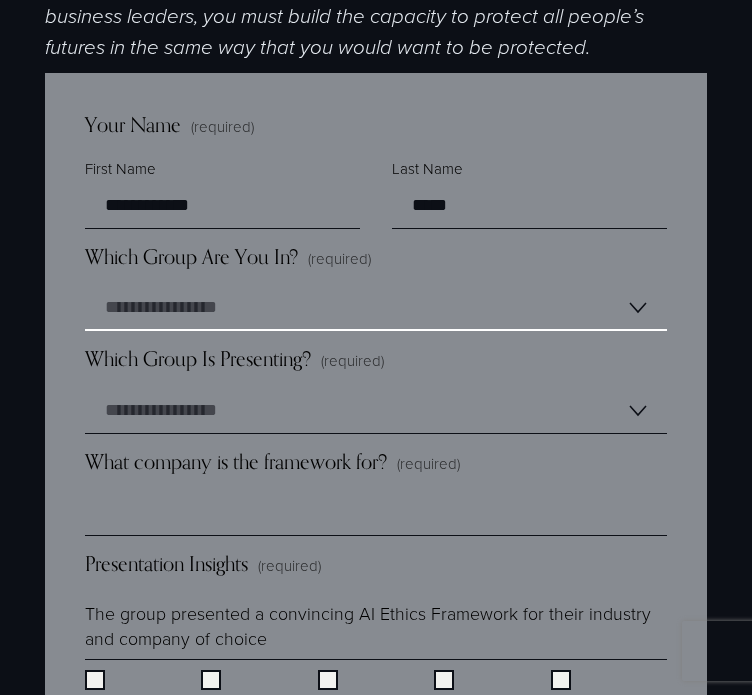 click on "**********" at bounding box center (376, 308) 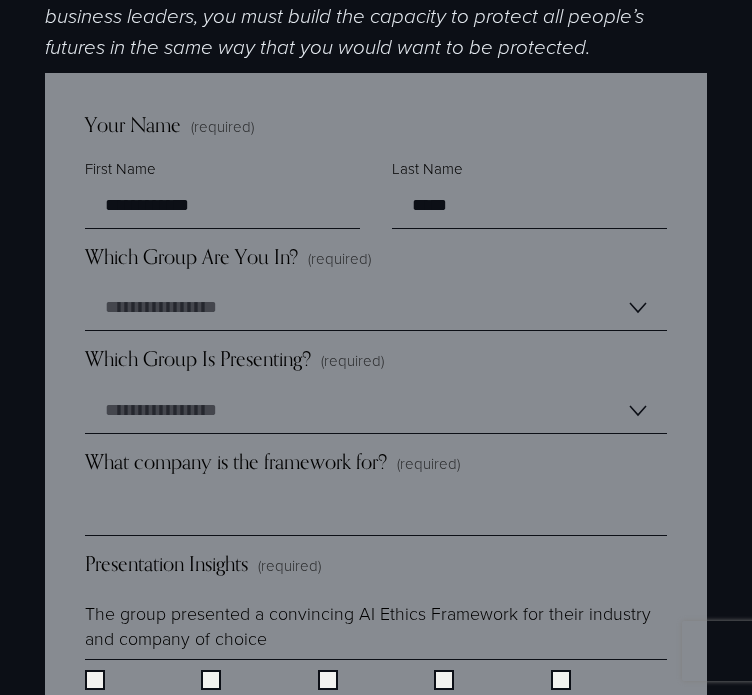 click on "**********" at bounding box center [376, 288] 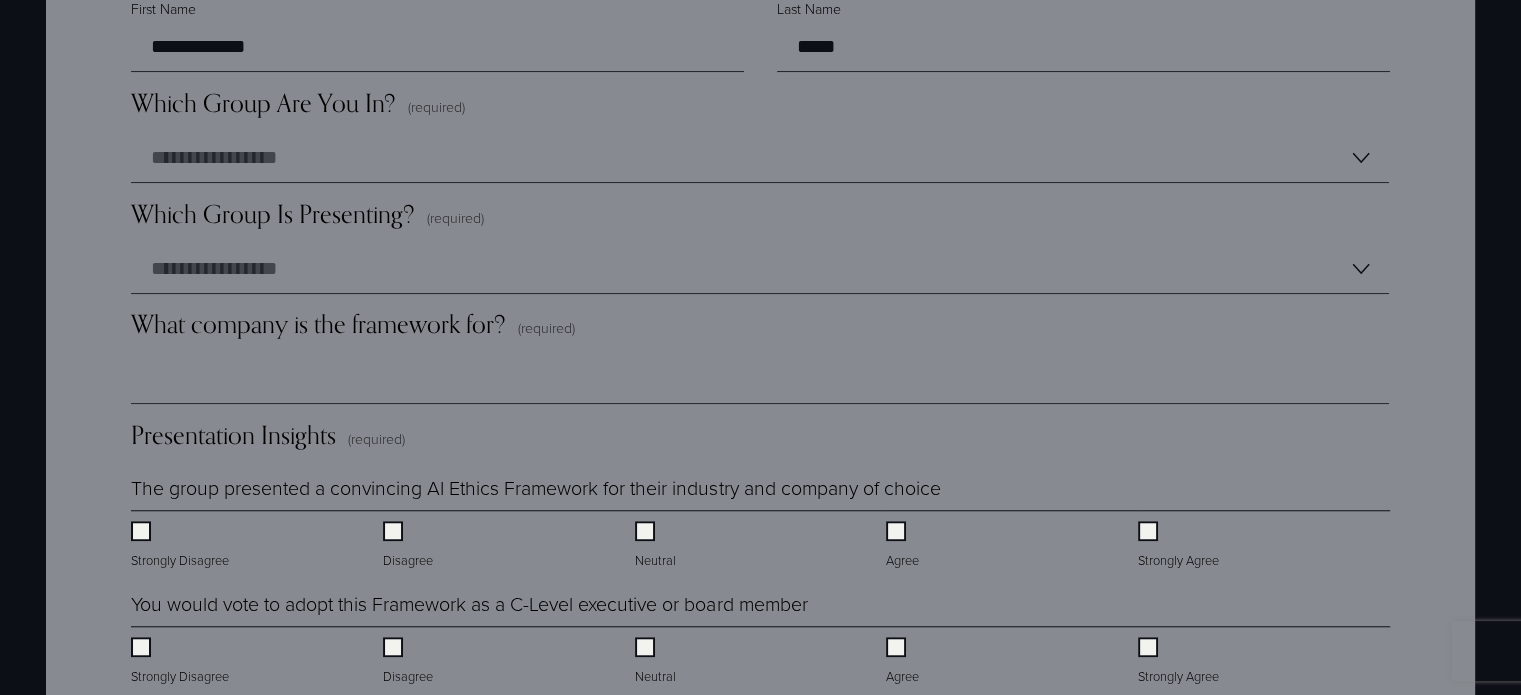 scroll, scrollTop: 1300, scrollLeft: 0, axis: vertical 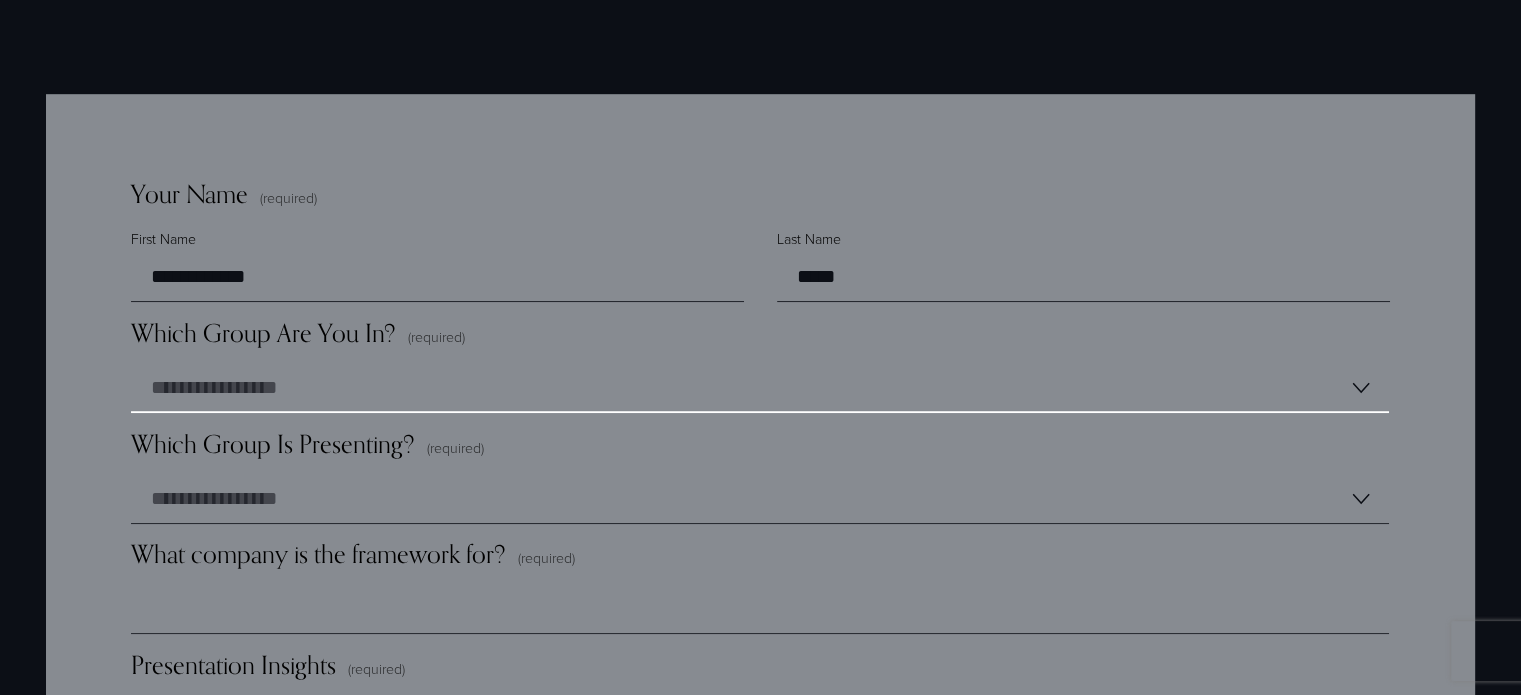 click on "**********" at bounding box center [760, 388] 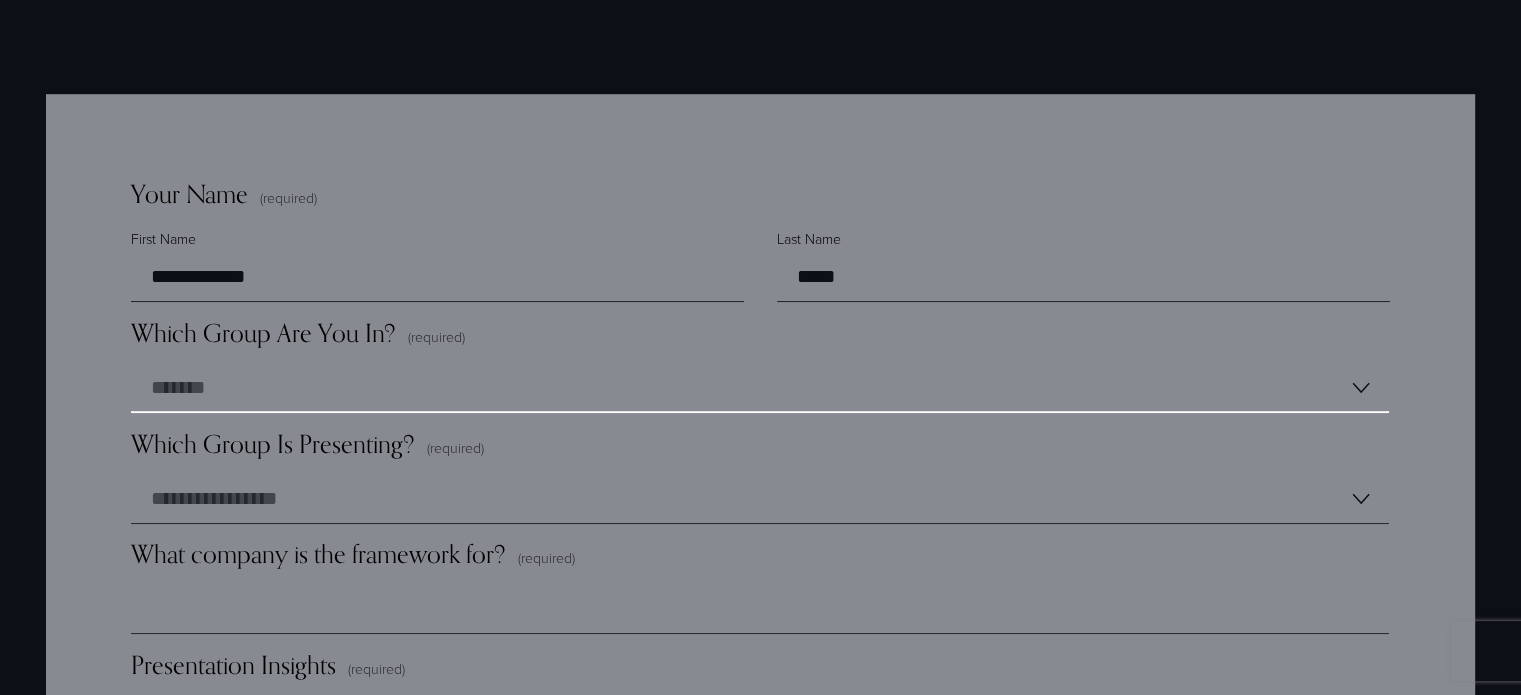 click on "**********" at bounding box center (760, 388) 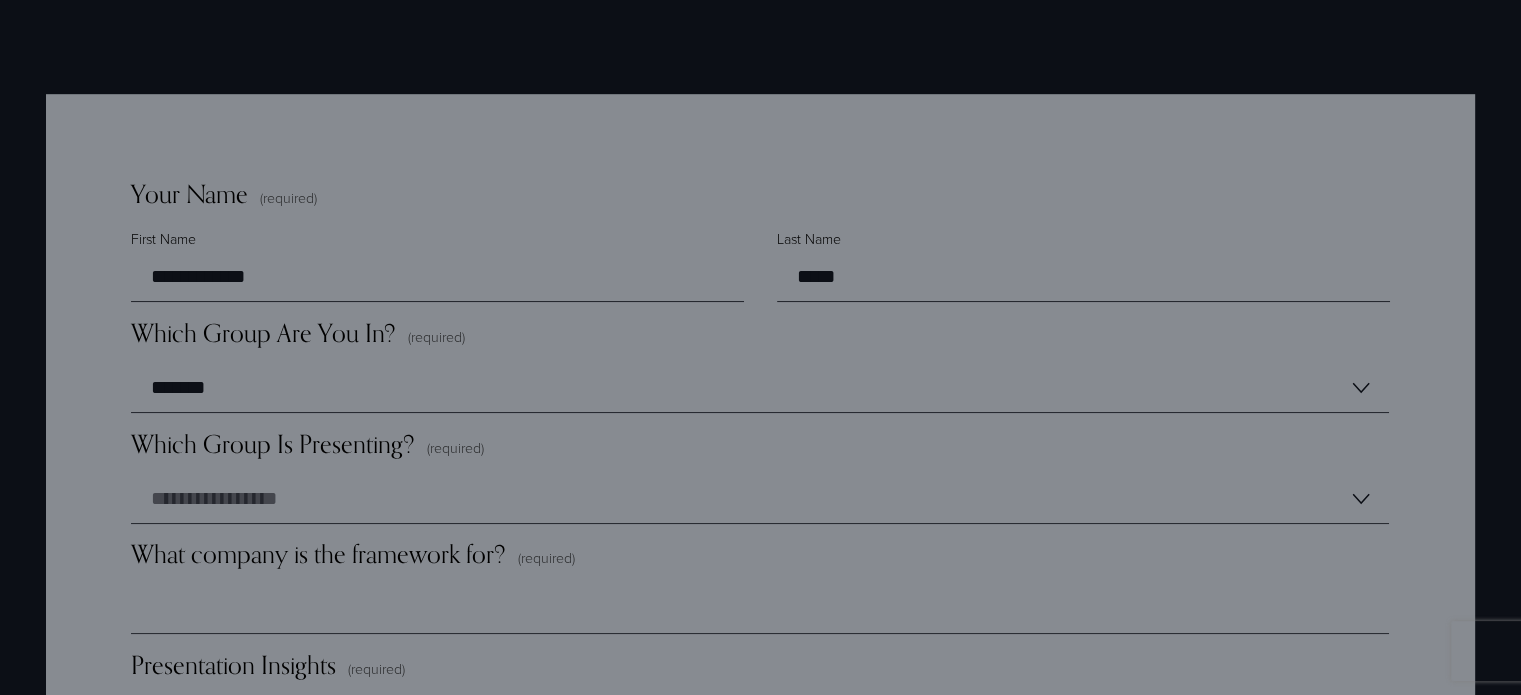 click on "**********" at bounding box center [761, 2667] 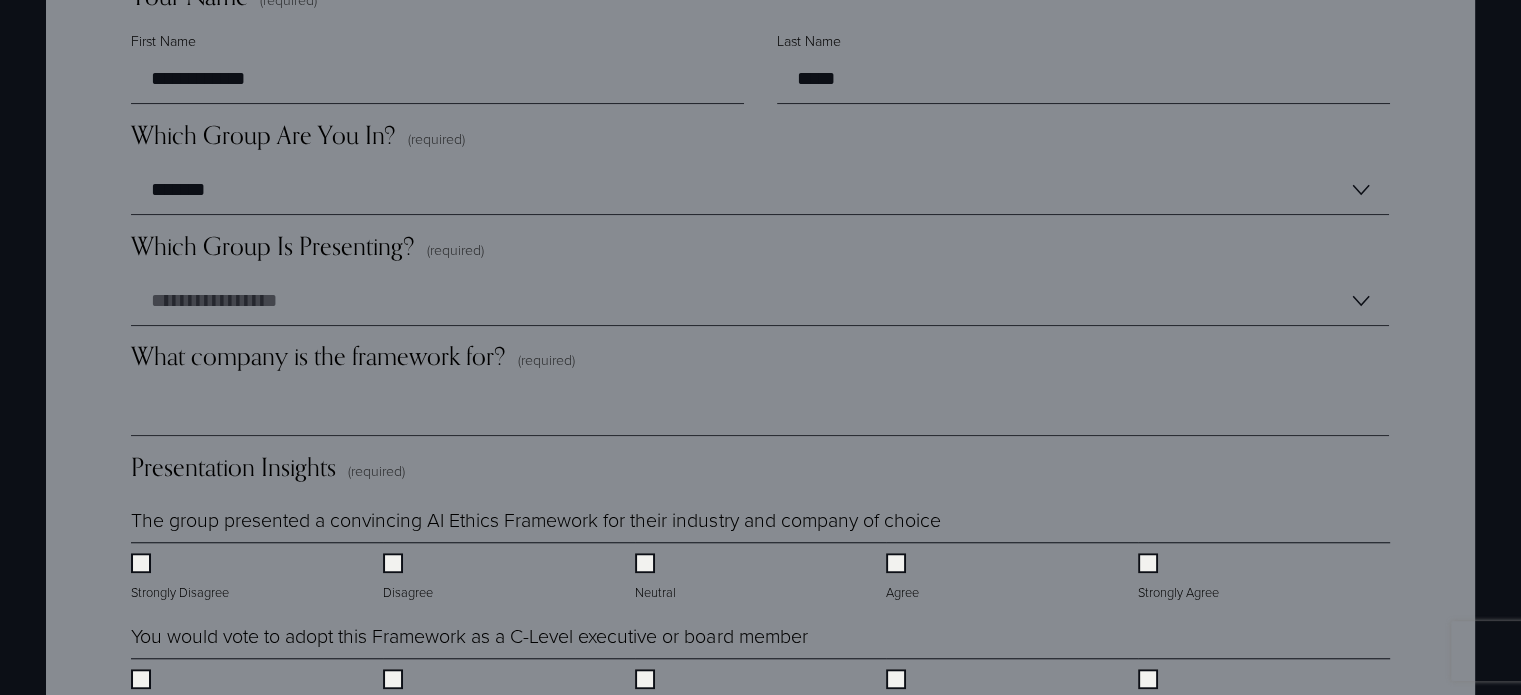 scroll, scrollTop: 1500, scrollLeft: 0, axis: vertical 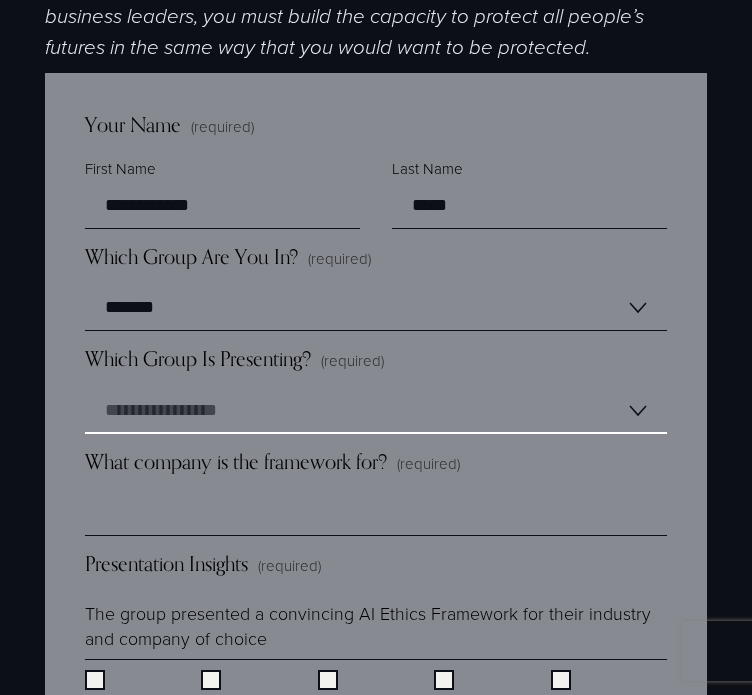 click on "**********" at bounding box center (376, 411) 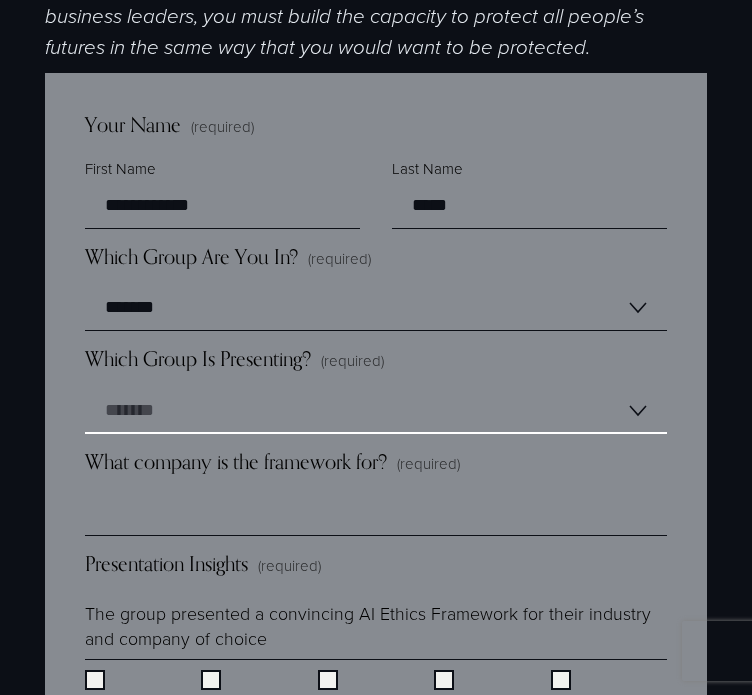 click on "**********" at bounding box center (376, 411) 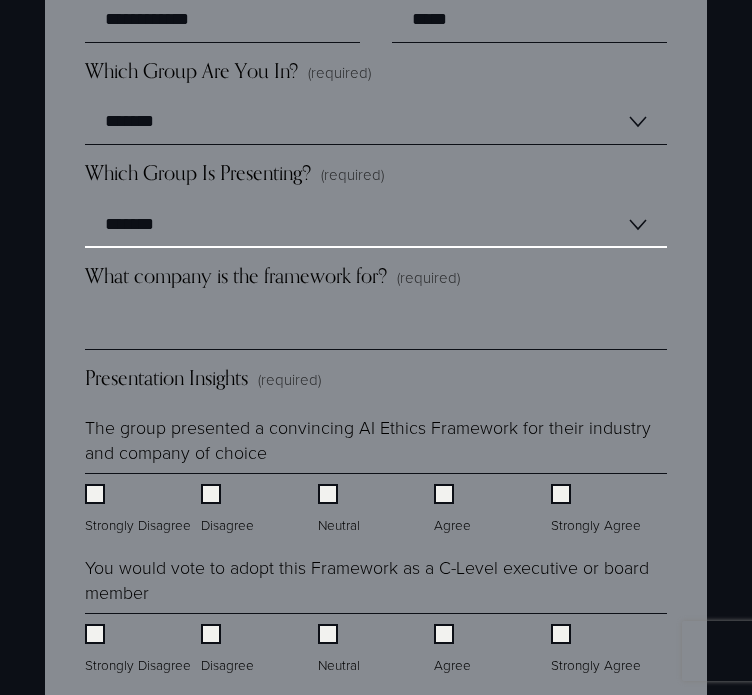 scroll, scrollTop: 1600, scrollLeft: 0, axis: vertical 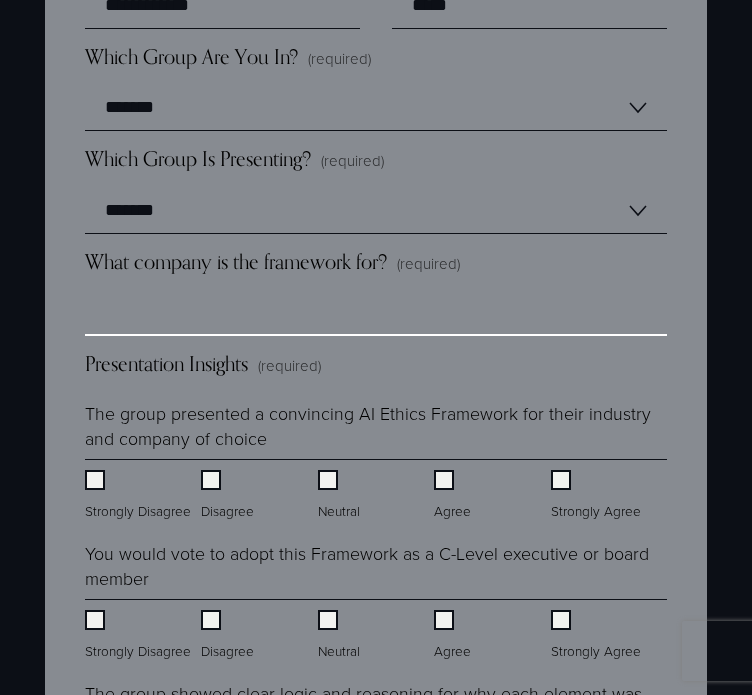 click on "What company is the framework for? (required)" at bounding box center [376, 313] 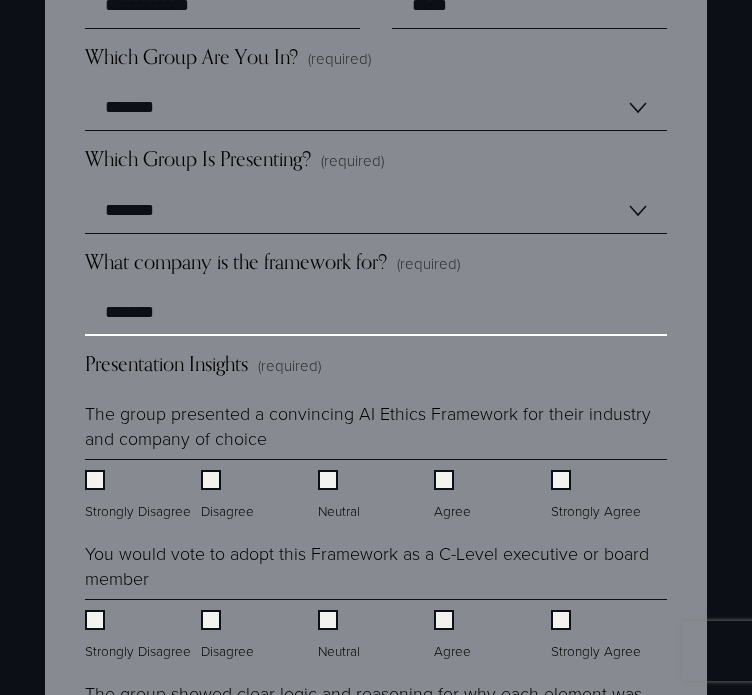 type on "*******" 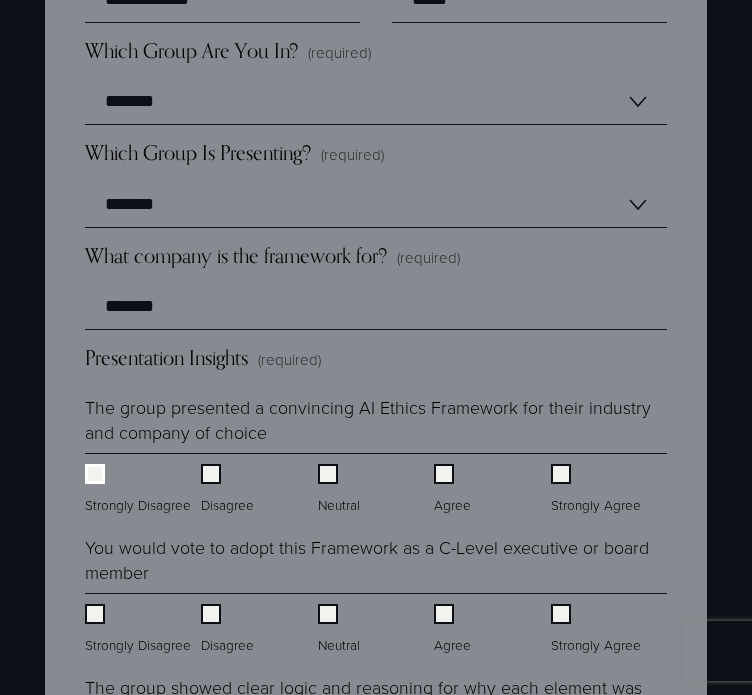 scroll, scrollTop: 1700, scrollLeft: 0, axis: vertical 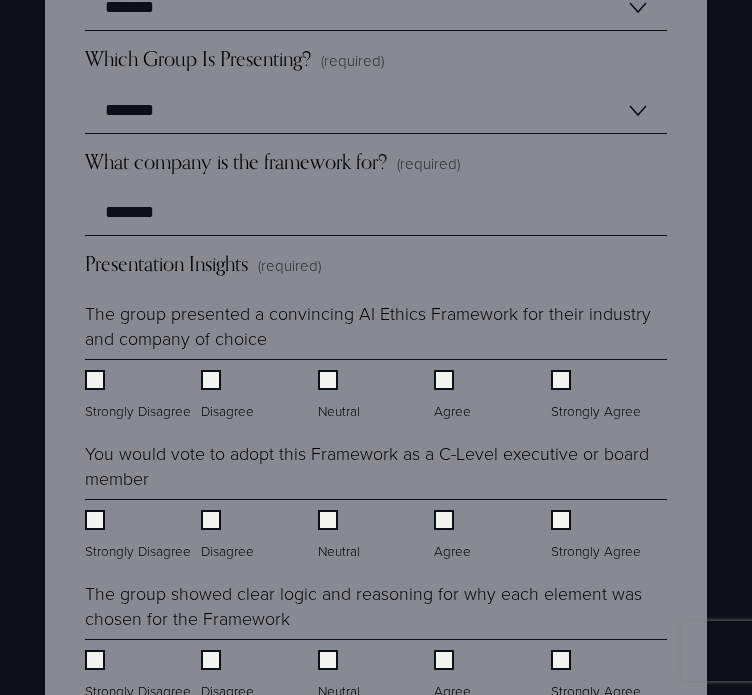 click on "Agree" at bounding box center (454, 395) 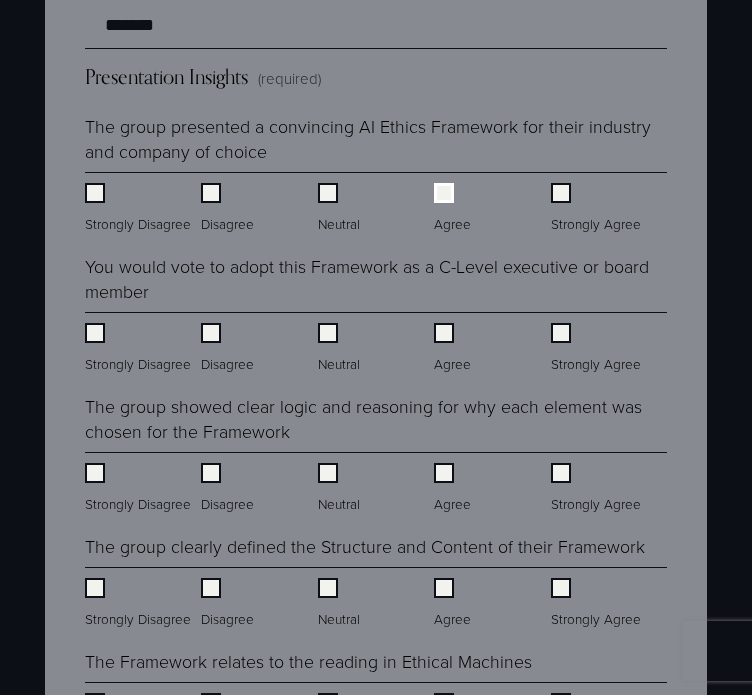 scroll, scrollTop: 1900, scrollLeft: 0, axis: vertical 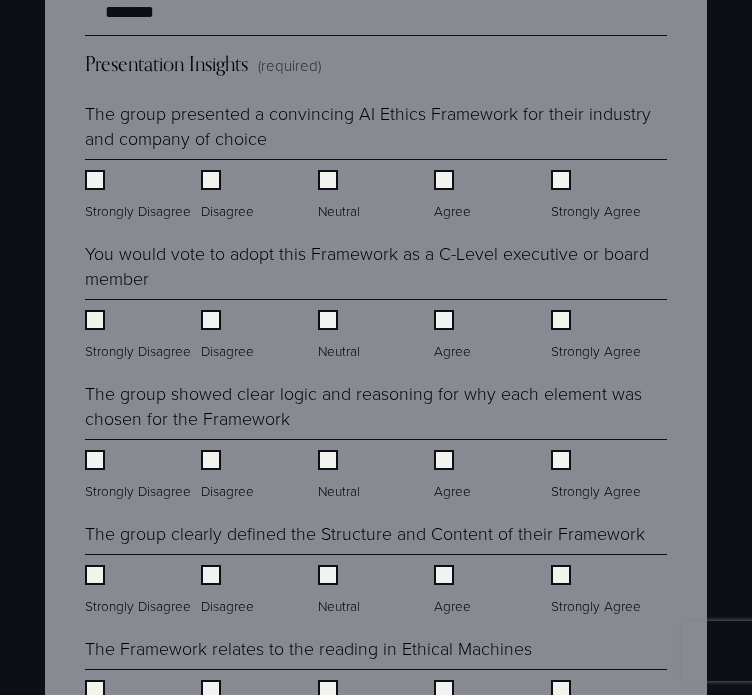 click on "Neutral" at bounding box center (376, 330) 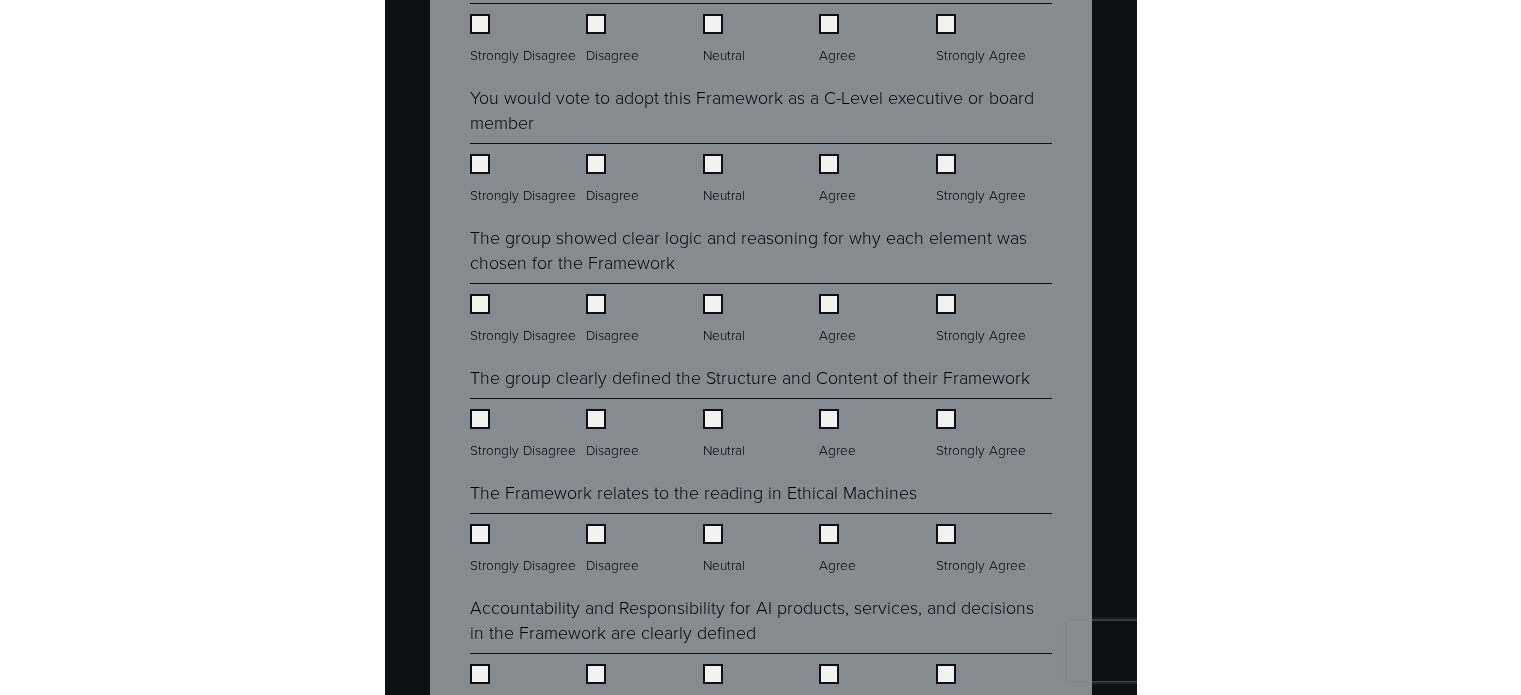 scroll, scrollTop: 2100, scrollLeft: 0, axis: vertical 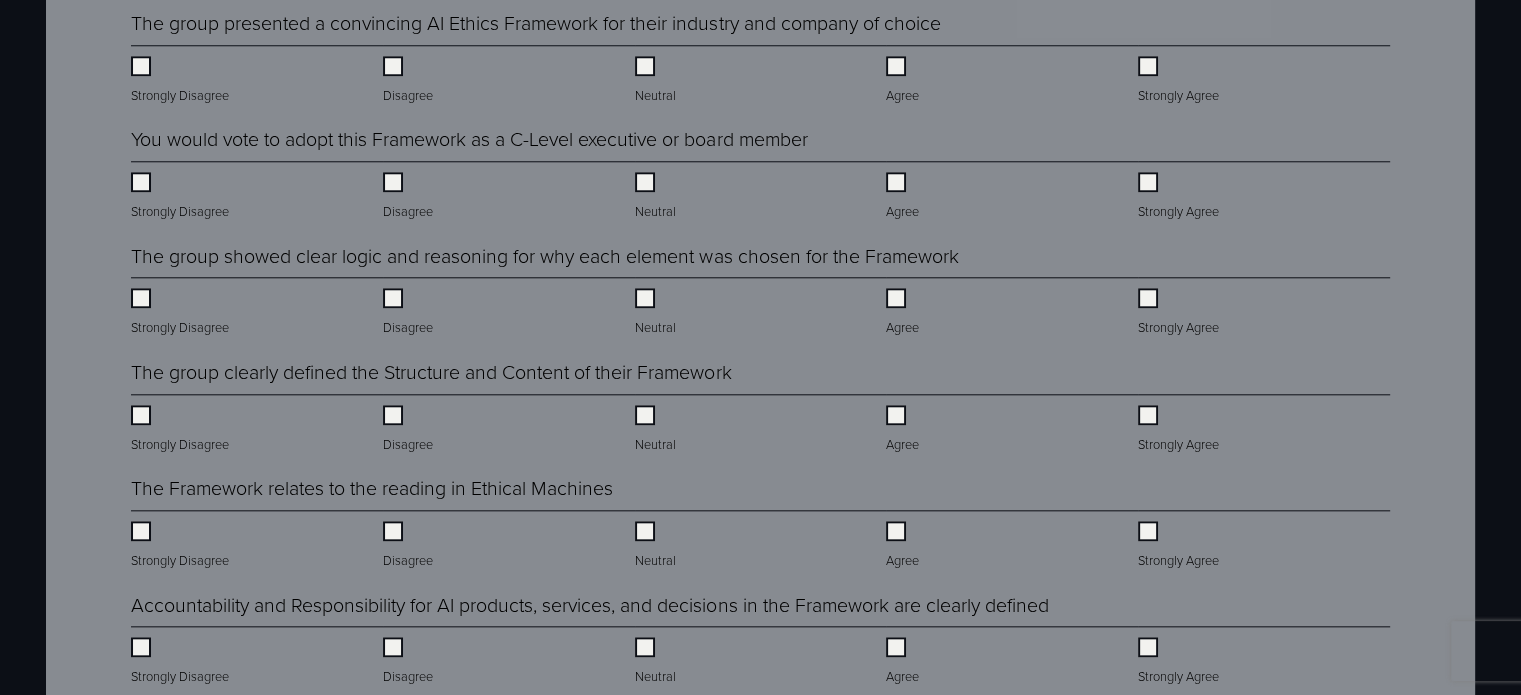 click on "The group clearly defined the Structure and Content of their Framework Strongly Disagree Disagree Neutral Agree Strongly Agree" at bounding box center (760, 408) 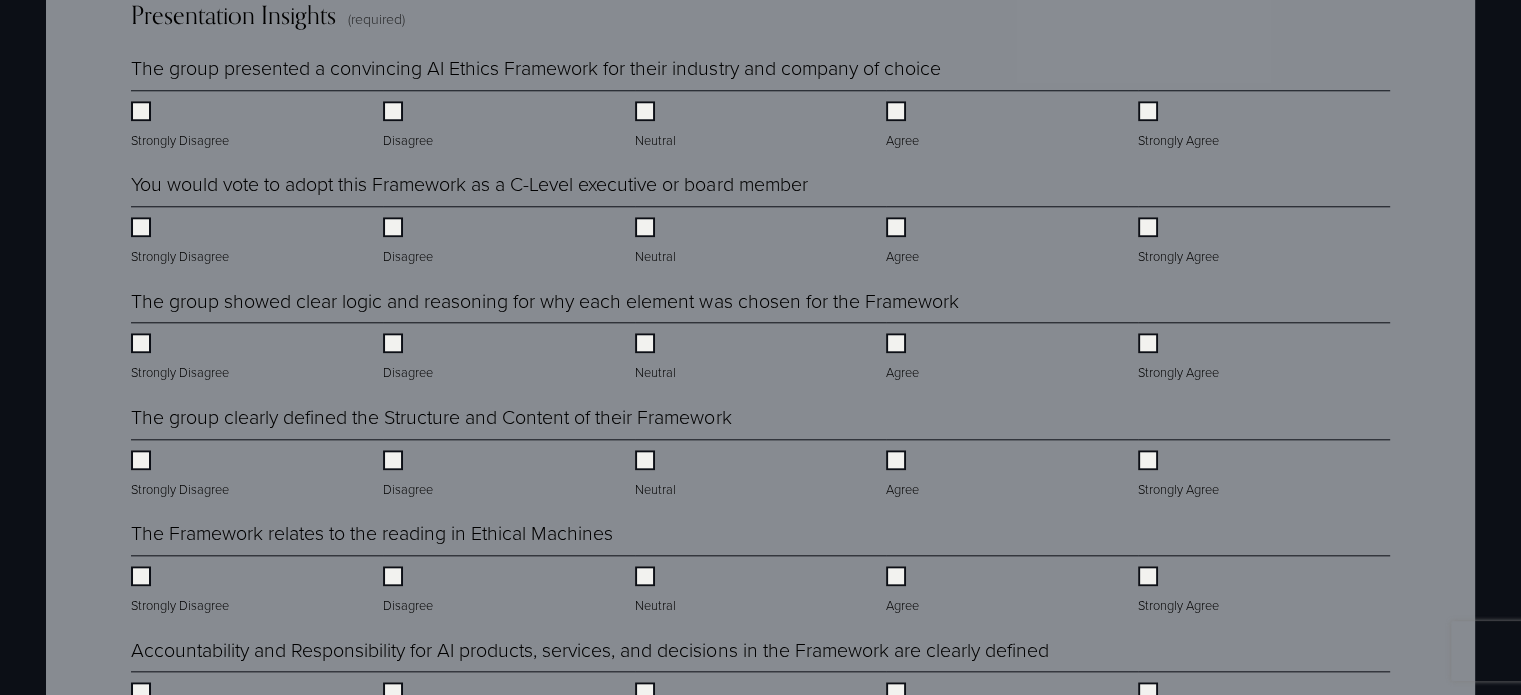 scroll, scrollTop: 1995, scrollLeft: 0, axis: vertical 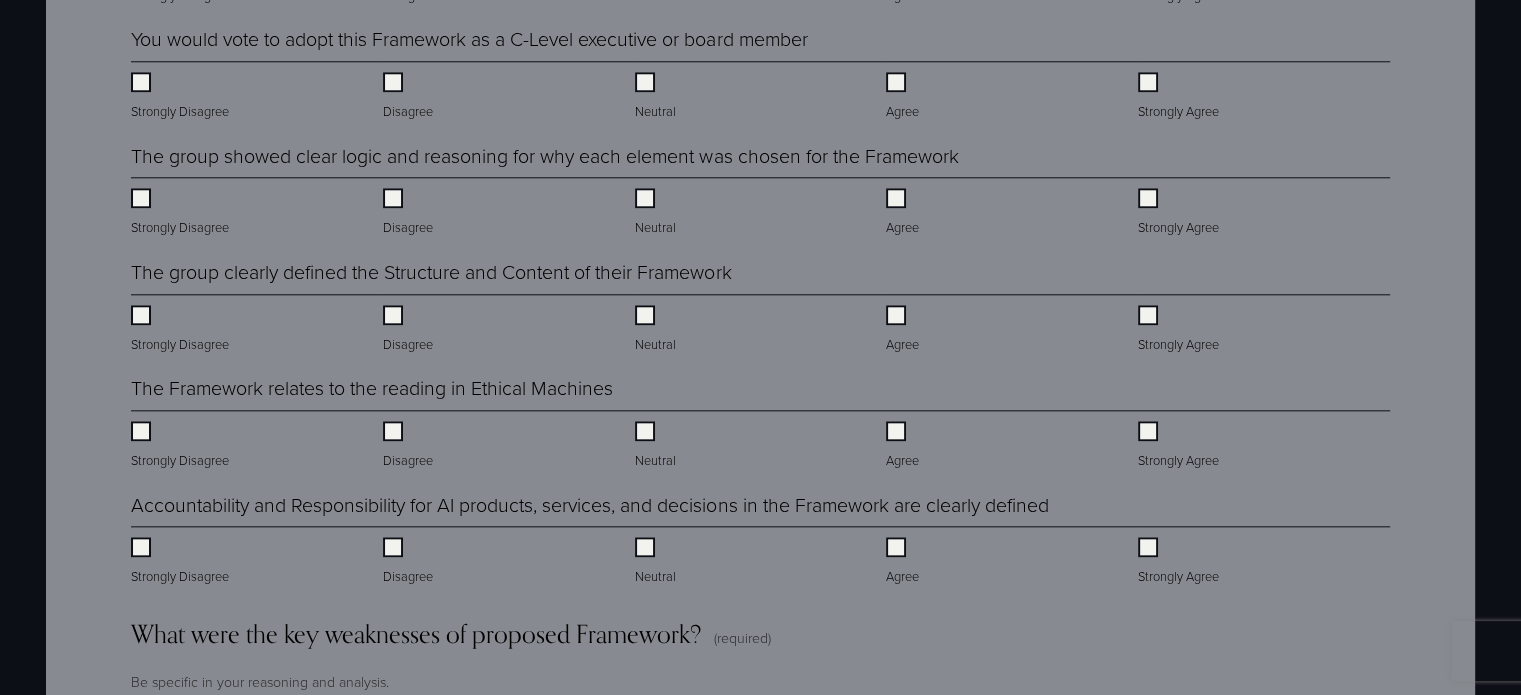 click on "The Framework relates to the reading in Ethical Machines Strongly Disagree Disagree Neutral Agree Strongly Agree" at bounding box center (760, 424) 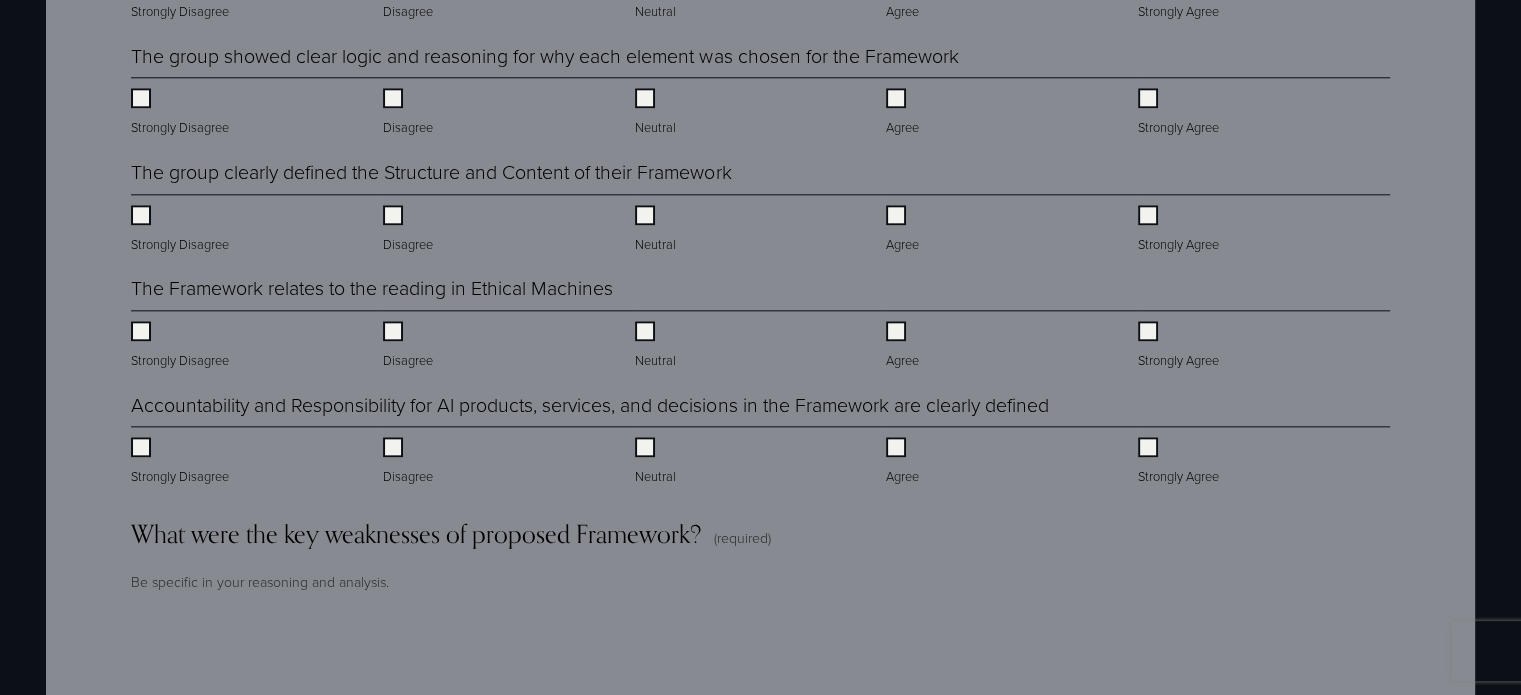 click on "Accountability and Responsibility for AI products, services, and decisions in the Framework are clearly defined" at bounding box center (589, 405) 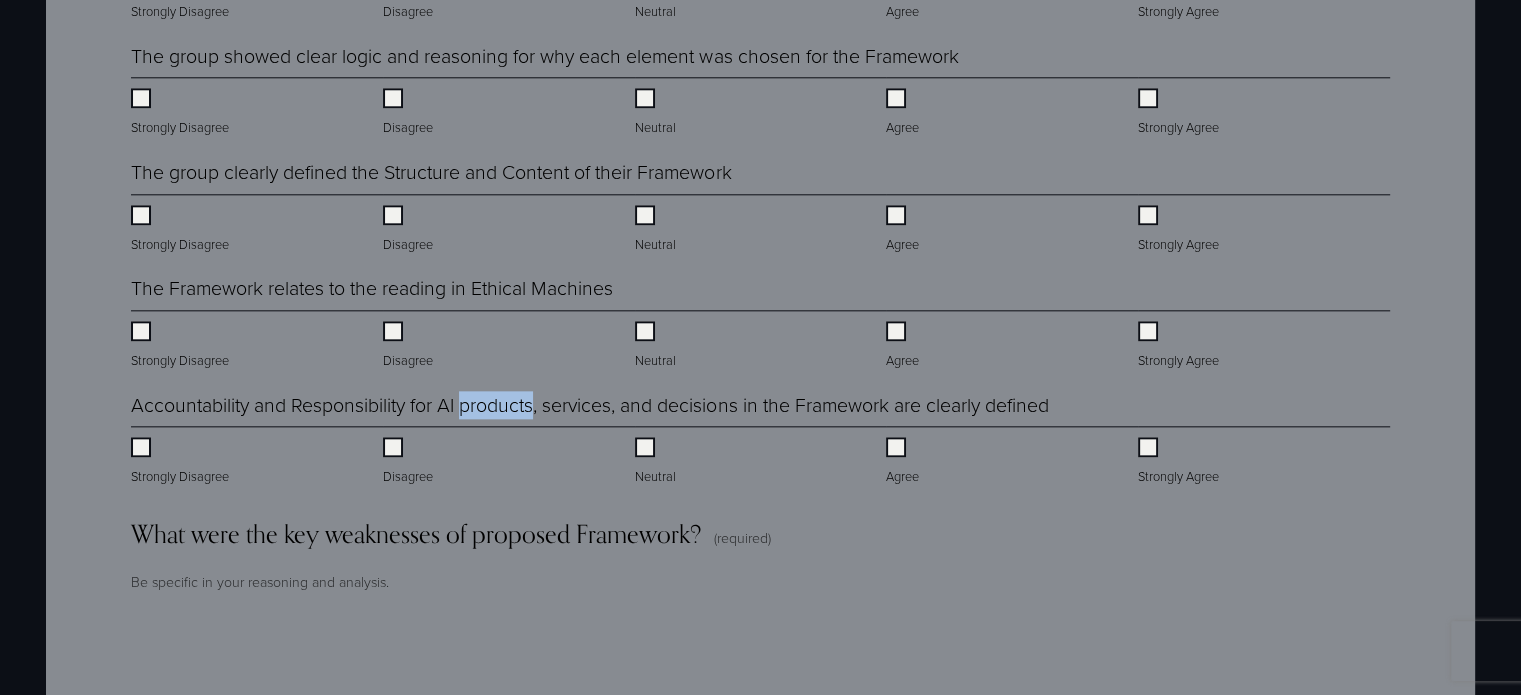 click on "Accountability and Responsibility for AI products, services, and decisions in the Framework are clearly defined" at bounding box center [589, 405] 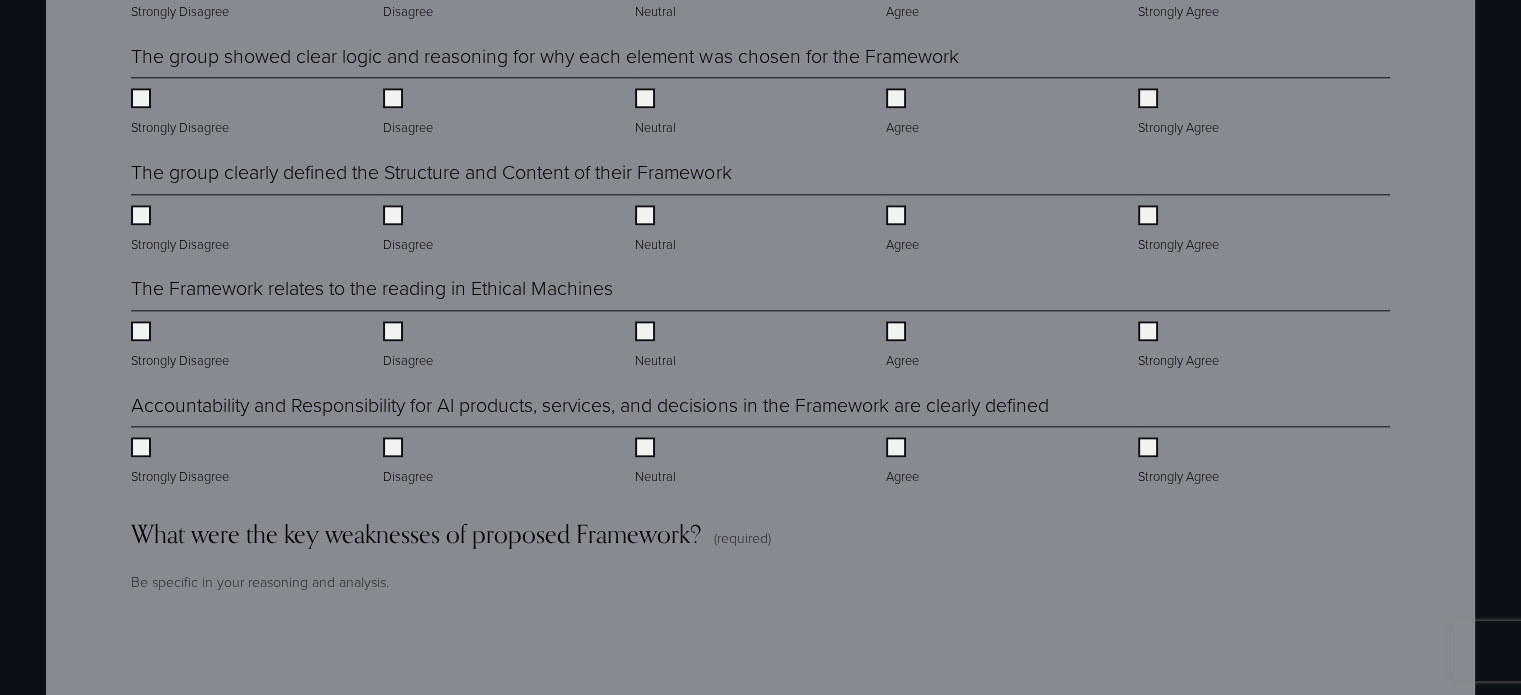 click on "Accountability and Responsibility for AI products, services, and decisions in the Framework are clearly defined" at bounding box center [589, 405] 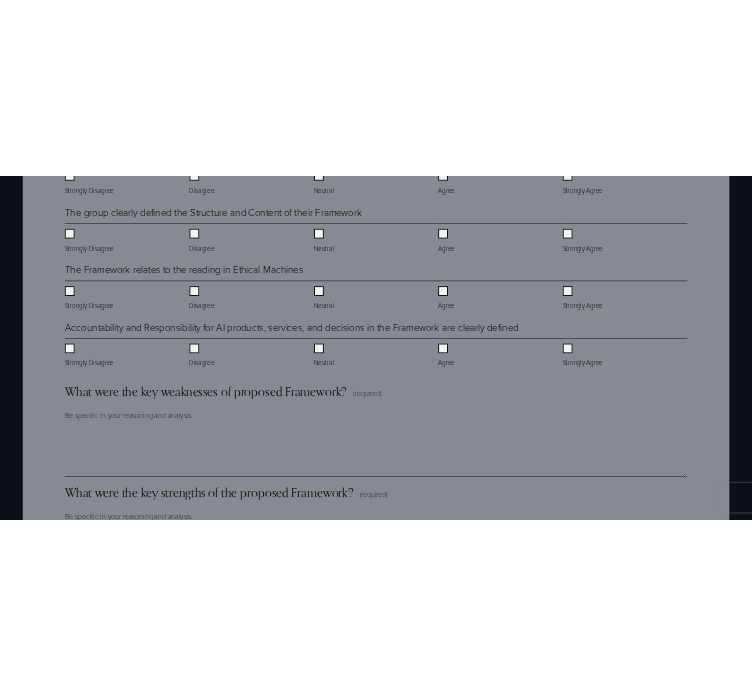 scroll, scrollTop: 2395, scrollLeft: 0, axis: vertical 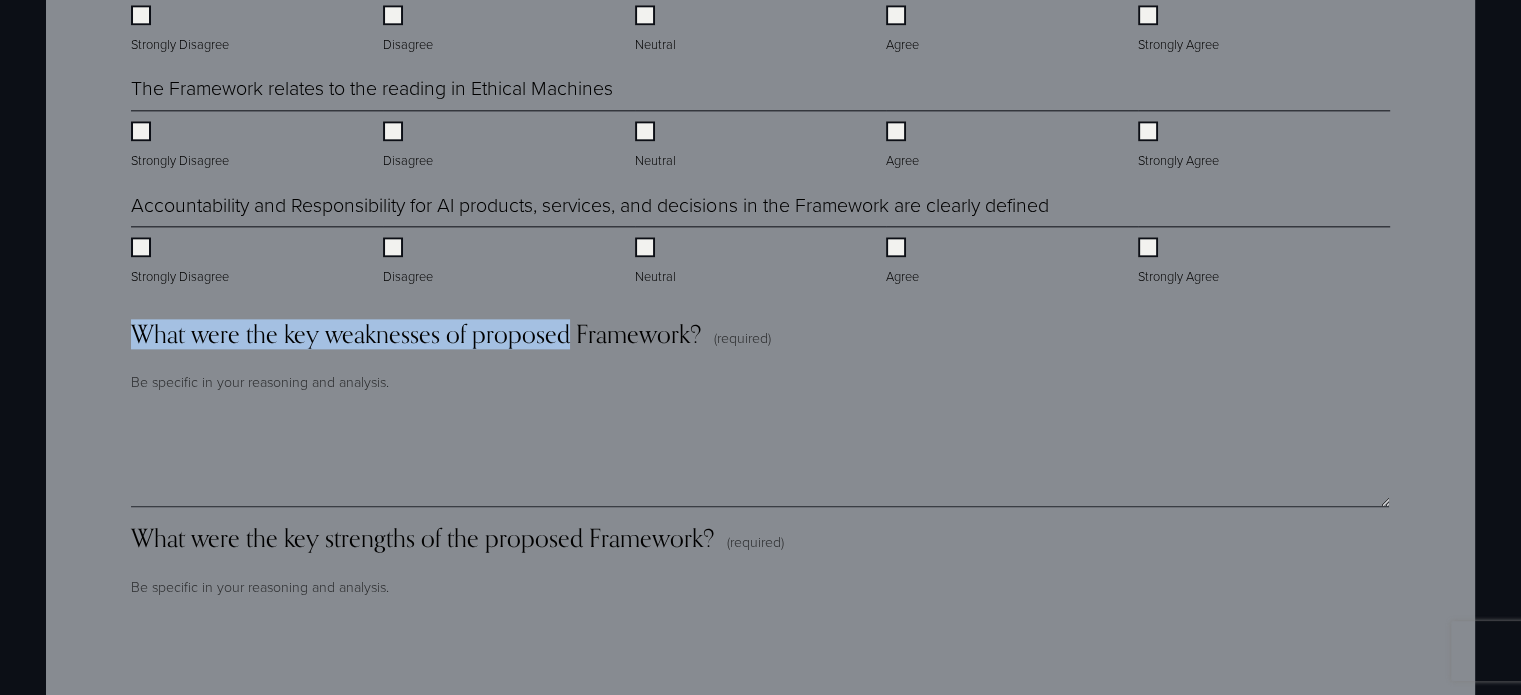 drag, startPoint x: 136, startPoint y: 336, endPoint x: 571, endPoint y: 351, distance: 435.25854 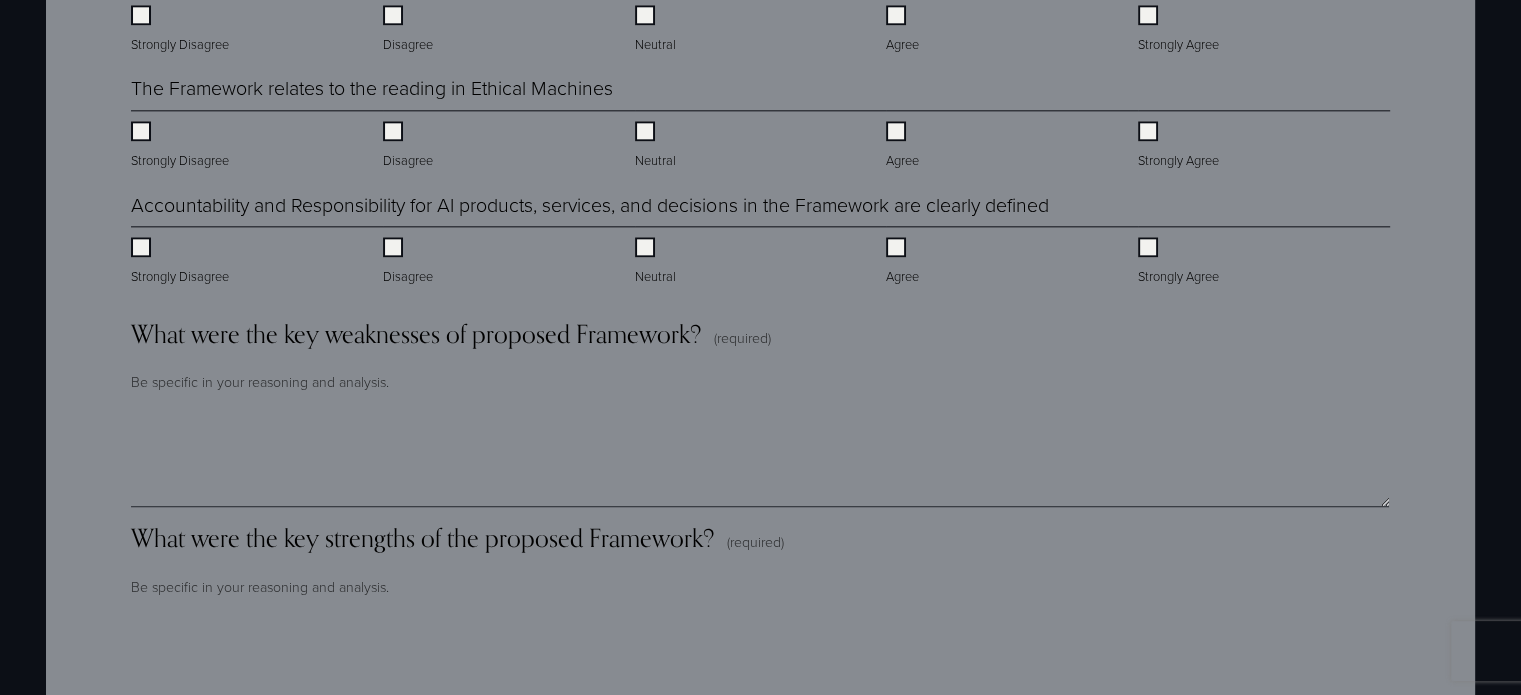 click on "What were the key weaknesses of proposed Framework? (required)" at bounding box center [760, 342] 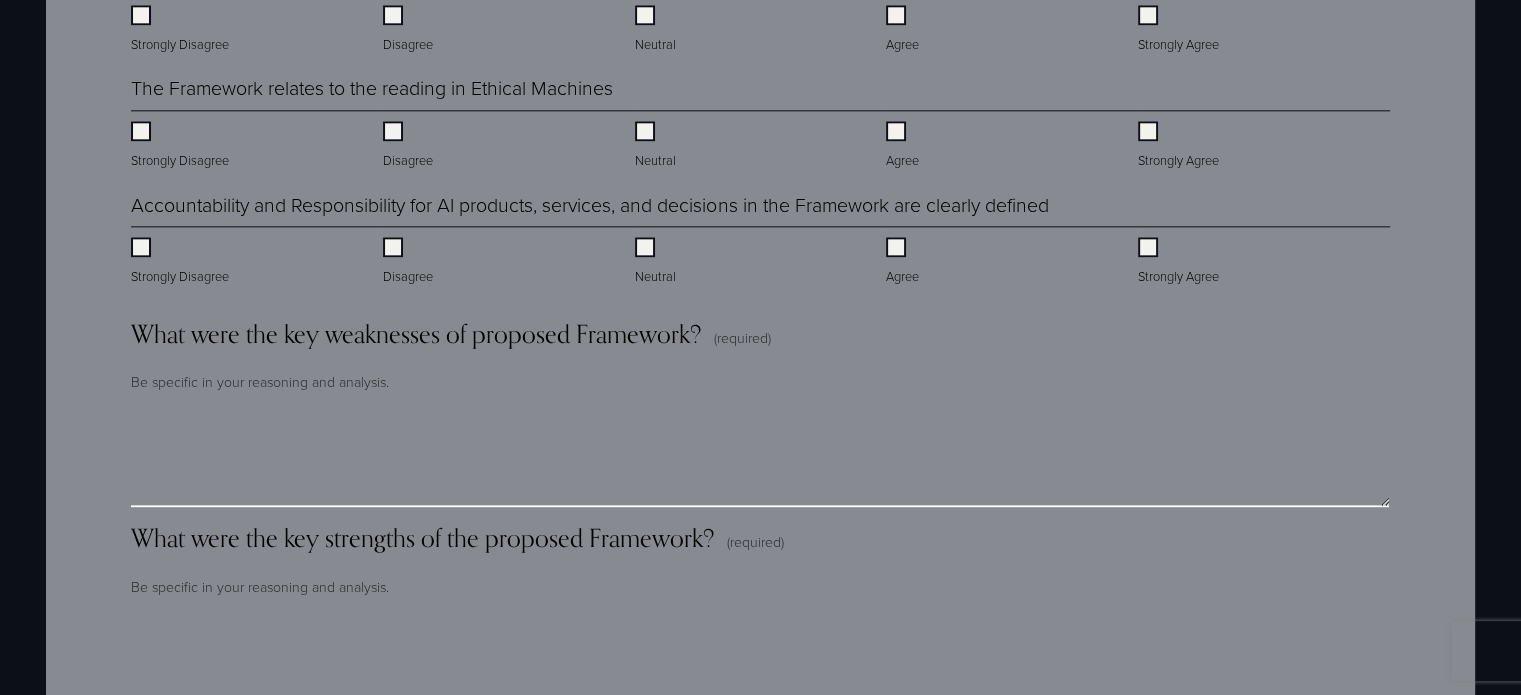 click on "What were the key weaknesses of proposed Framework? (required)" at bounding box center [760, 457] 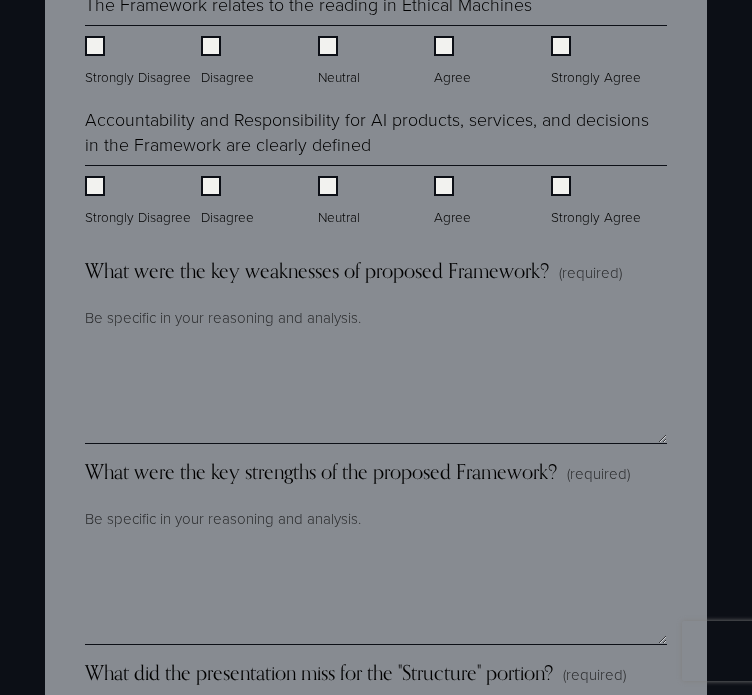 scroll, scrollTop: 2546, scrollLeft: 0, axis: vertical 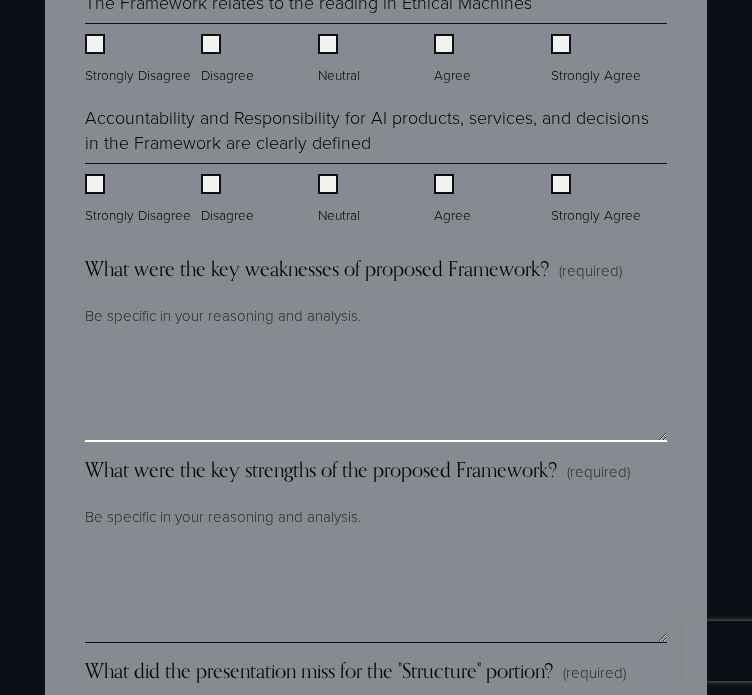click on "What were the key weaknesses of proposed Framework? (required)" at bounding box center (376, 392) 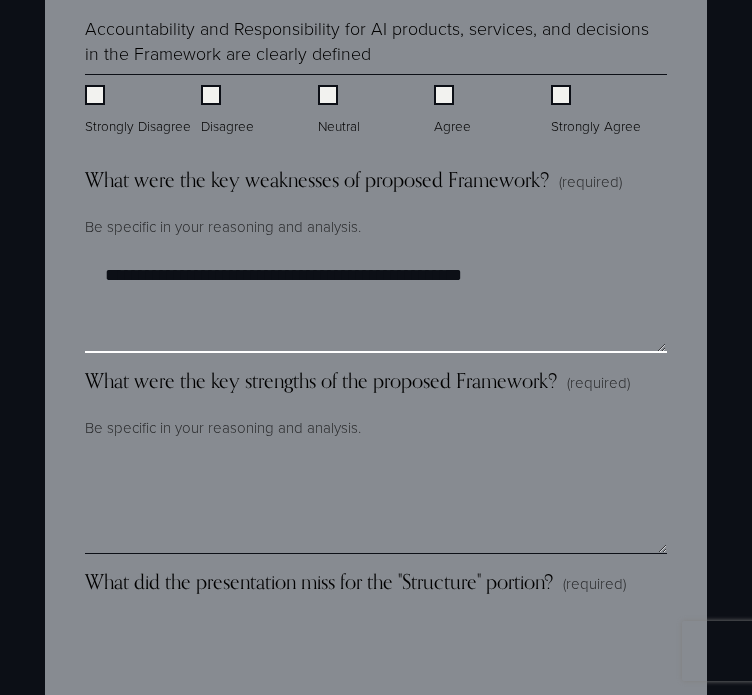 scroll, scrollTop: 2639, scrollLeft: 0, axis: vertical 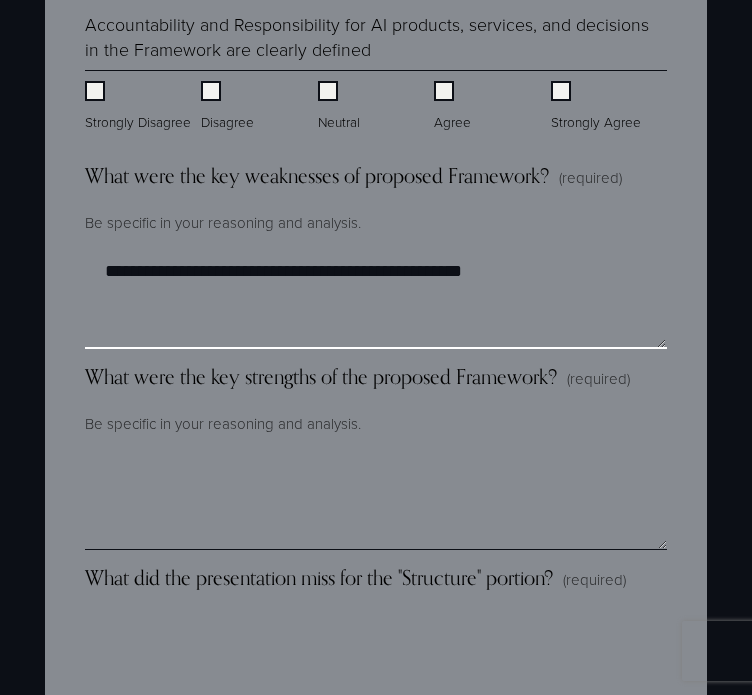 type on "**********" 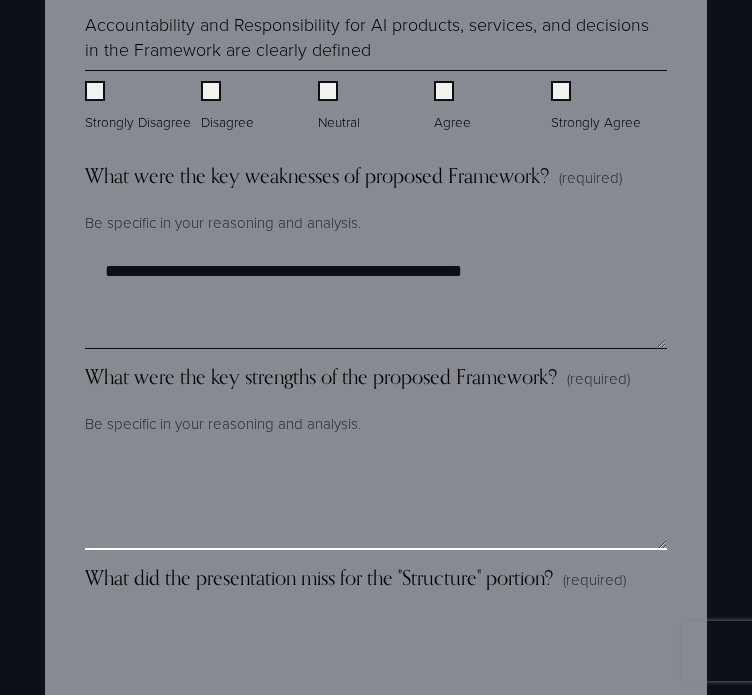 click on "What were the key strengths of the proposed Framework? (required)" at bounding box center [376, 500] 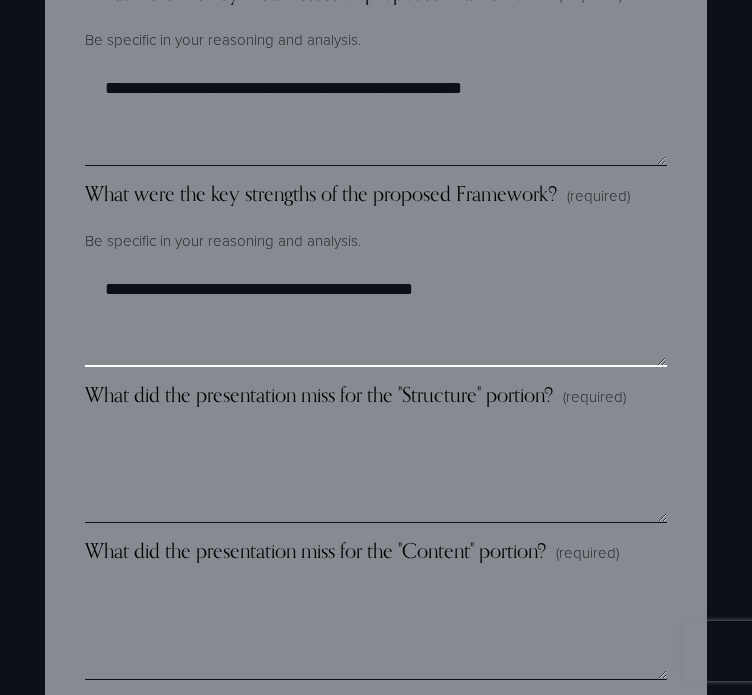 scroll, scrollTop: 2823, scrollLeft: 0, axis: vertical 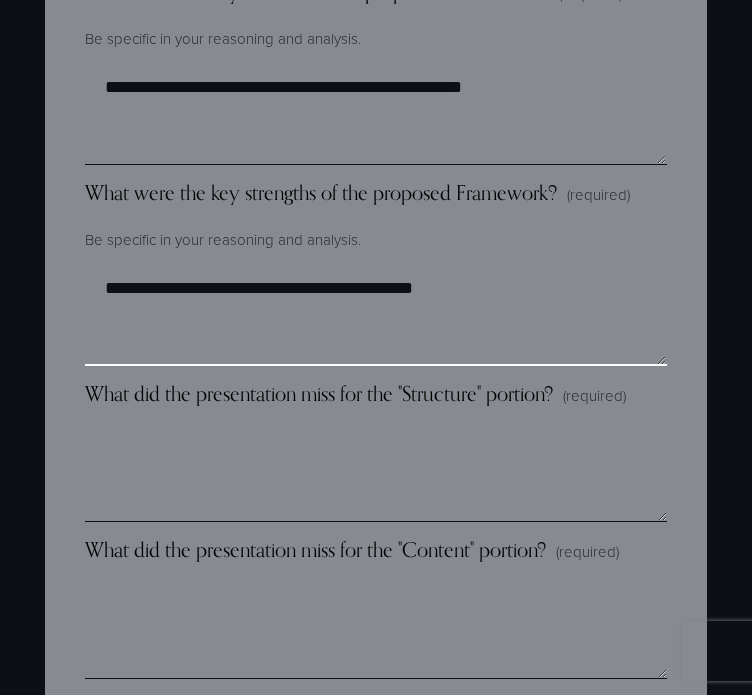 type on "**********" 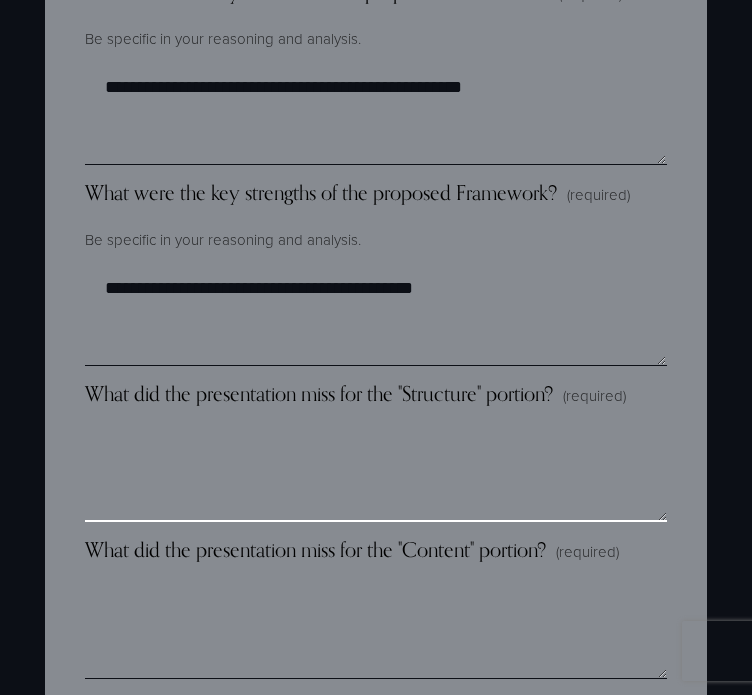 click on "What did the presentation miss for the "Structure" portion? (required)" at bounding box center [376, 472] 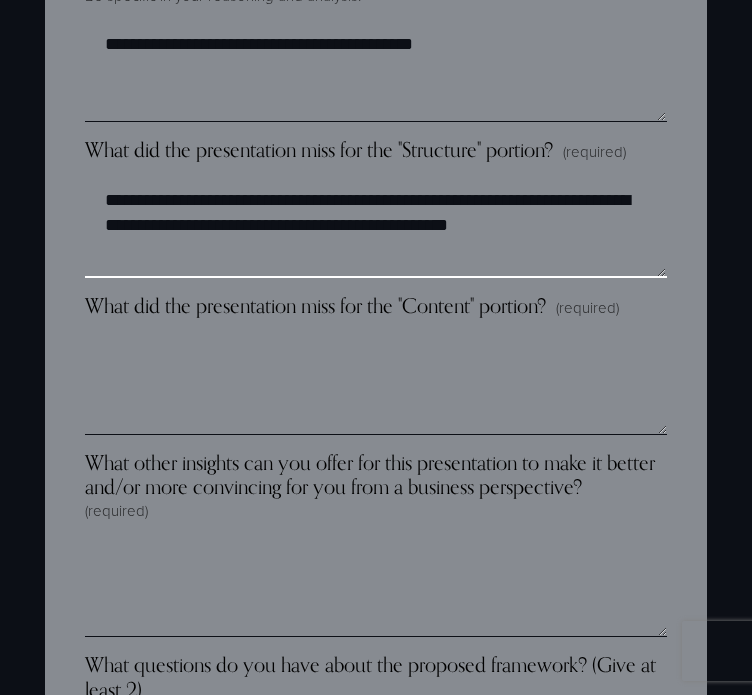 scroll, scrollTop: 3066, scrollLeft: 0, axis: vertical 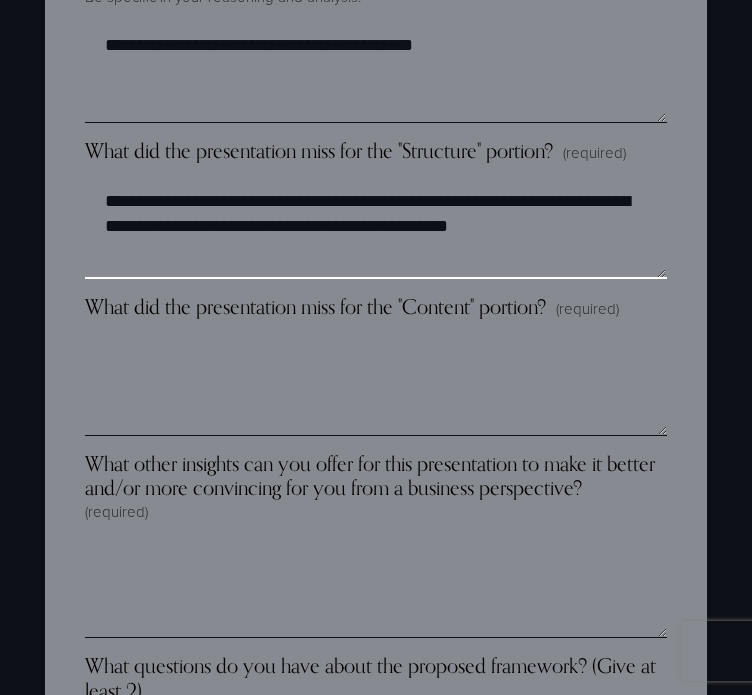 type on "**********" 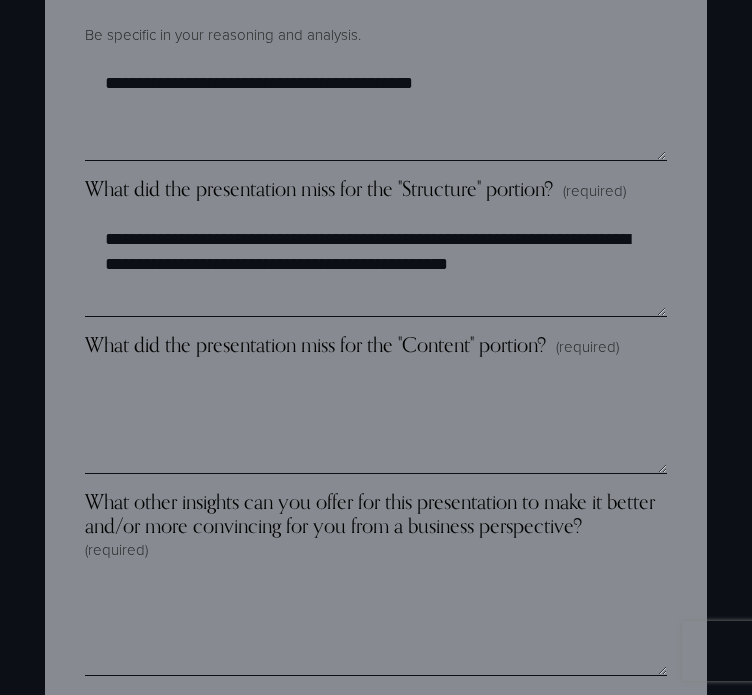 scroll, scrollTop: 3028, scrollLeft: 0, axis: vertical 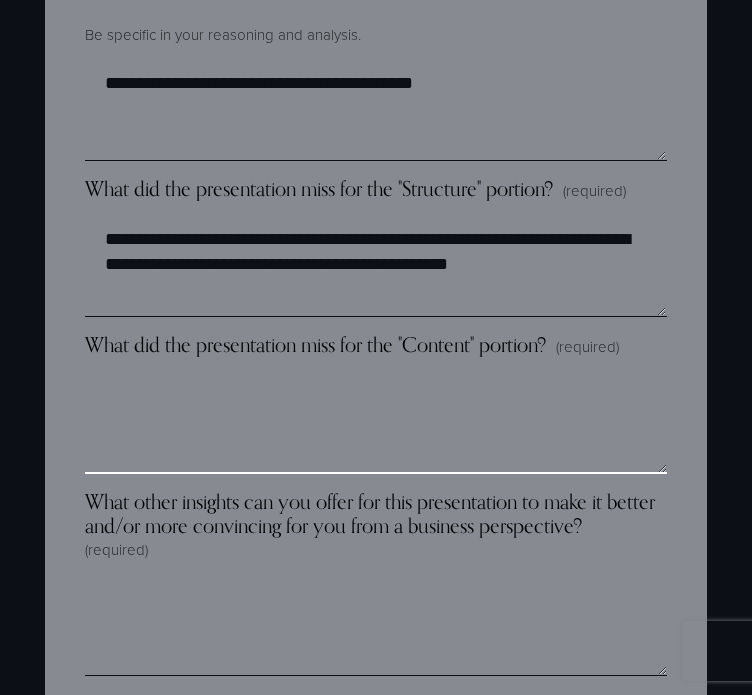 click on "What did the presentation miss for the "Content" portion? (required)" at bounding box center [376, 424] 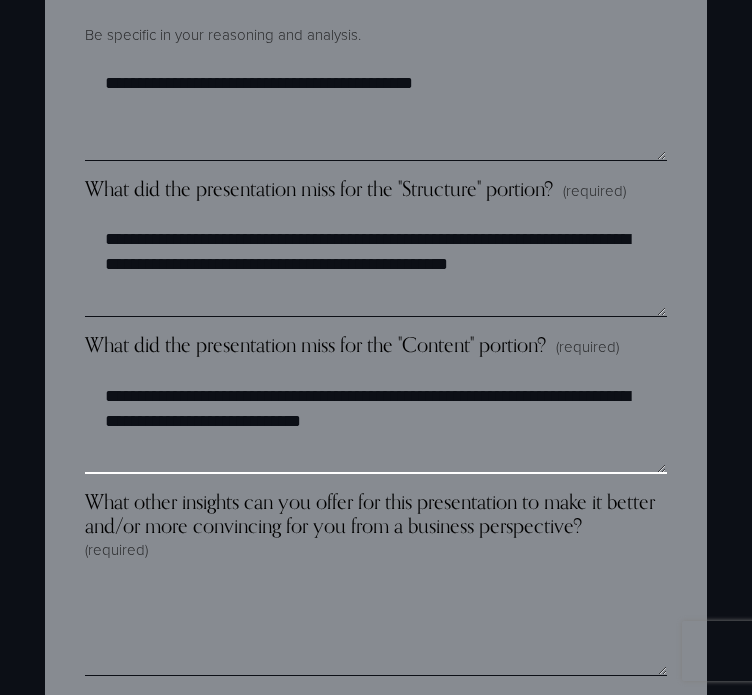 drag, startPoint x: 390, startPoint y: 431, endPoint x: 97, endPoint y: 395, distance: 295.2033 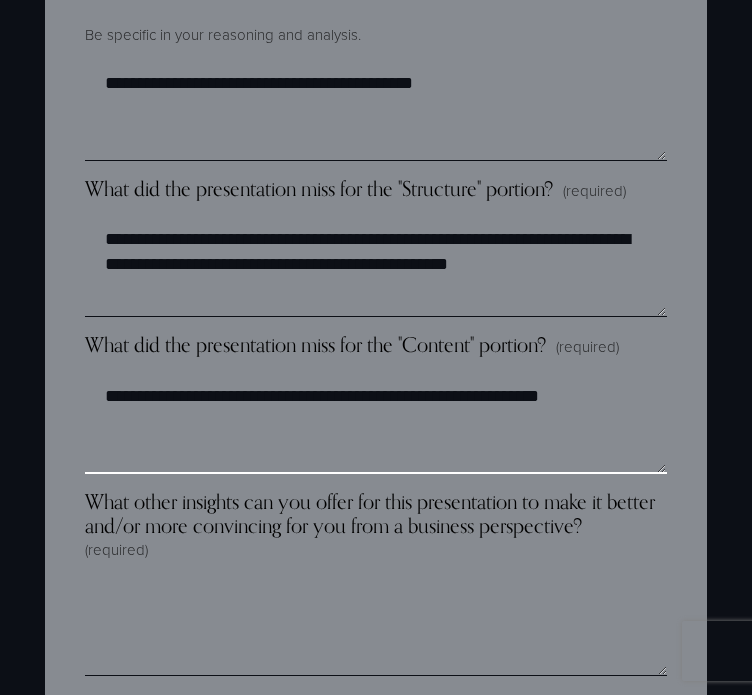scroll, scrollTop: 3180, scrollLeft: 0, axis: vertical 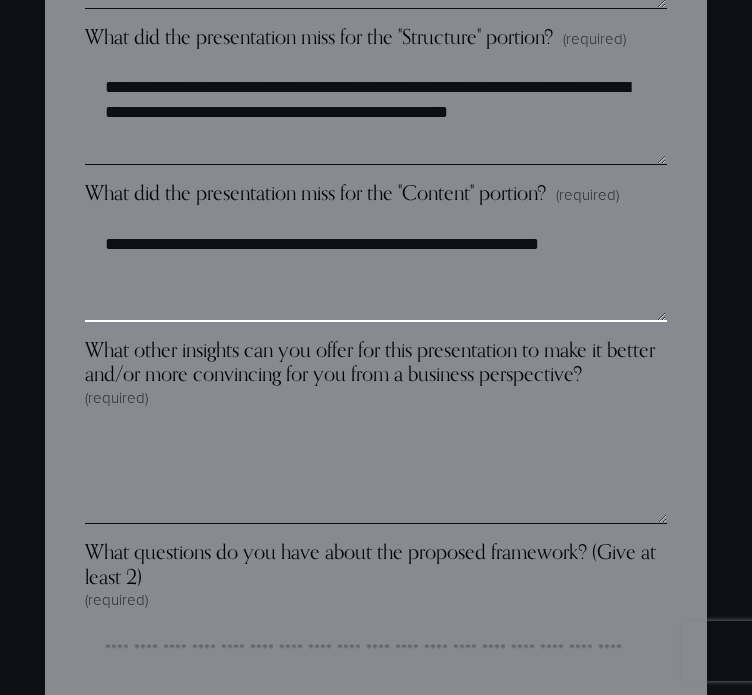 type on "**********" 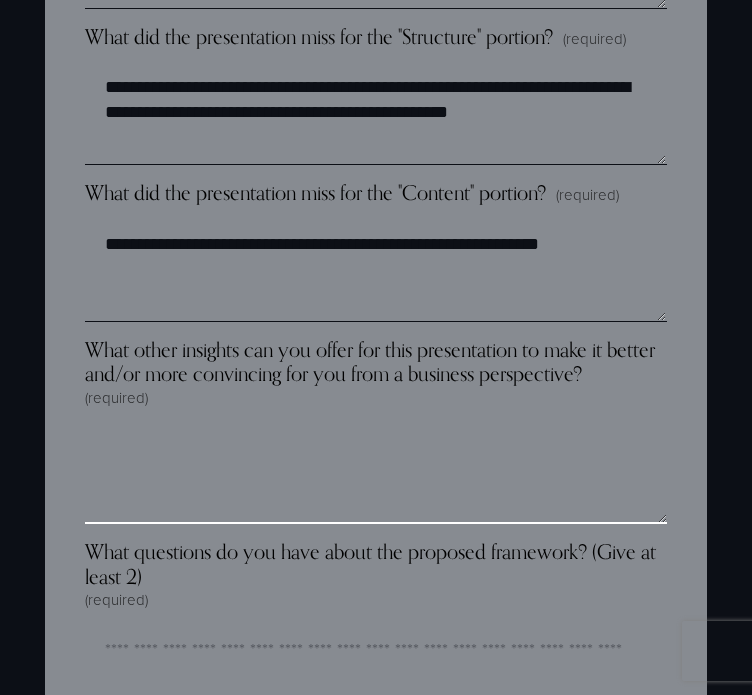 click on "What other insights can you offer for this presentation to make it better and/or more convincing for you from a business perspective? (required)" at bounding box center [376, 474] 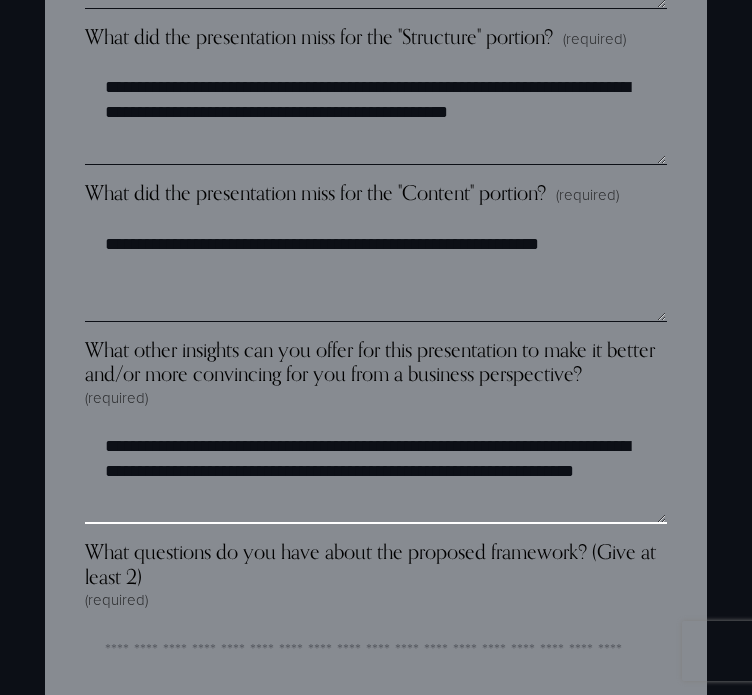 click on "**********" at bounding box center (375, 474) 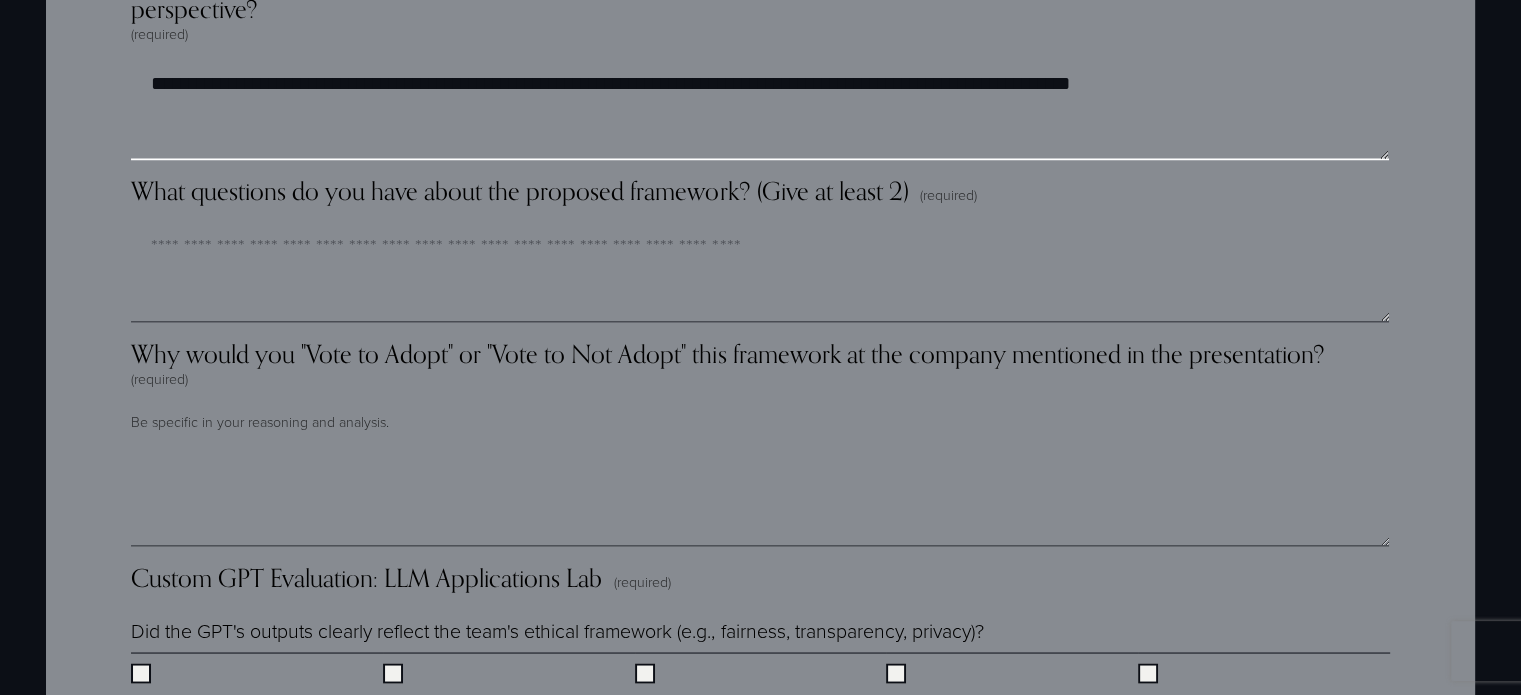 scroll, scrollTop: 3484, scrollLeft: 0, axis: vertical 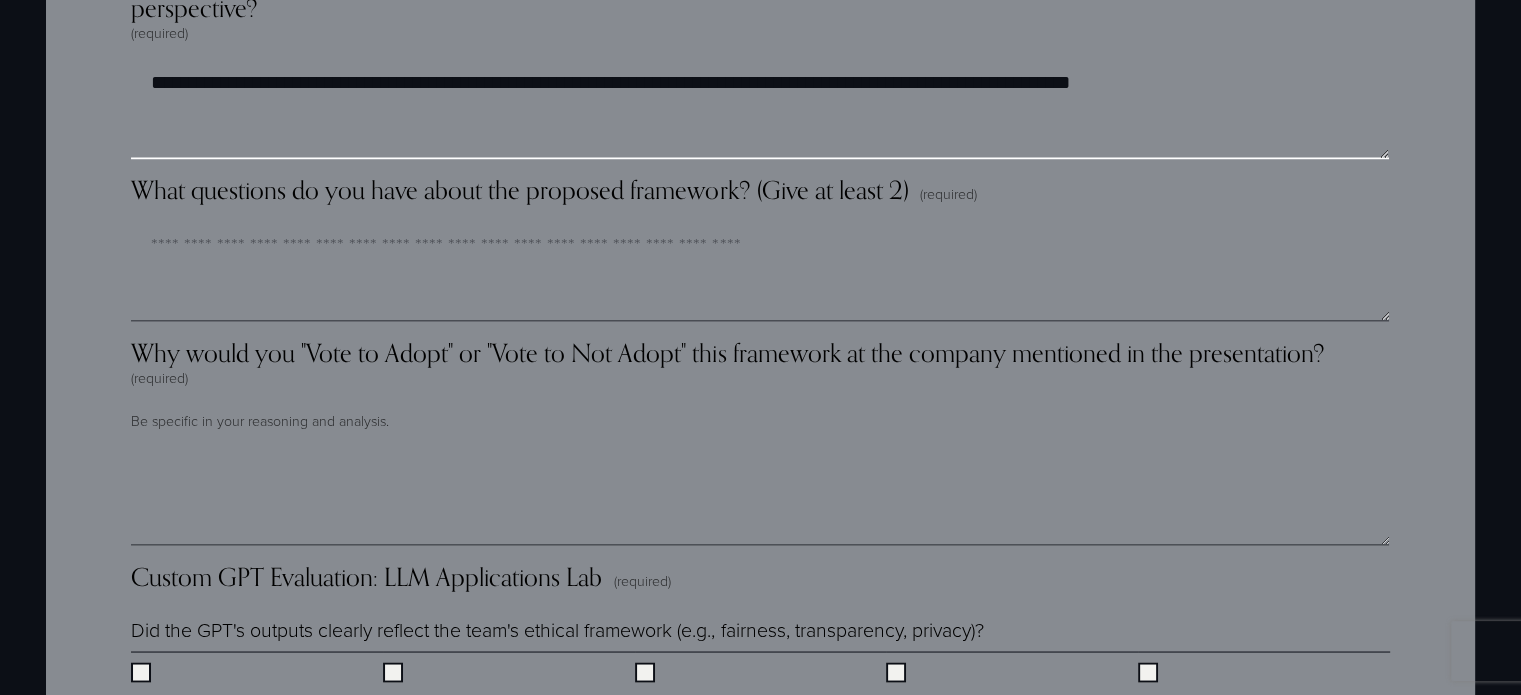 type on "**********" 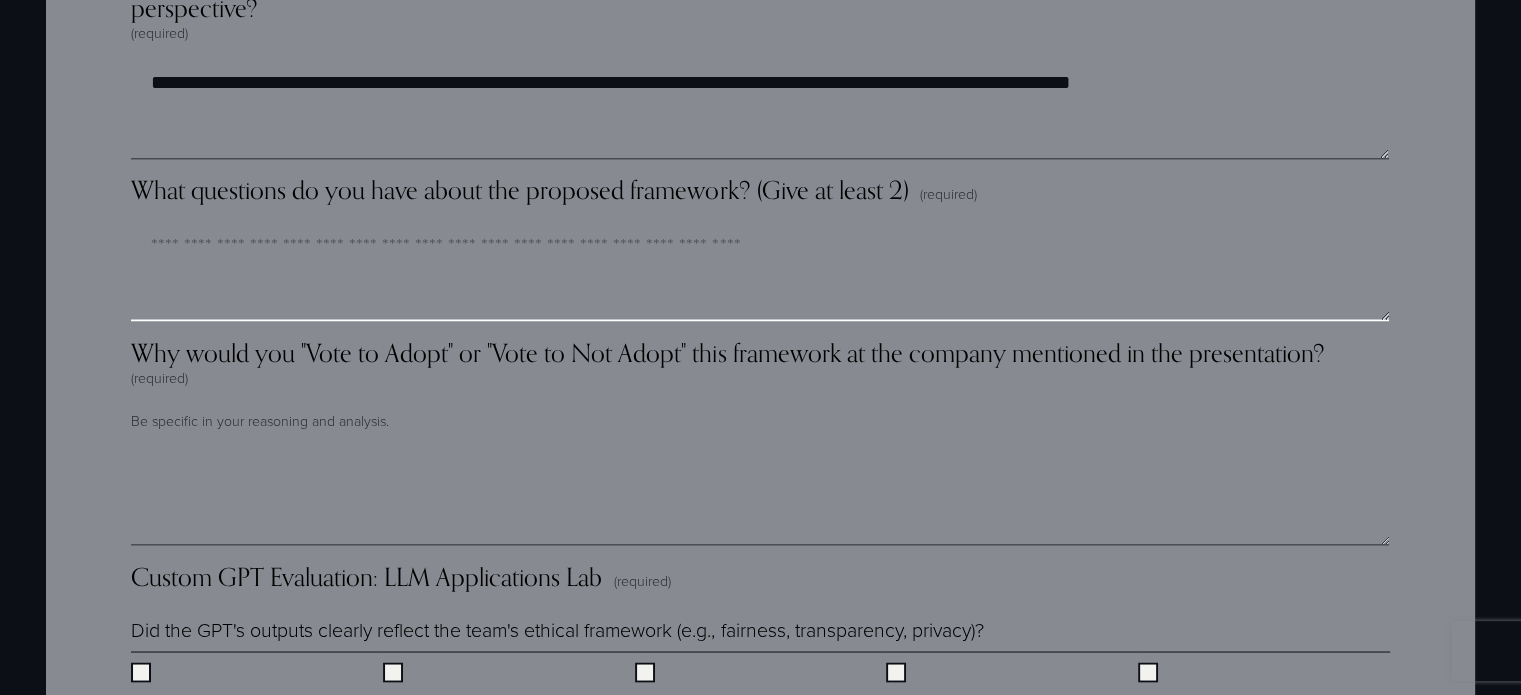 click on "What questions do you have about the proposed framework? (Give at least 2)  (required)" at bounding box center [760, 271] 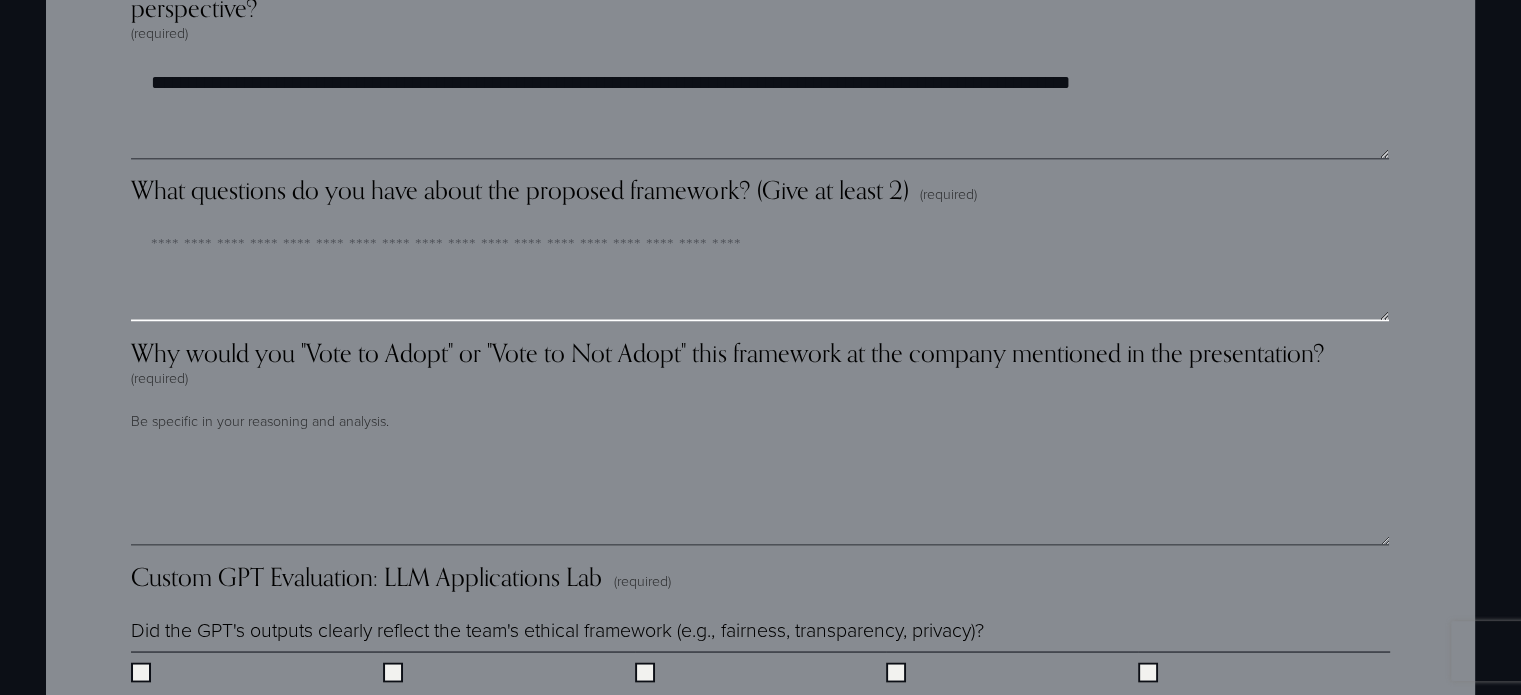 type on "*" 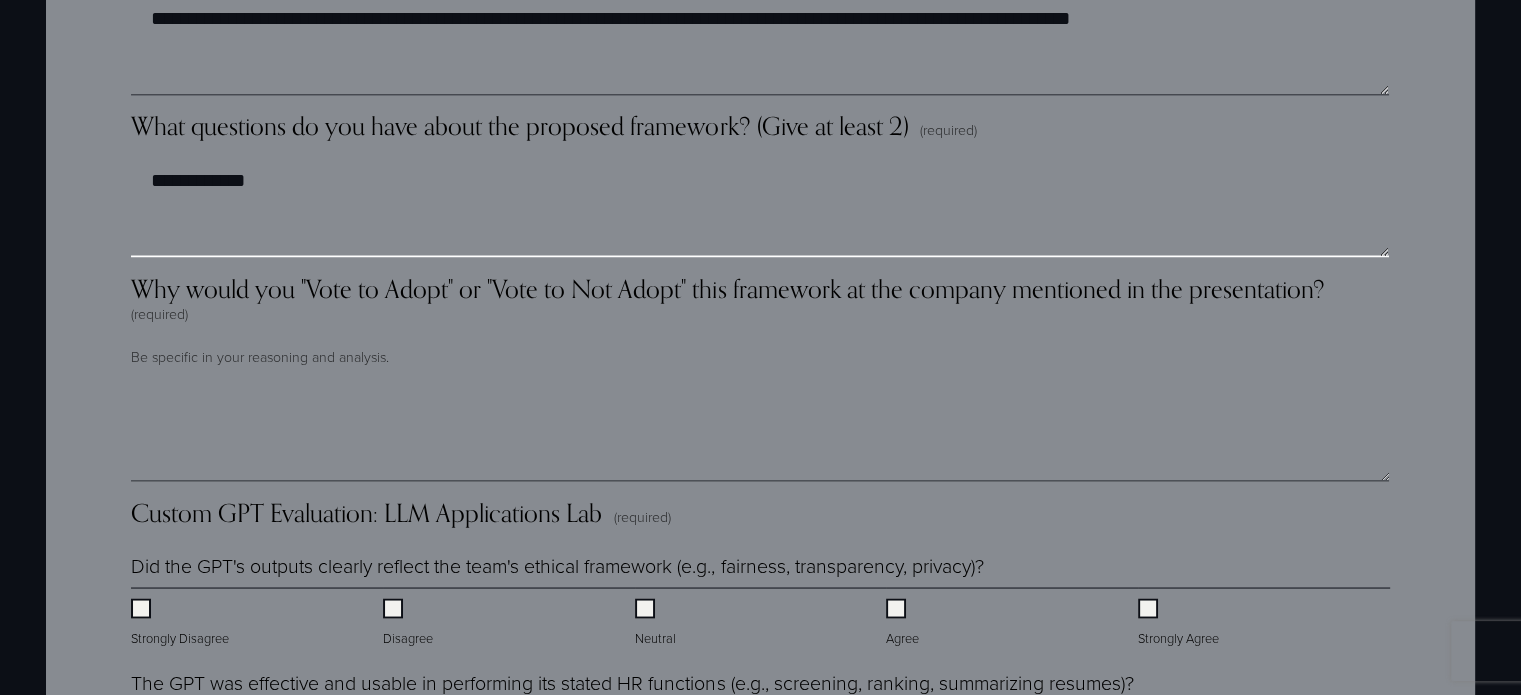 scroll, scrollTop: 3584, scrollLeft: 0, axis: vertical 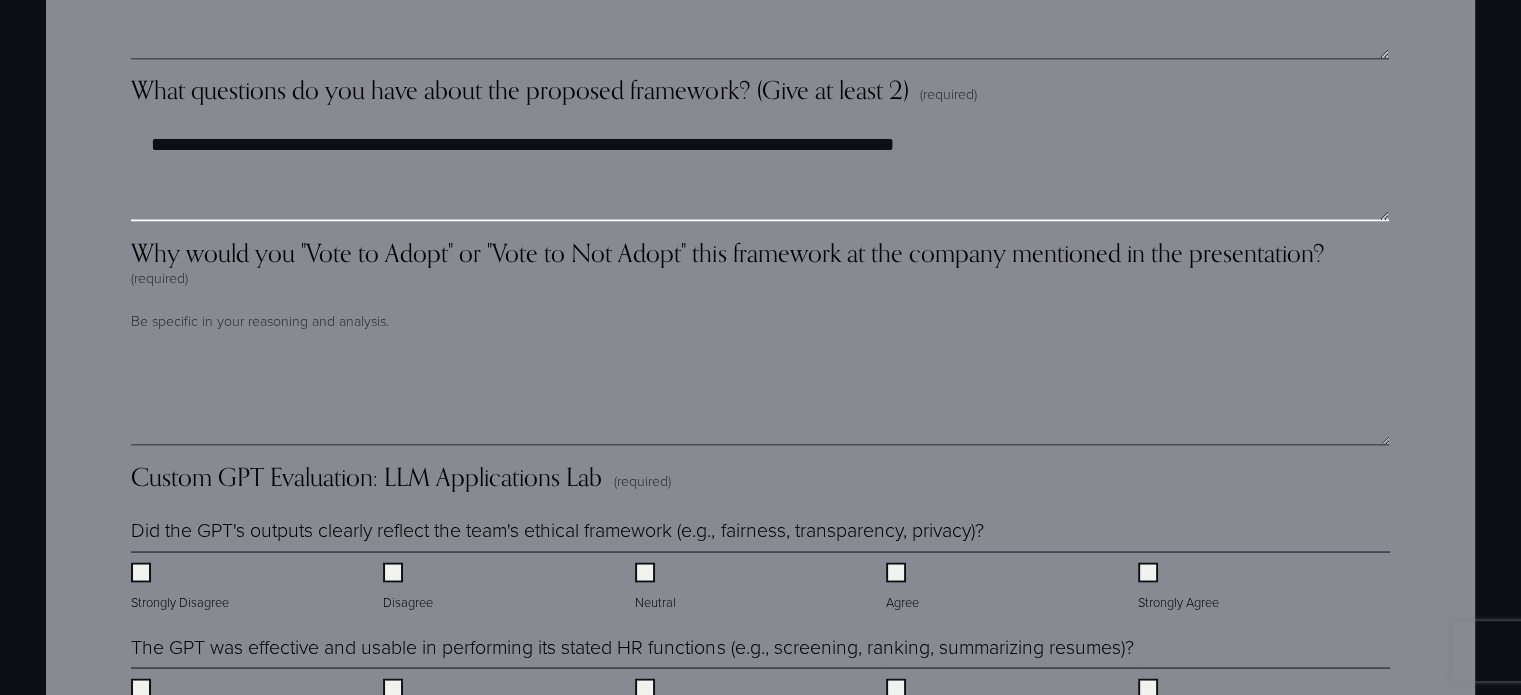 type on "**********" 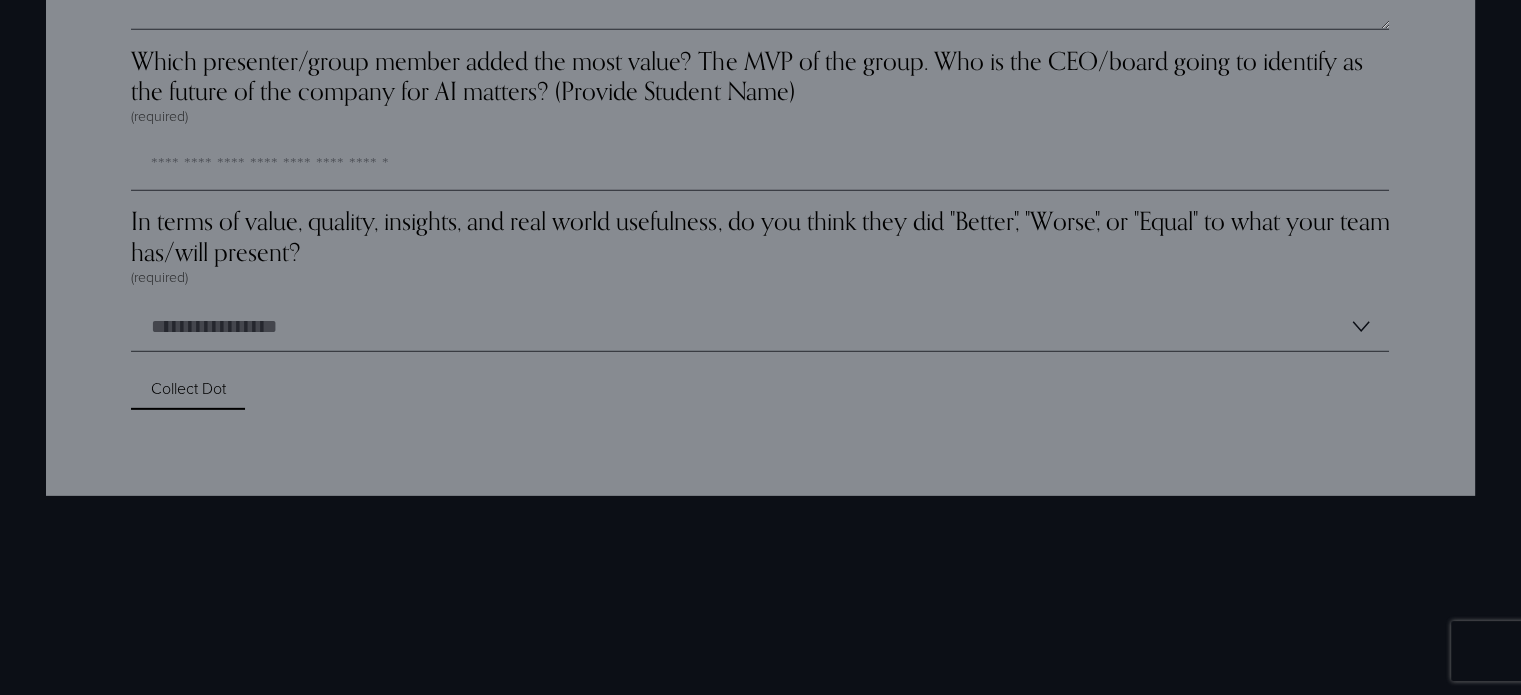 scroll, scrollTop: 5884, scrollLeft: 0, axis: vertical 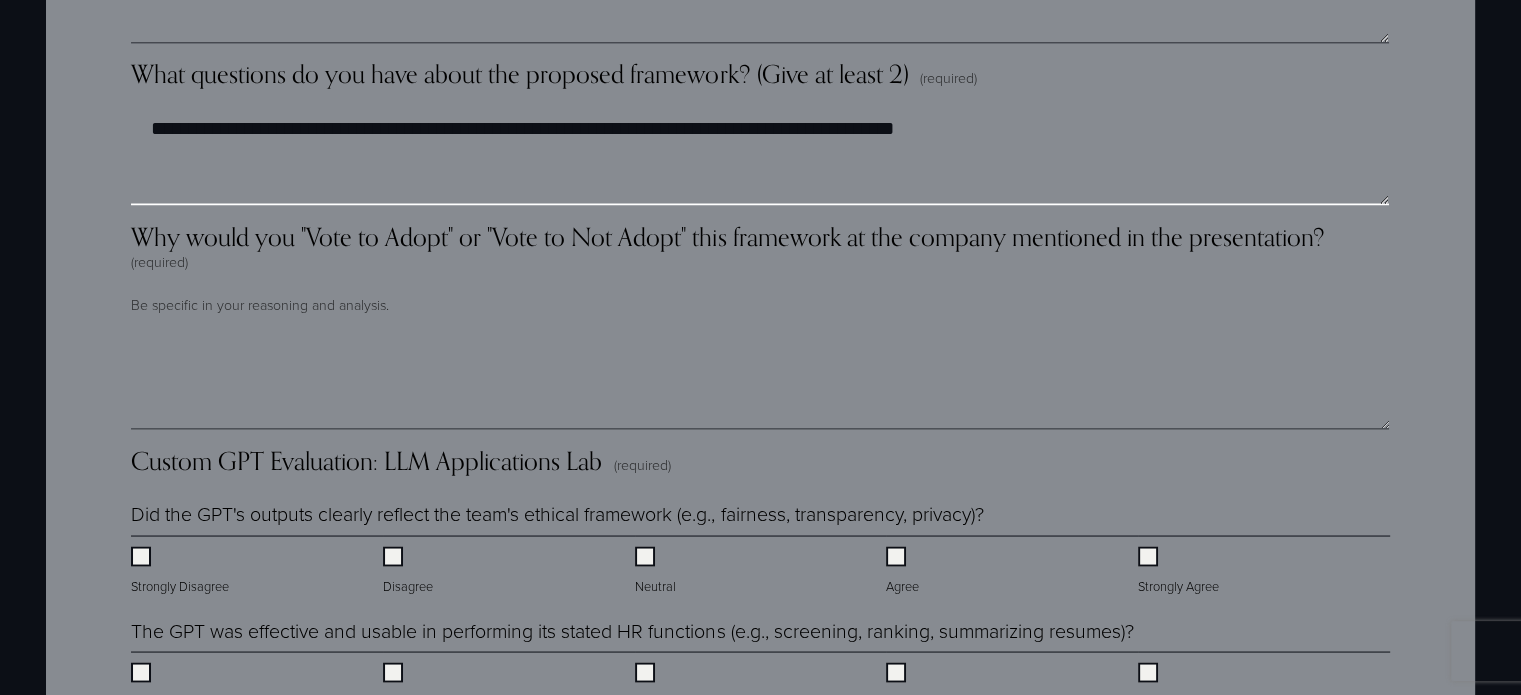 click on "**********" at bounding box center [759, 155] 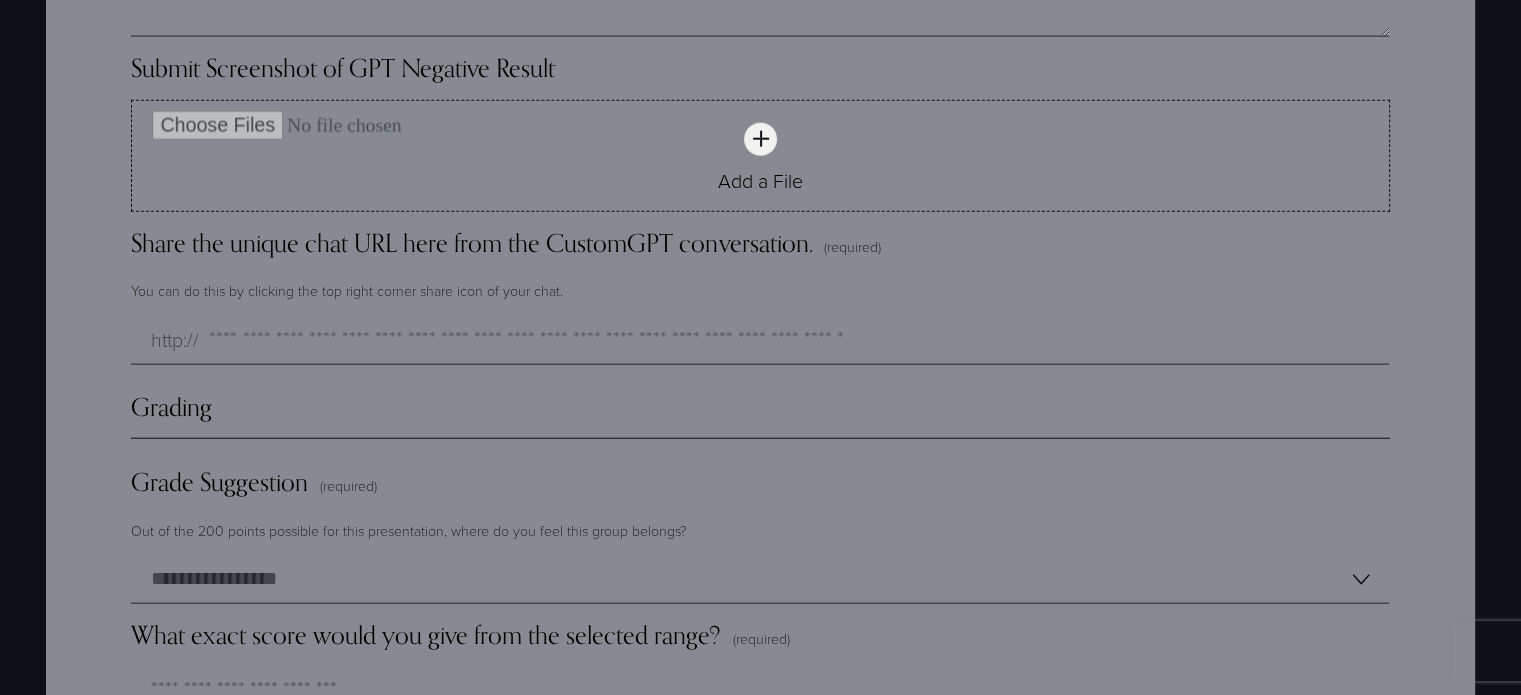 scroll, scrollTop: 4800, scrollLeft: 0, axis: vertical 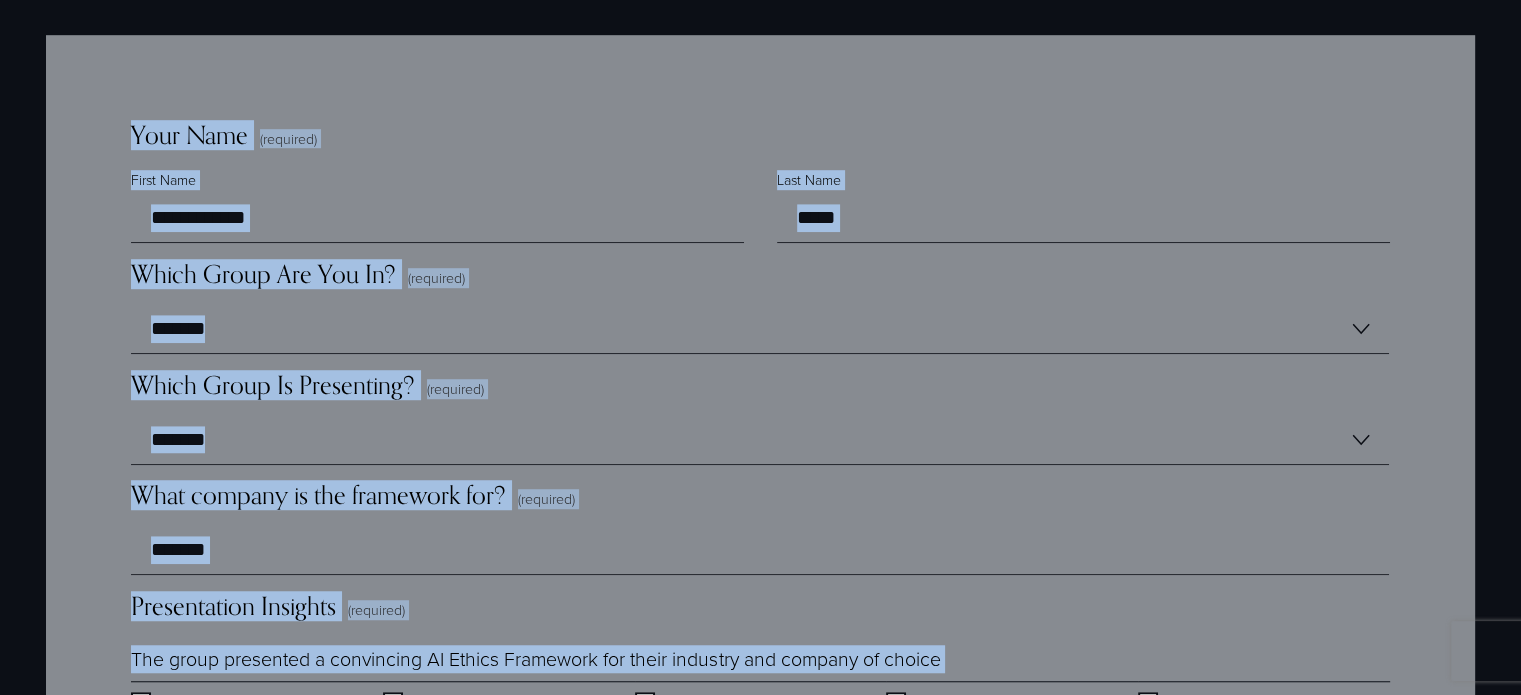 drag, startPoint x: 1360, startPoint y: 411, endPoint x: 108, endPoint y: 147, distance: 1279.5311 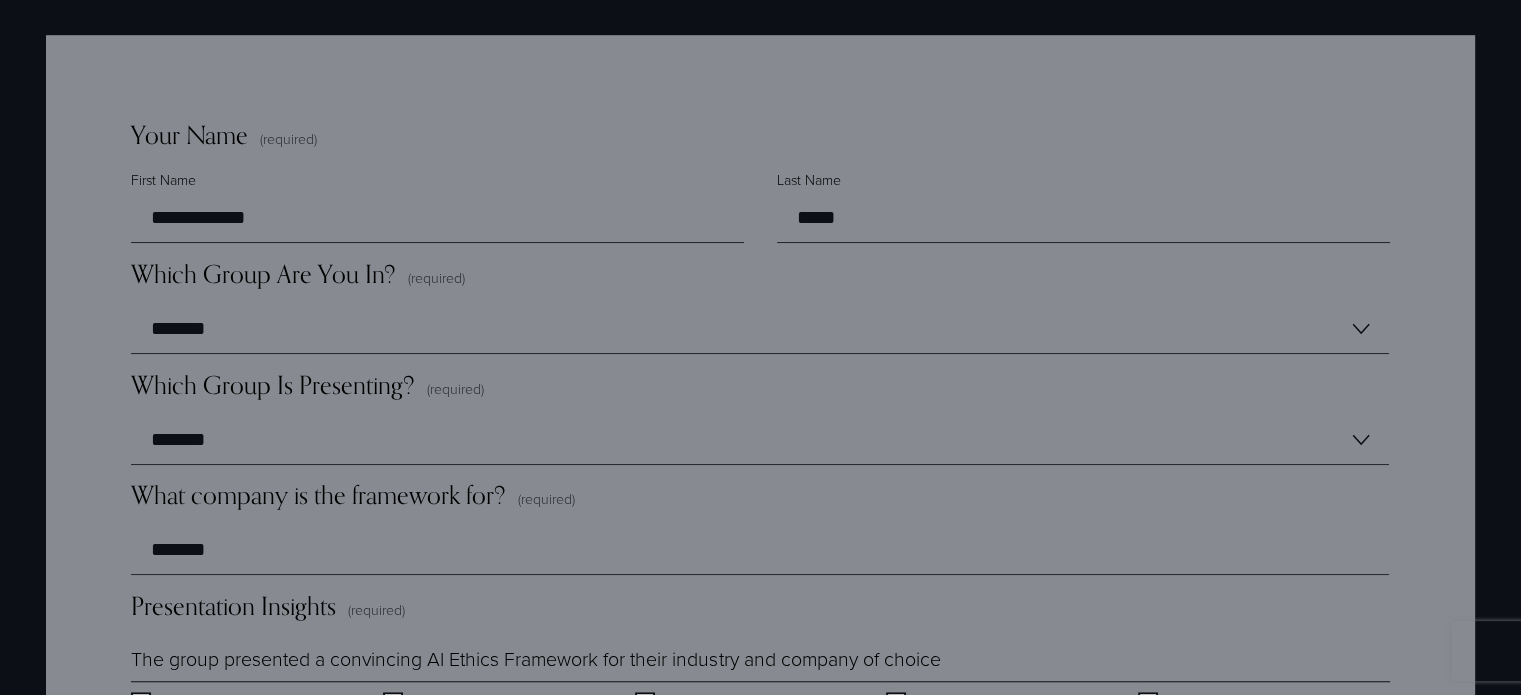 scroll, scrollTop: 1559, scrollLeft: 0, axis: vertical 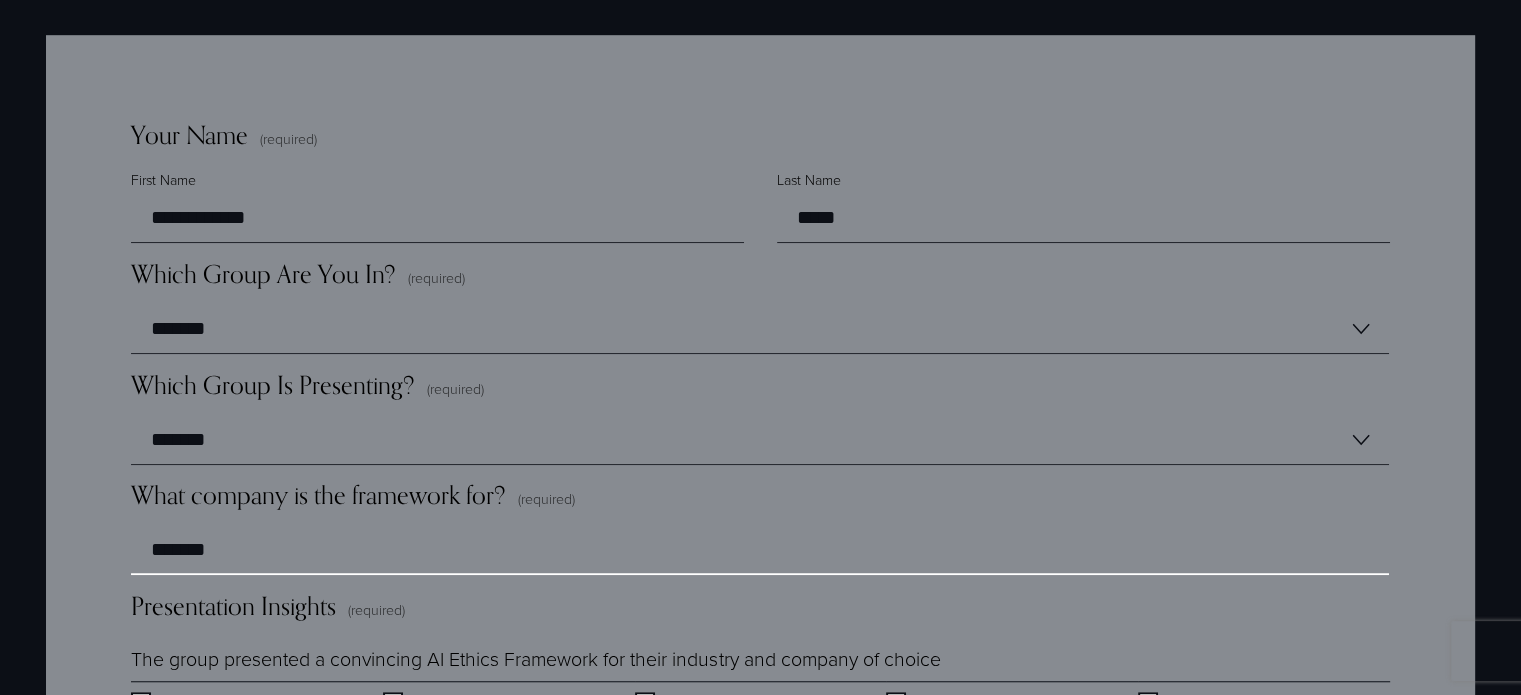 click on "*******" at bounding box center [760, 550] 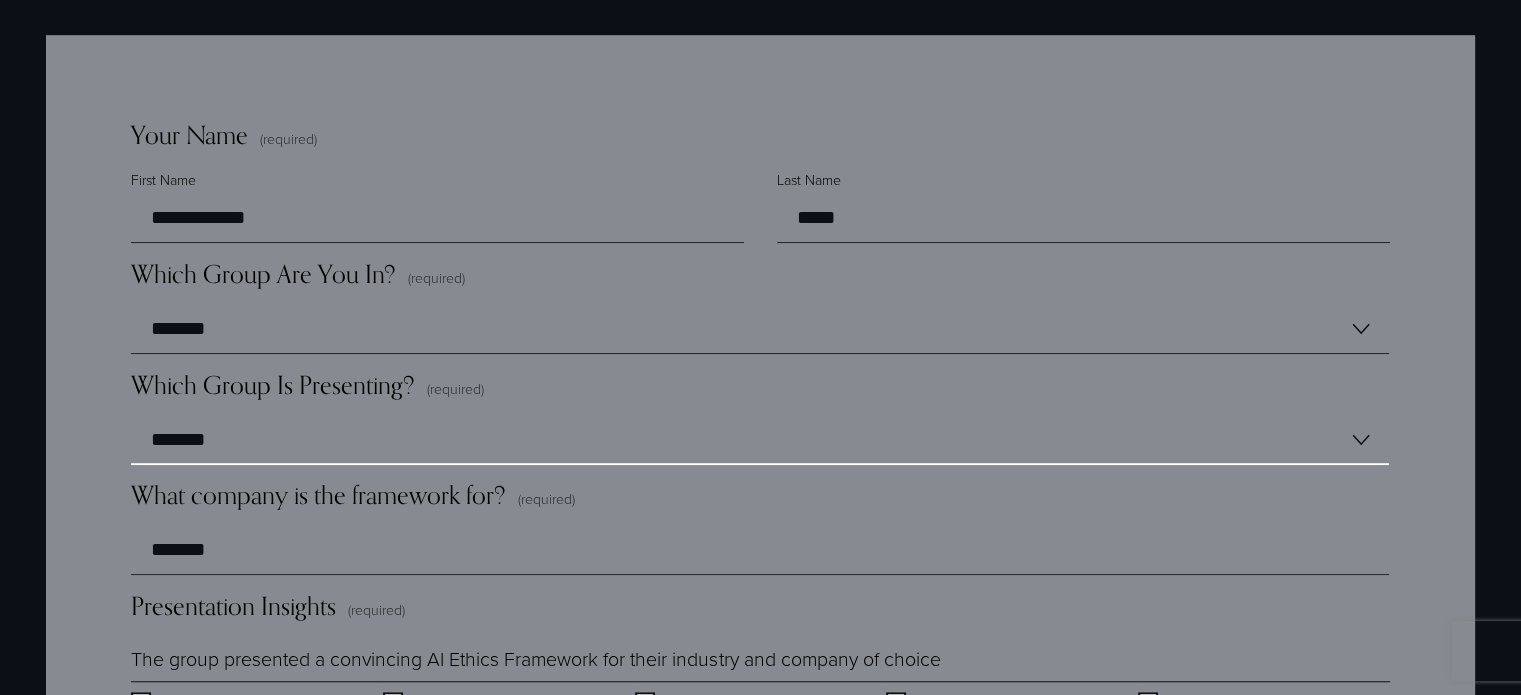 click on "******* ******* ******* *******" at bounding box center [760, 440] 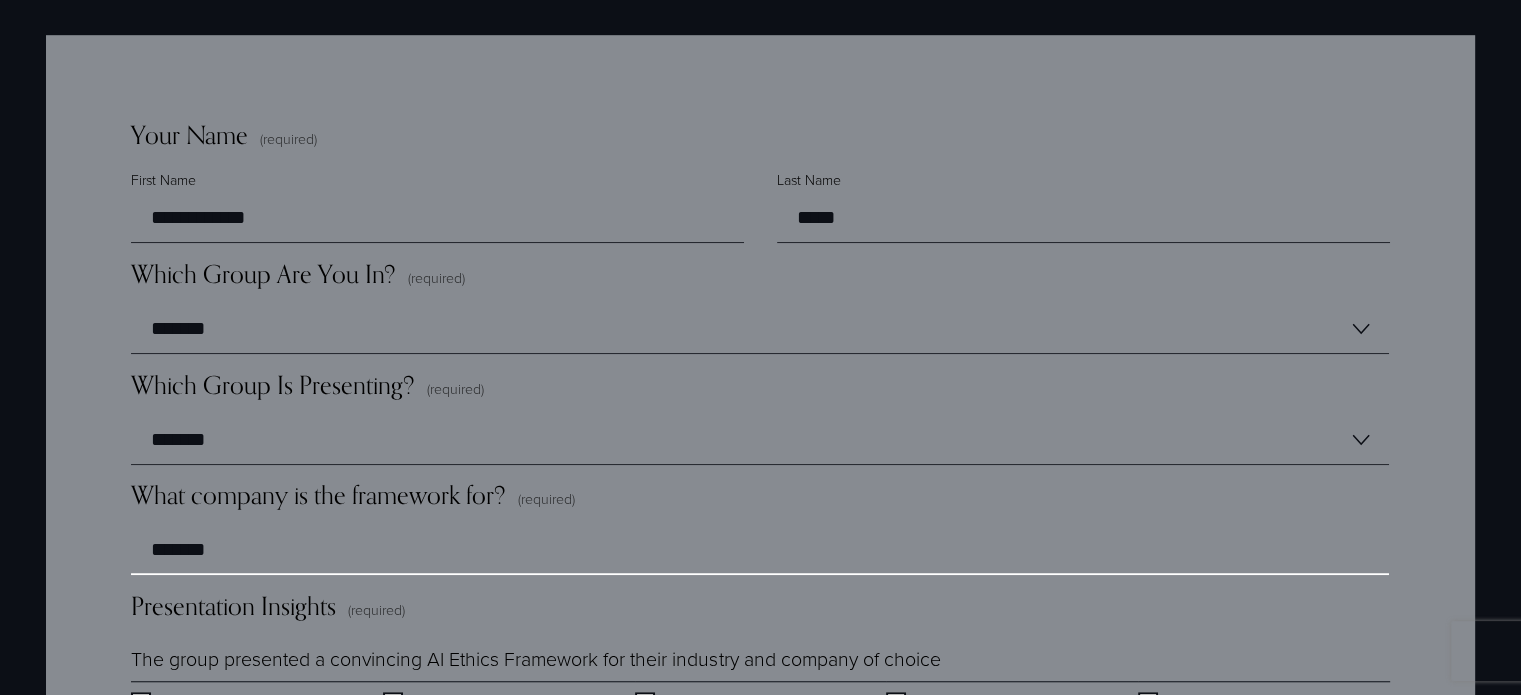 click on "*******" at bounding box center (760, 550) 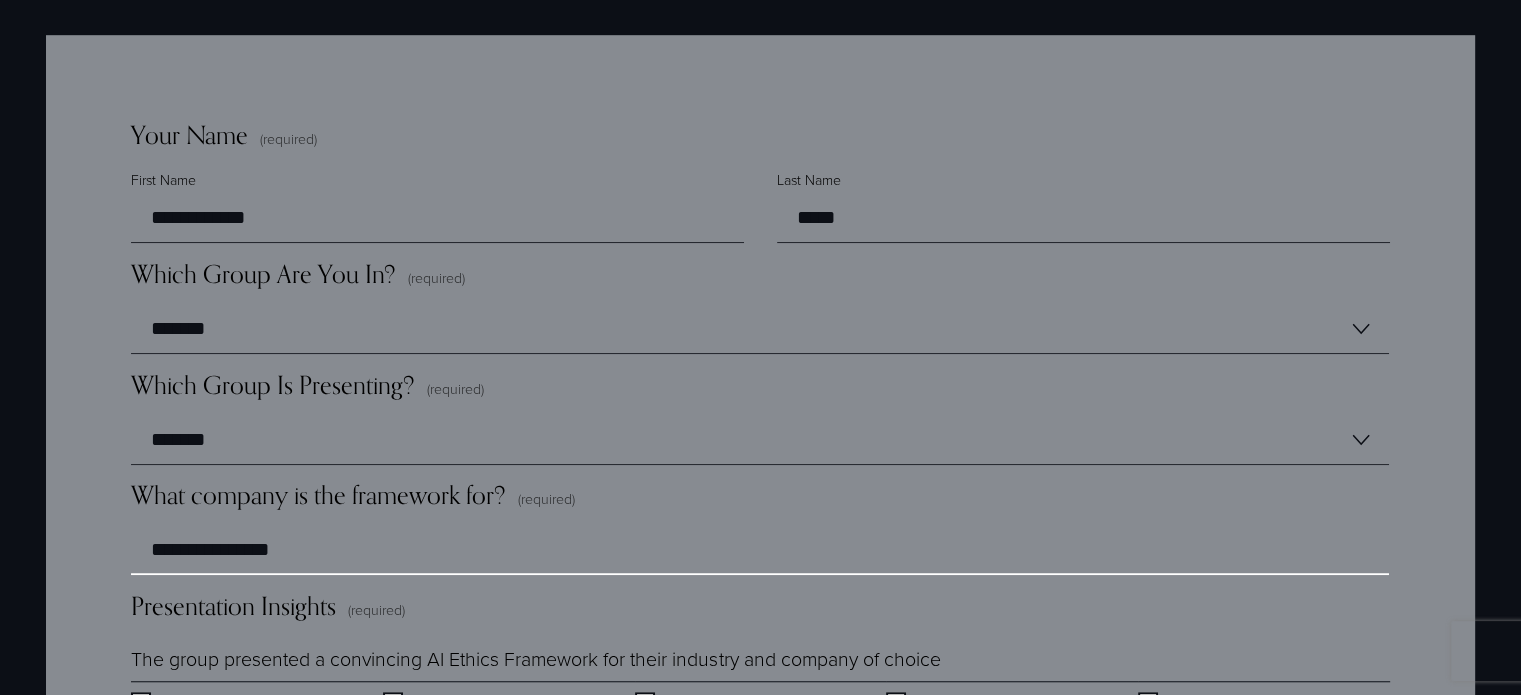 type on "**********" 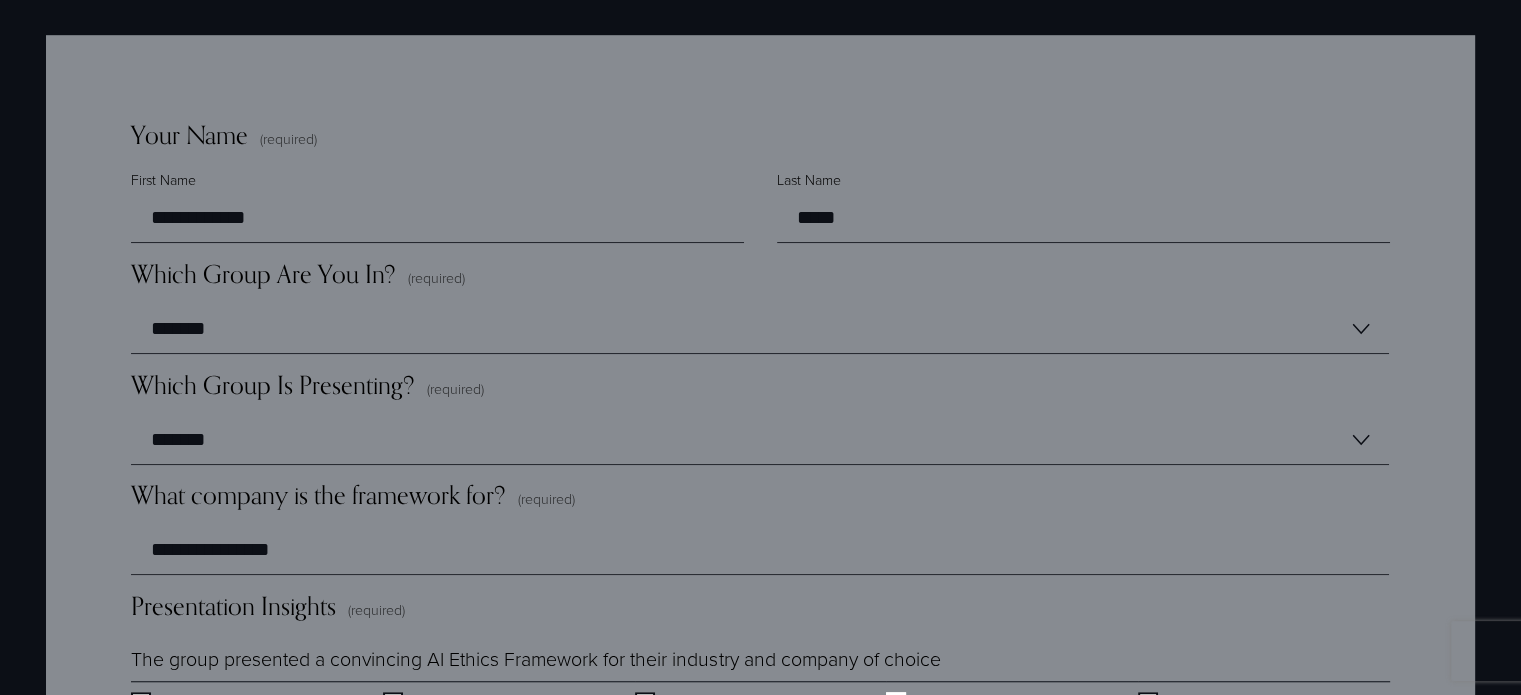 scroll, scrollTop: 1718, scrollLeft: 0, axis: vertical 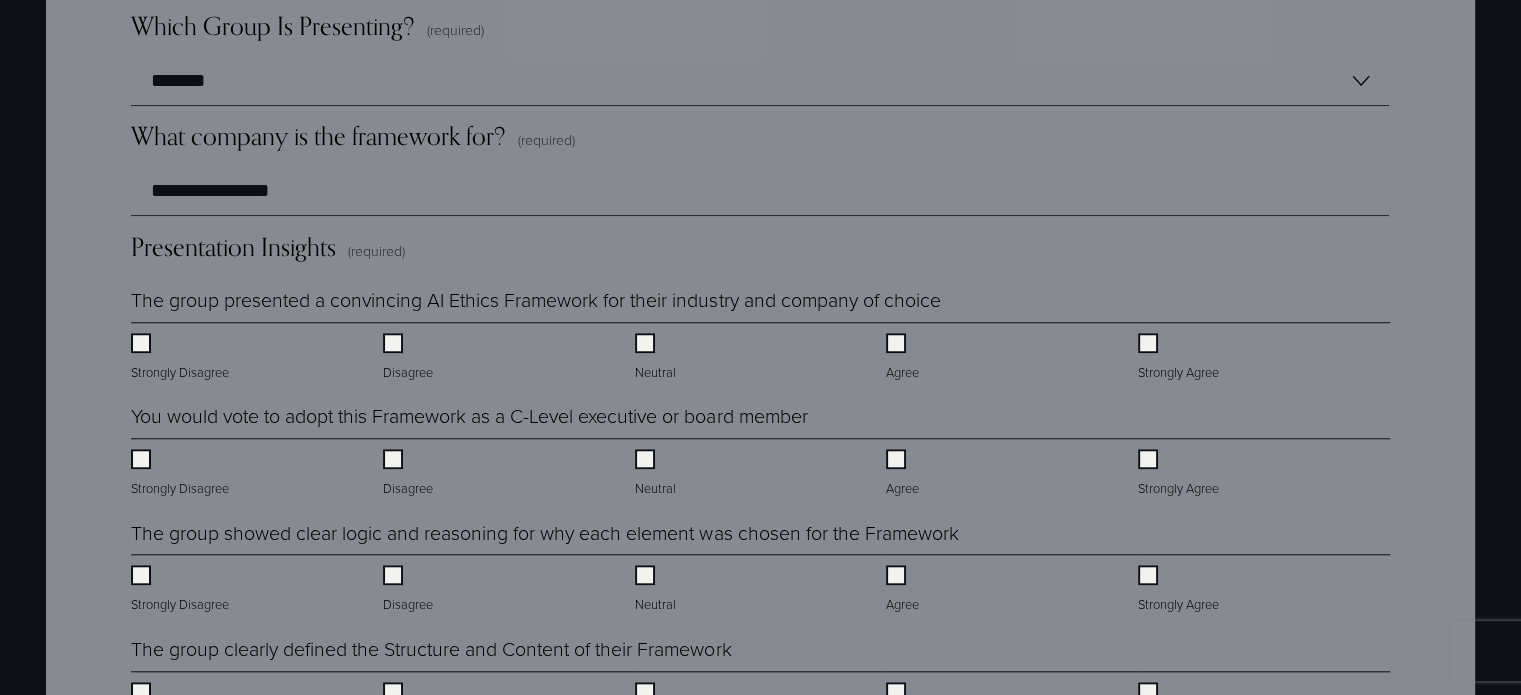 click on "Presentation Insights (required)" at bounding box center [760, 255] 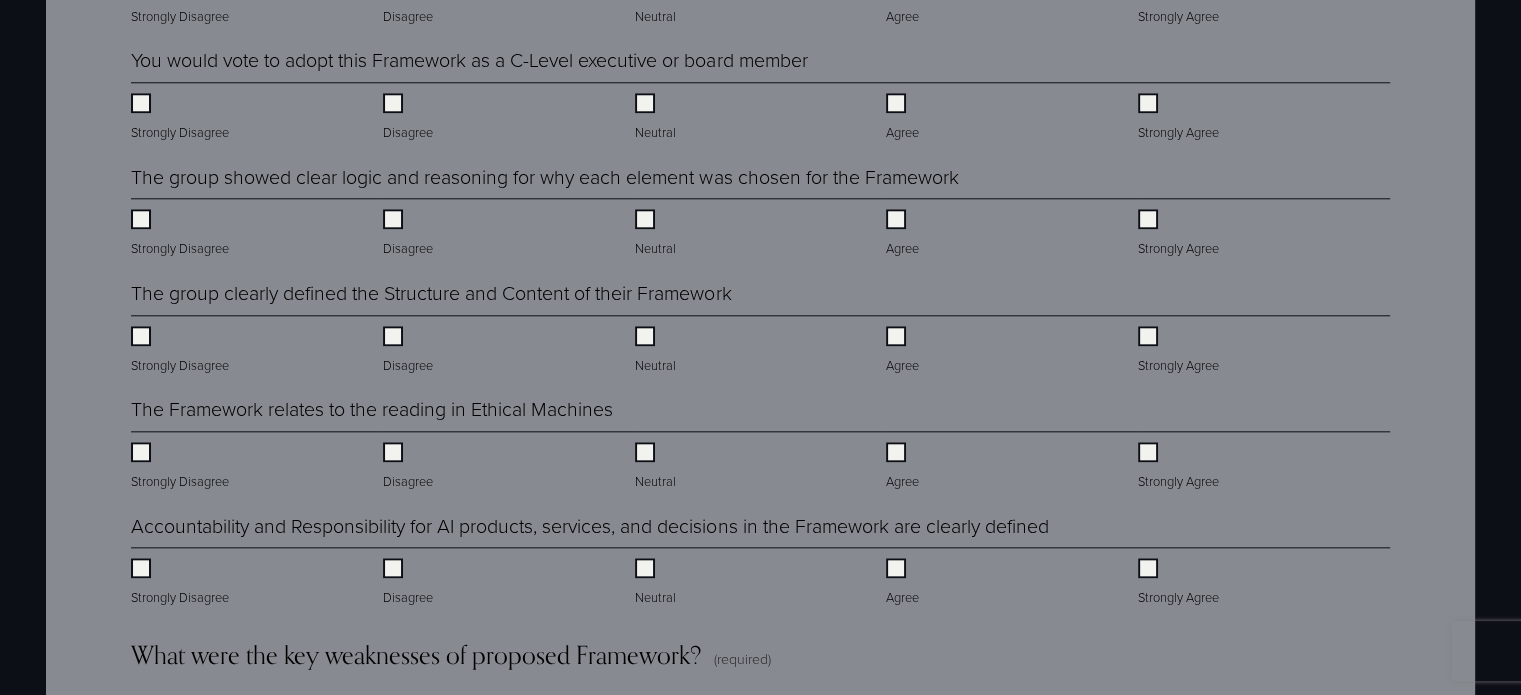 scroll, scrollTop: 2118, scrollLeft: 0, axis: vertical 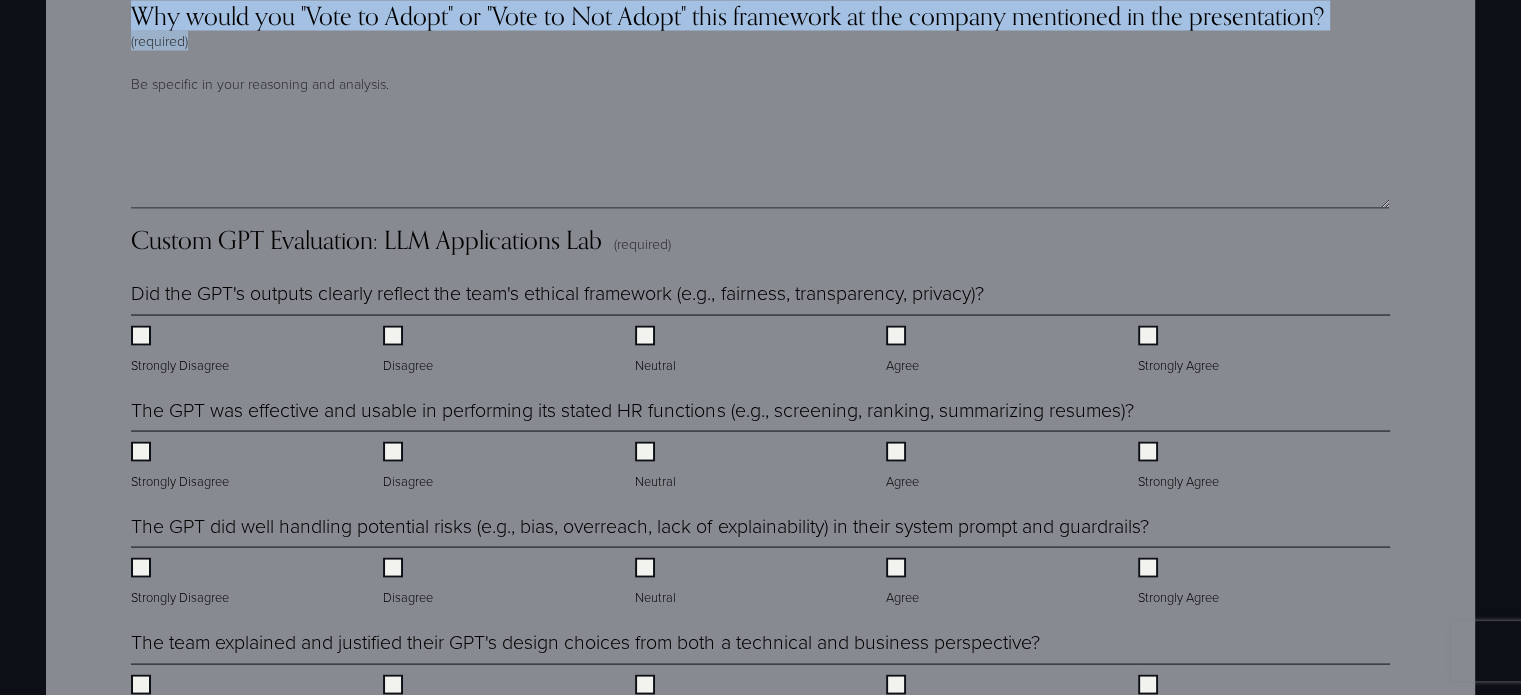 drag, startPoint x: 129, startPoint y: 115, endPoint x: 1365, endPoint y: 66, distance: 1236.971 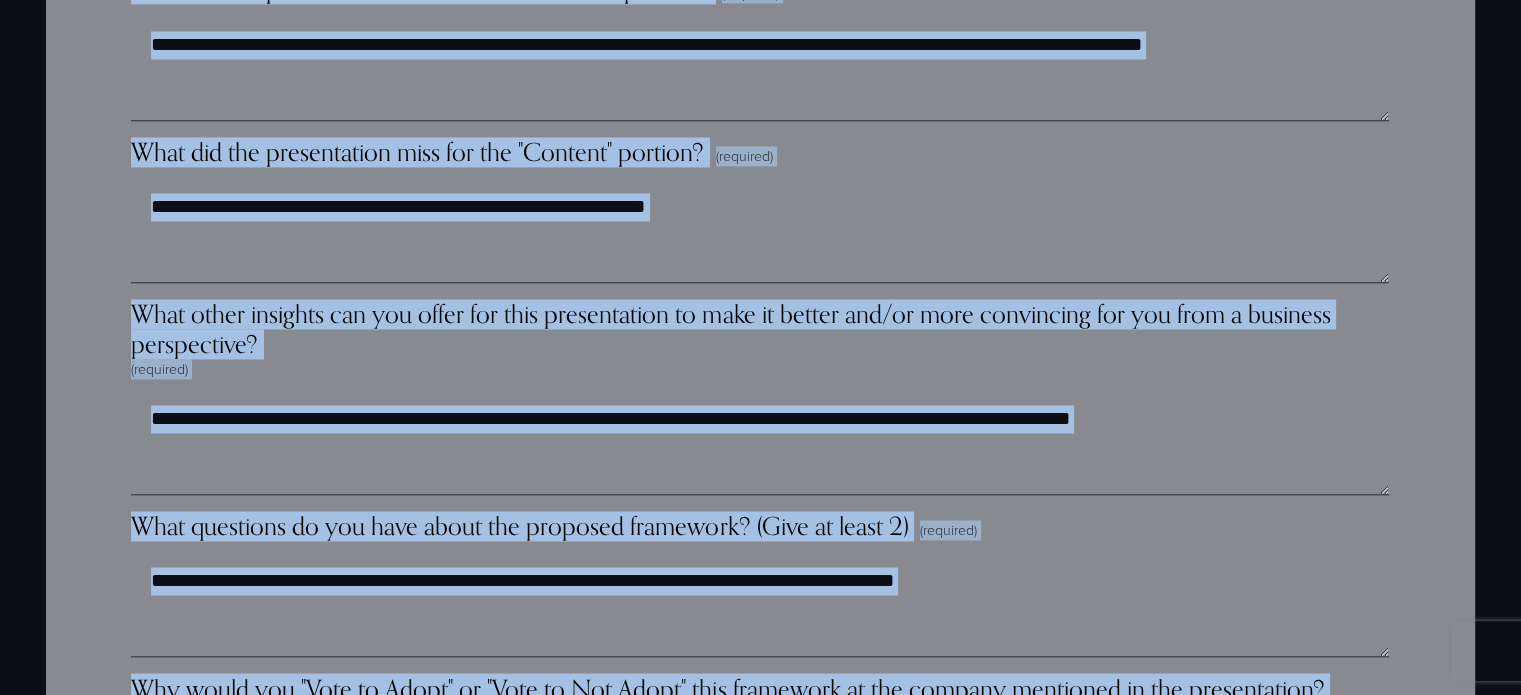 scroll, scrollTop: 2920, scrollLeft: 0, axis: vertical 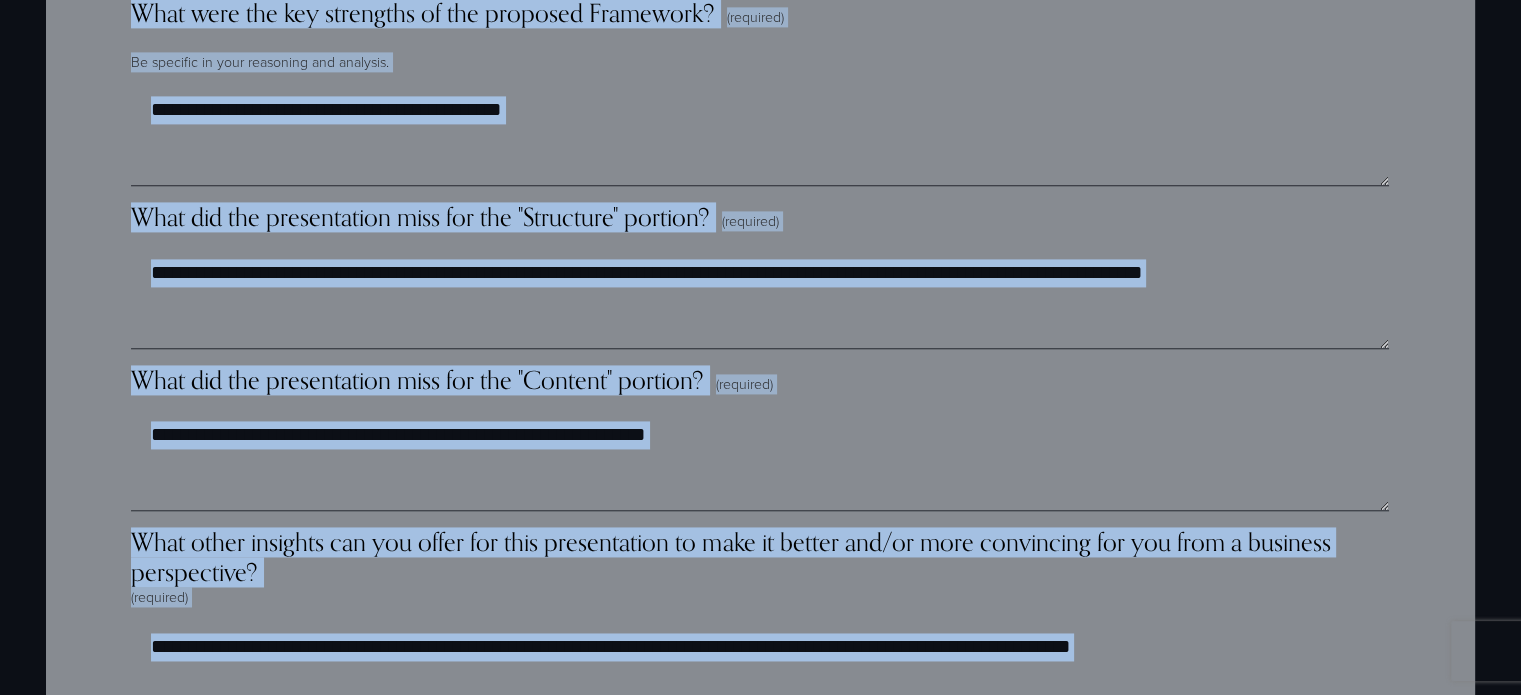 click on "Be specific in your reasoning and analysis." at bounding box center (760, 61) 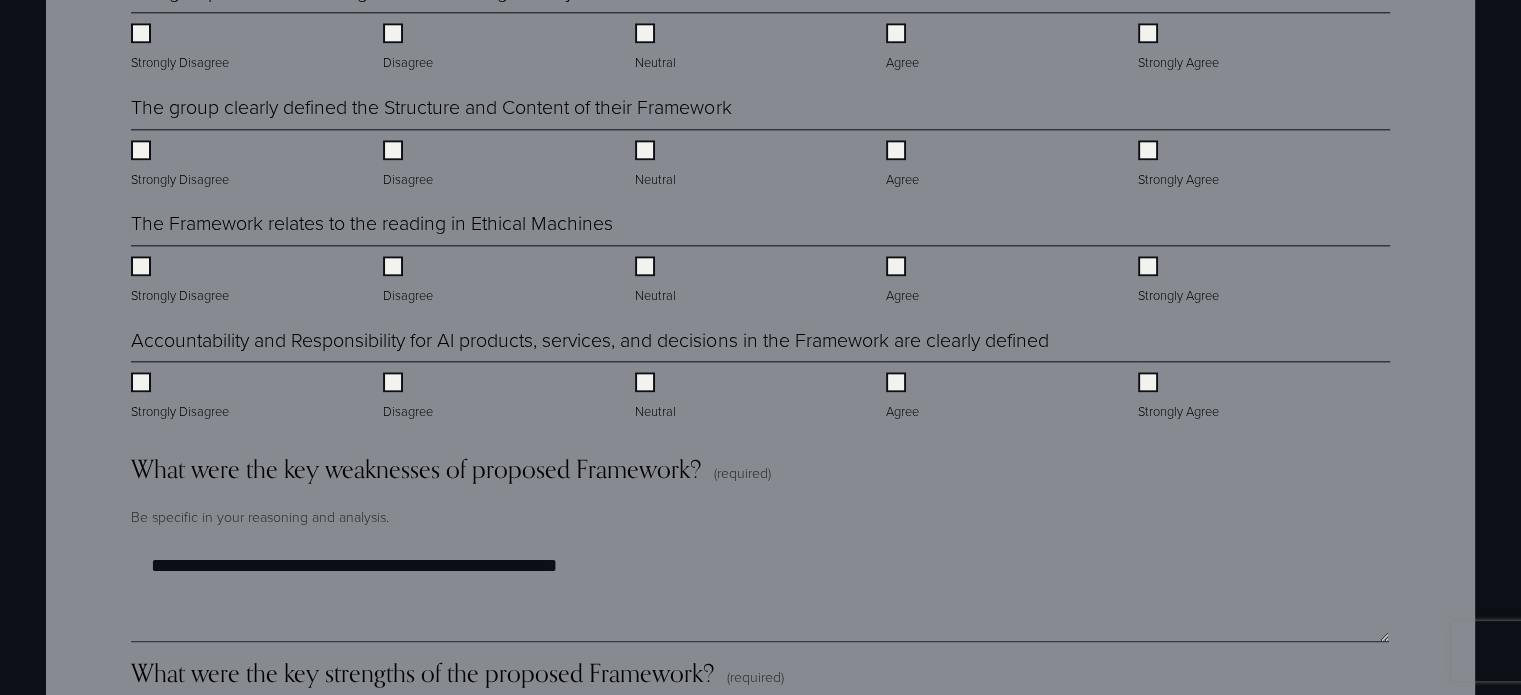scroll, scrollTop: 2520, scrollLeft: 0, axis: vertical 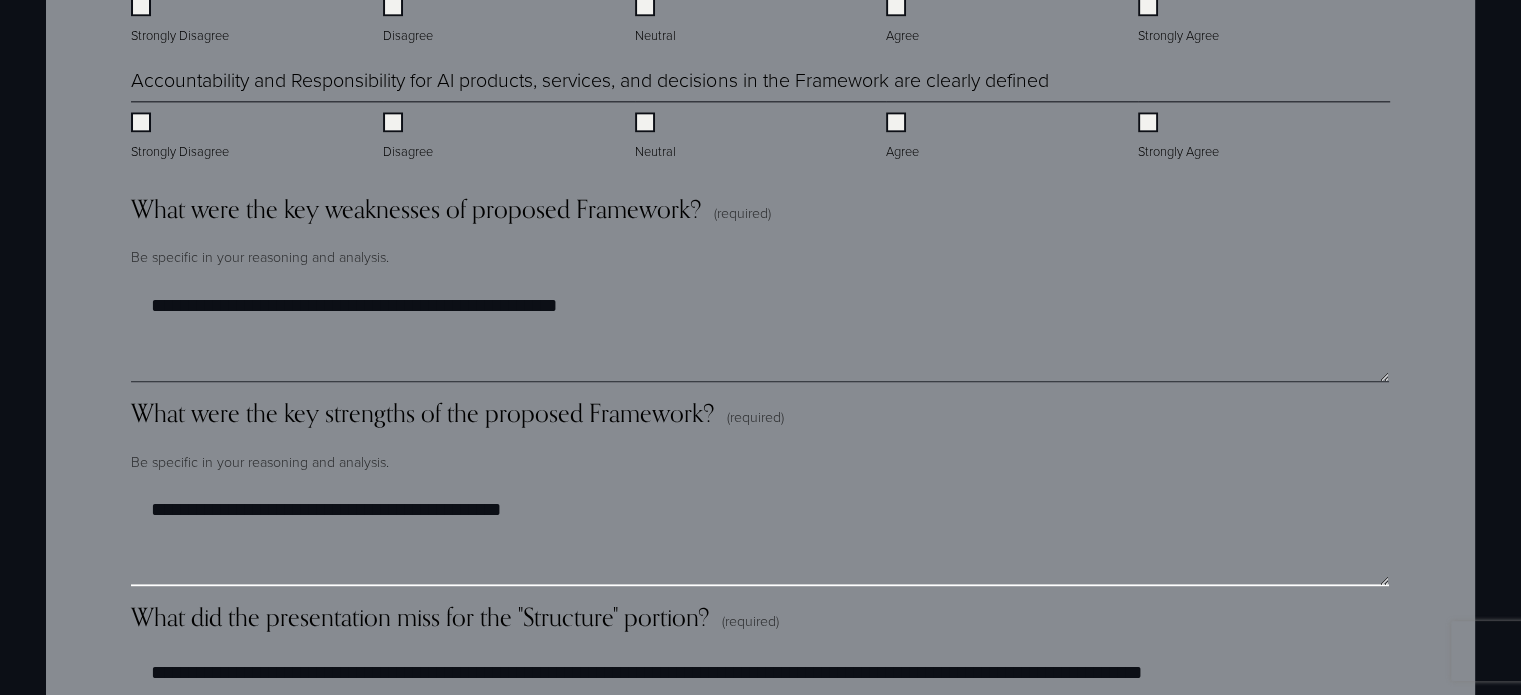 click on "**********" at bounding box center [759, 536] 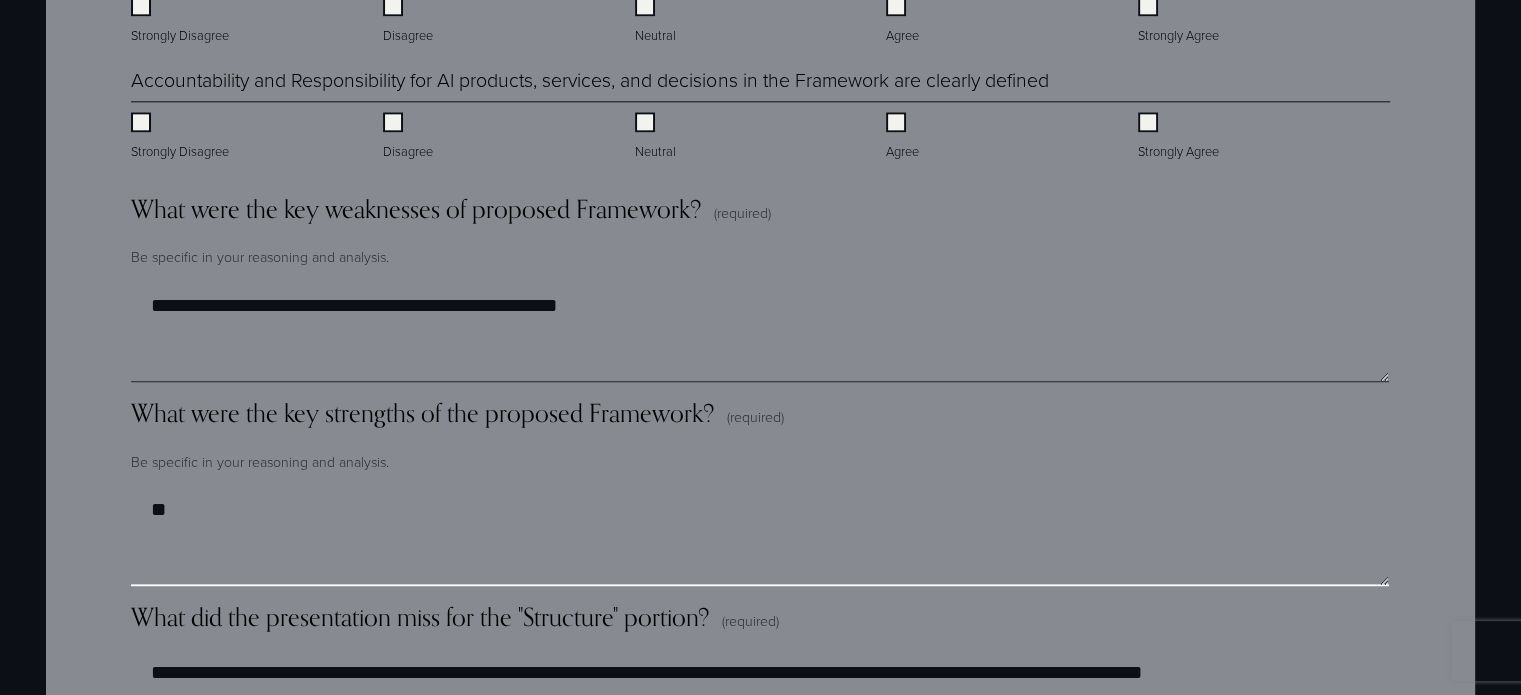 type on "*" 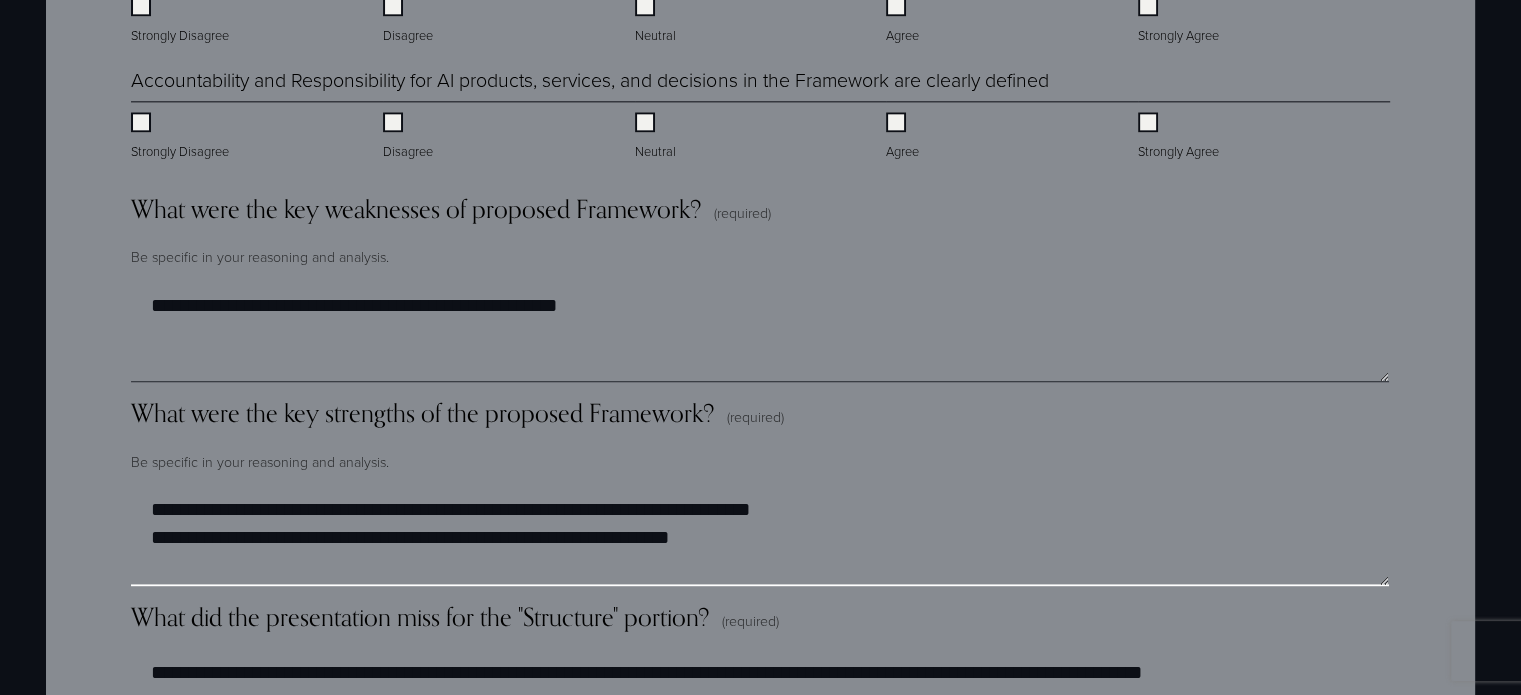 click on "**********" at bounding box center (759, 536) 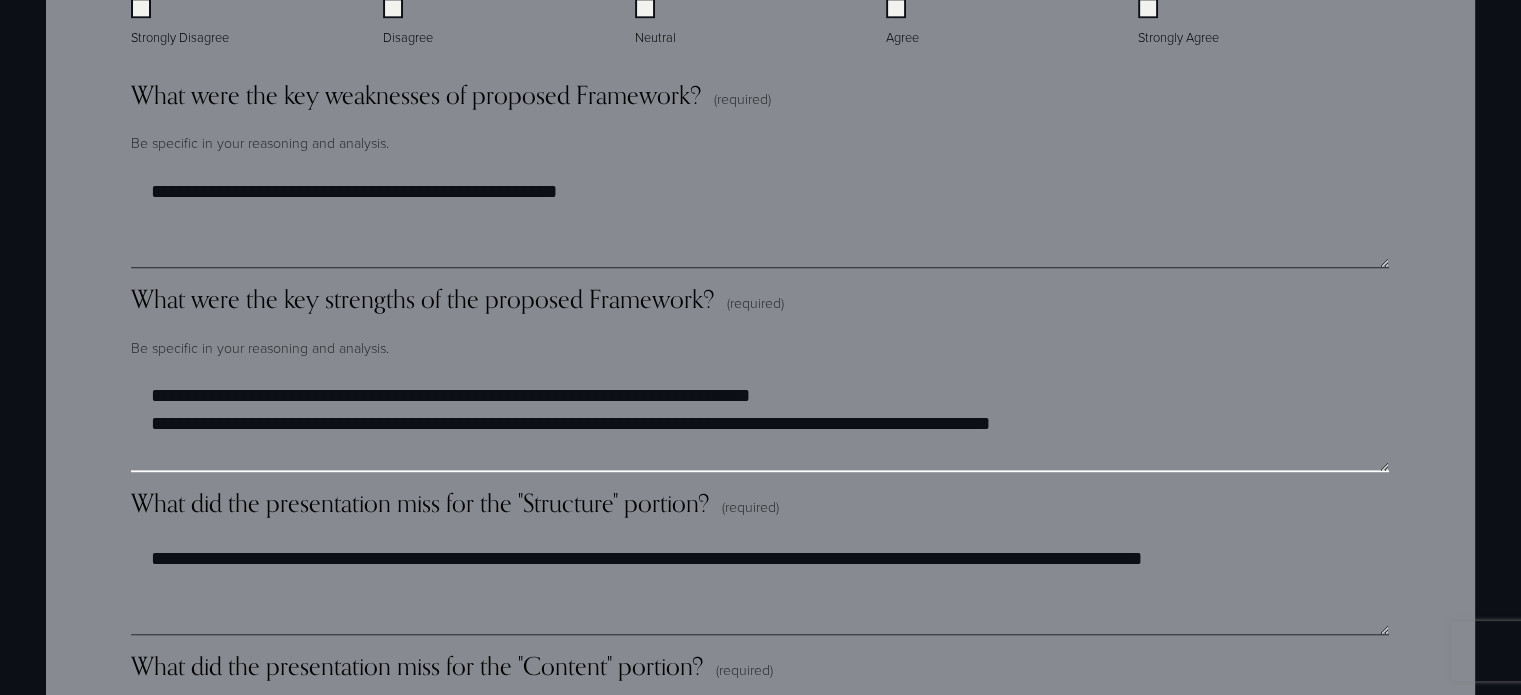 scroll, scrollTop: 2720, scrollLeft: 0, axis: vertical 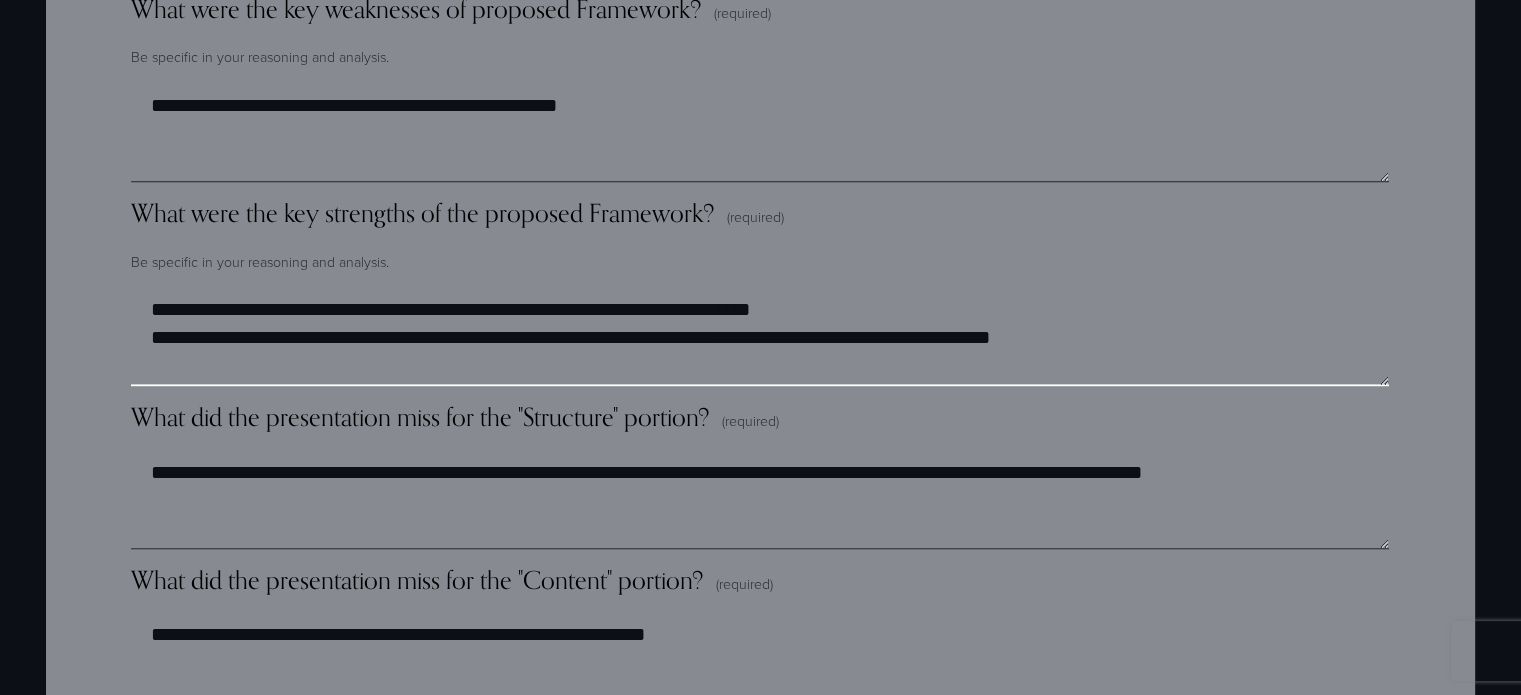 type on "**********" 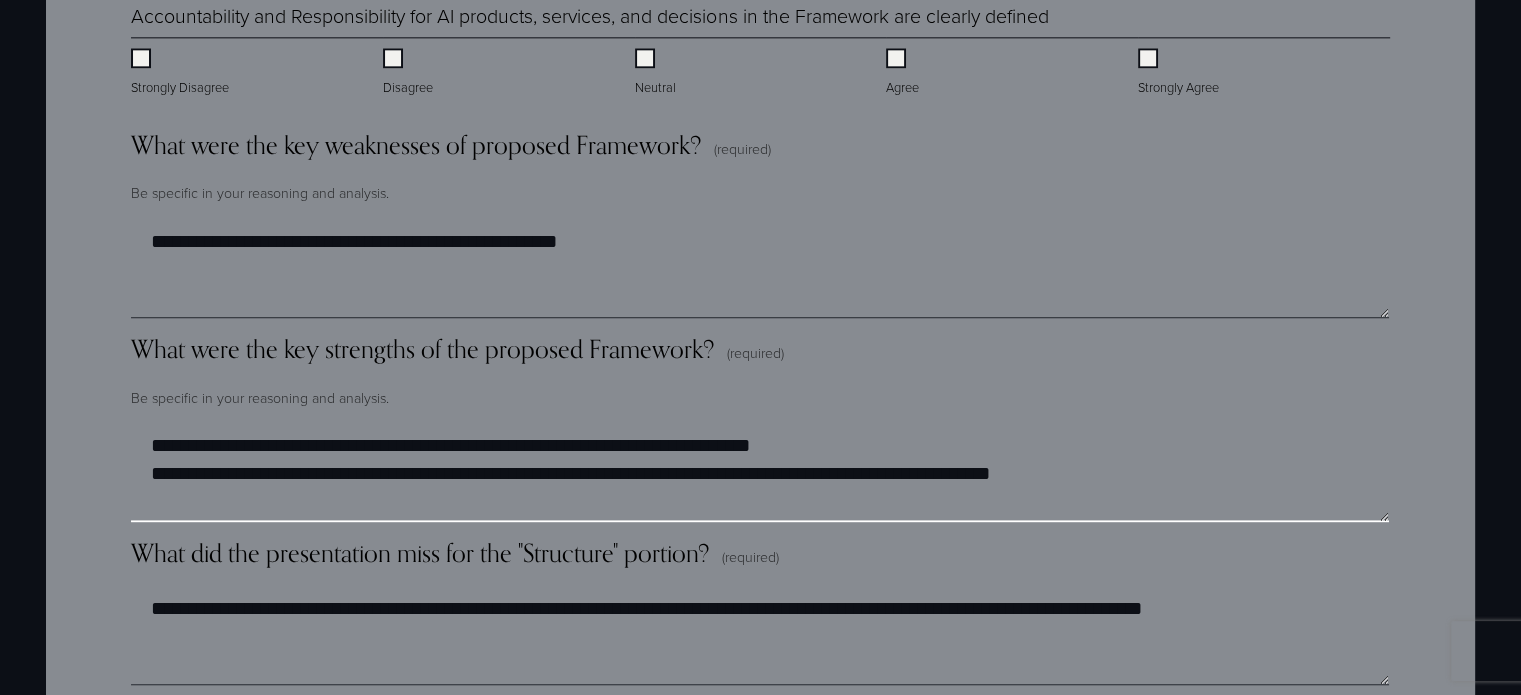 scroll, scrollTop: 2520, scrollLeft: 0, axis: vertical 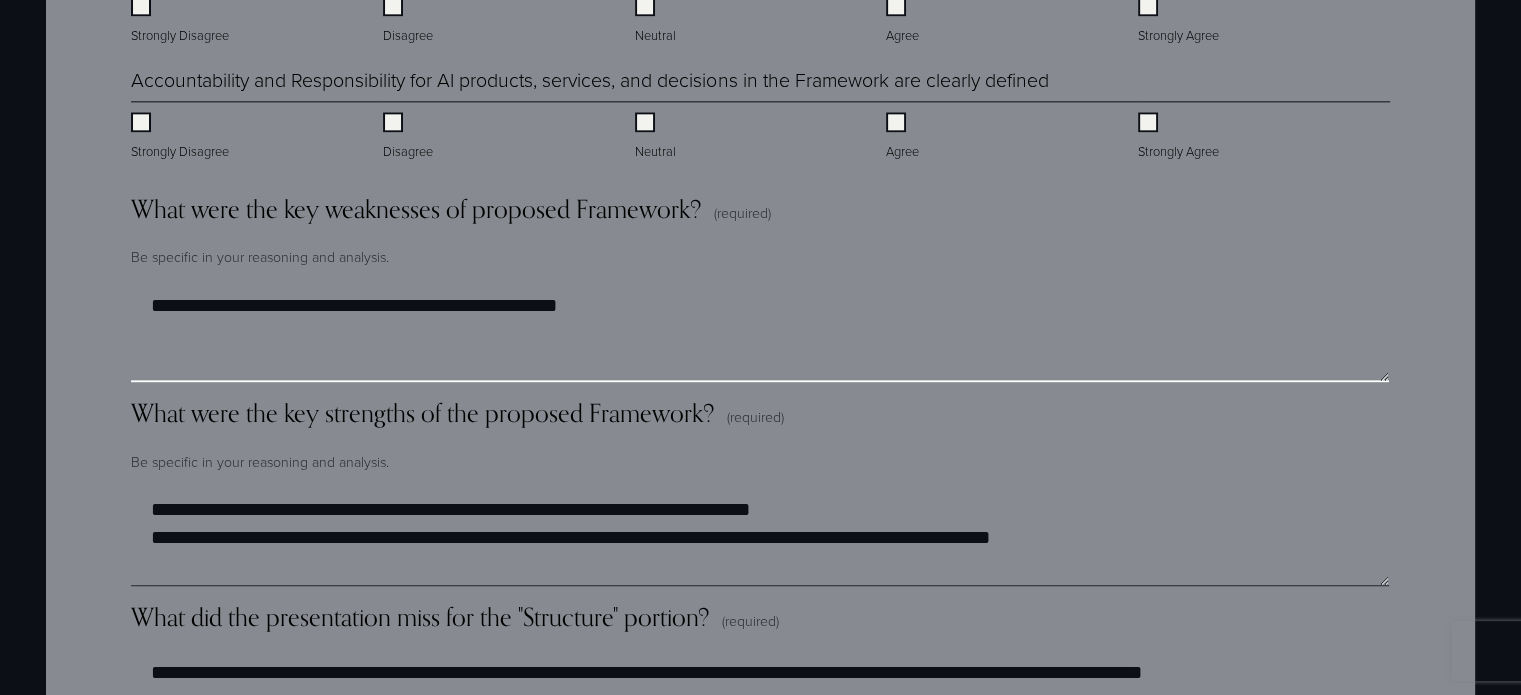 drag, startPoint x: 608, startPoint y: 325, endPoint x: 640, endPoint y: 334, distance: 33.24154 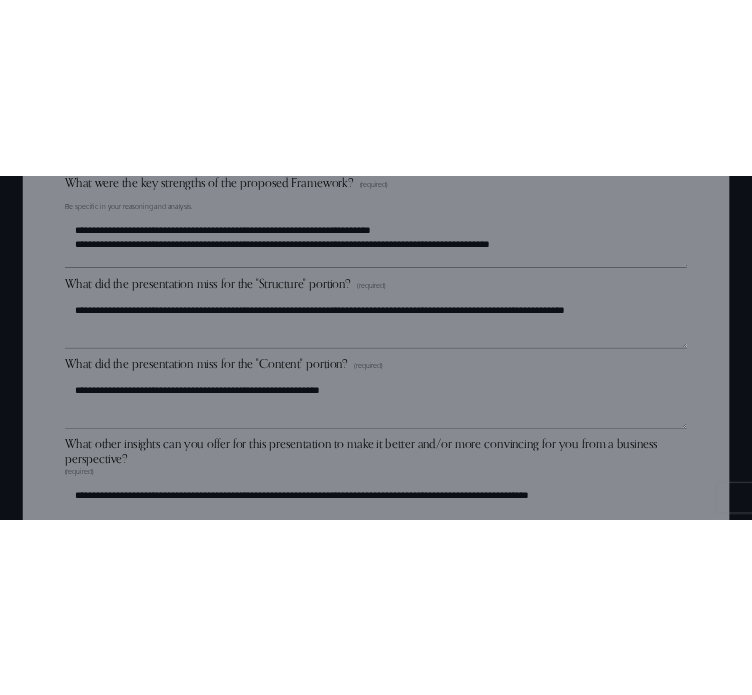 scroll, scrollTop: 2920, scrollLeft: 0, axis: vertical 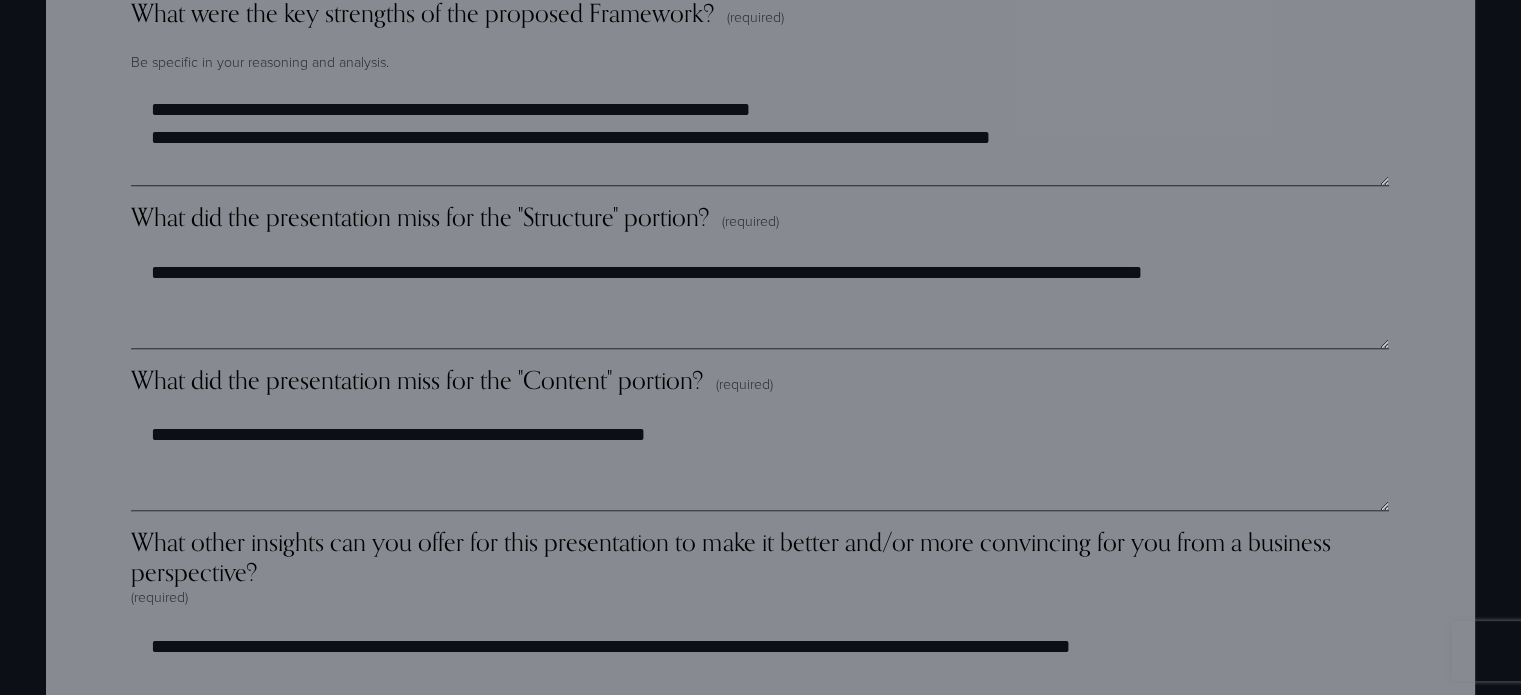 type on "**********" 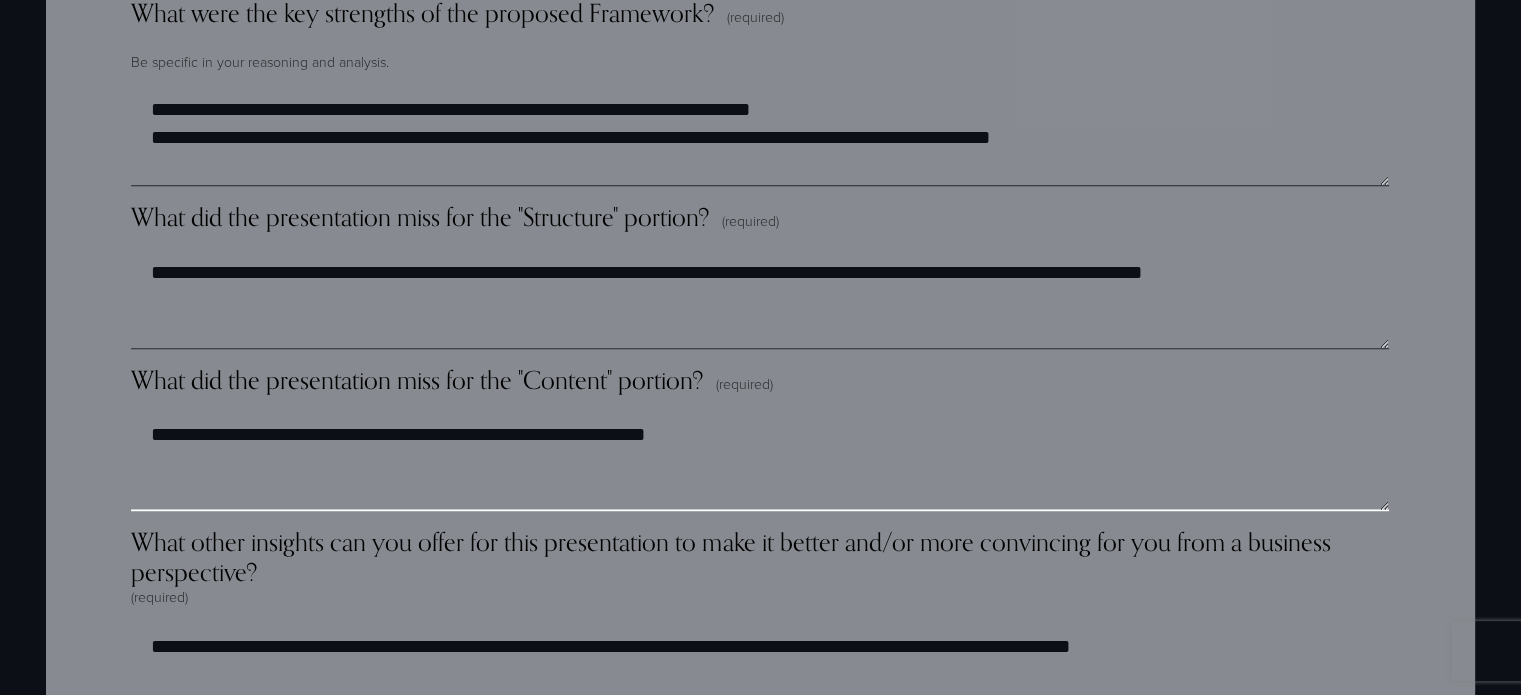 drag, startPoint x: 764, startPoint y: 448, endPoint x: 84, endPoint y: 415, distance: 680.8003 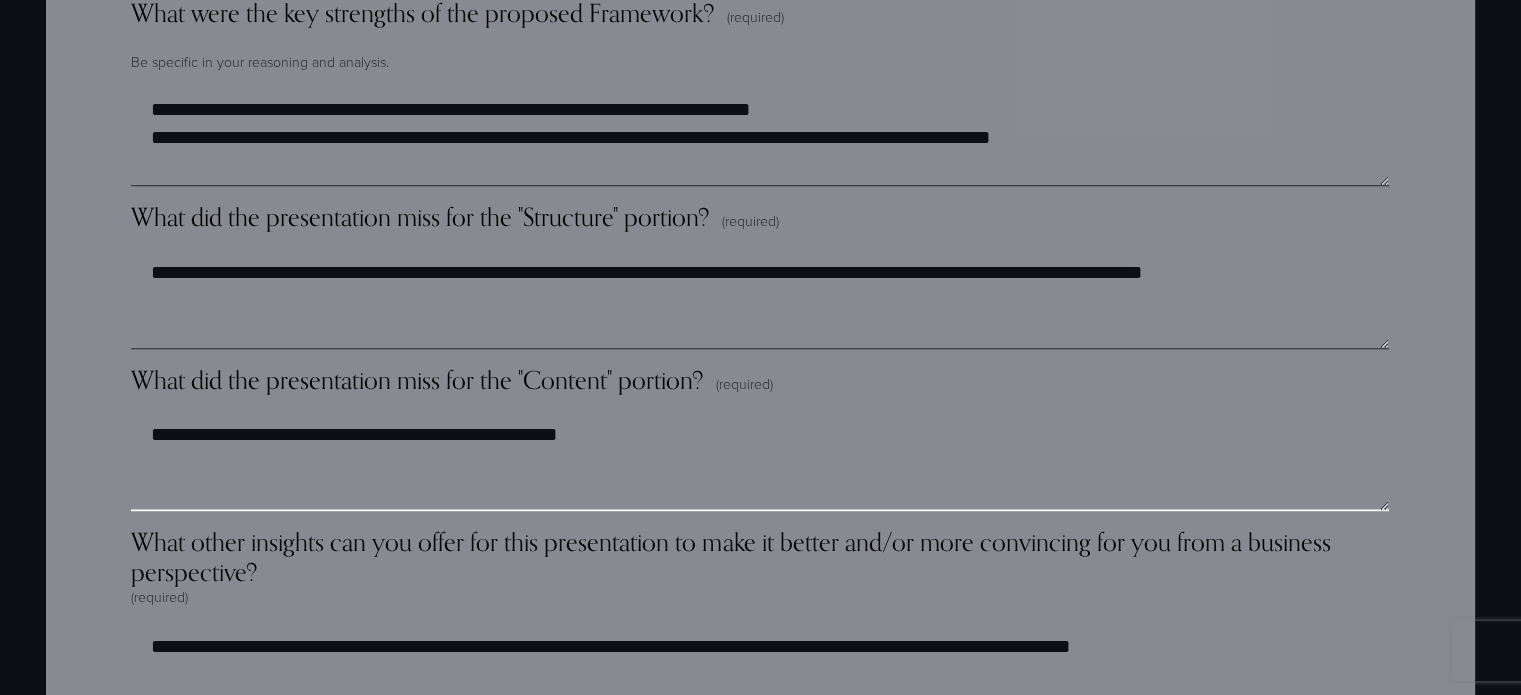type on "**********" 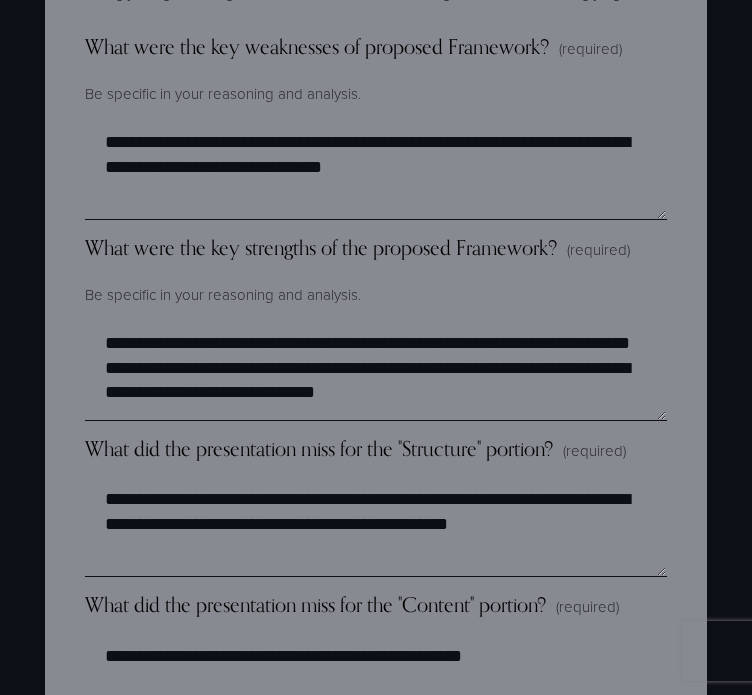scroll, scrollTop: 2720, scrollLeft: 0, axis: vertical 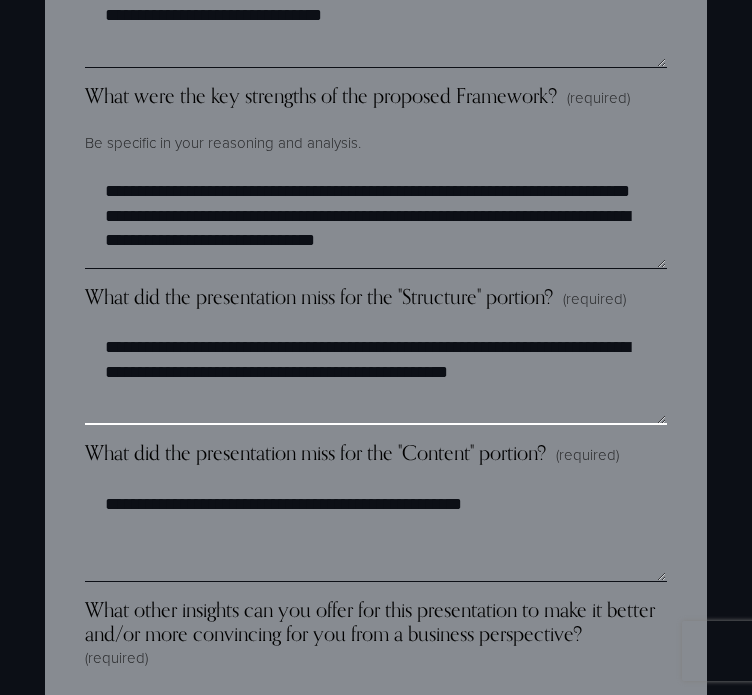 drag, startPoint x: 532, startPoint y: 399, endPoint x: 59, endPoint y: 339, distance: 476.7903 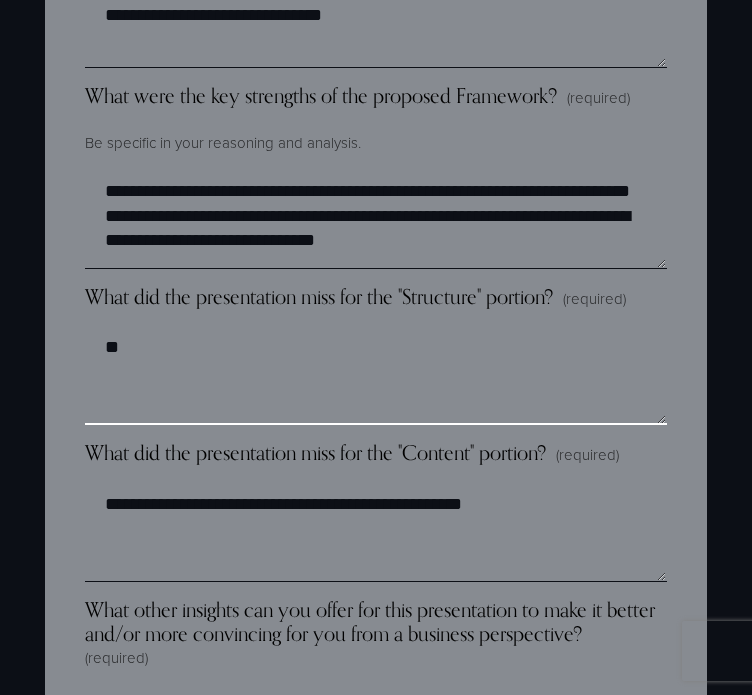 type on "*" 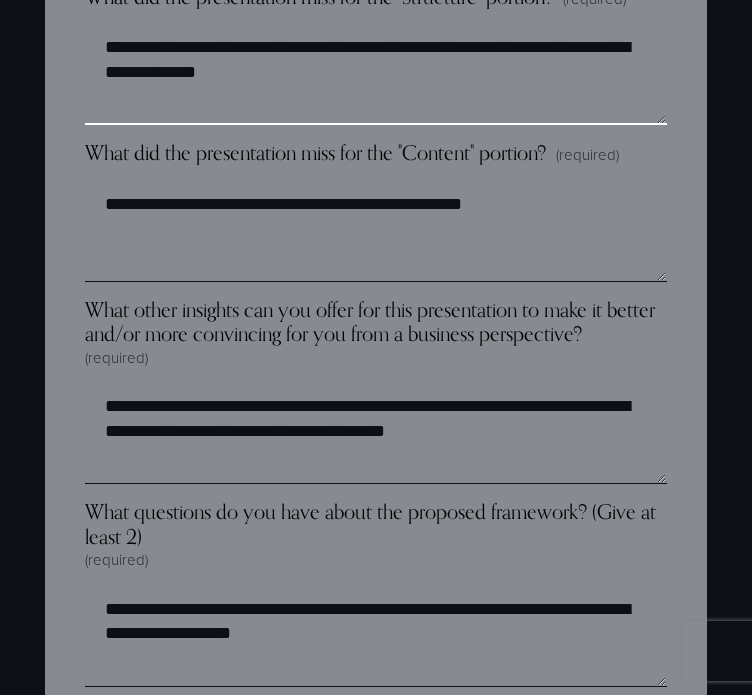 scroll, scrollTop: 3220, scrollLeft: 0, axis: vertical 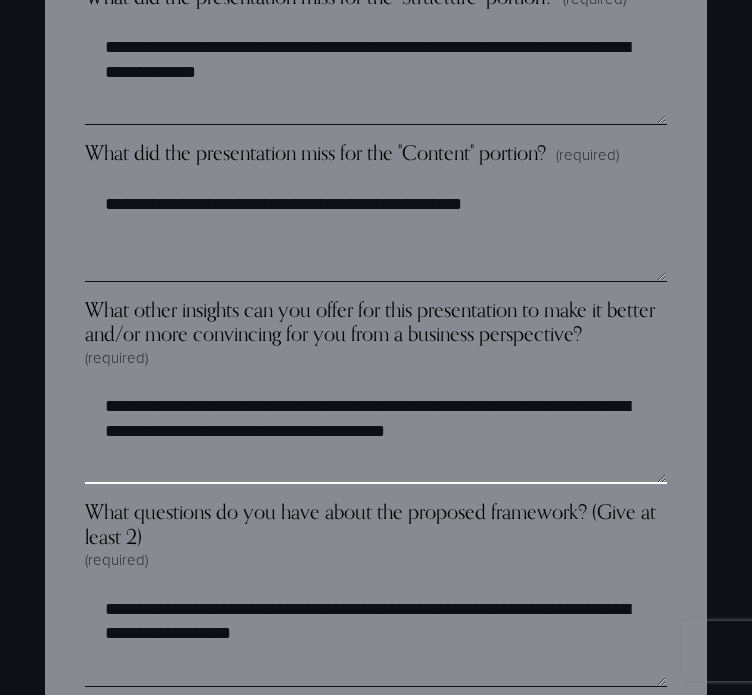 click on "**********" at bounding box center (375, 434) 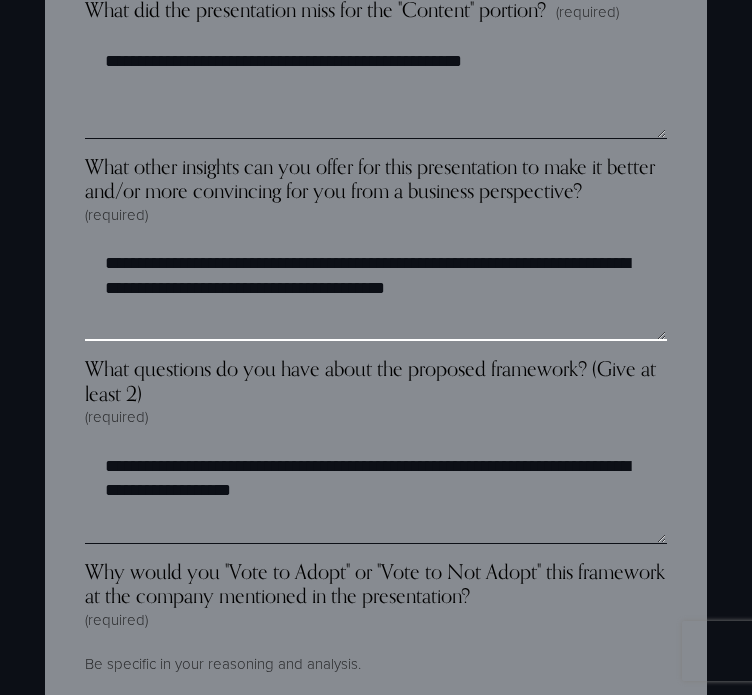 scroll, scrollTop: 3420, scrollLeft: 0, axis: vertical 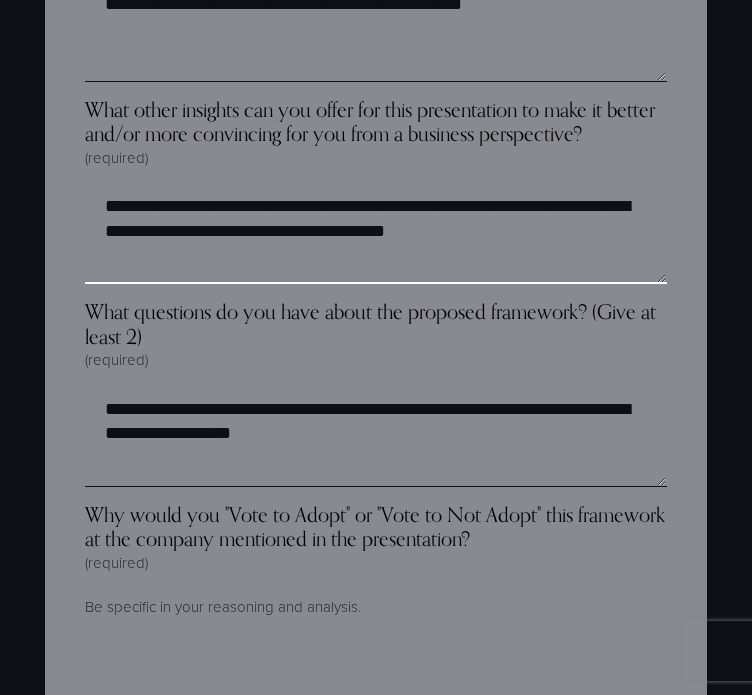 click on "**********" at bounding box center [375, 234] 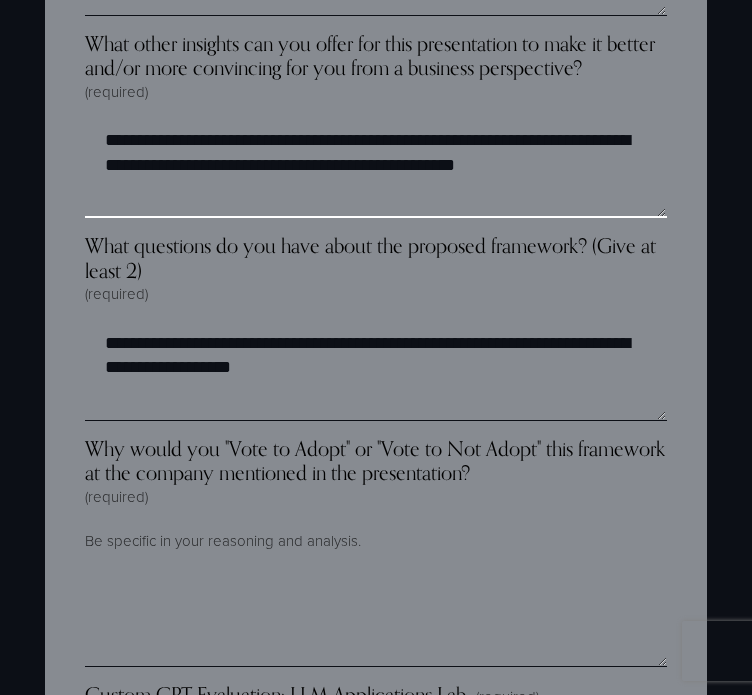 scroll, scrollTop: 3520, scrollLeft: 0, axis: vertical 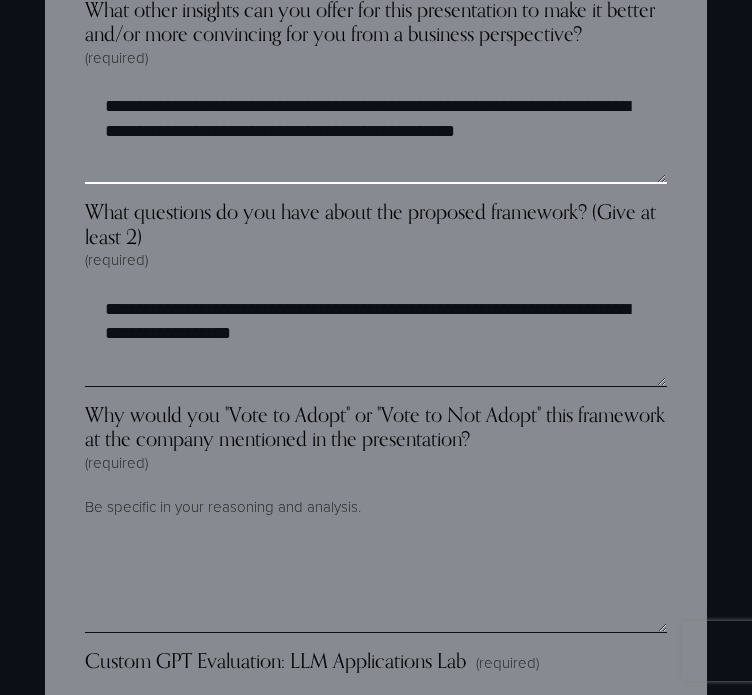 type on "**********" 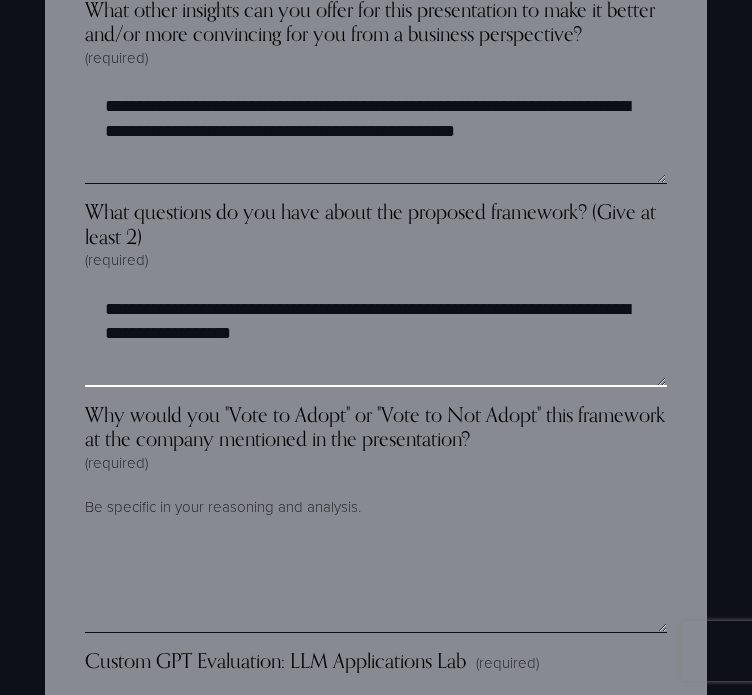 click on "**********" at bounding box center [375, 337] 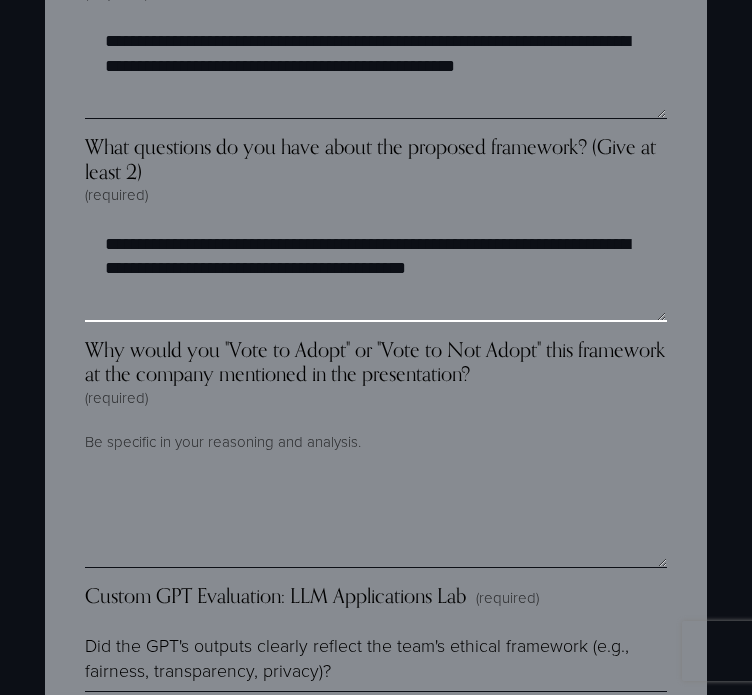 scroll, scrollTop: 3720, scrollLeft: 0, axis: vertical 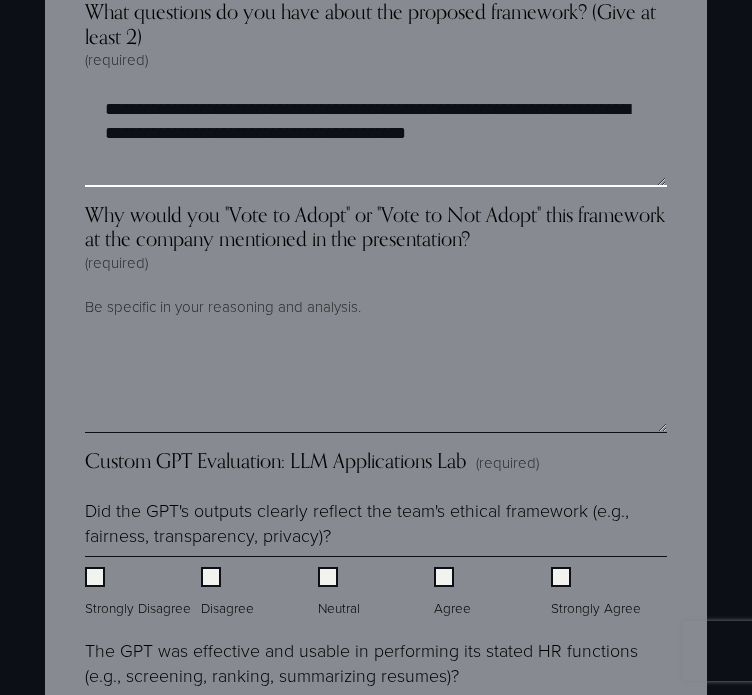 type on "**********" 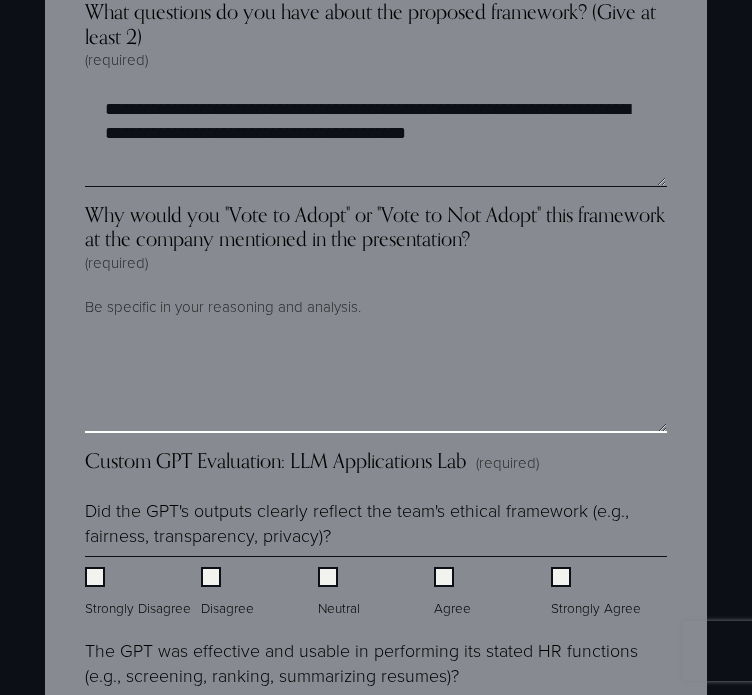 click on "Why would you "Vote to Adopt" or "Vote to Not Adopt" this framework at the company mentioned in the presentation? (required)" at bounding box center (376, 383) 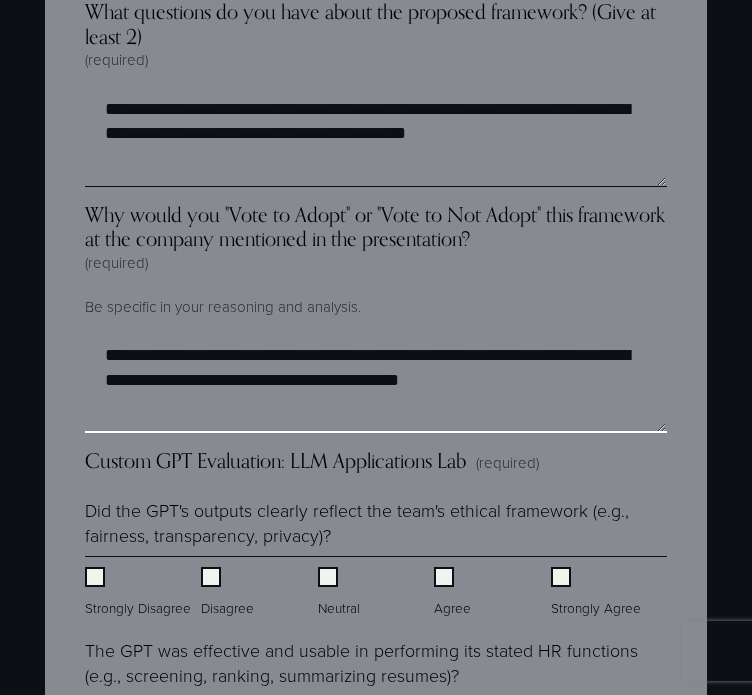 drag, startPoint x: 582, startPoint y: 395, endPoint x: 272, endPoint y: 360, distance: 311.96954 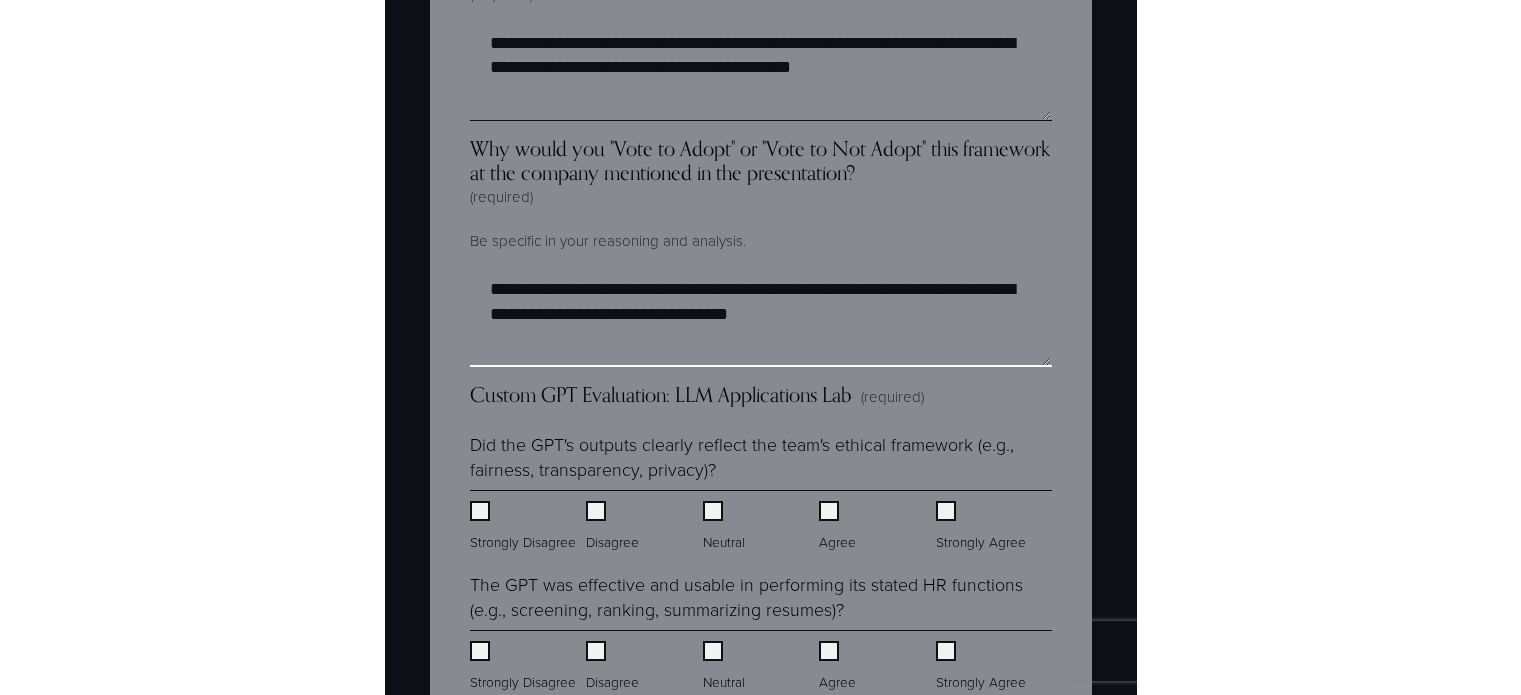 scroll, scrollTop: 3820, scrollLeft: 0, axis: vertical 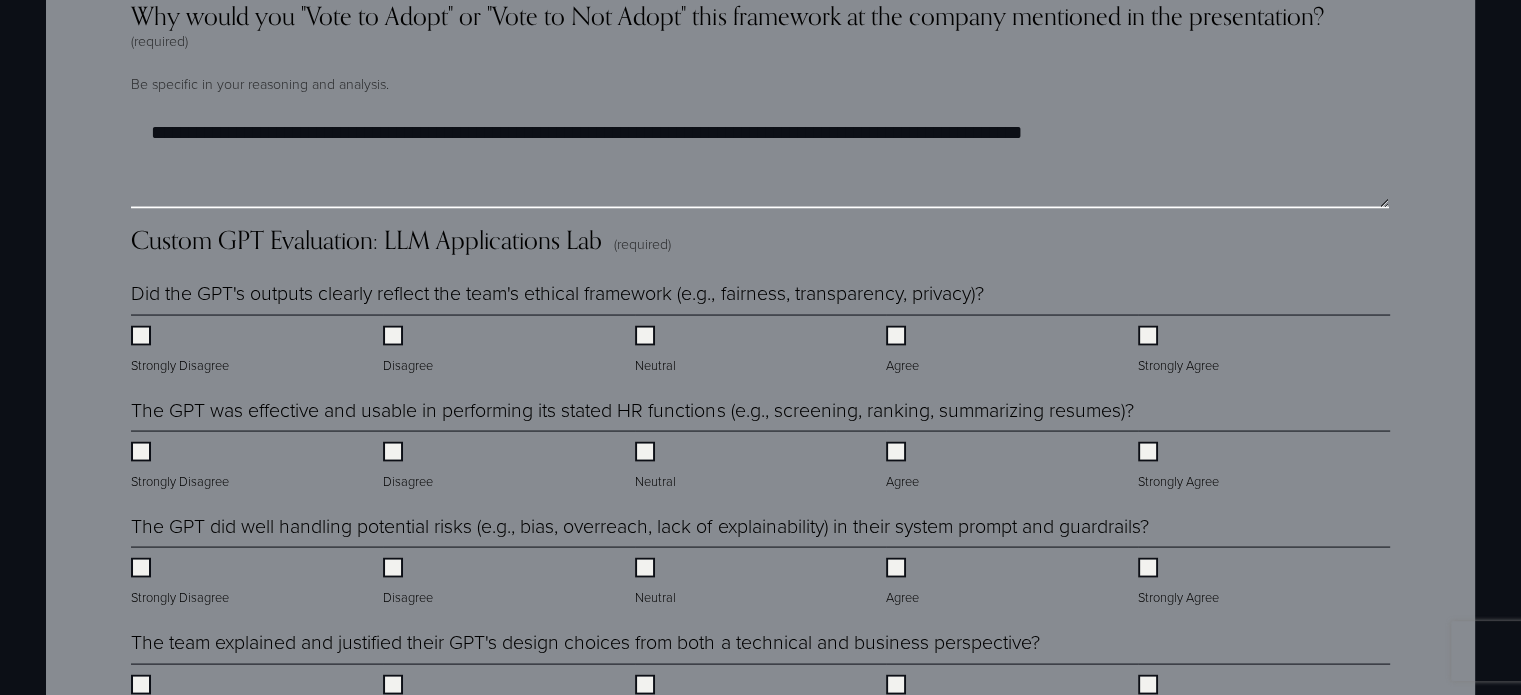 type on "**********" 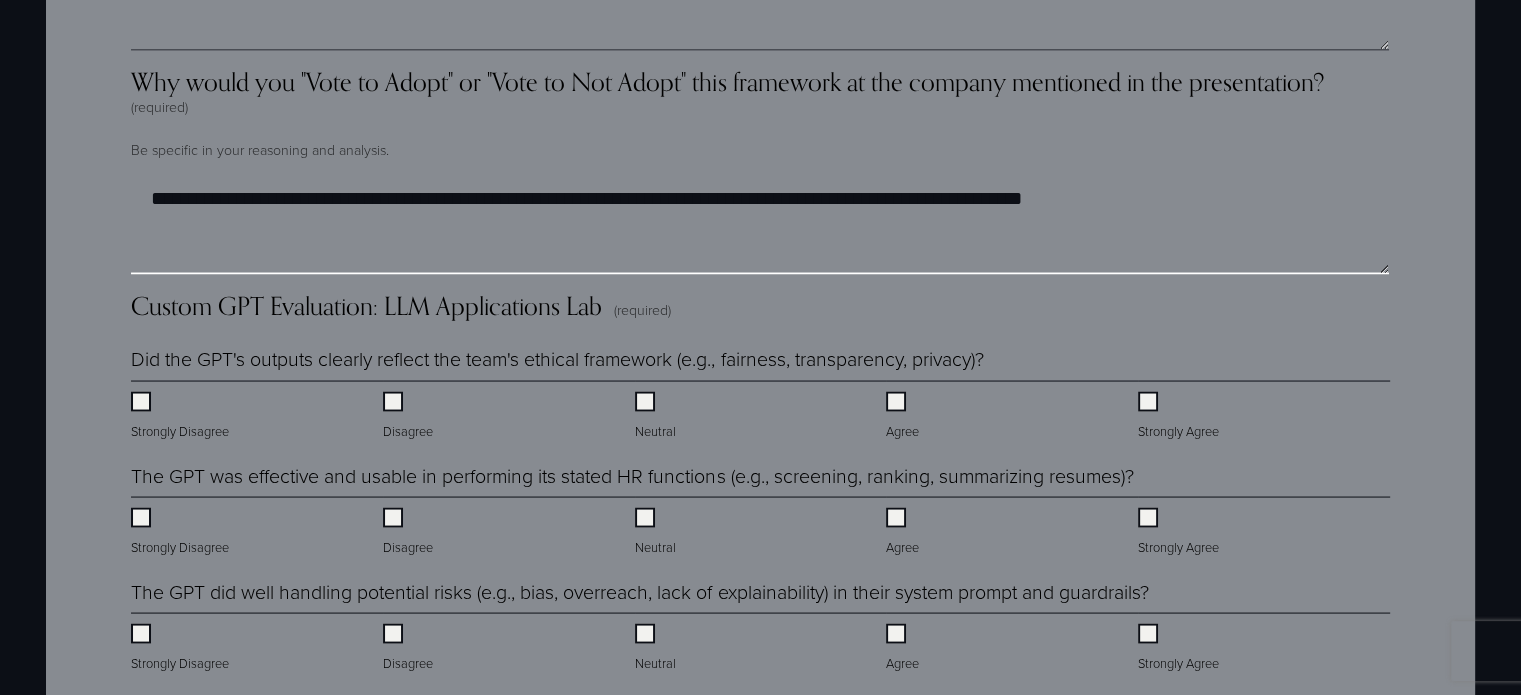 scroll, scrollTop: 3720, scrollLeft: 0, axis: vertical 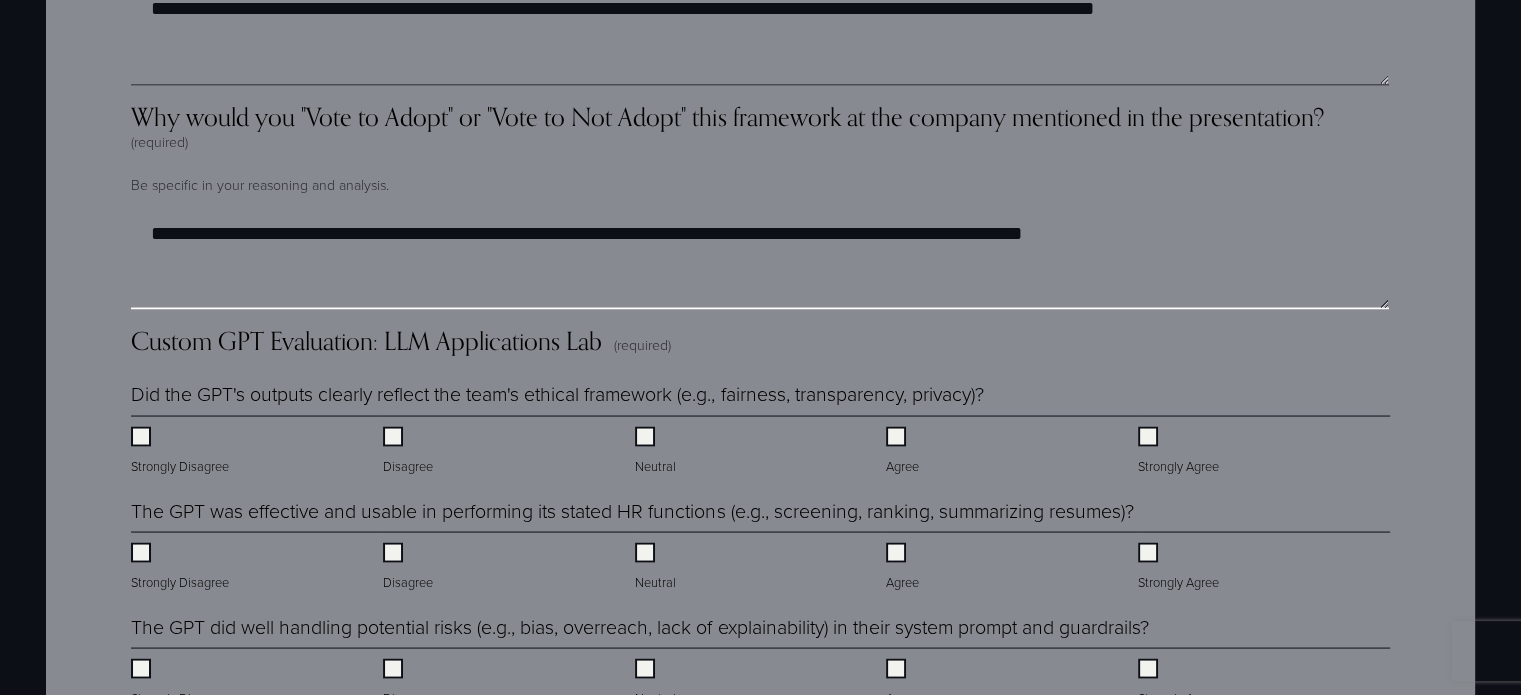 click on "**********" at bounding box center (759, 259) 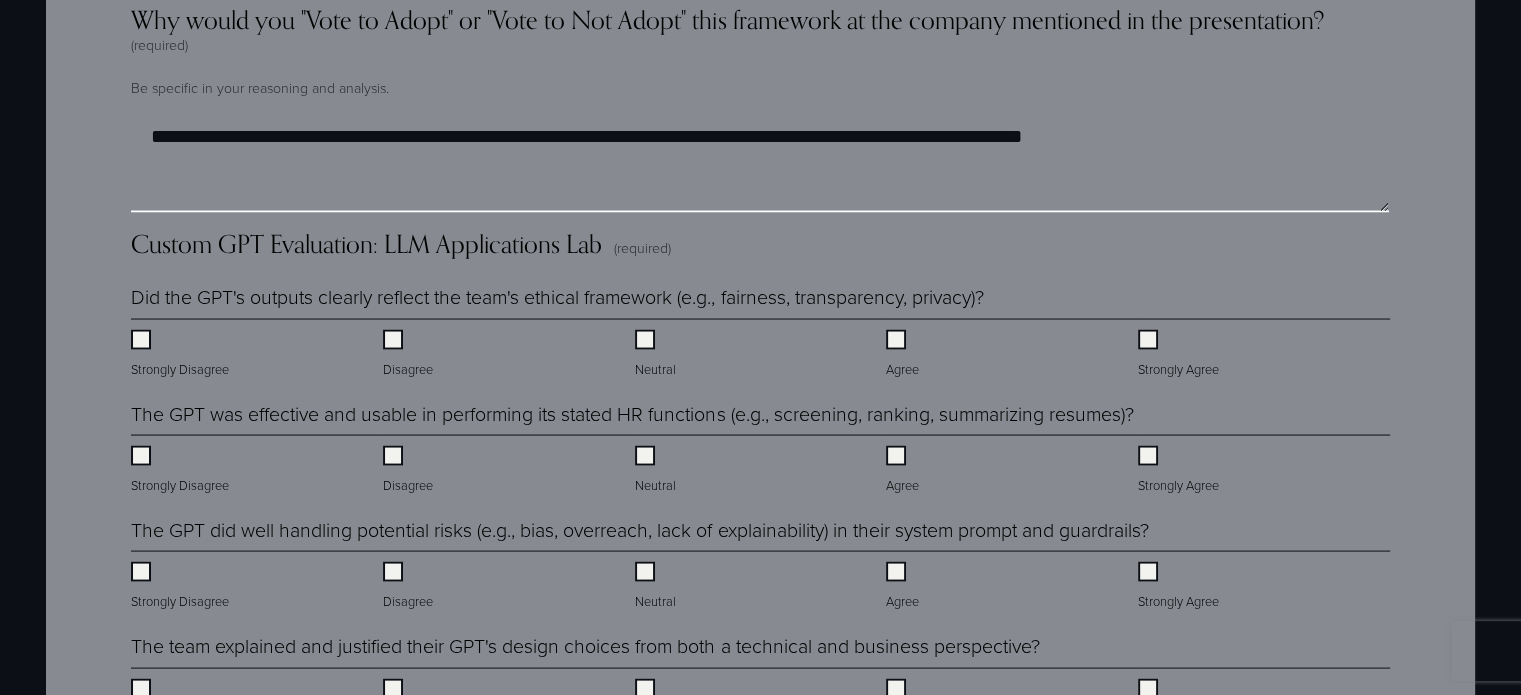 scroll, scrollTop: 3820, scrollLeft: 0, axis: vertical 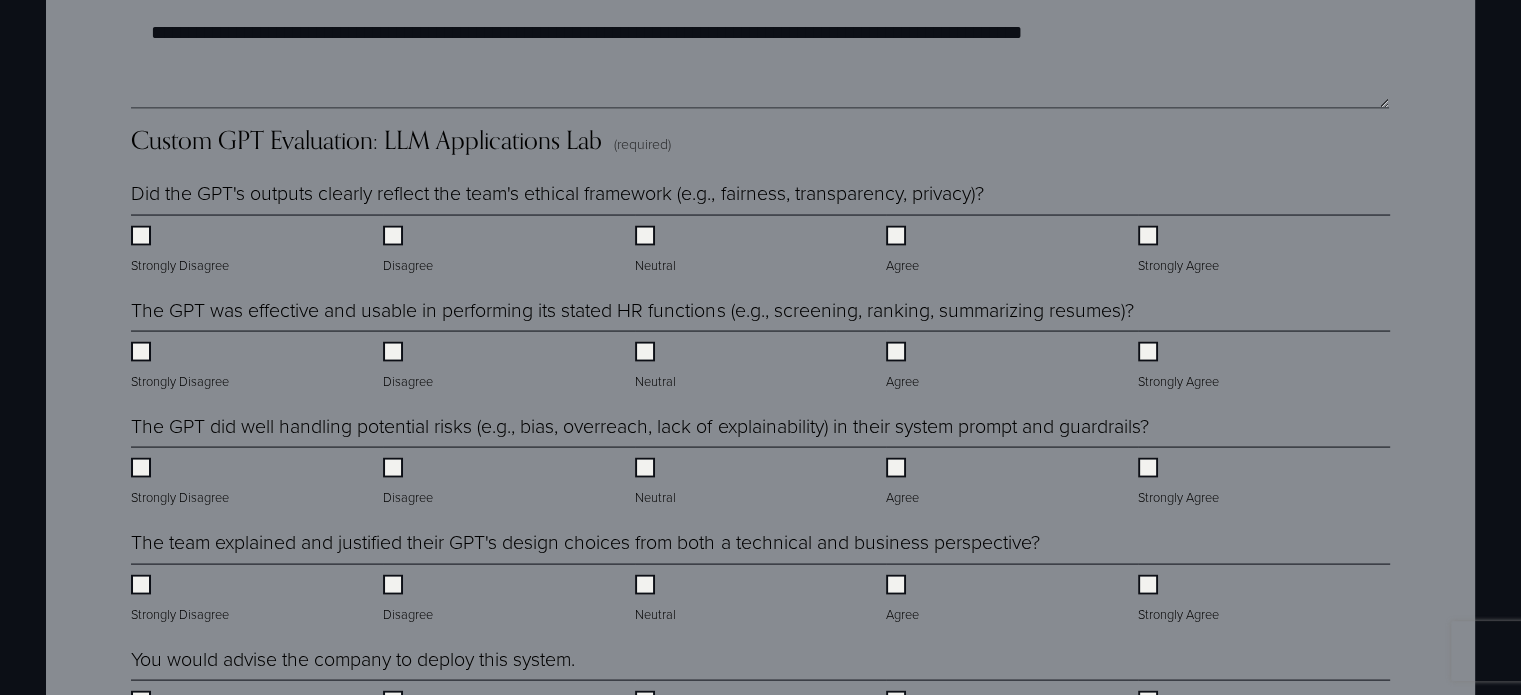click on "Agree" at bounding box center [904, 367] 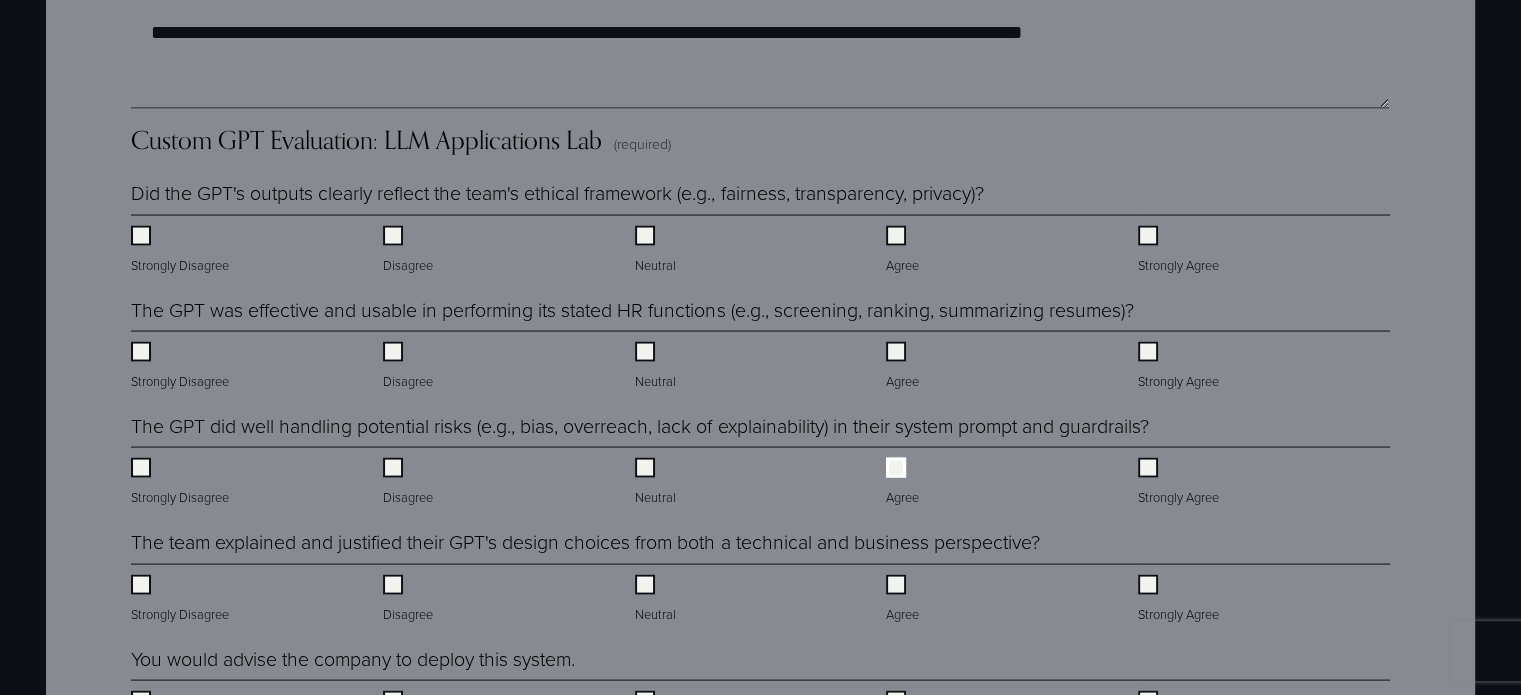 scroll, scrollTop: 4020, scrollLeft: 0, axis: vertical 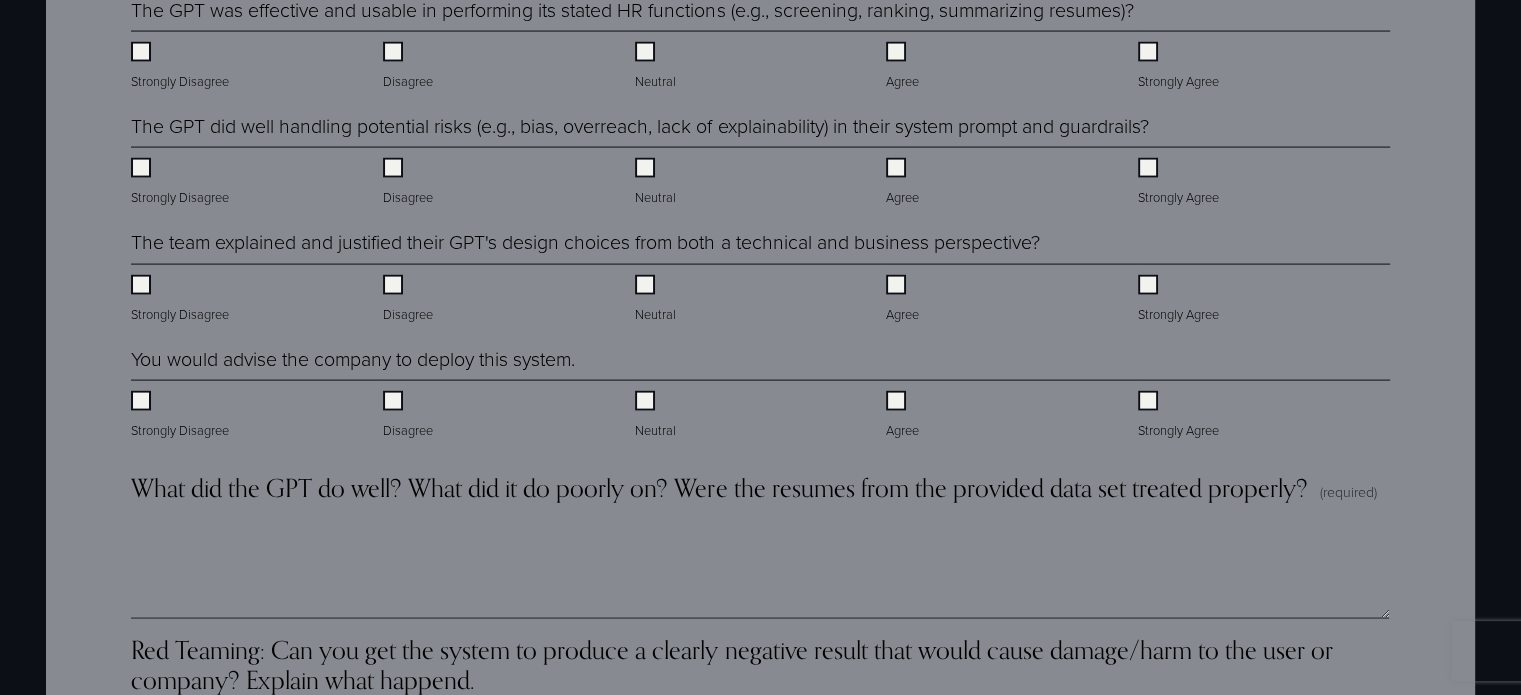 click on "Neutral" at bounding box center (761, 410) 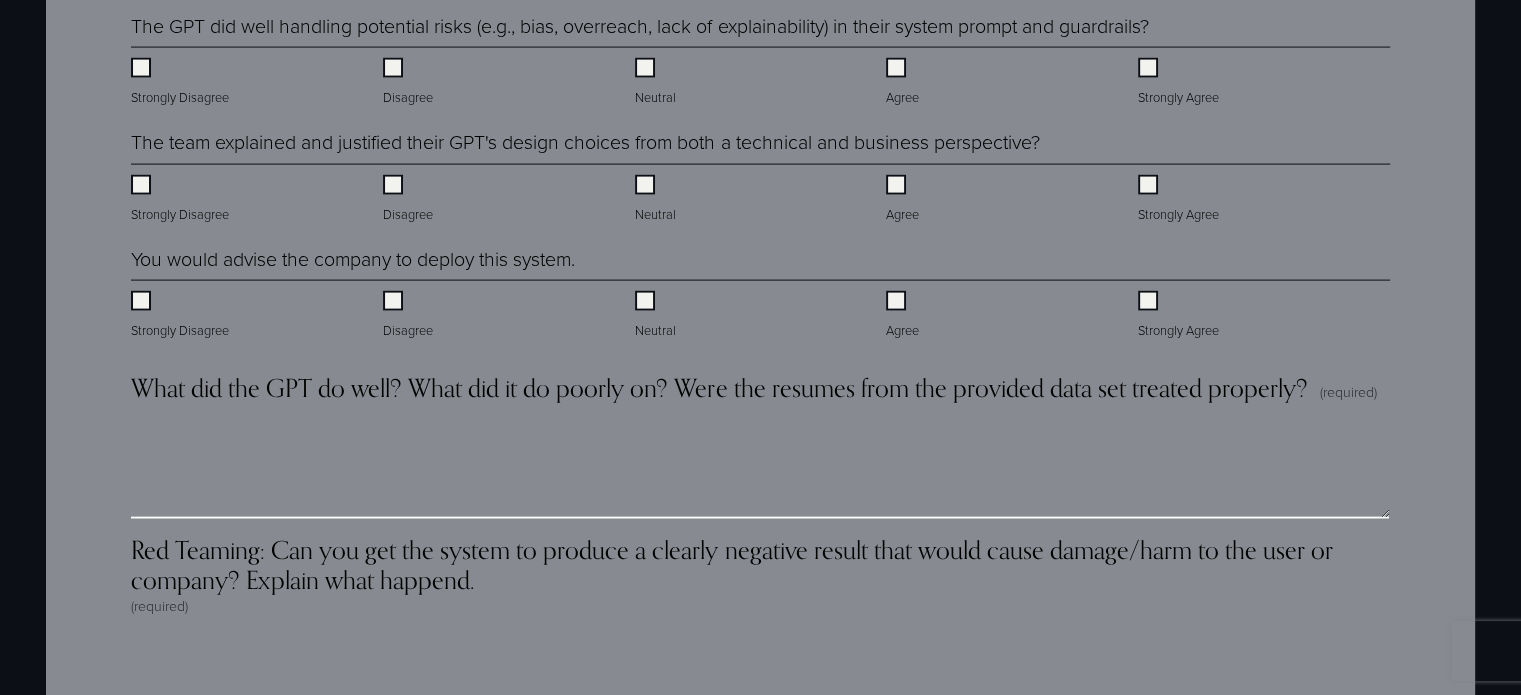 click on "What did the GPT do well? What did it do poorly on? Were the resumes from the provided data set treated properly? (required)" at bounding box center (760, 469) 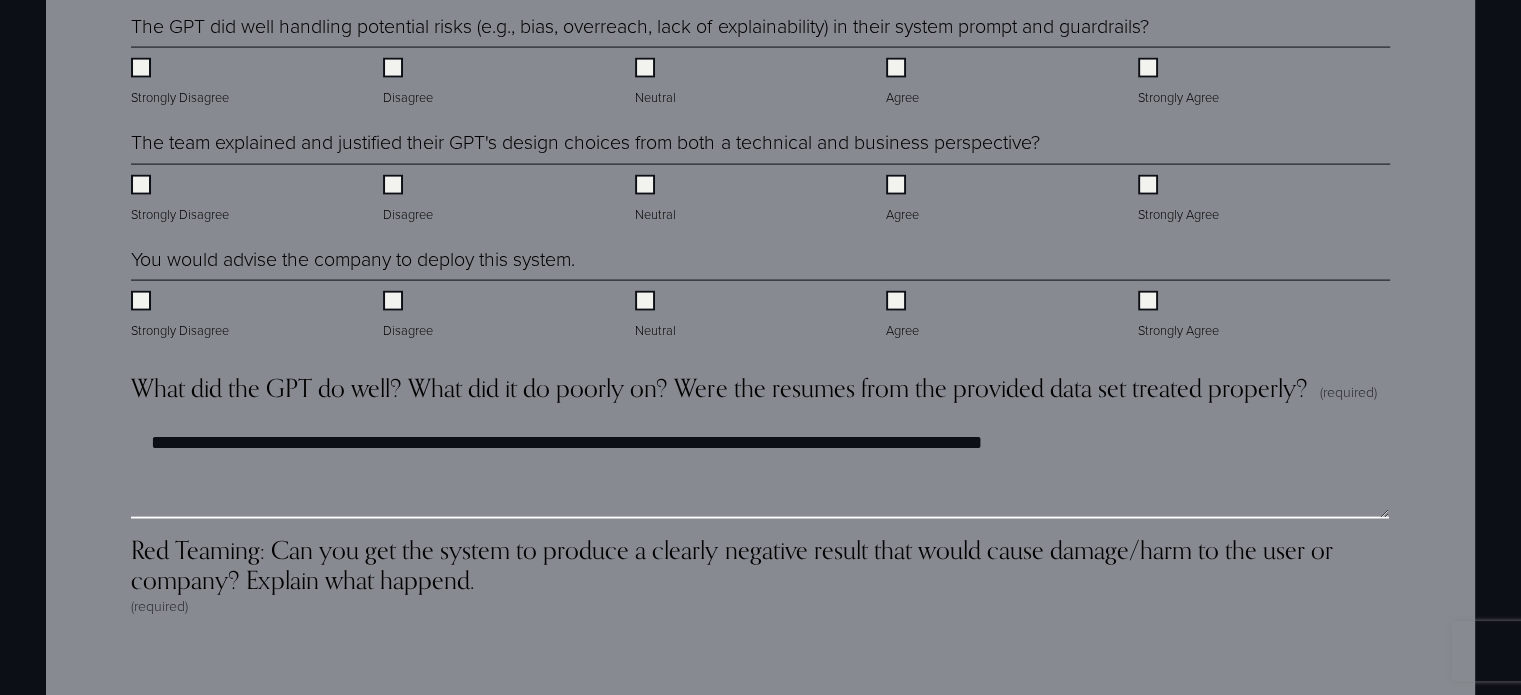 type on "**********" 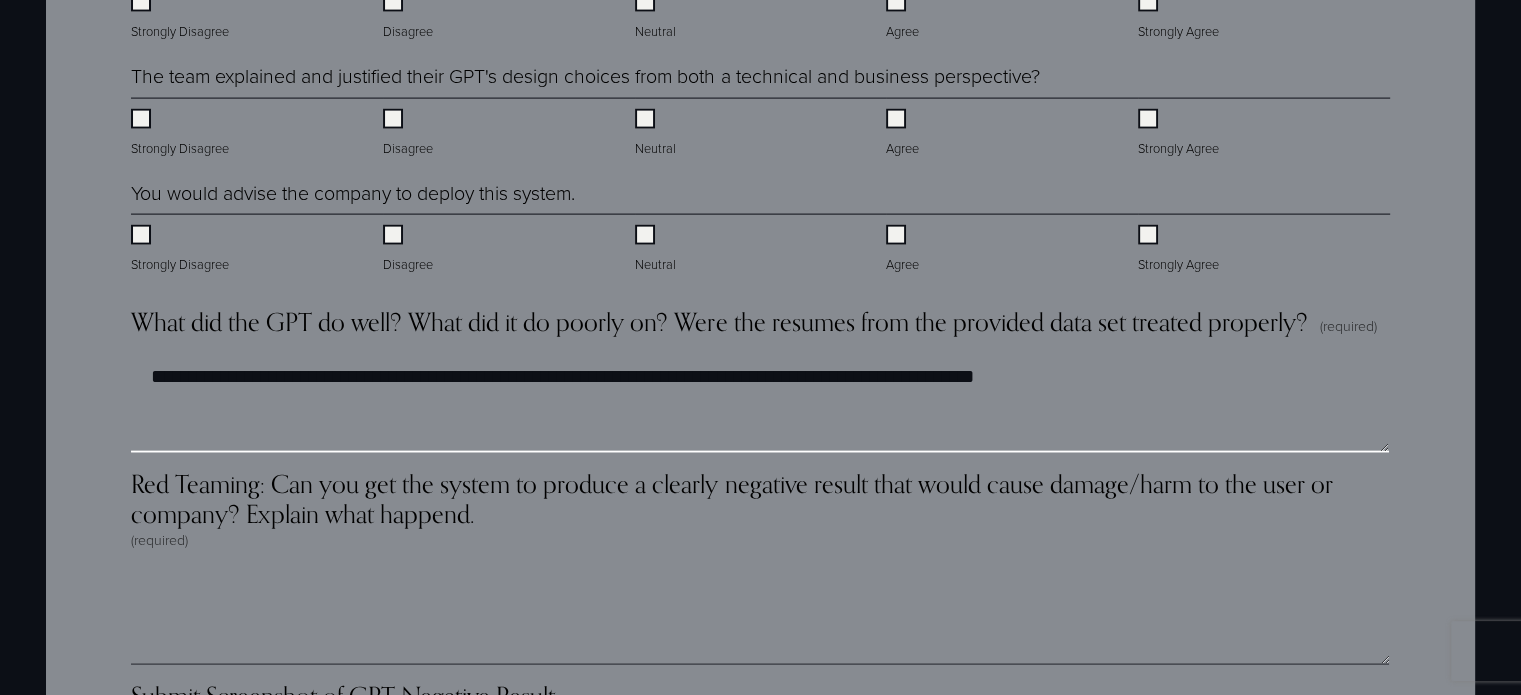 scroll, scrollTop: 4520, scrollLeft: 0, axis: vertical 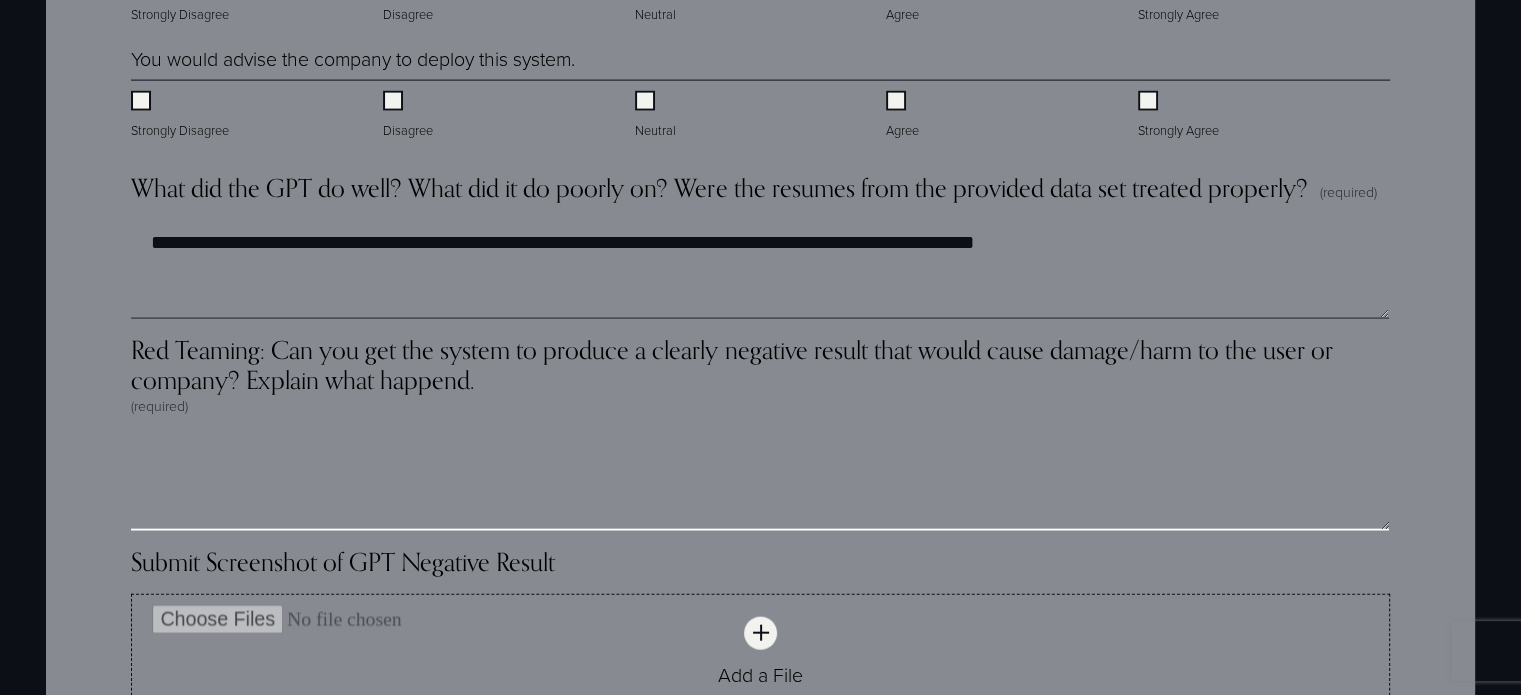 click on "Red Teaming: Can you get the system to produce a clearly negative result that would cause damage/harm to the user or company? Explain what happend. (required)" at bounding box center (760, 481) 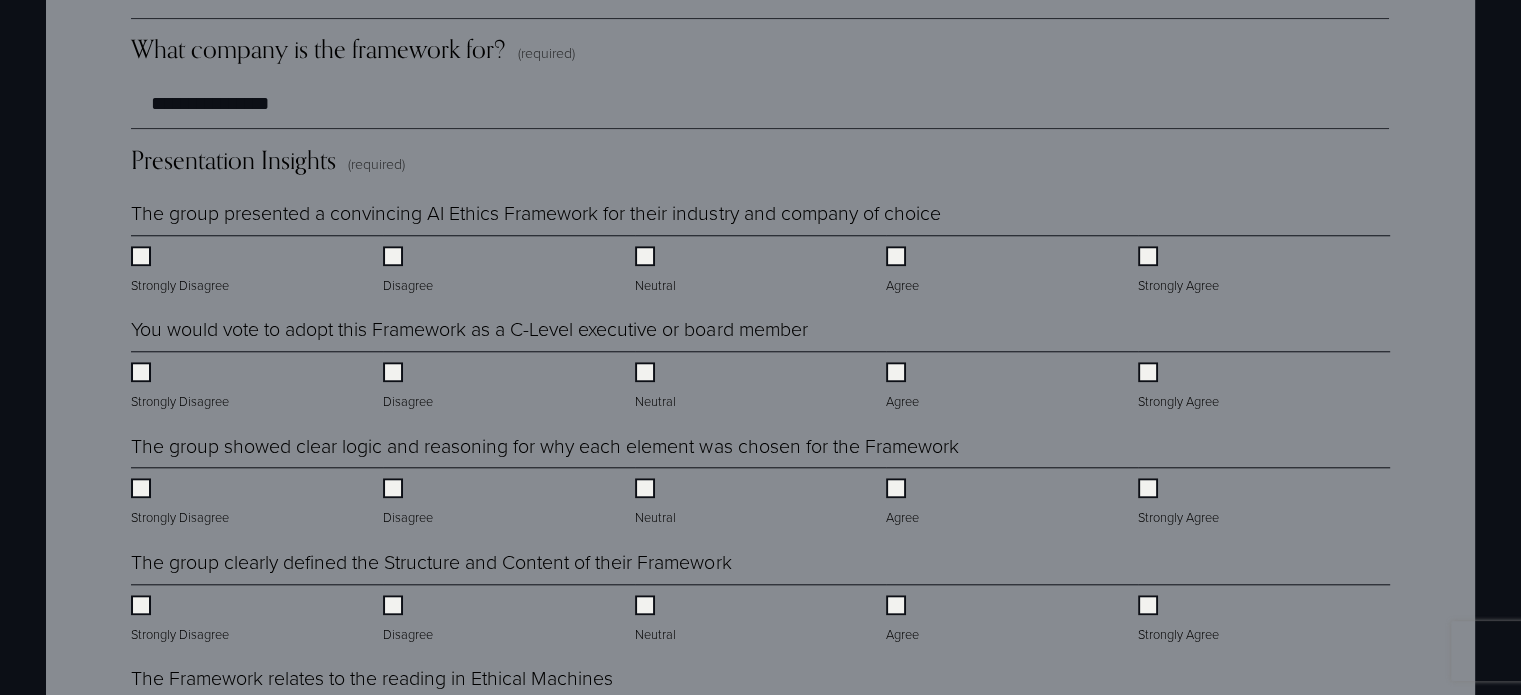 scroll, scrollTop: 1820, scrollLeft: 0, axis: vertical 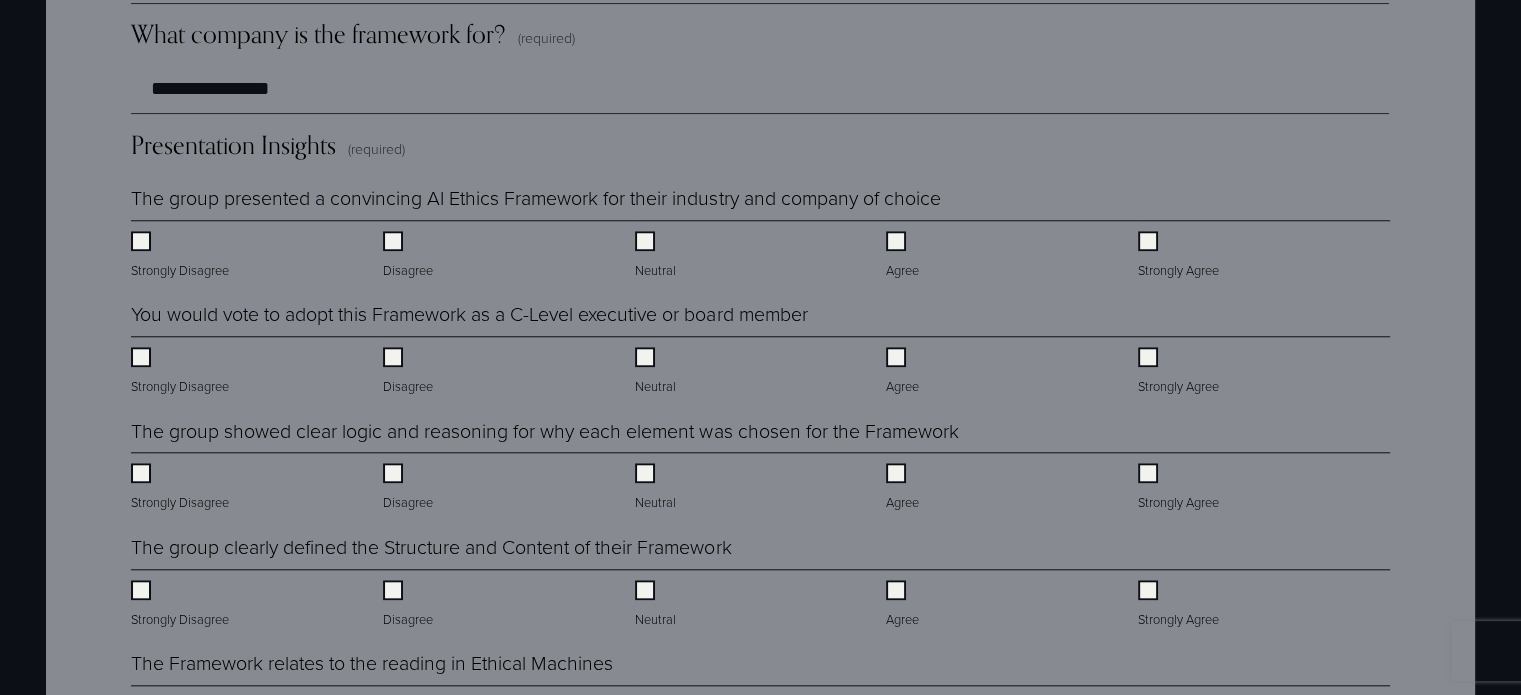 click on "Presentation Insights (required)" at bounding box center [760, 153] 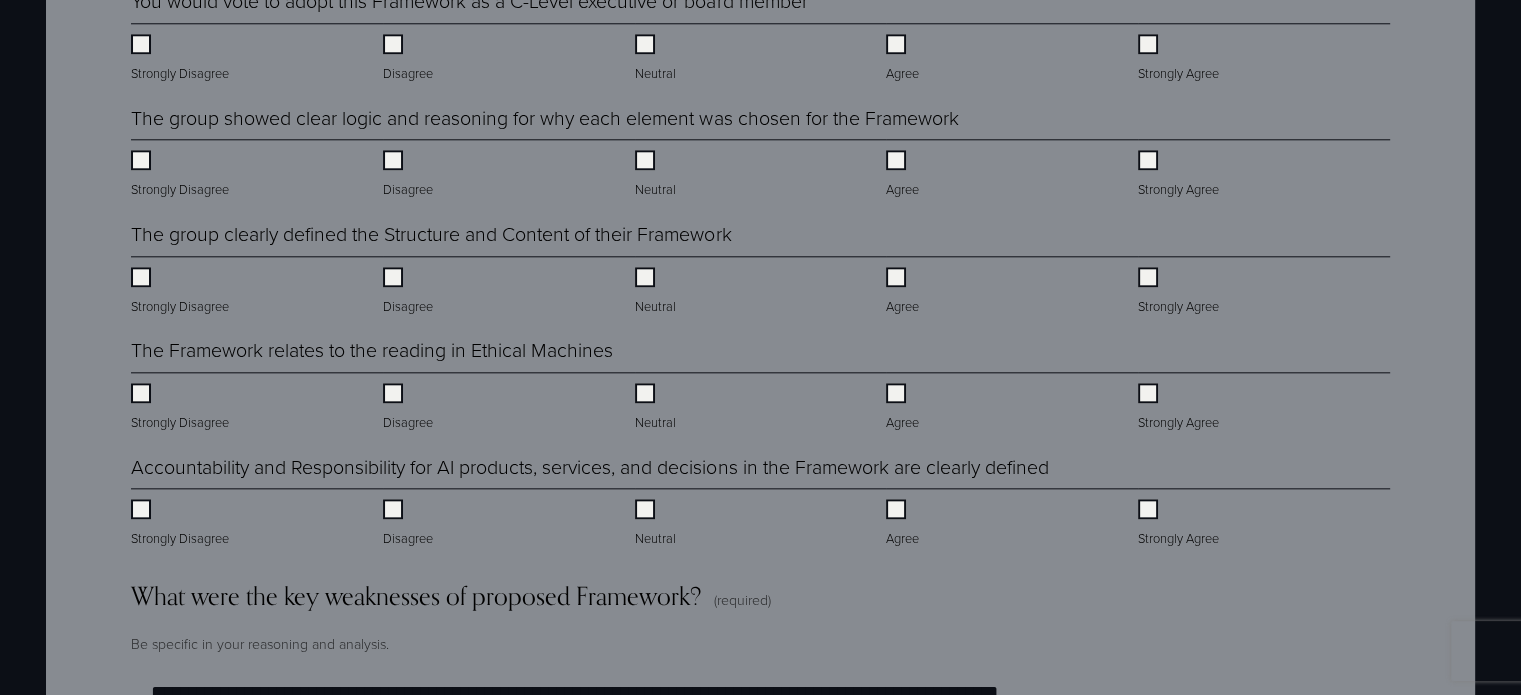 scroll, scrollTop: 2220, scrollLeft: 0, axis: vertical 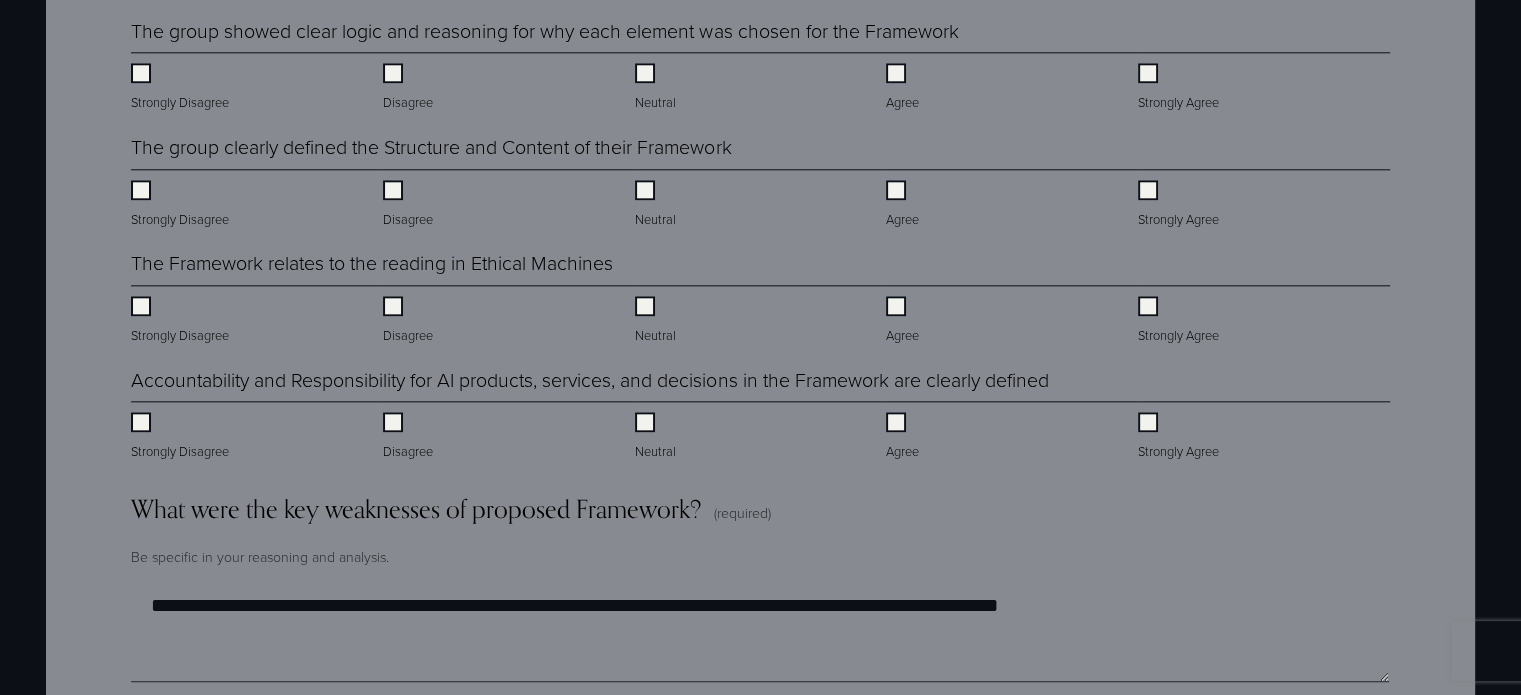 click on "What were the key weaknesses of proposed Framework? (required)" at bounding box center (760, 517) 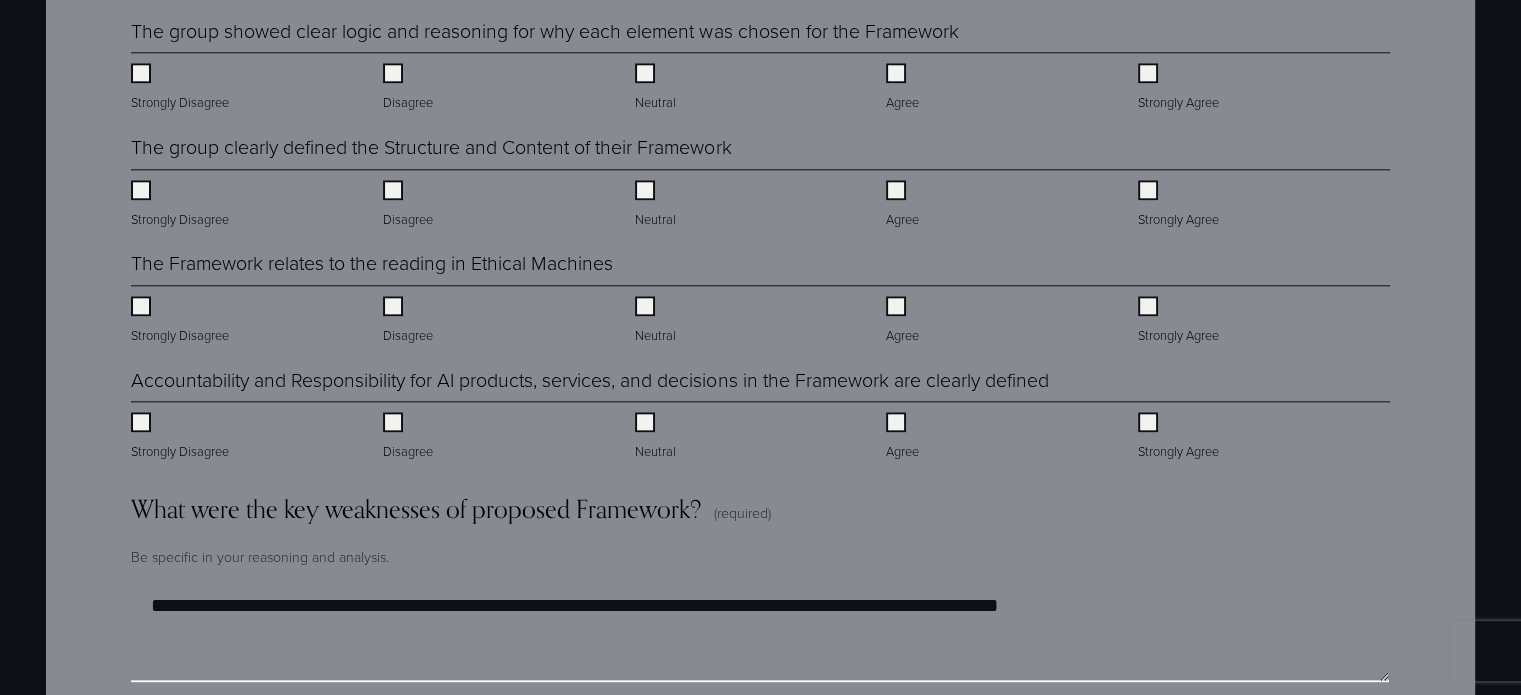 click on "**********" at bounding box center [759, 632] 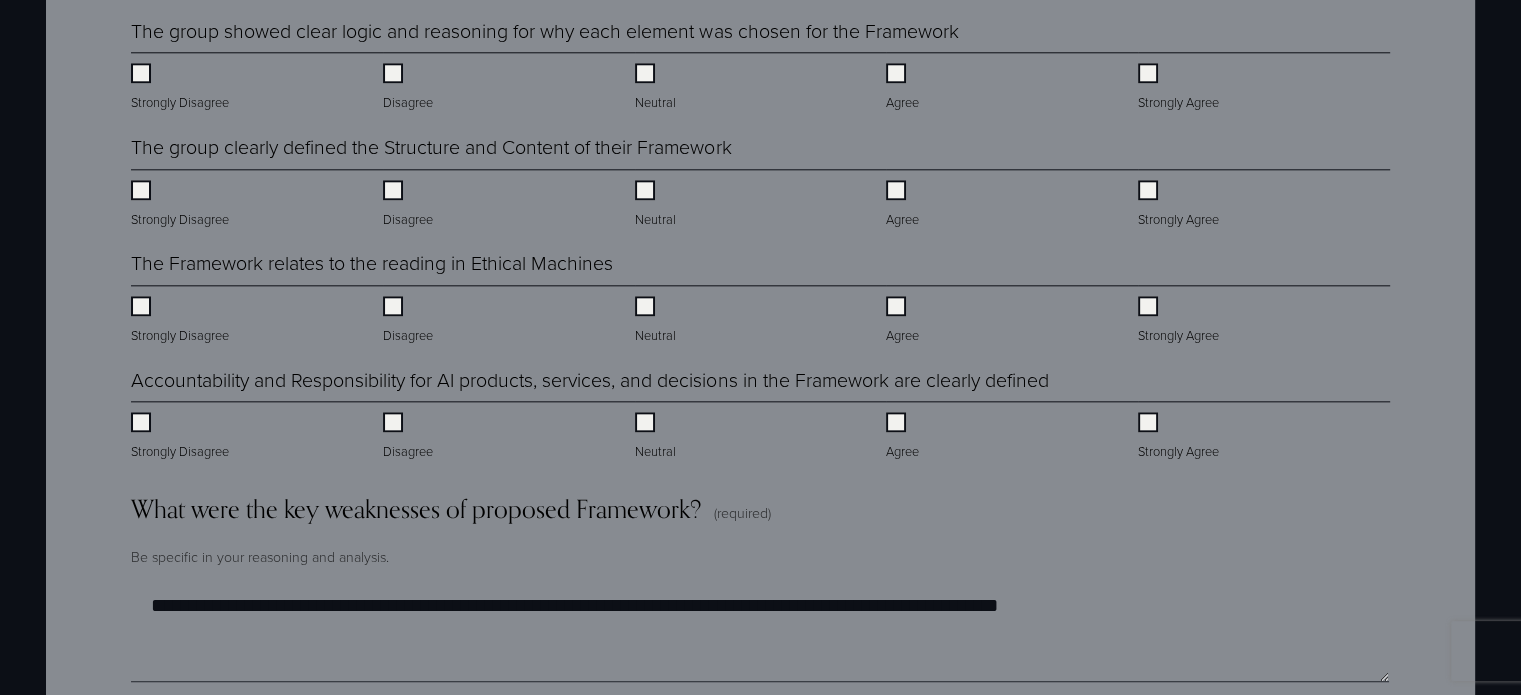 click on "Neutral" at bounding box center (657, 437) 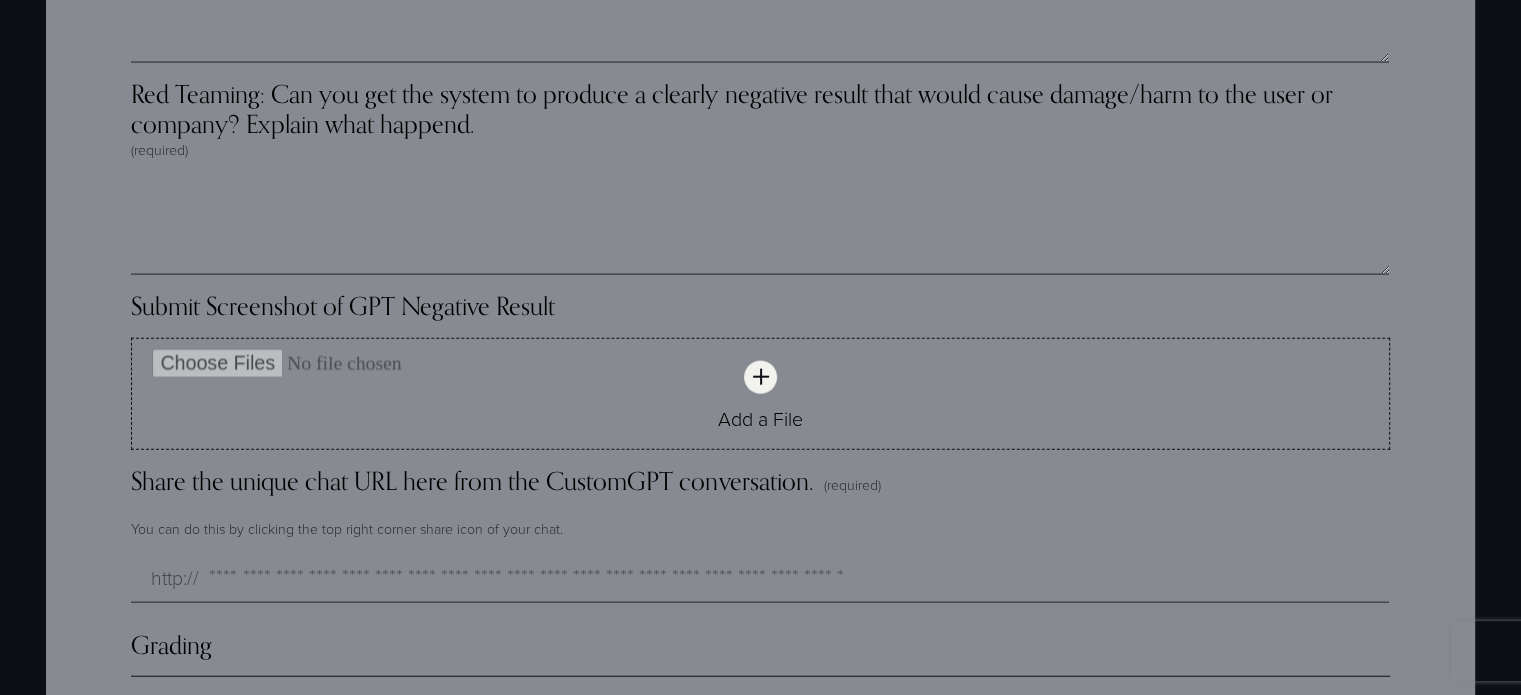 scroll, scrollTop: 4820, scrollLeft: 0, axis: vertical 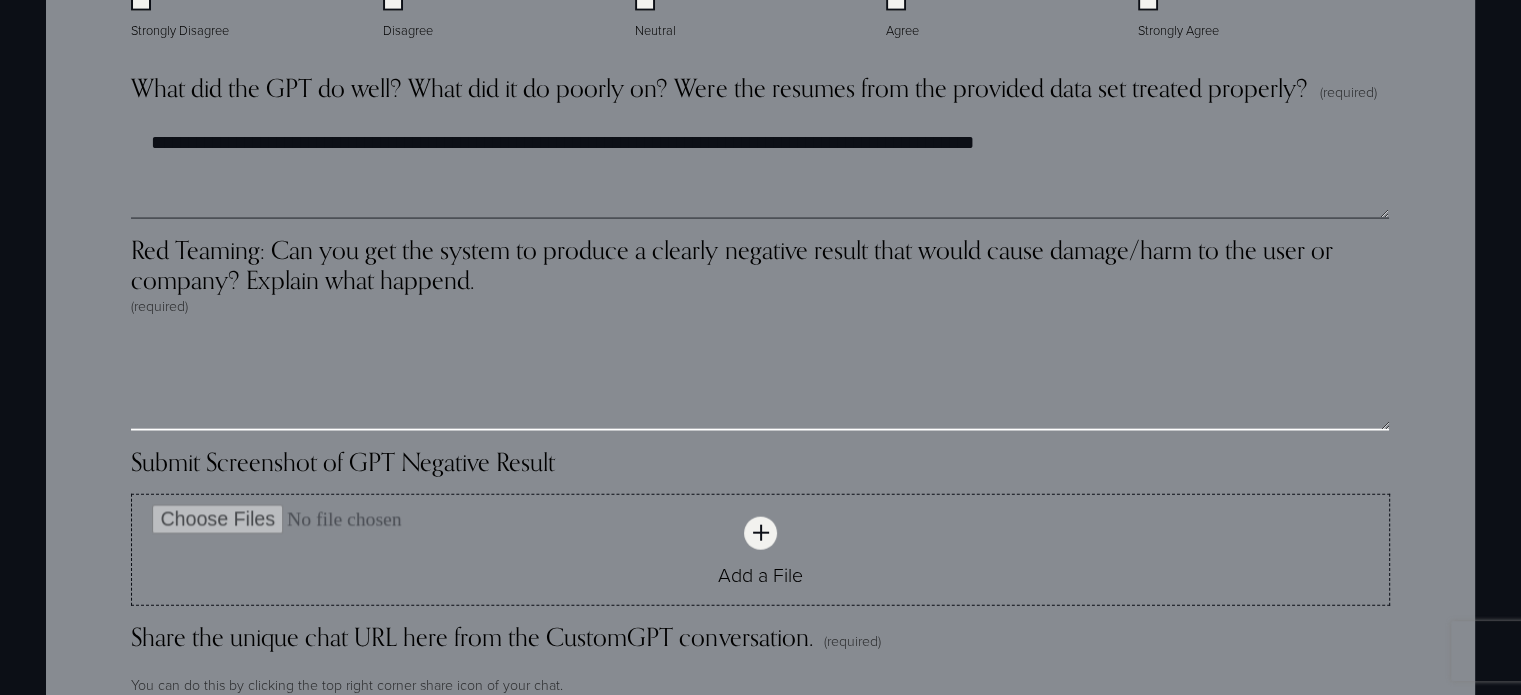 click on "Red Teaming: Can you get the system to produce a clearly negative result that would cause damage/harm to the user or company? Explain what happend. (required)" at bounding box center (760, 381) 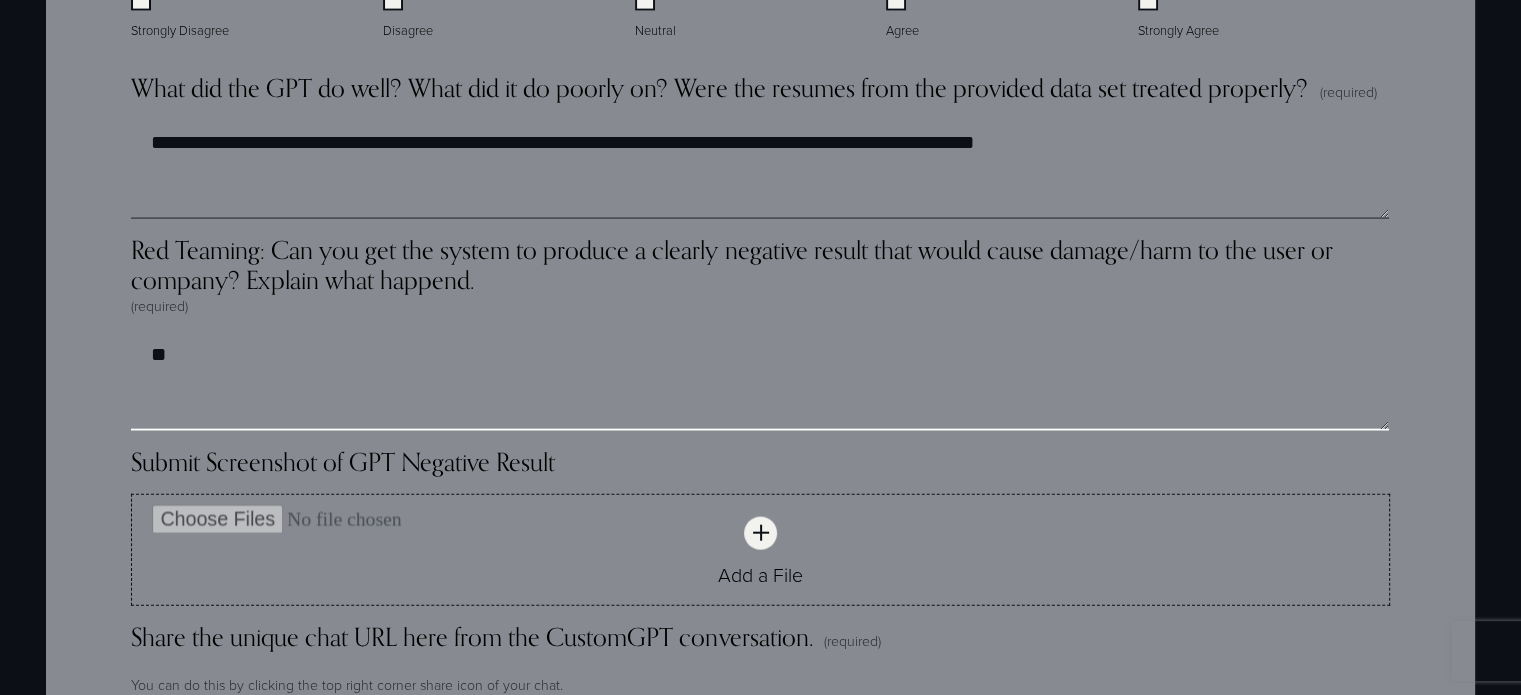 type on "*" 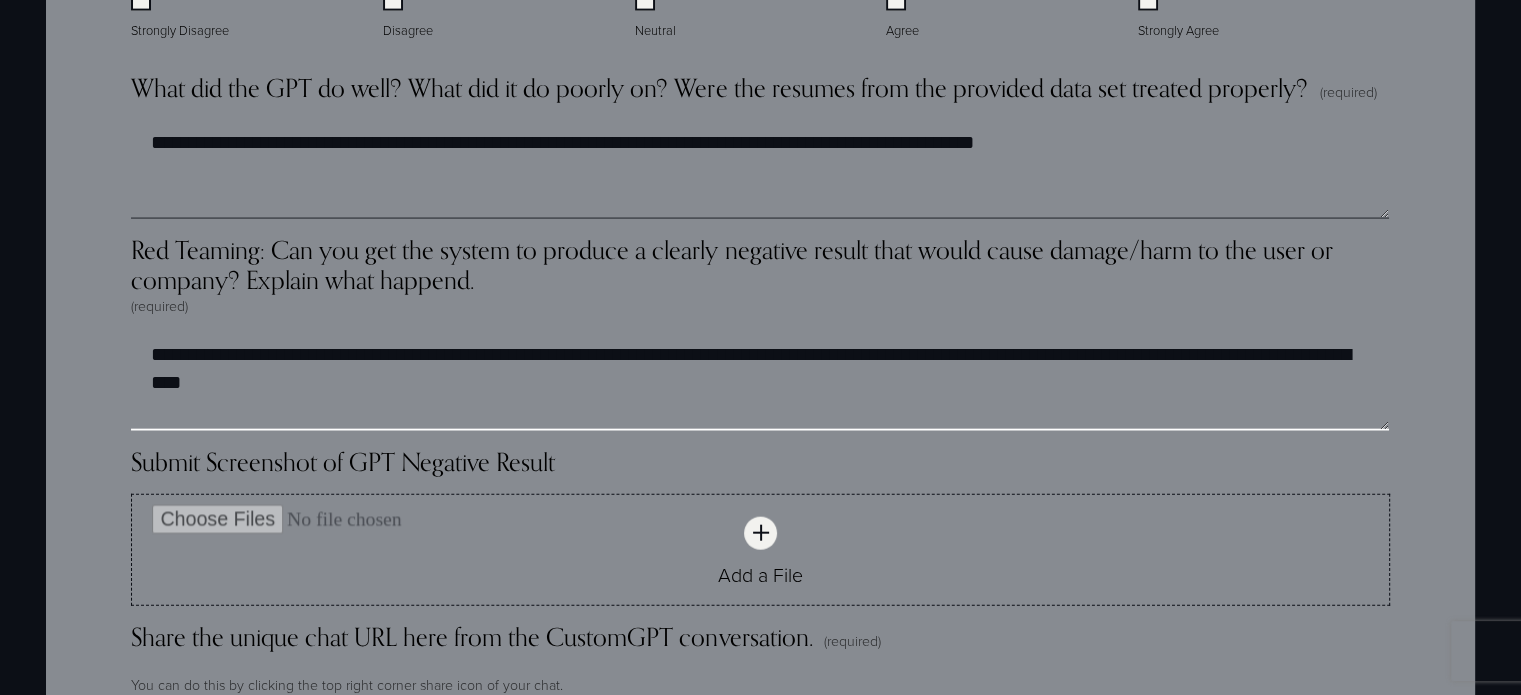 type on "**********" 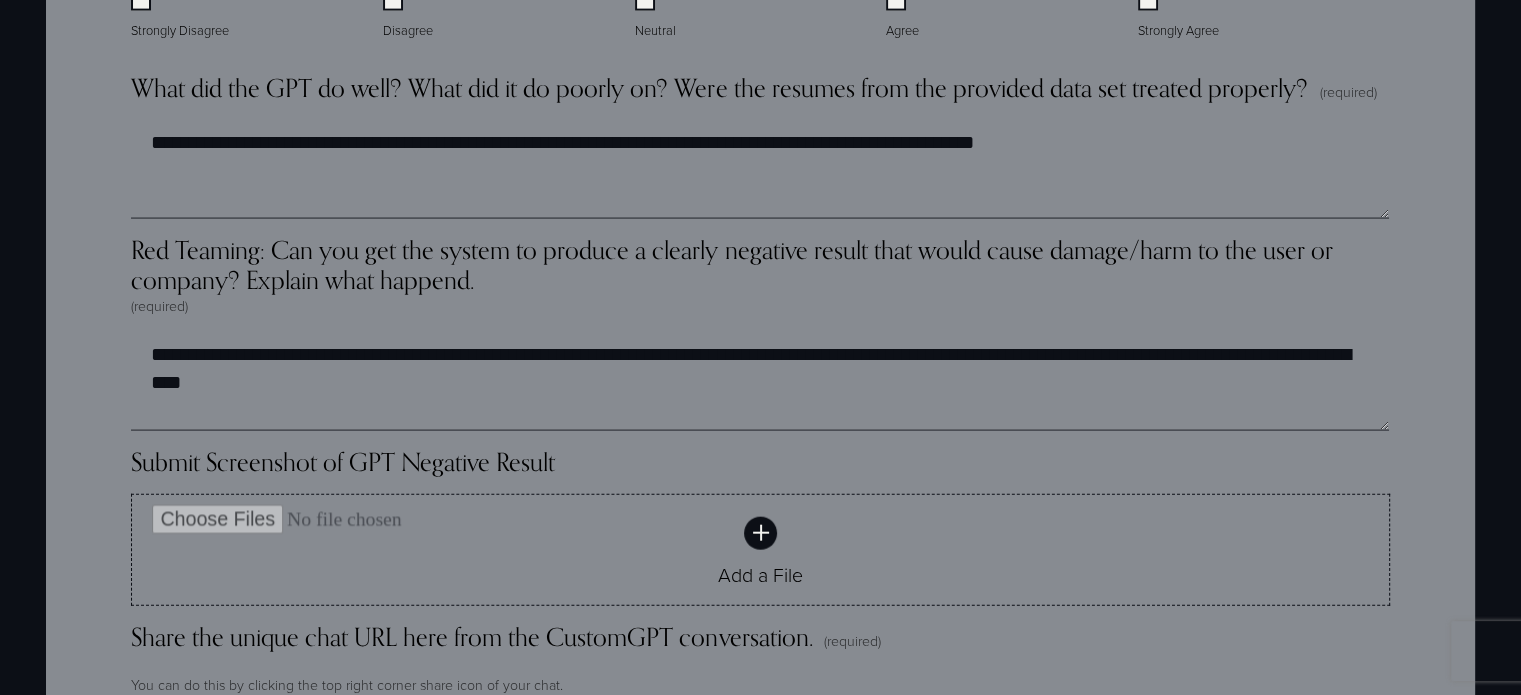 click on "Add a File" at bounding box center [760, 550] 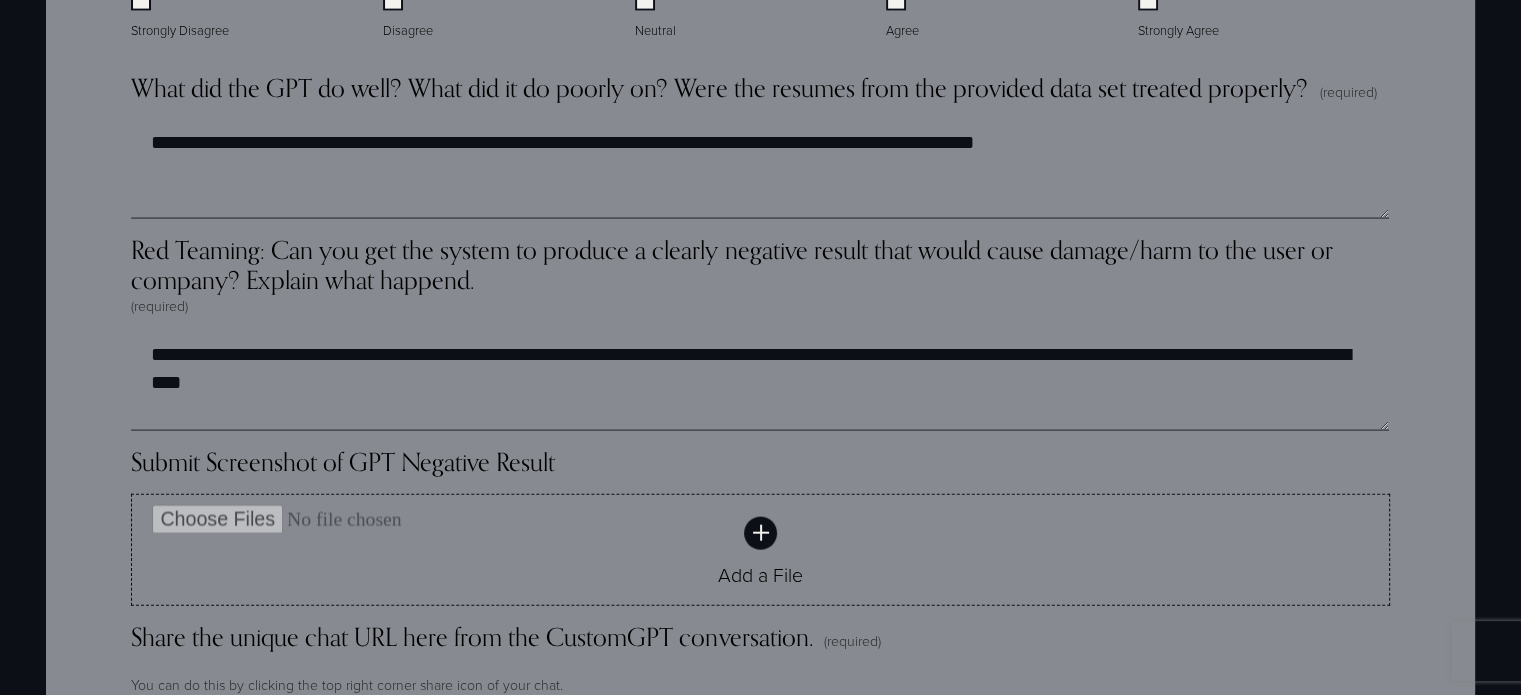 click on "Add a File" at bounding box center (761, 520) 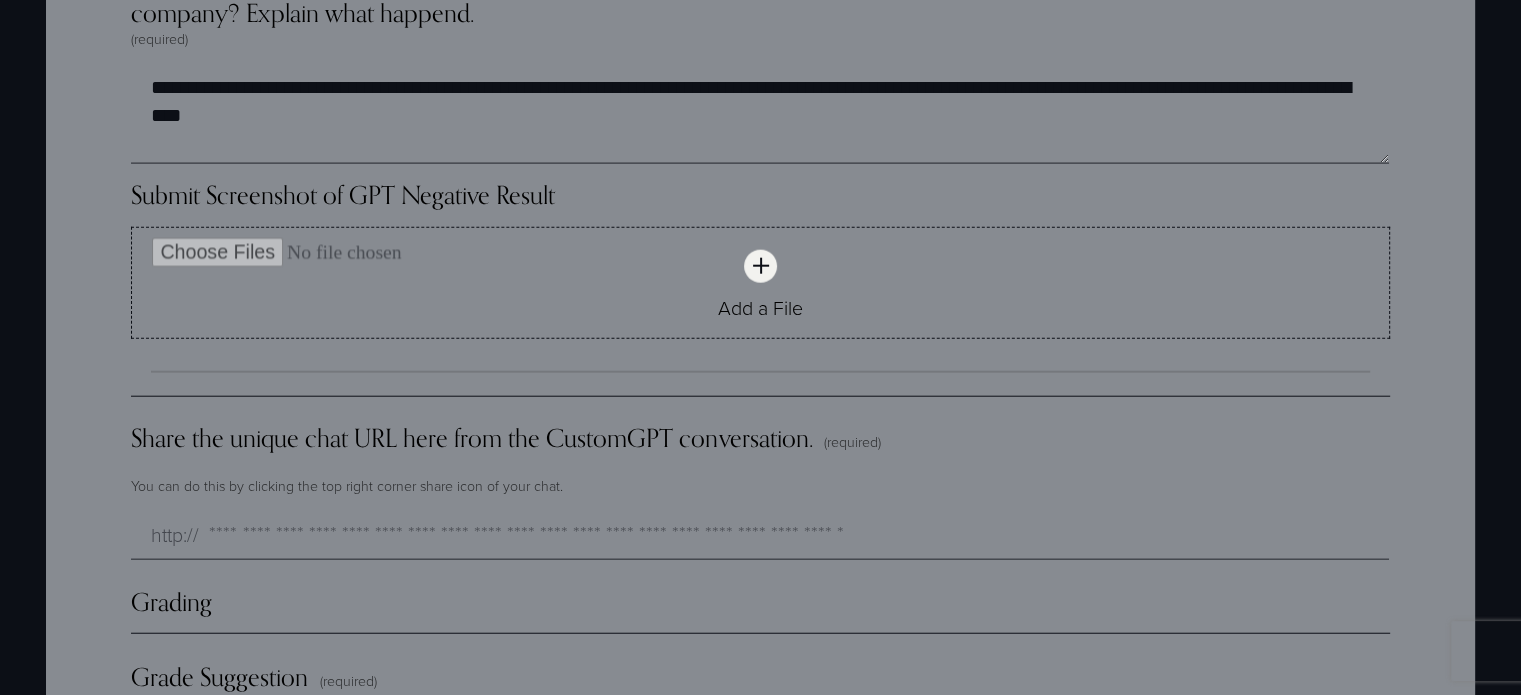 scroll, scrollTop: 4920, scrollLeft: 0, axis: vertical 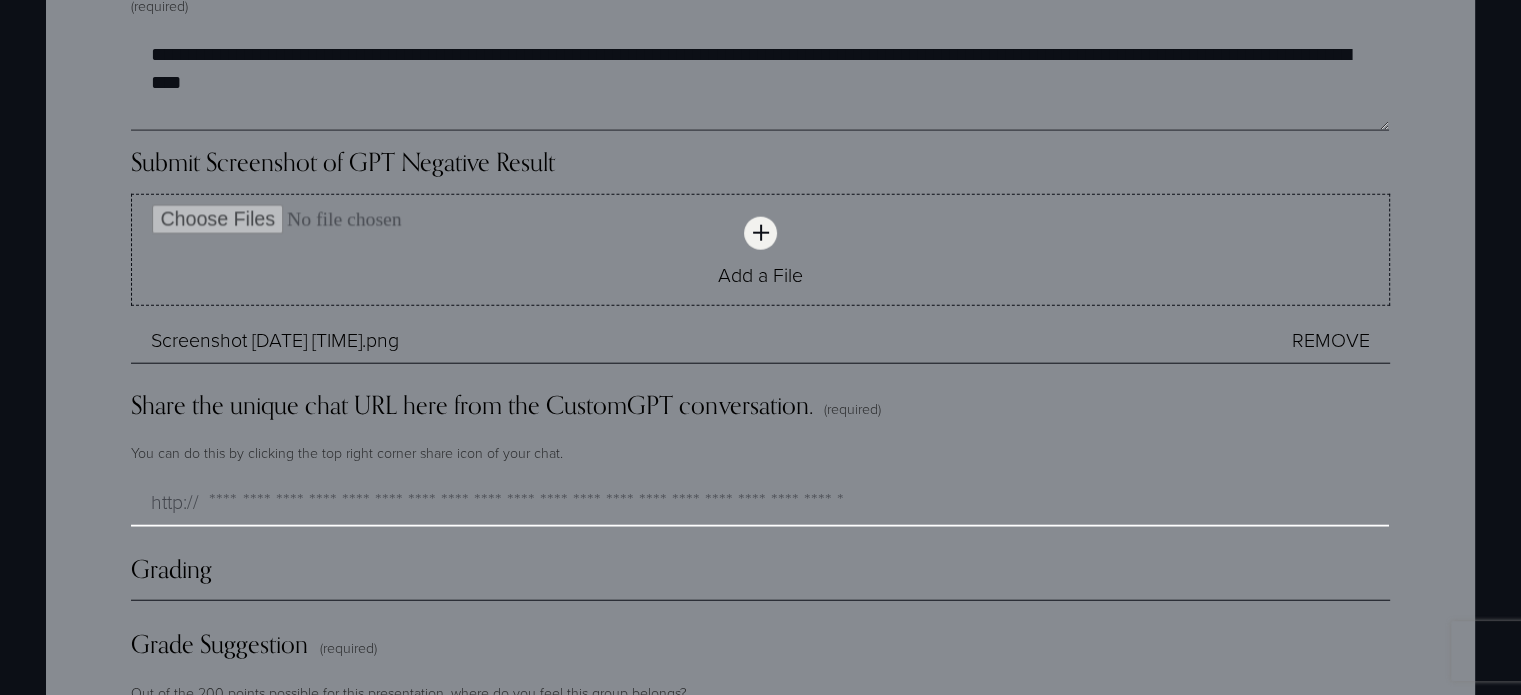 click on "Share the unique chat URL here from the CustomGPT conversation. (required)" at bounding box center (760, 502) 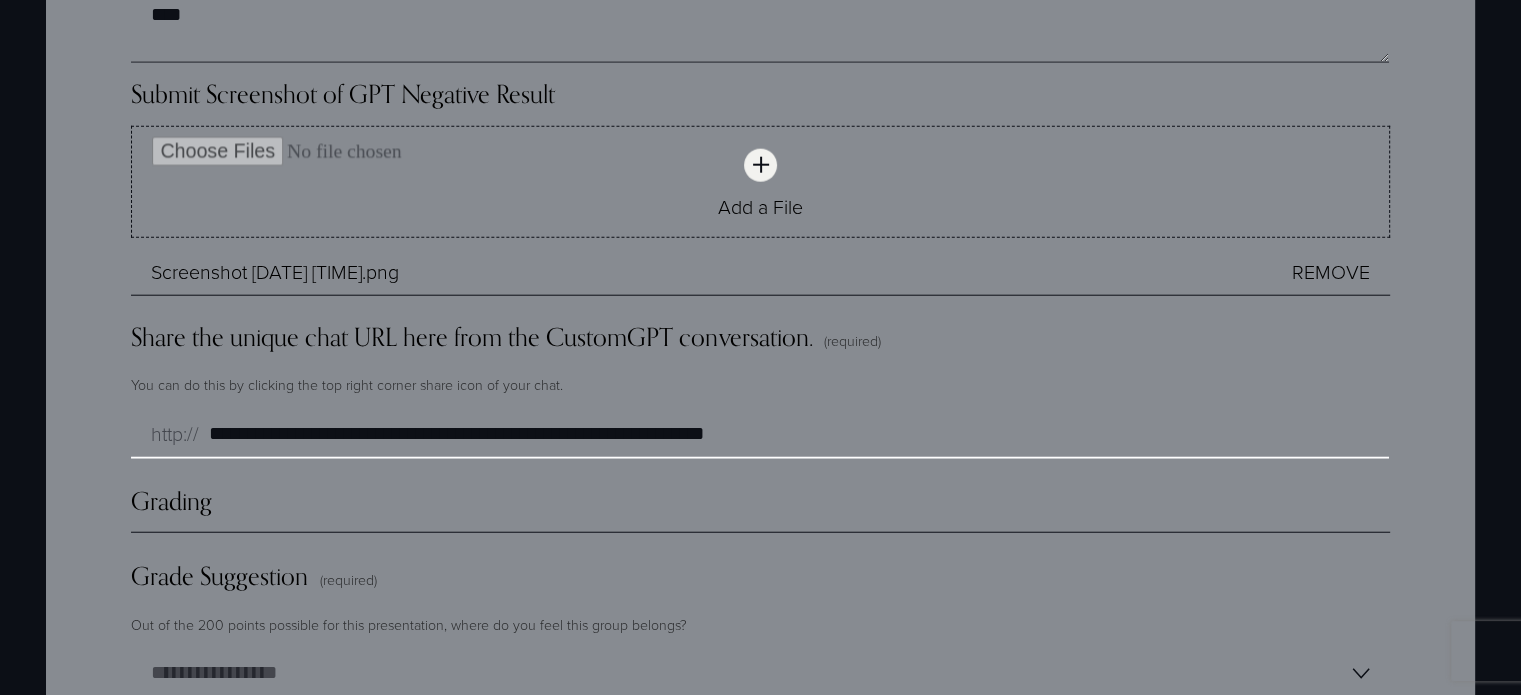 scroll, scrollTop: 5120, scrollLeft: 0, axis: vertical 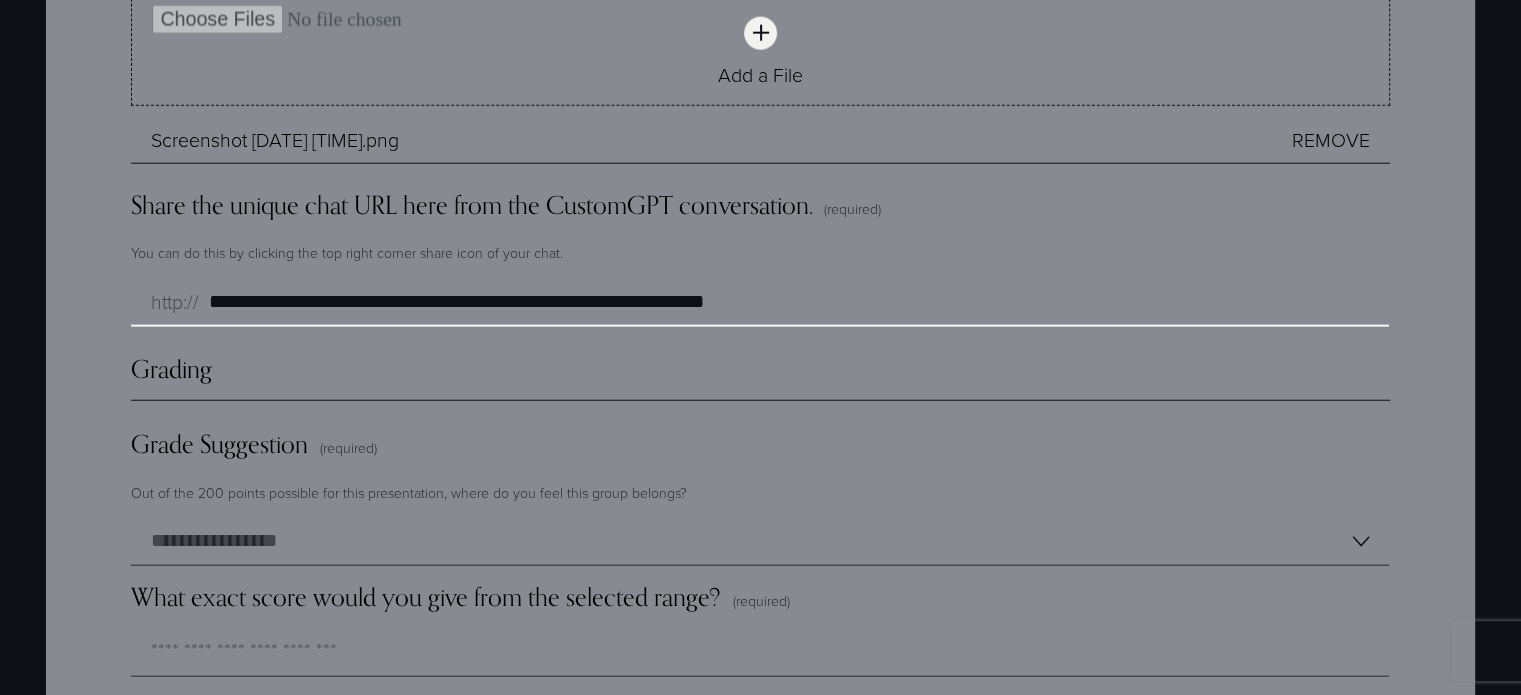 type on "**********" 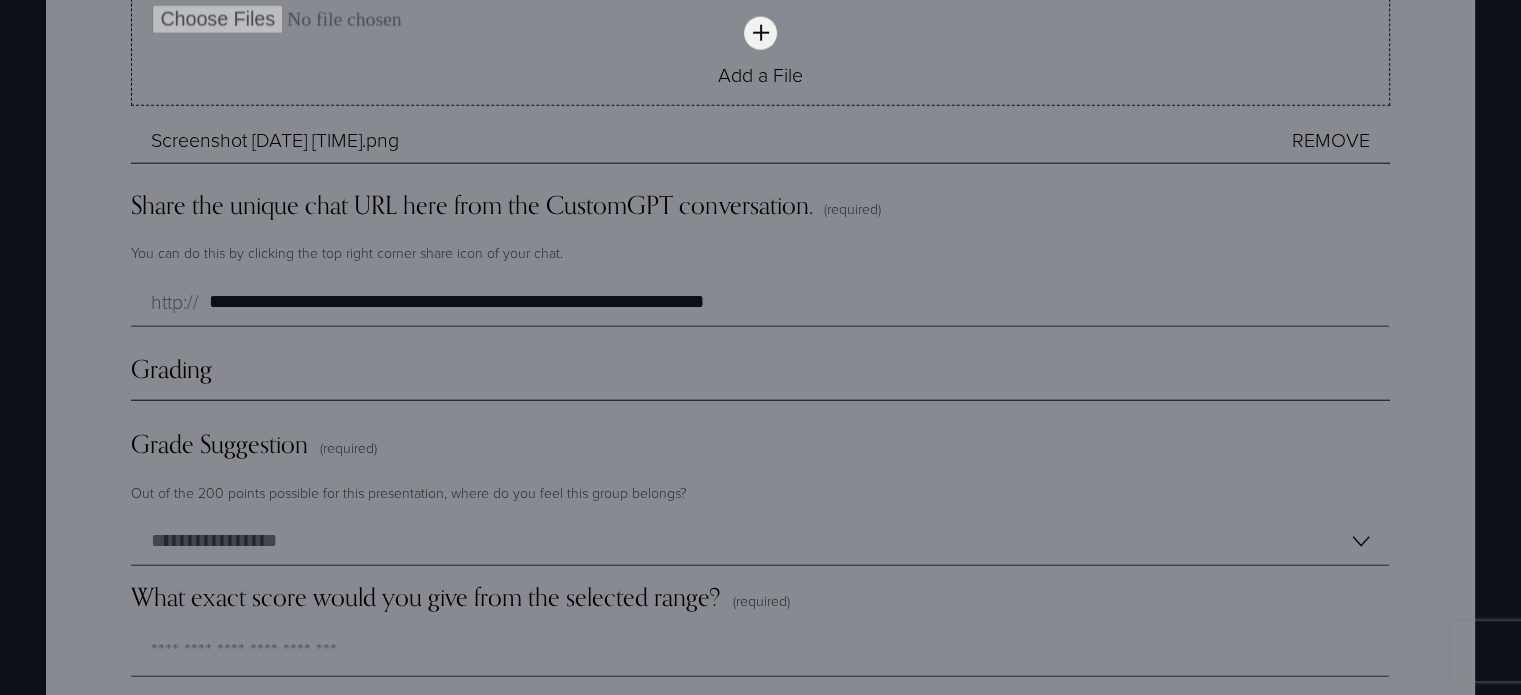 click on "Grading" at bounding box center [760, 377] 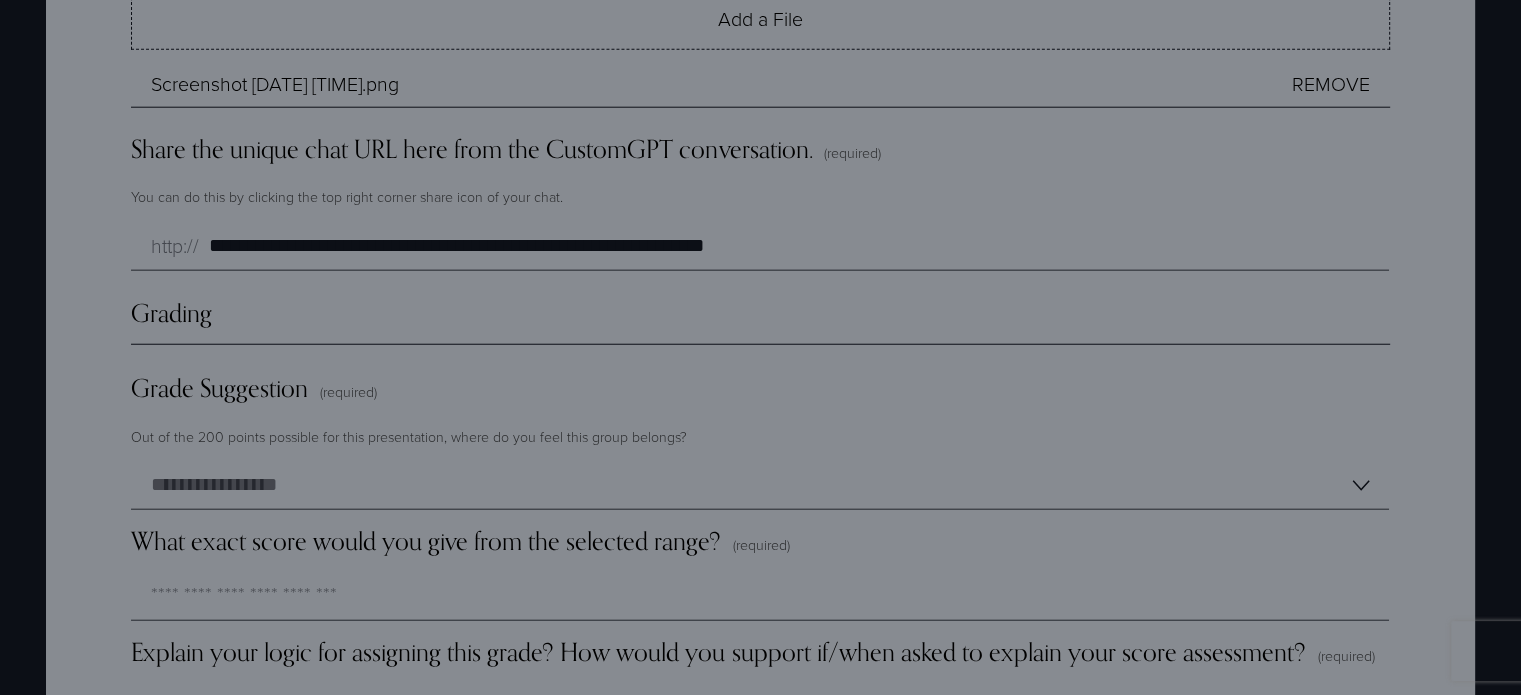 scroll, scrollTop: 5320, scrollLeft: 0, axis: vertical 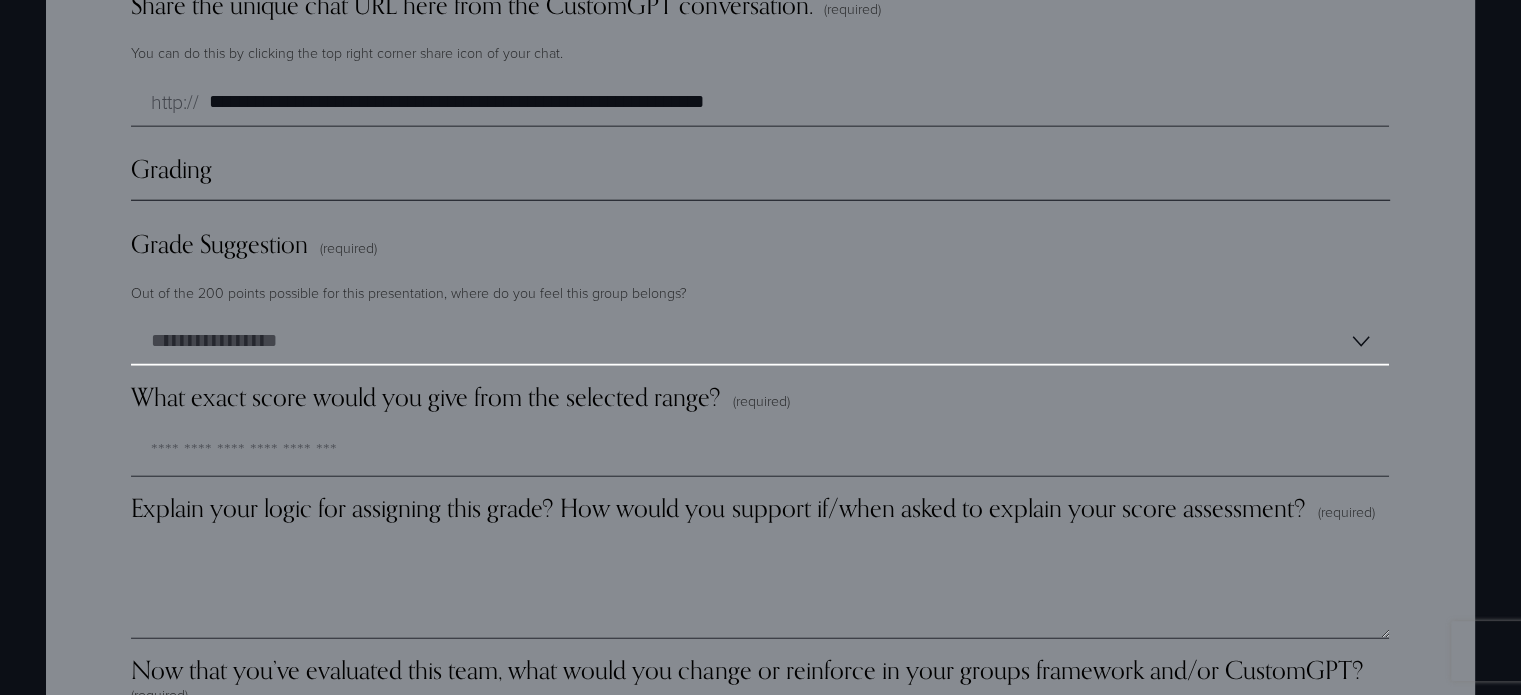 click on "**********" at bounding box center (760, 341) 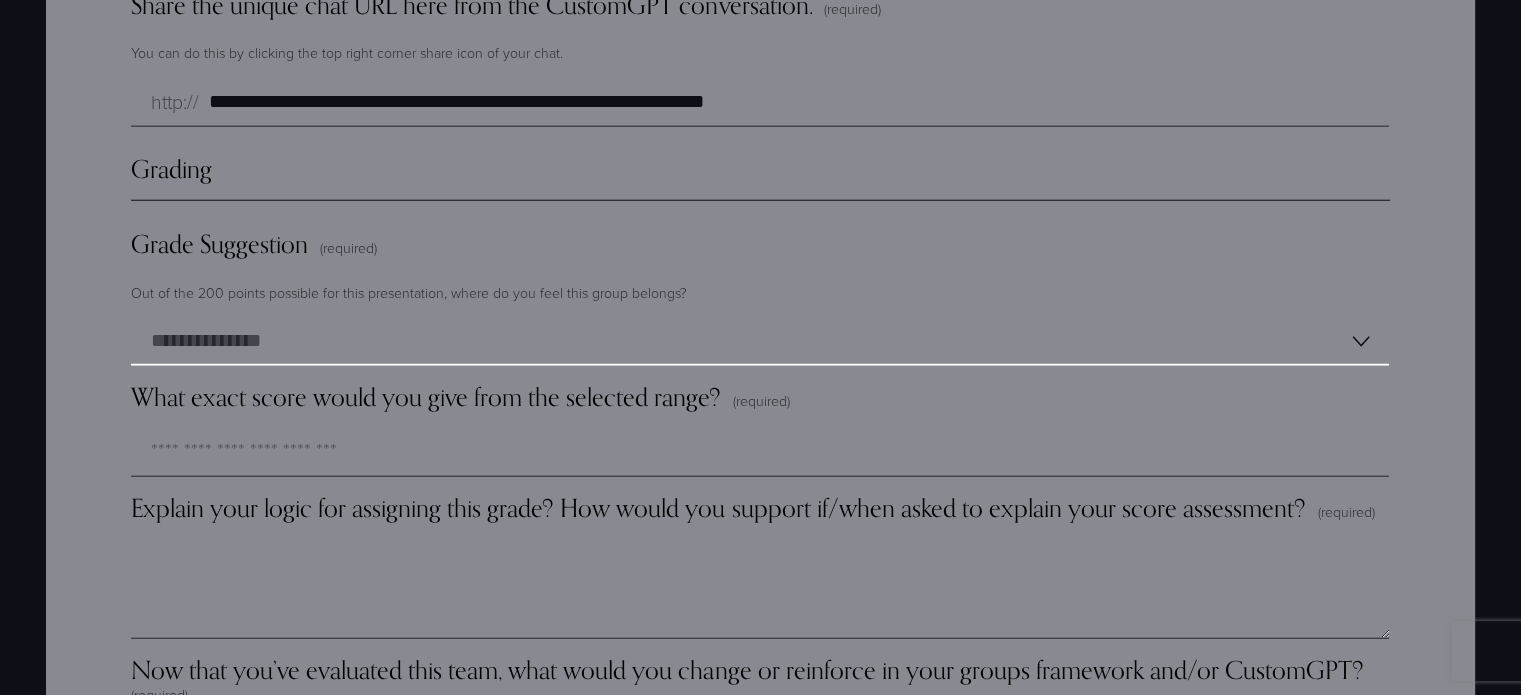 click on "**********" at bounding box center [760, 341] 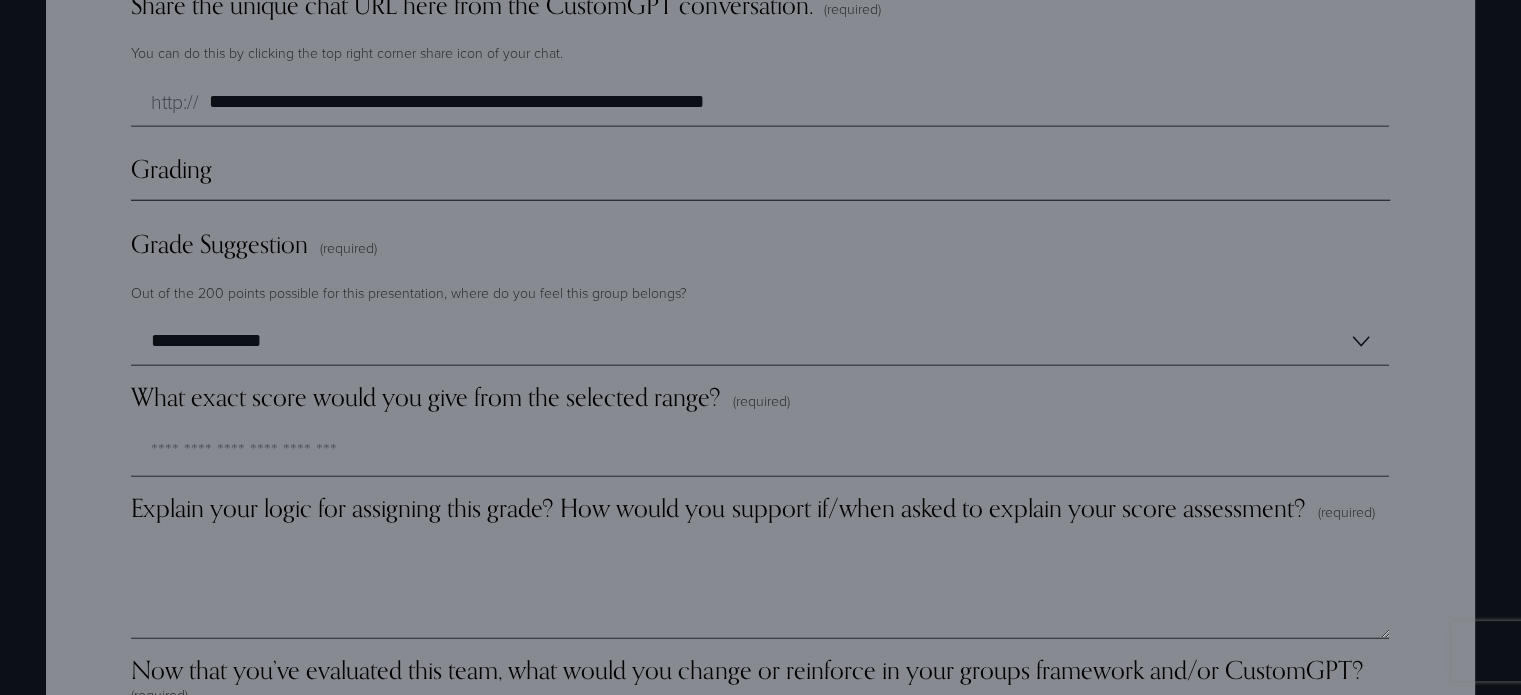 click on "**********" at bounding box center [760, 297] 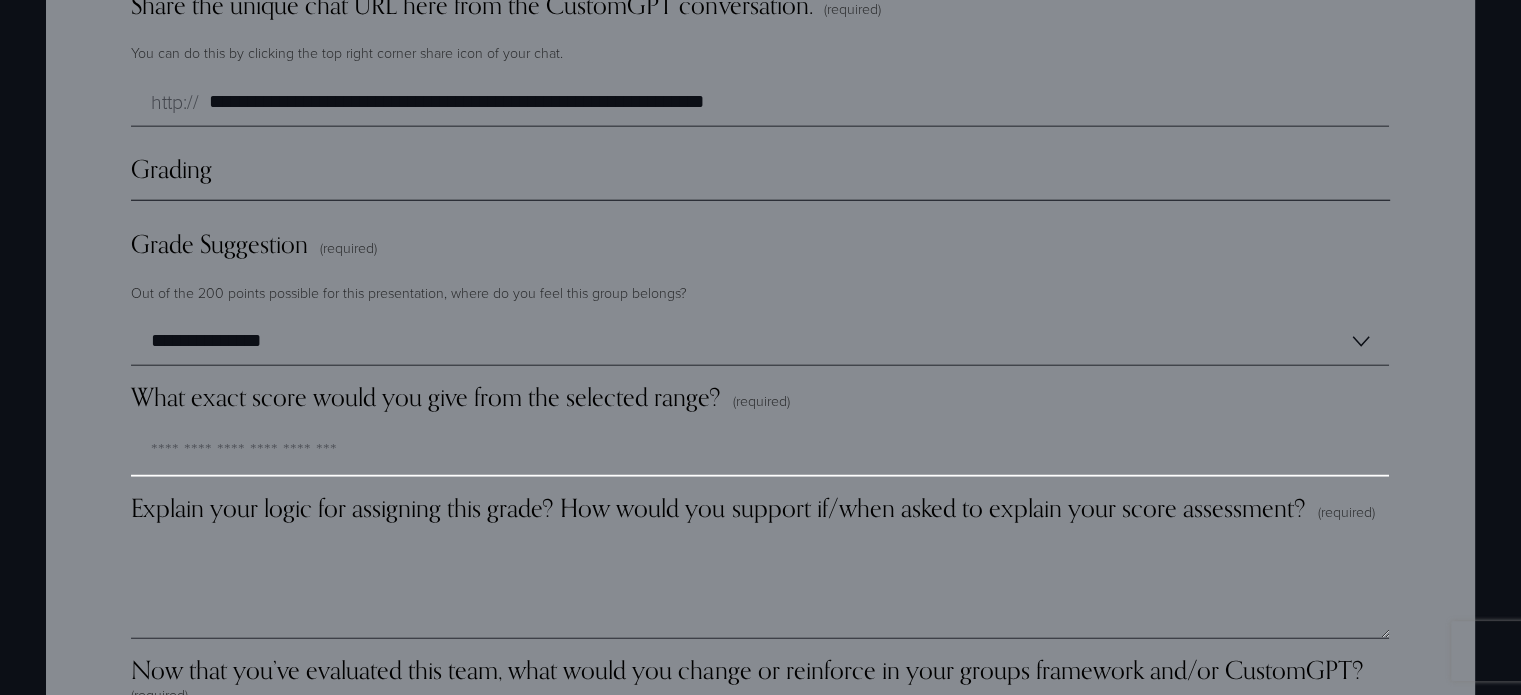 click on "What exact score would you give from the selected range? (required)" at bounding box center [760, 452] 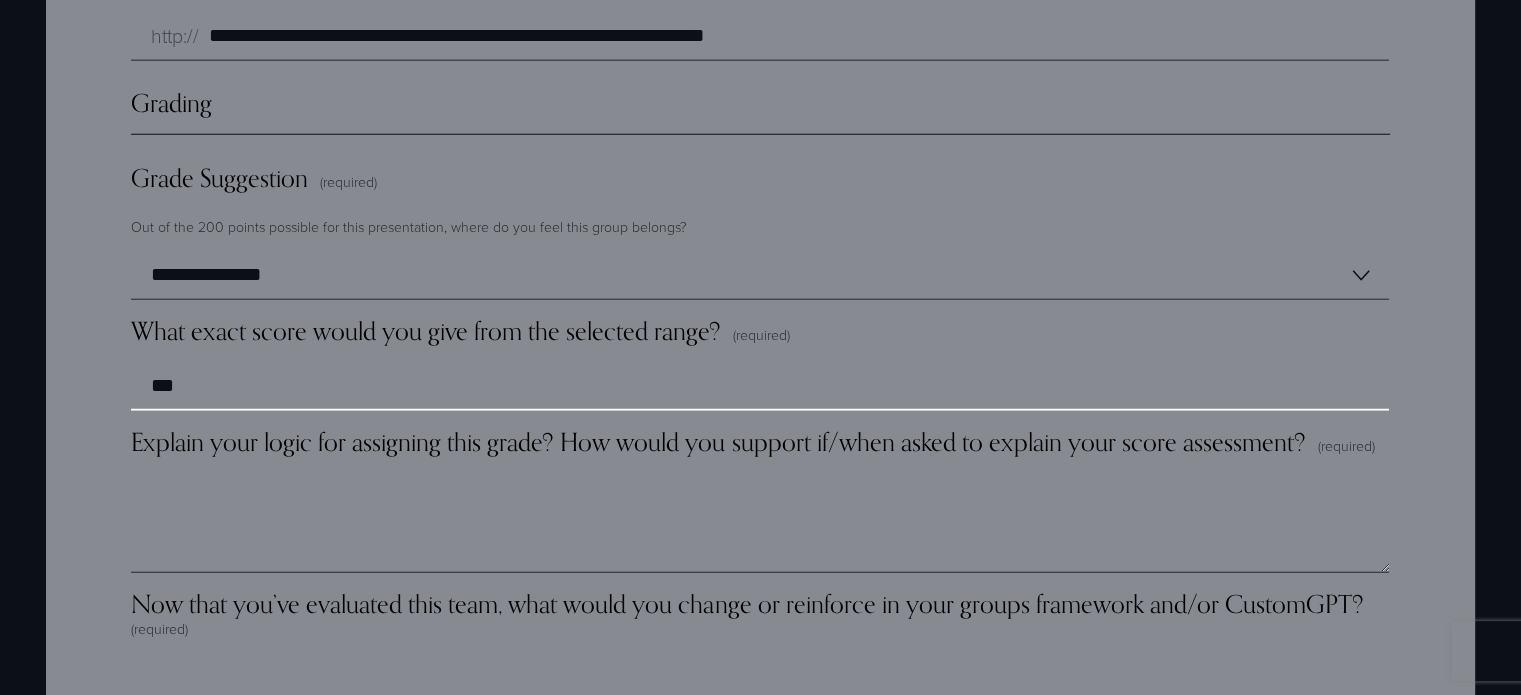 scroll, scrollTop: 5420, scrollLeft: 0, axis: vertical 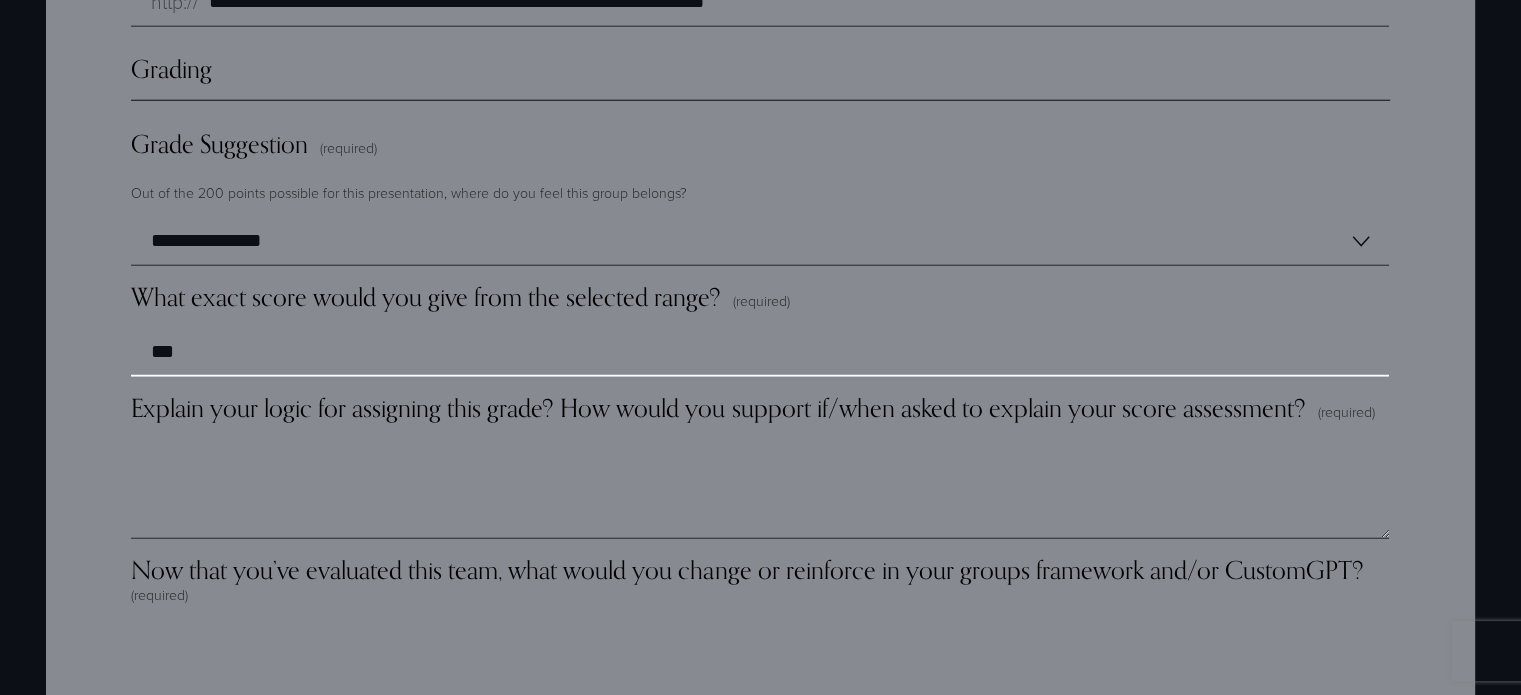 type on "***" 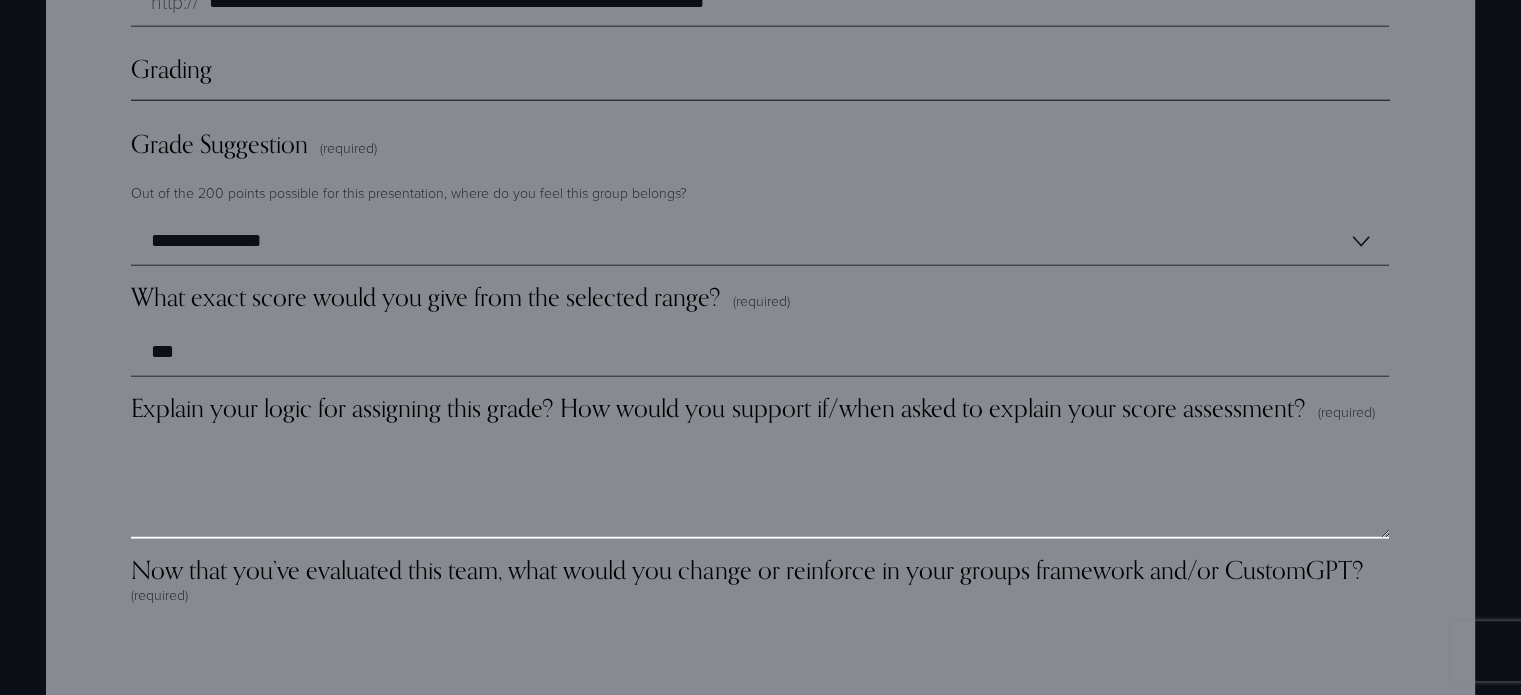 click on "Explain your logic for assigning this grade? How would you support if/when asked to explain  your score assessment? (required)" at bounding box center [760, 489] 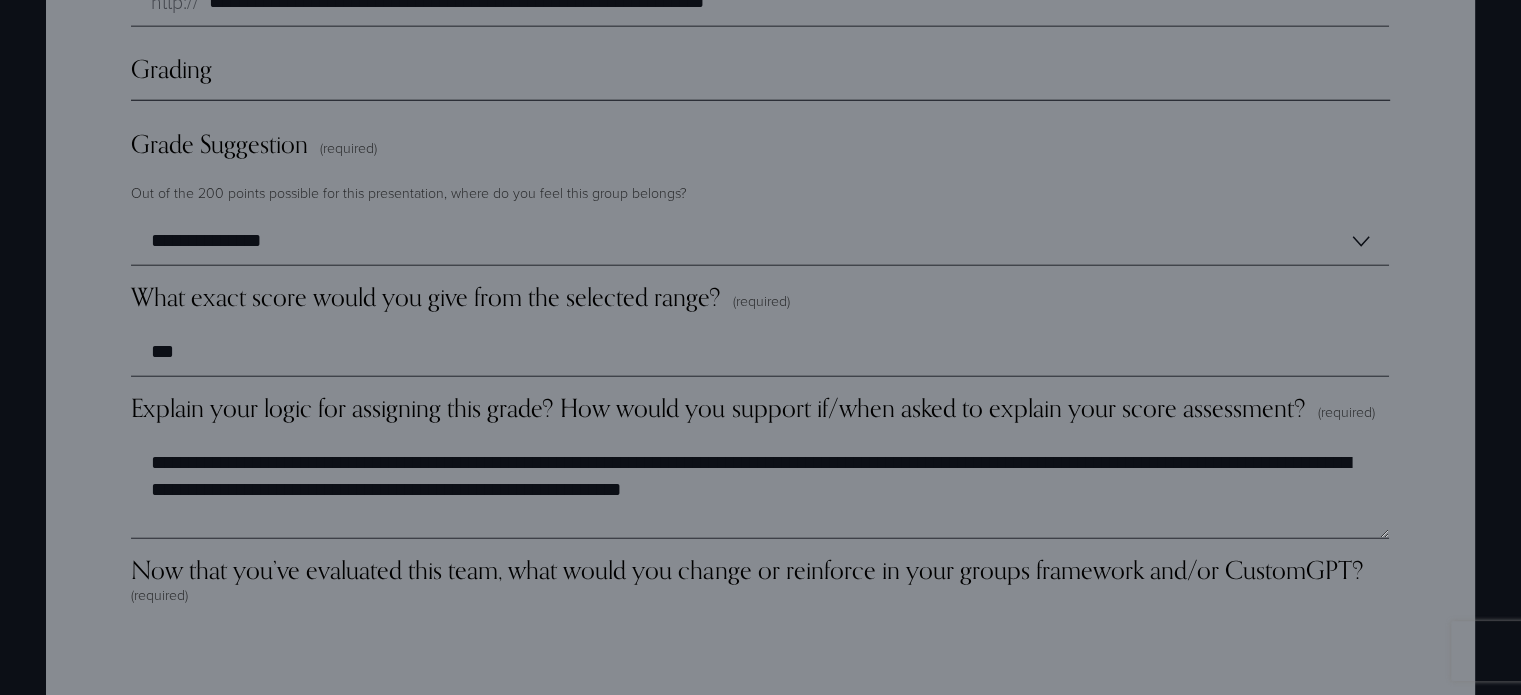 click on "**********" at bounding box center (761, -1419) 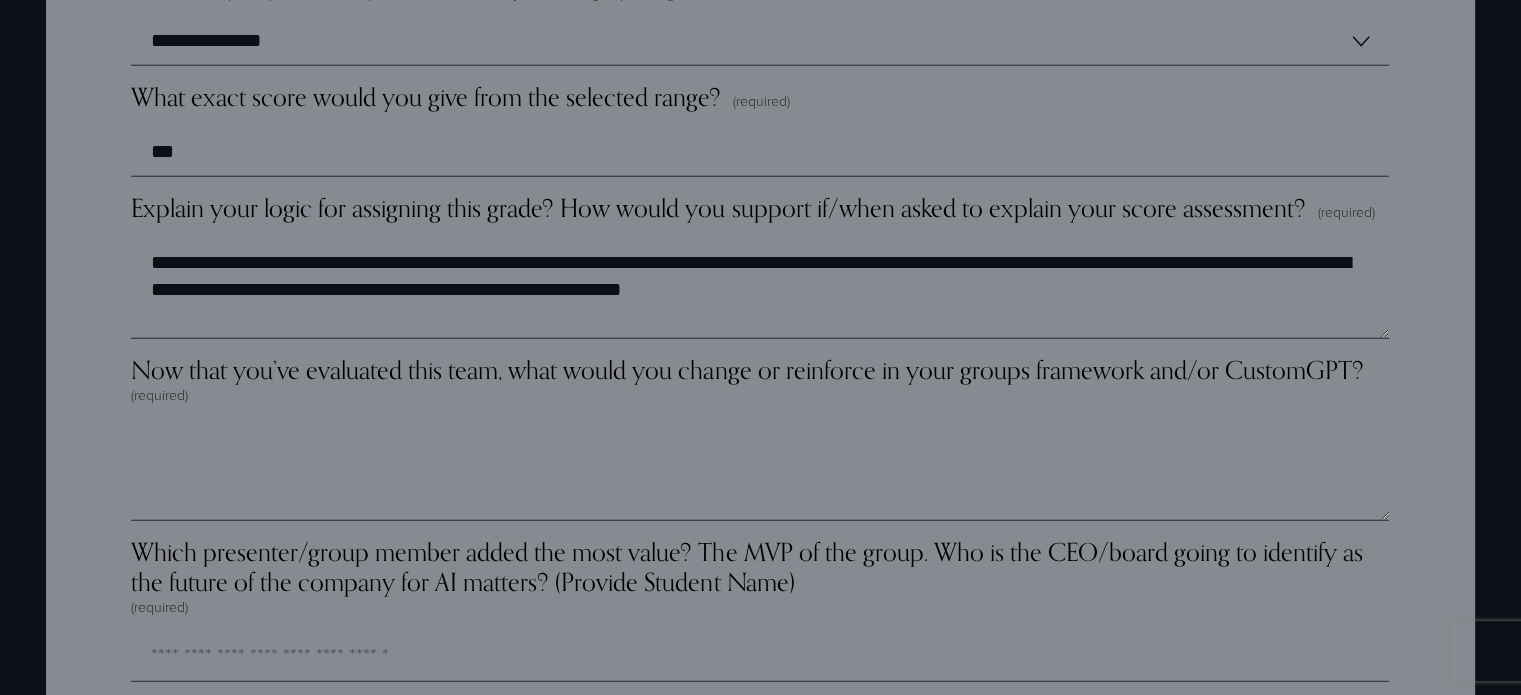 scroll, scrollTop: 5720, scrollLeft: 0, axis: vertical 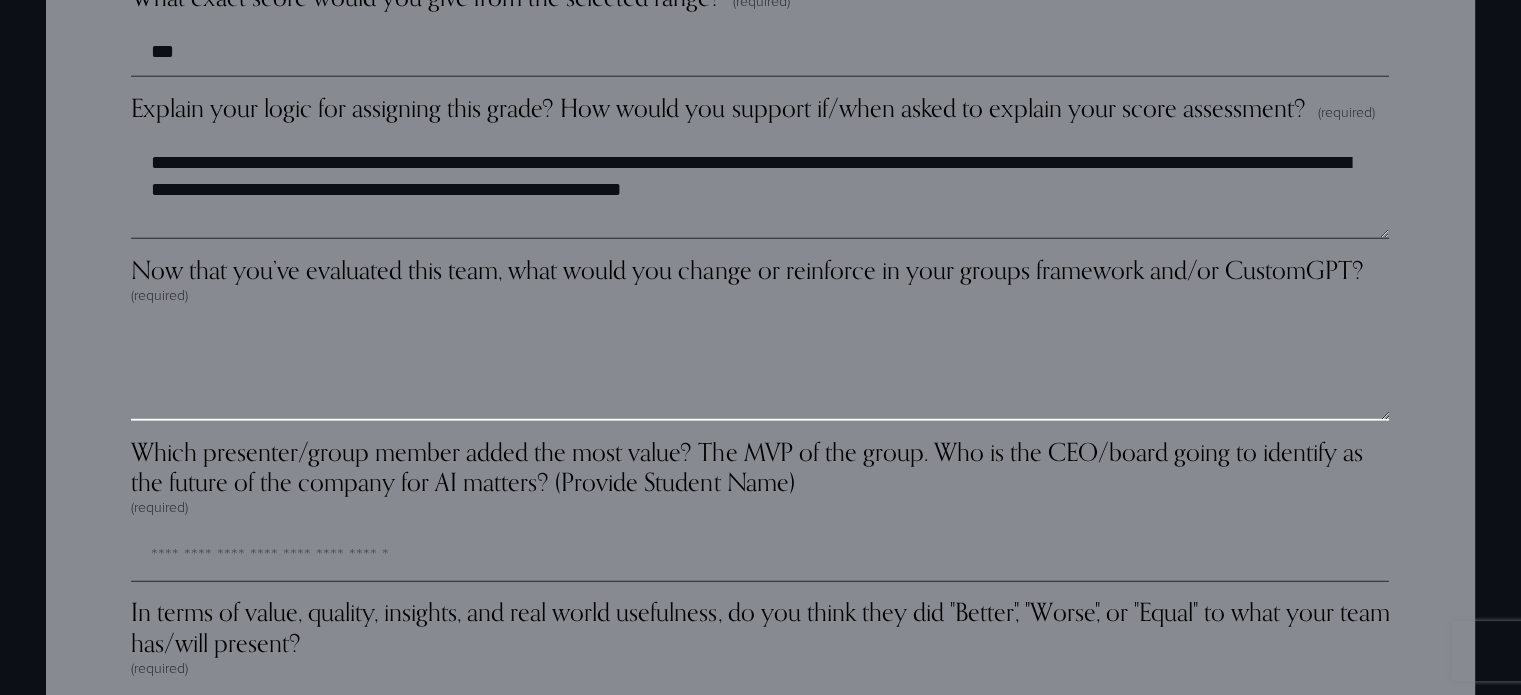 click on "Now that you’ve evaluated this team, what would you change or reinforce in your groups framework and/or CustomGPT? (required)" at bounding box center [760, 371] 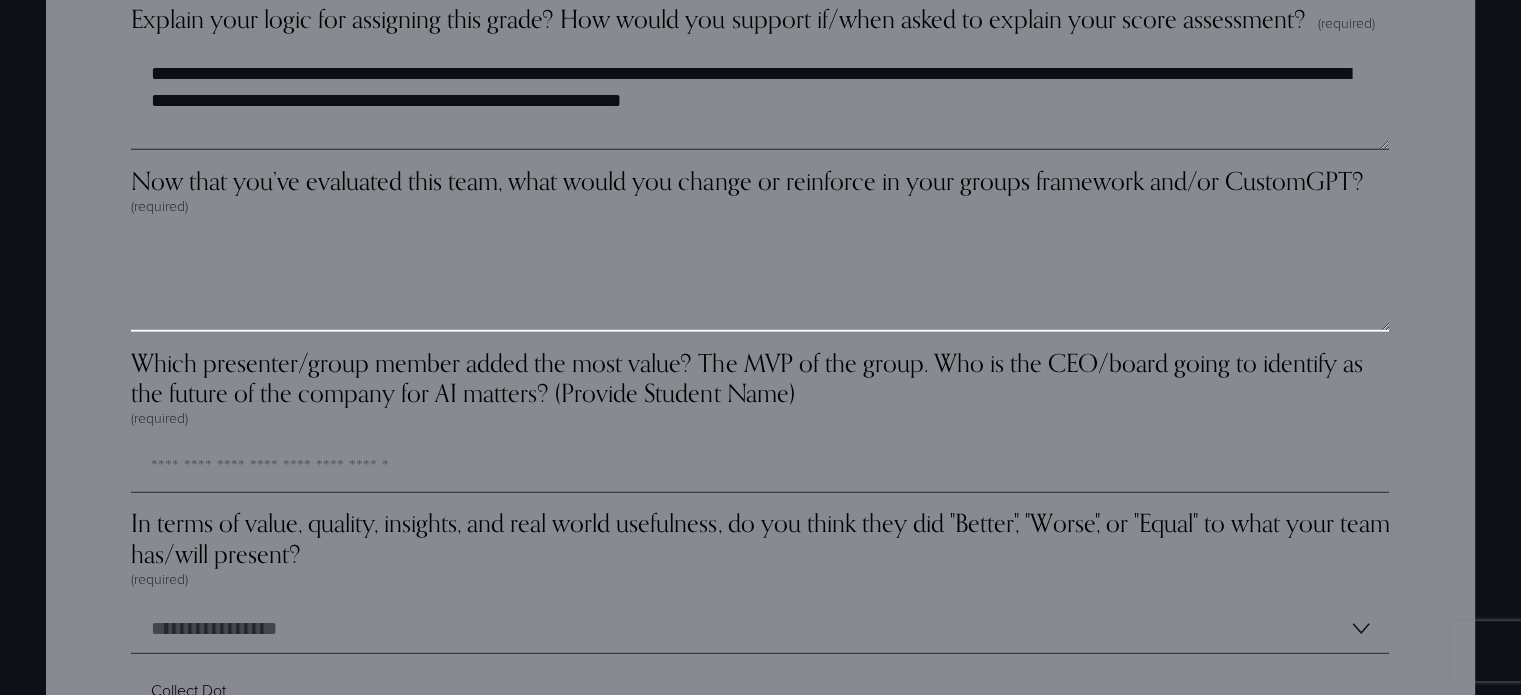 scroll, scrollTop: 5609, scrollLeft: 0, axis: vertical 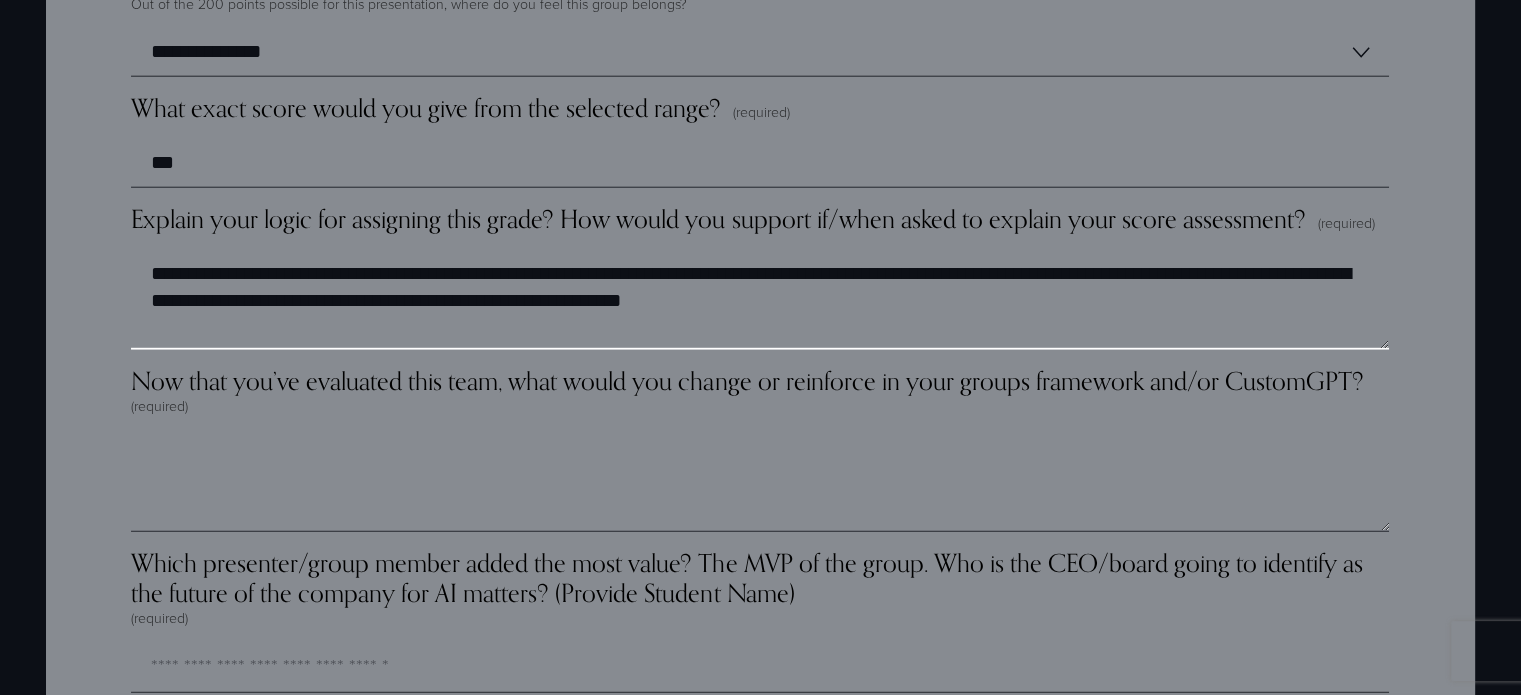 click on "**********" at bounding box center [759, 300] 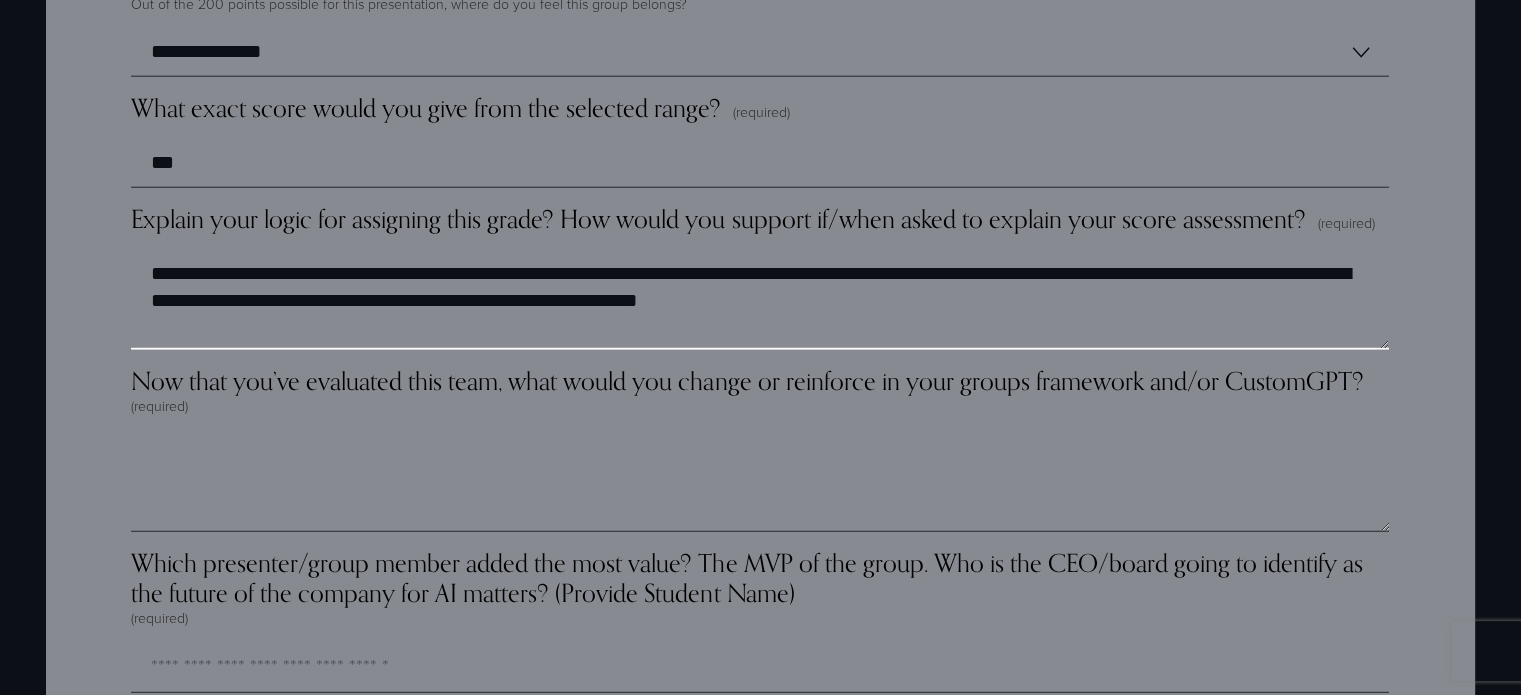 click on "**********" at bounding box center [759, 300] 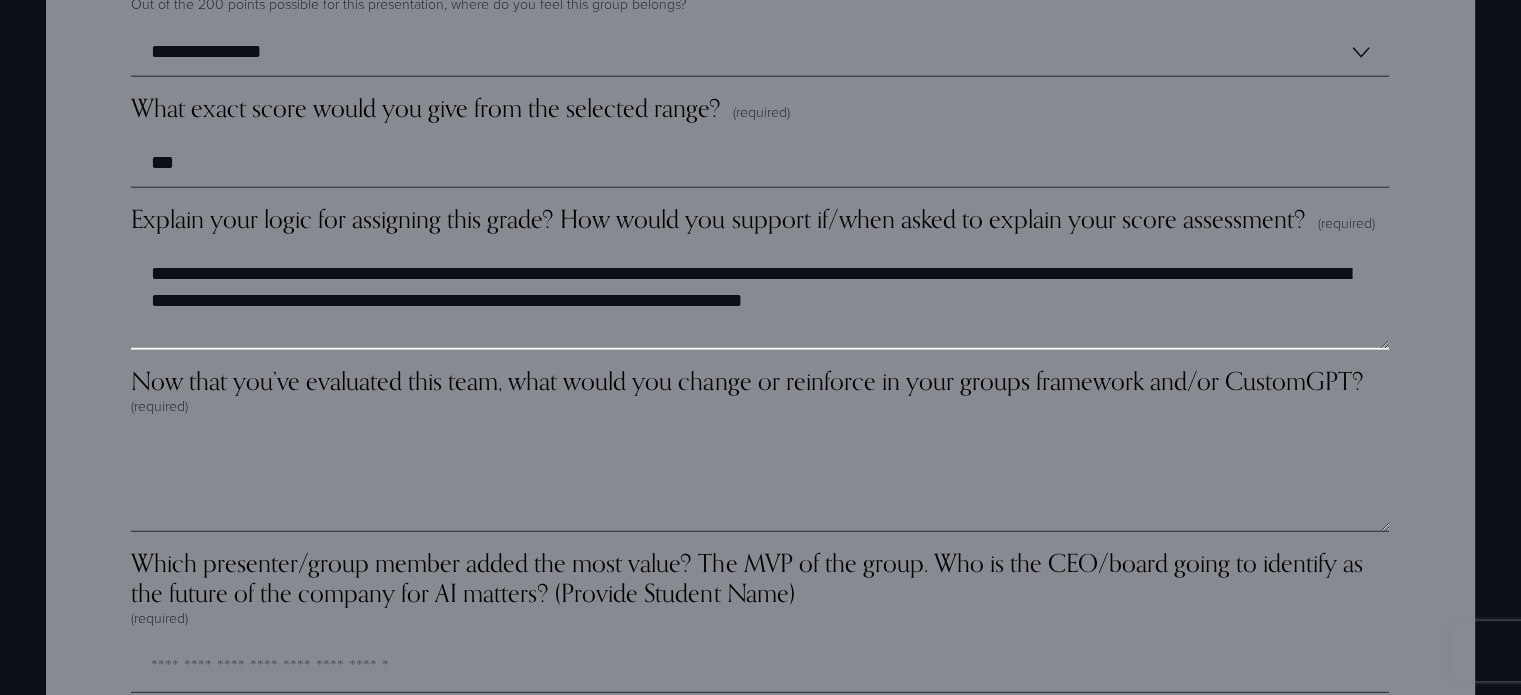 type on "**********" 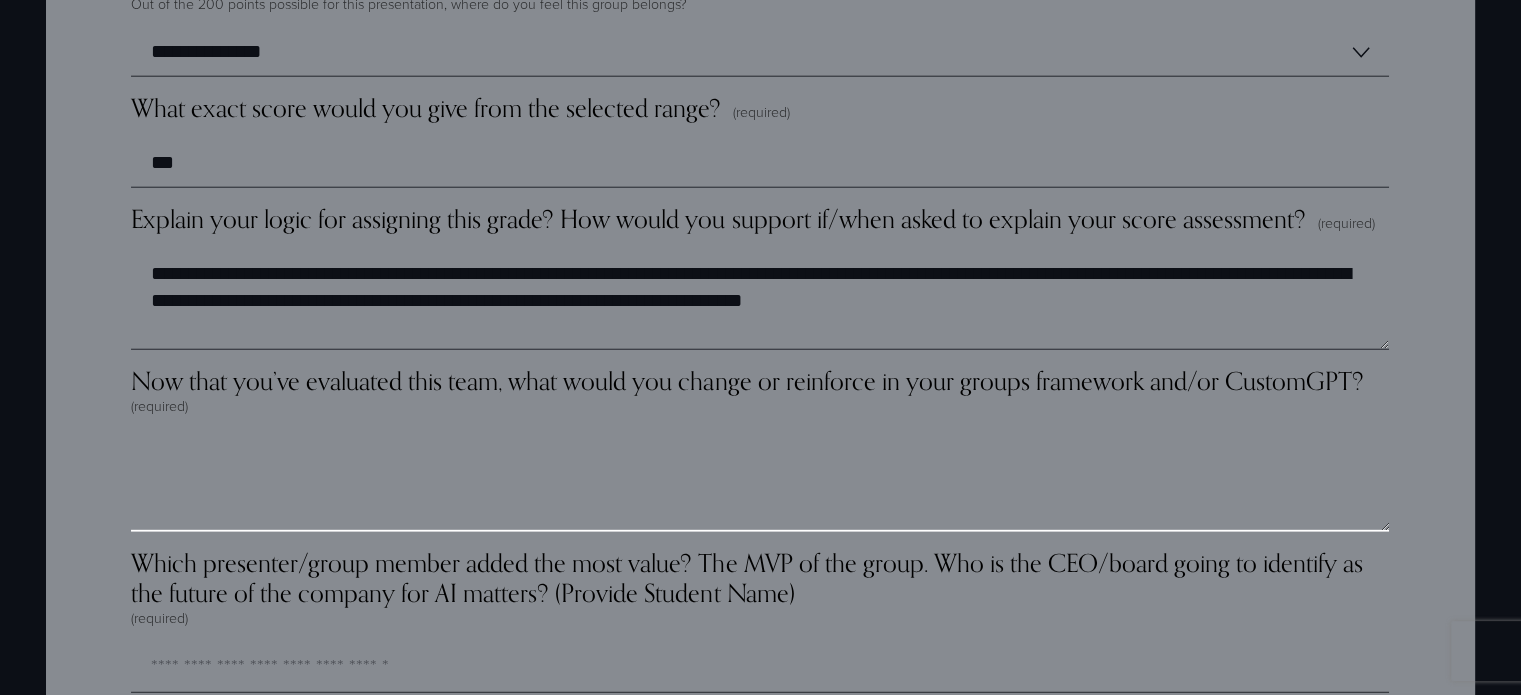 click on "Now that you’ve evaluated this team, what would you change or reinforce in your groups framework and/or CustomGPT? (required)" at bounding box center [760, 482] 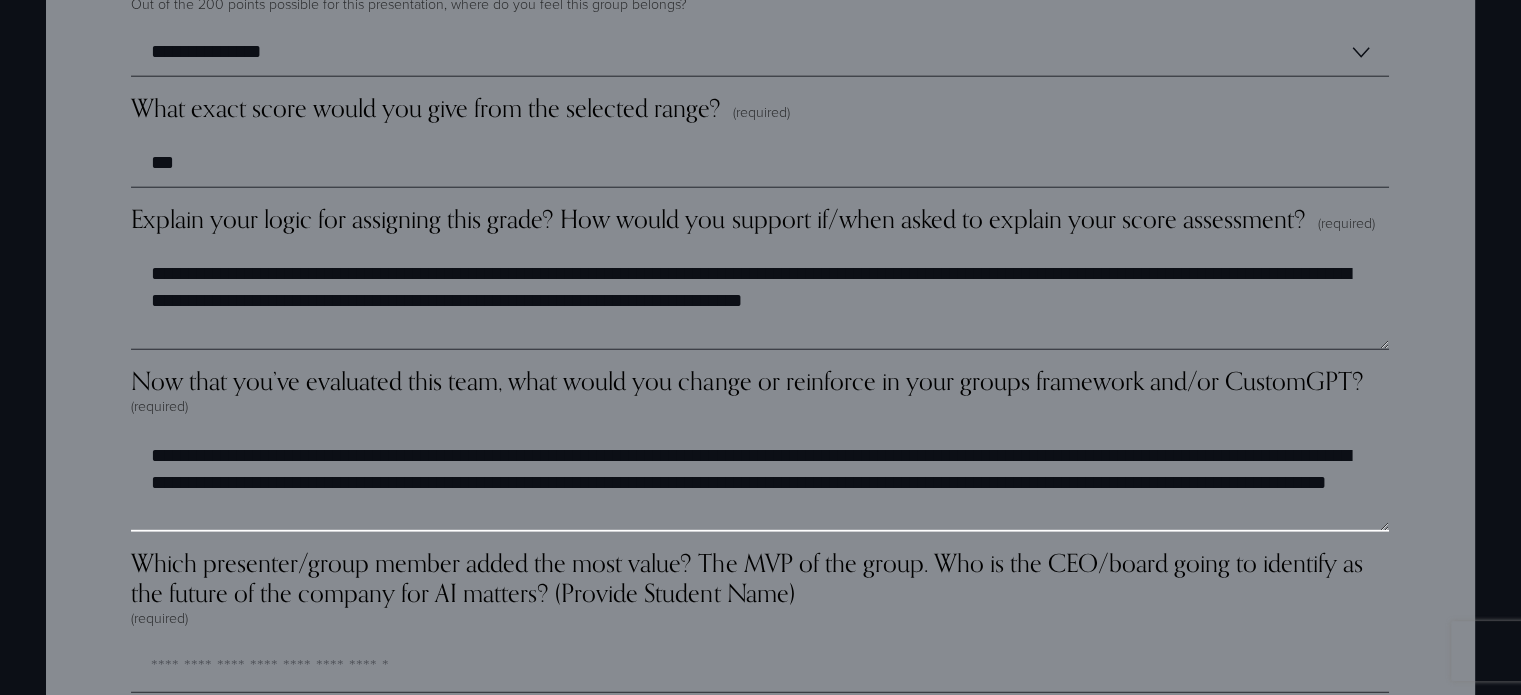 scroll, scrollTop: 3, scrollLeft: 0, axis: vertical 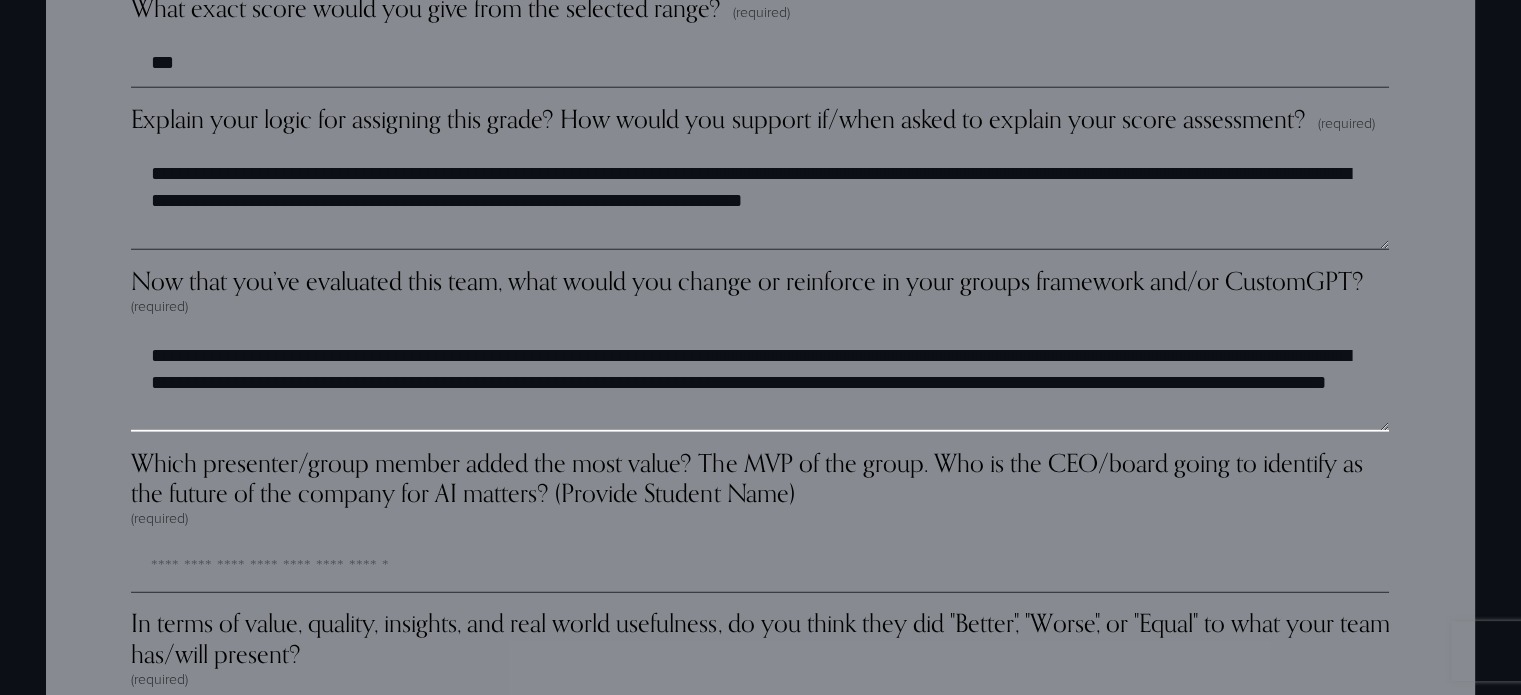 type on "**********" 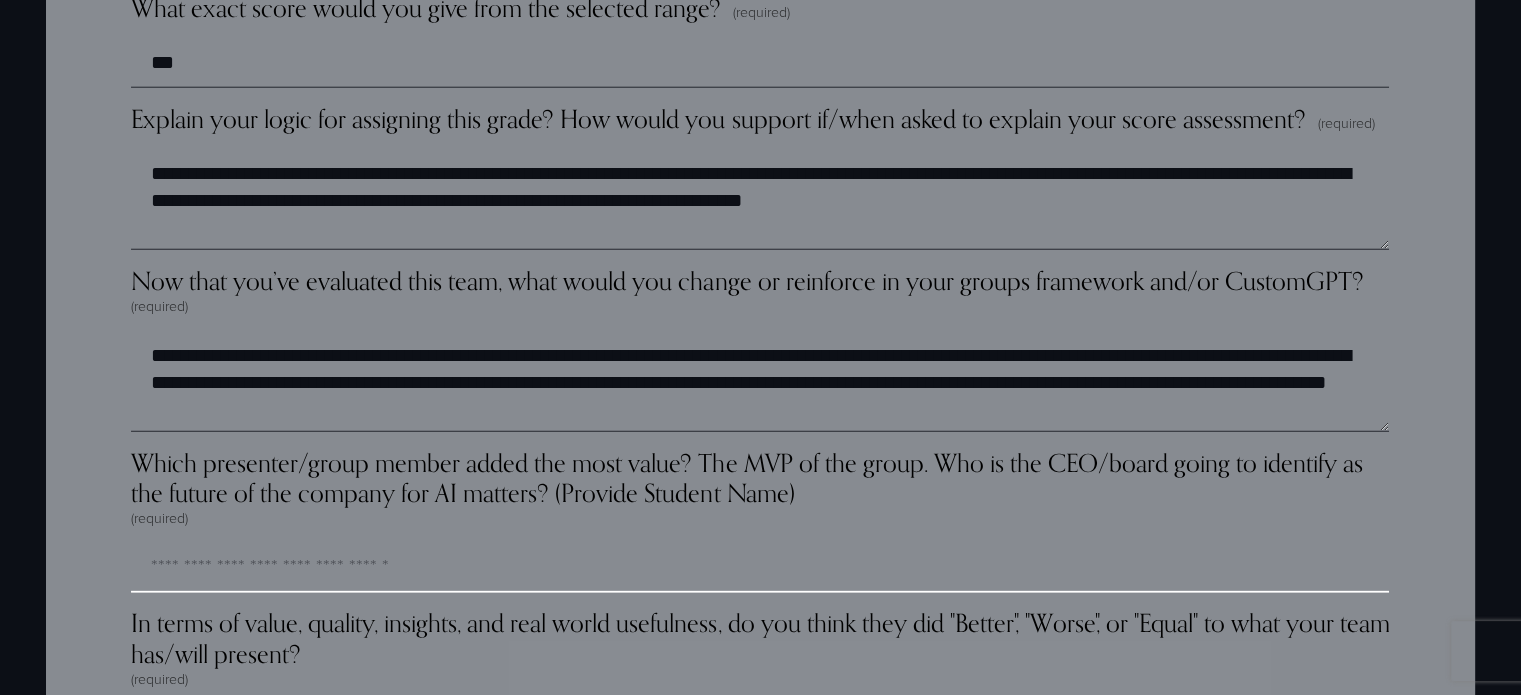 click on "Which presenter/group member added the most value? The MVP of the group. Who is the CEO/board going to identify as the future of the company for AI matters? (Provide Student Name) (required)" at bounding box center [760, 568] 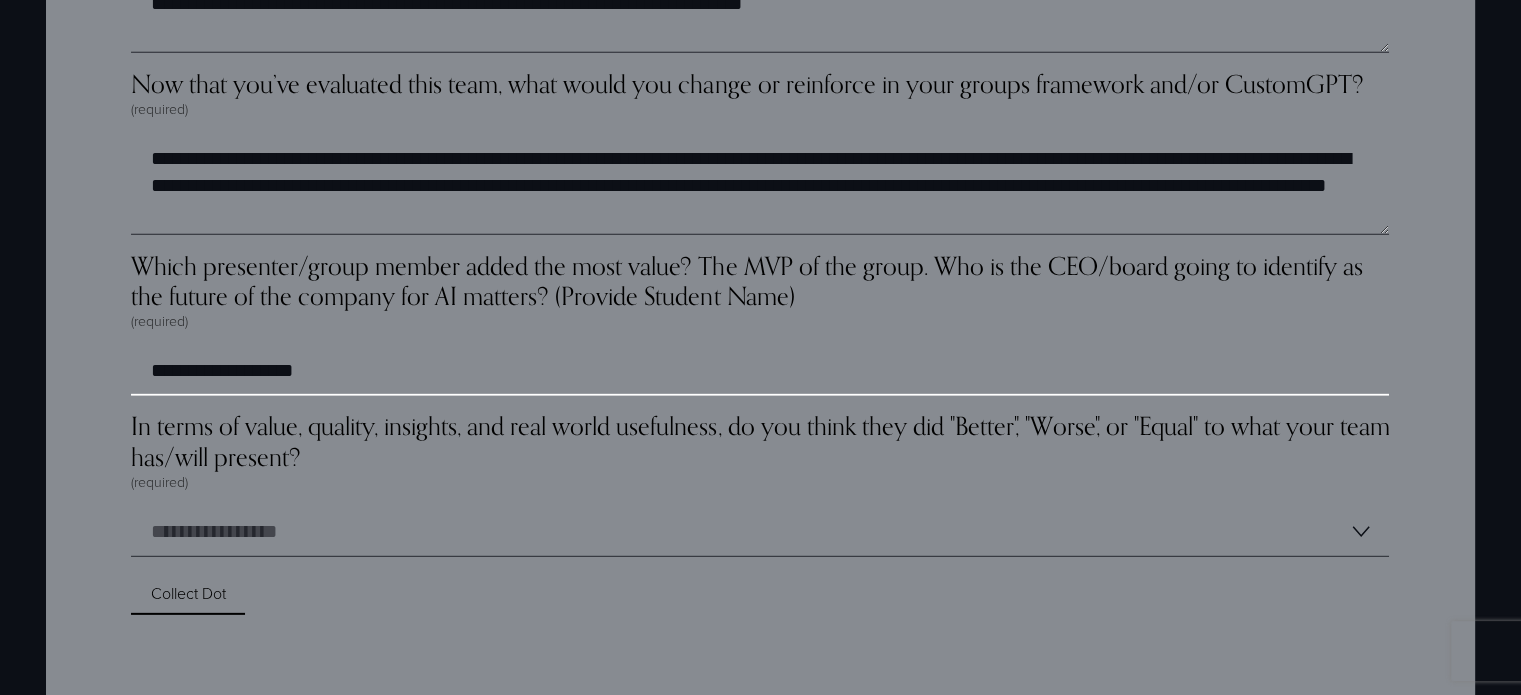 scroll, scrollTop: 5909, scrollLeft: 0, axis: vertical 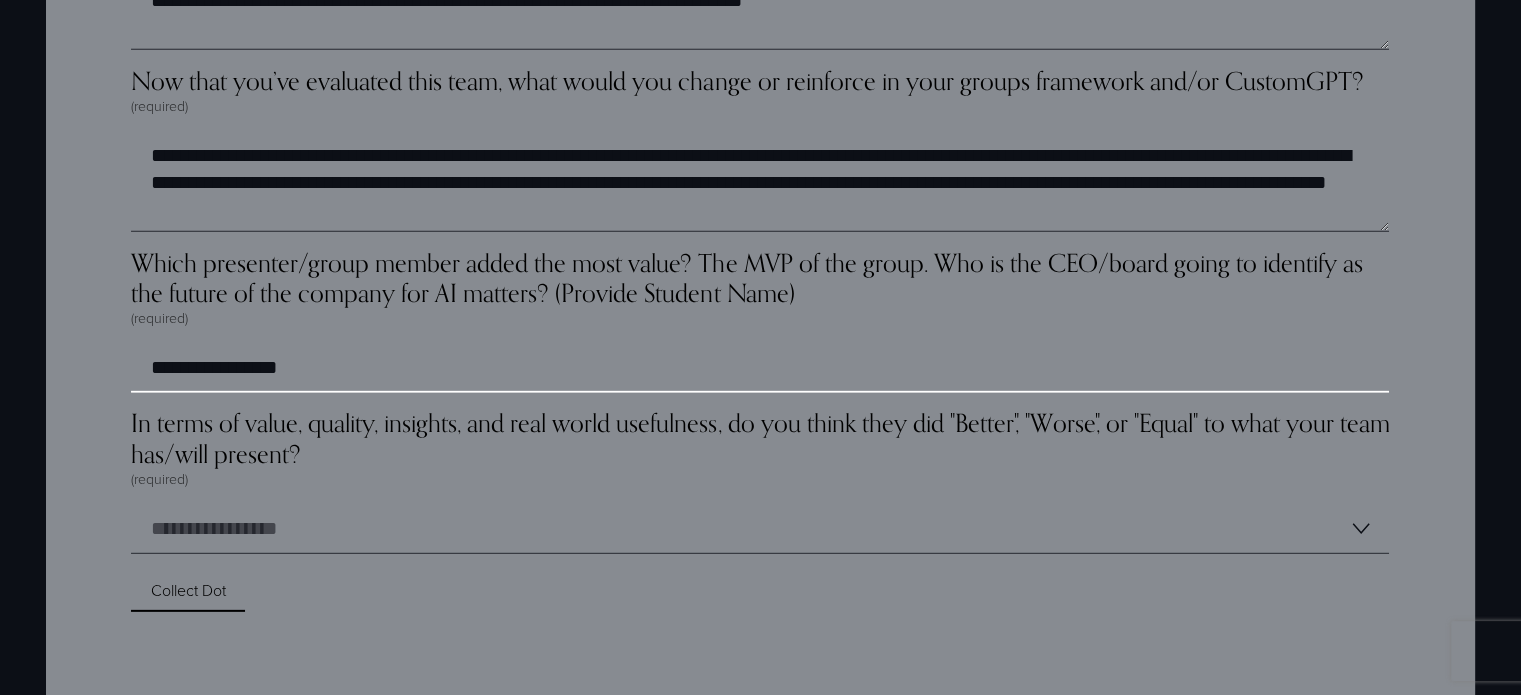 type on "**********" 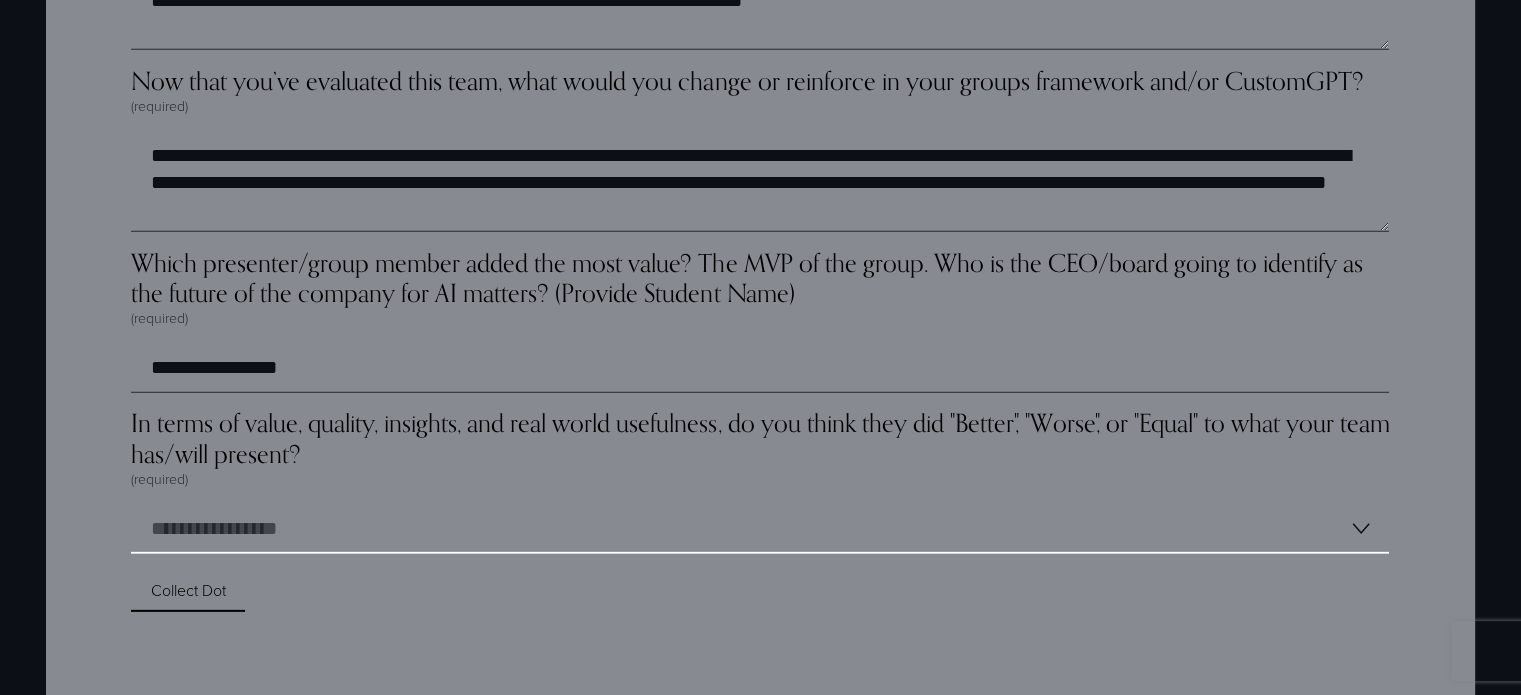 click on "**********" at bounding box center [760, 529] 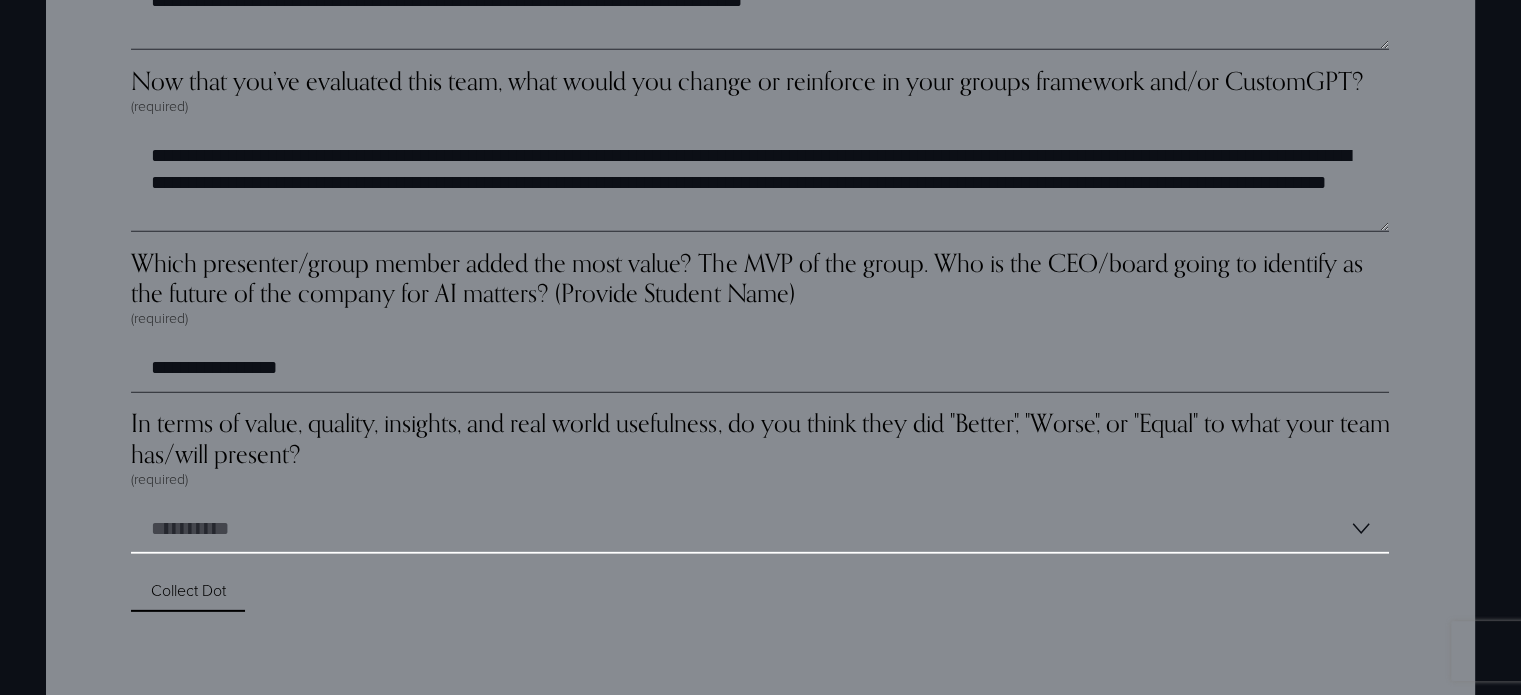 click on "**********" at bounding box center [760, 529] 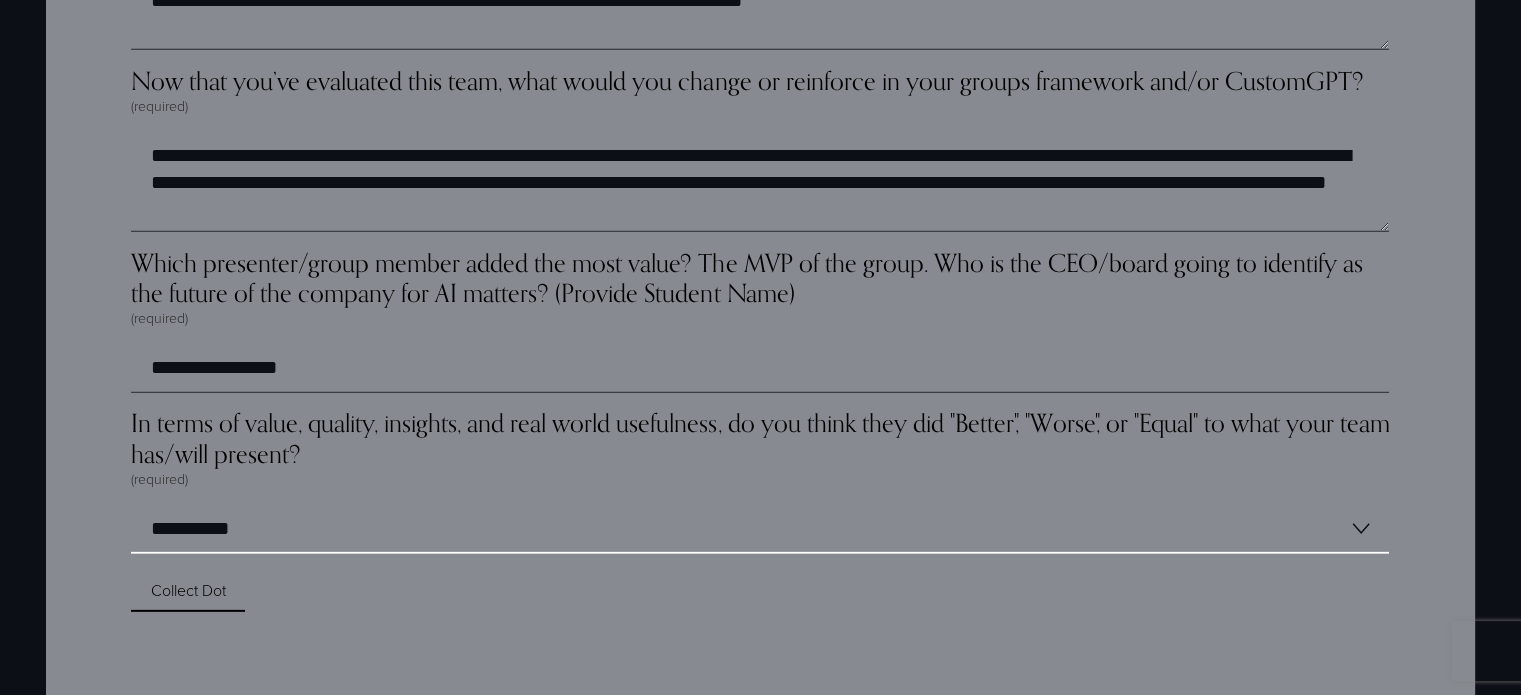 click on "**********" at bounding box center (760, 529) 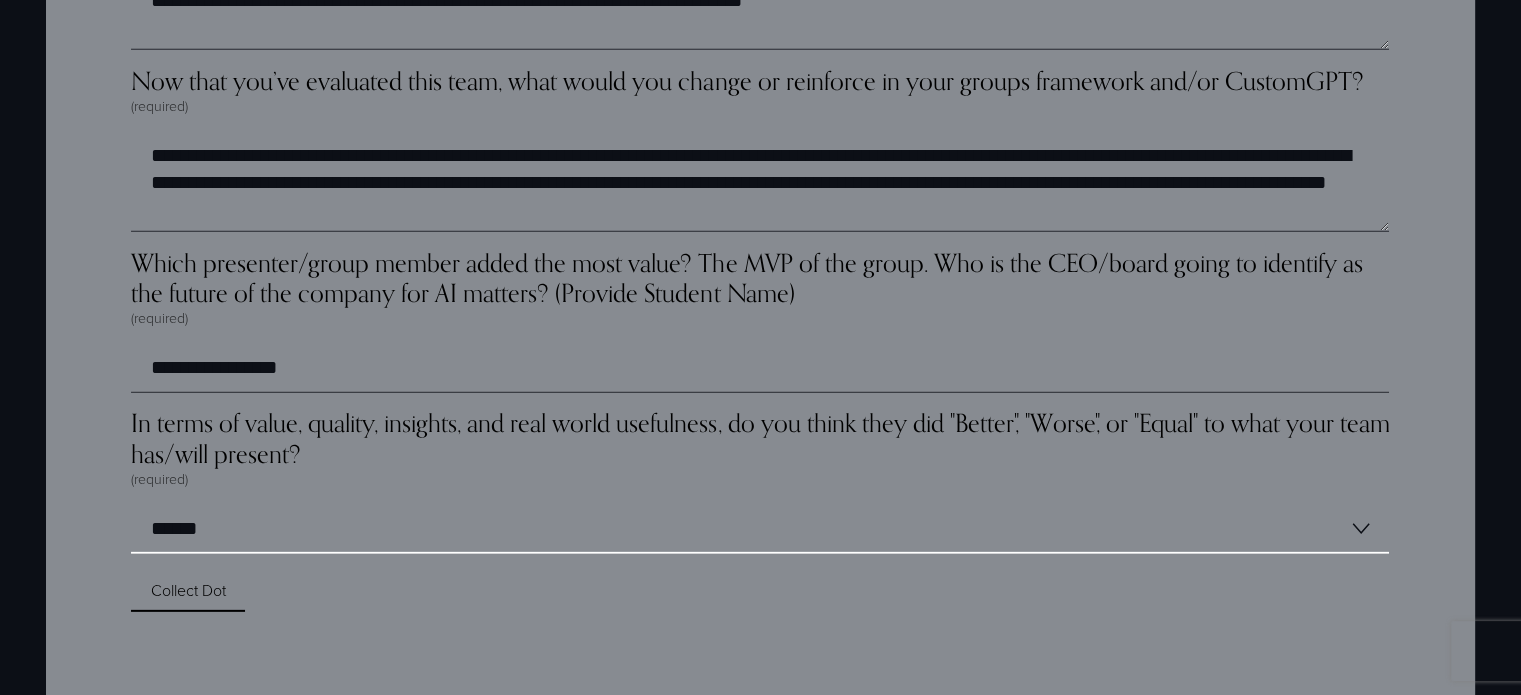 click on "**********" at bounding box center [760, 529] 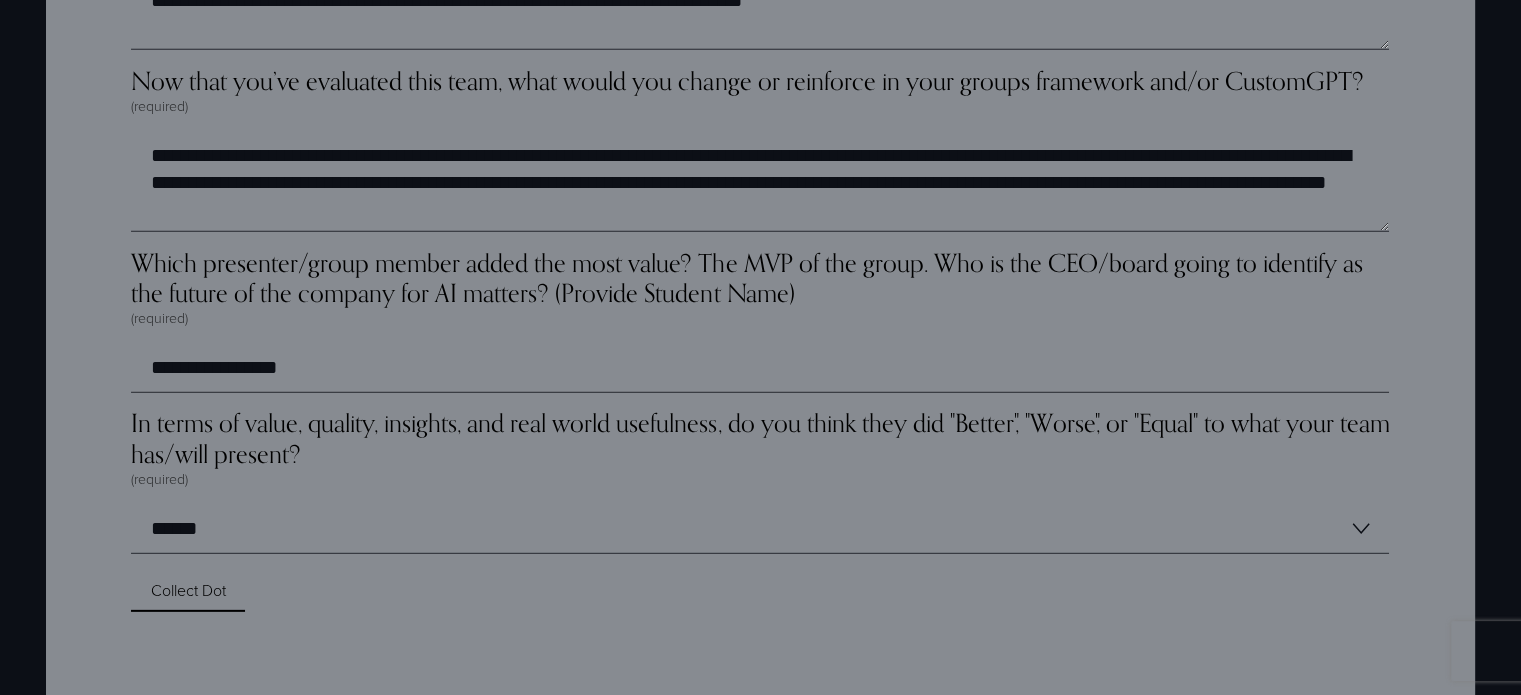 click on "In terms of value, quality, insights, and real world usefulness, do you think they did "Better", "Worse", or "Equal" to what your team has/will present? (required)" at bounding box center (760, 456) 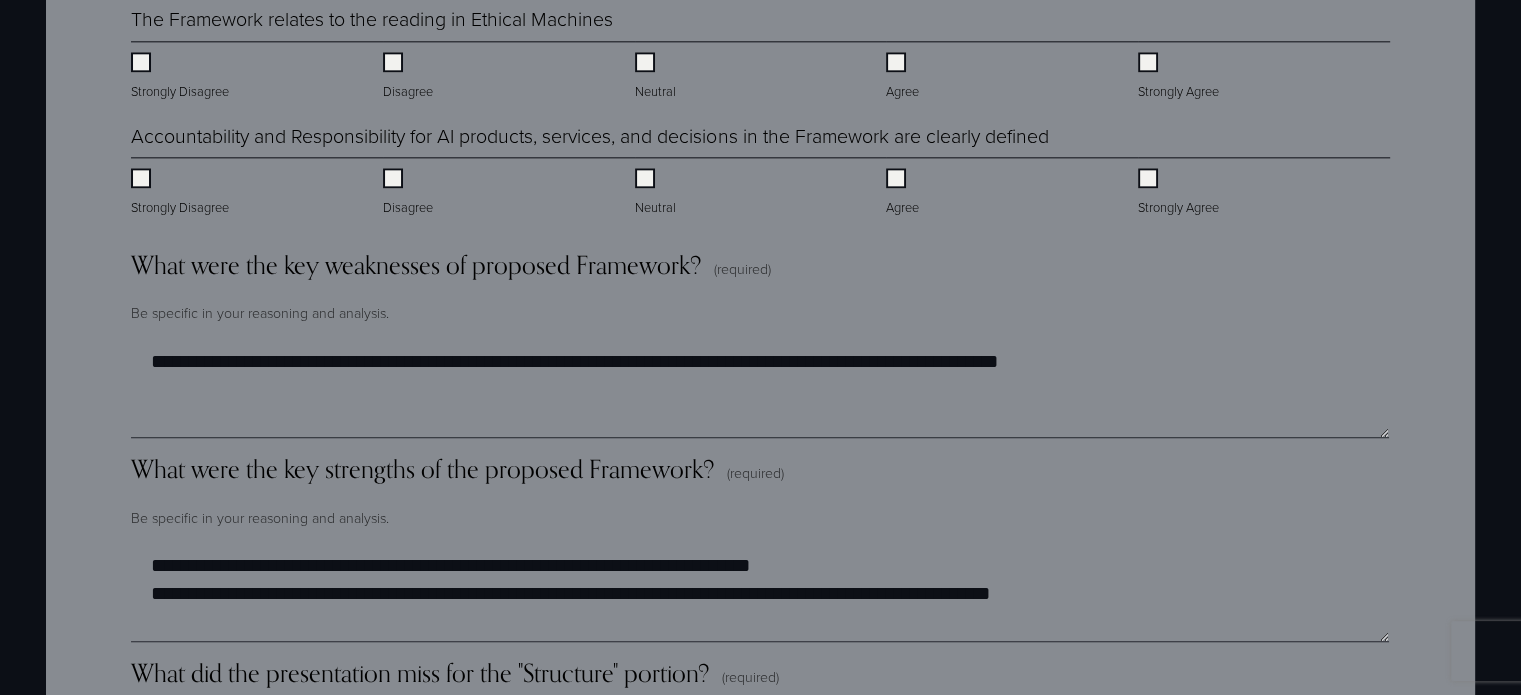 scroll, scrollTop: 2509, scrollLeft: 0, axis: vertical 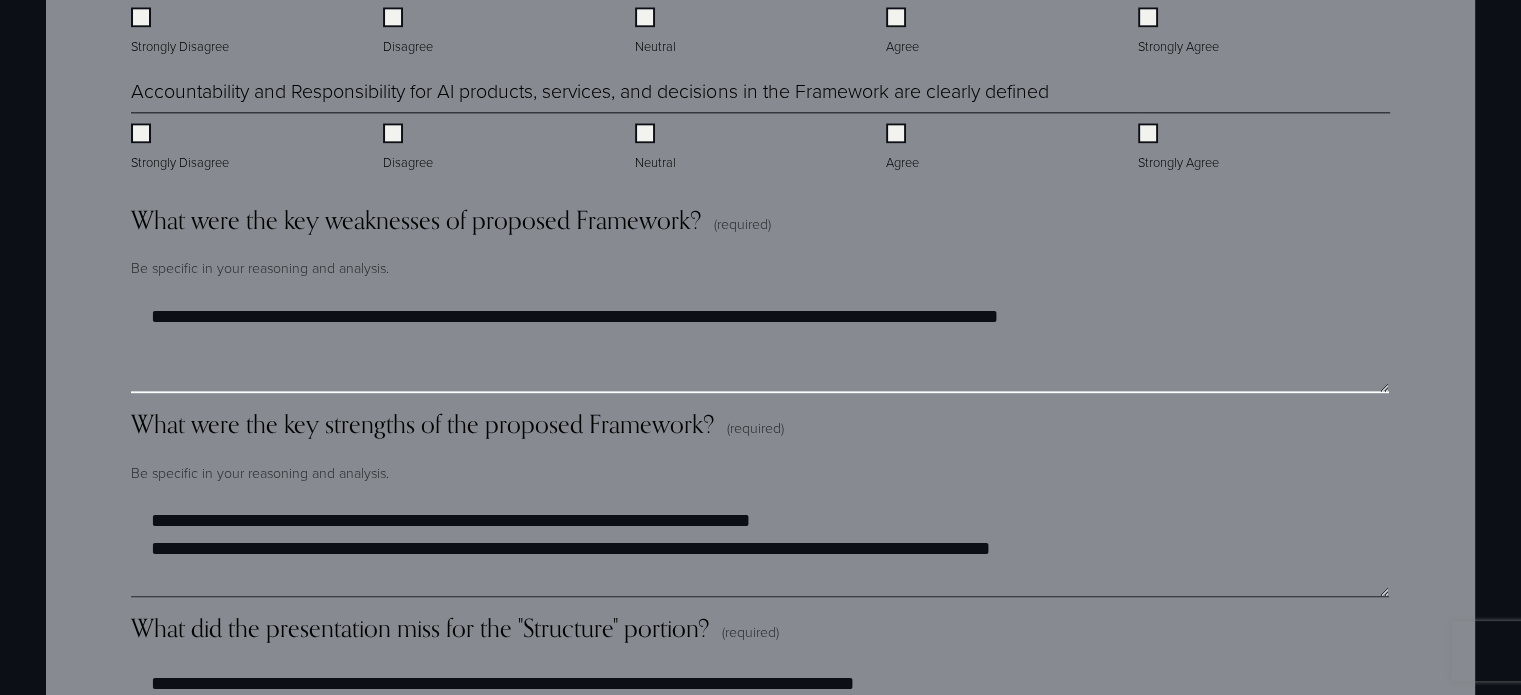click on "**********" at bounding box center [759, 343] 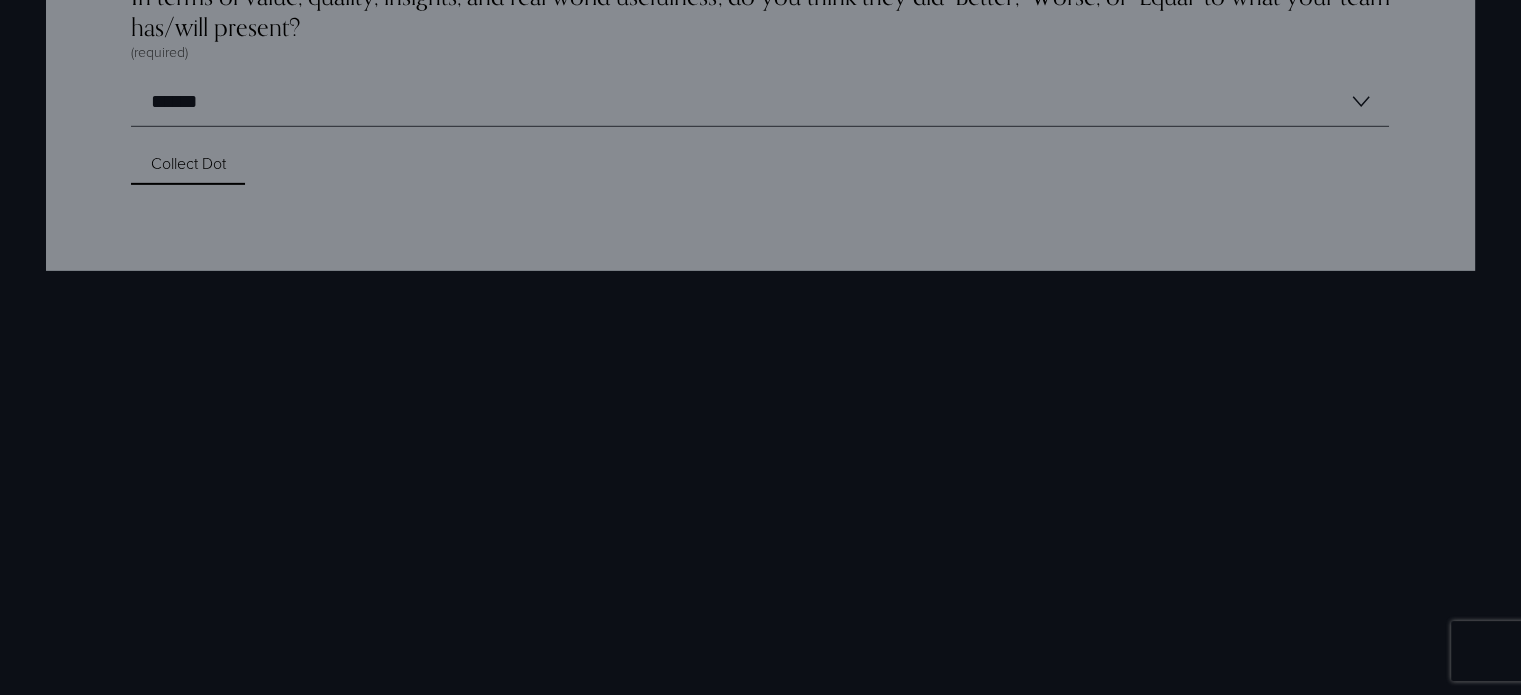 scroll, scrollTop: 6148, scrollLeft: 0, axis: vertical 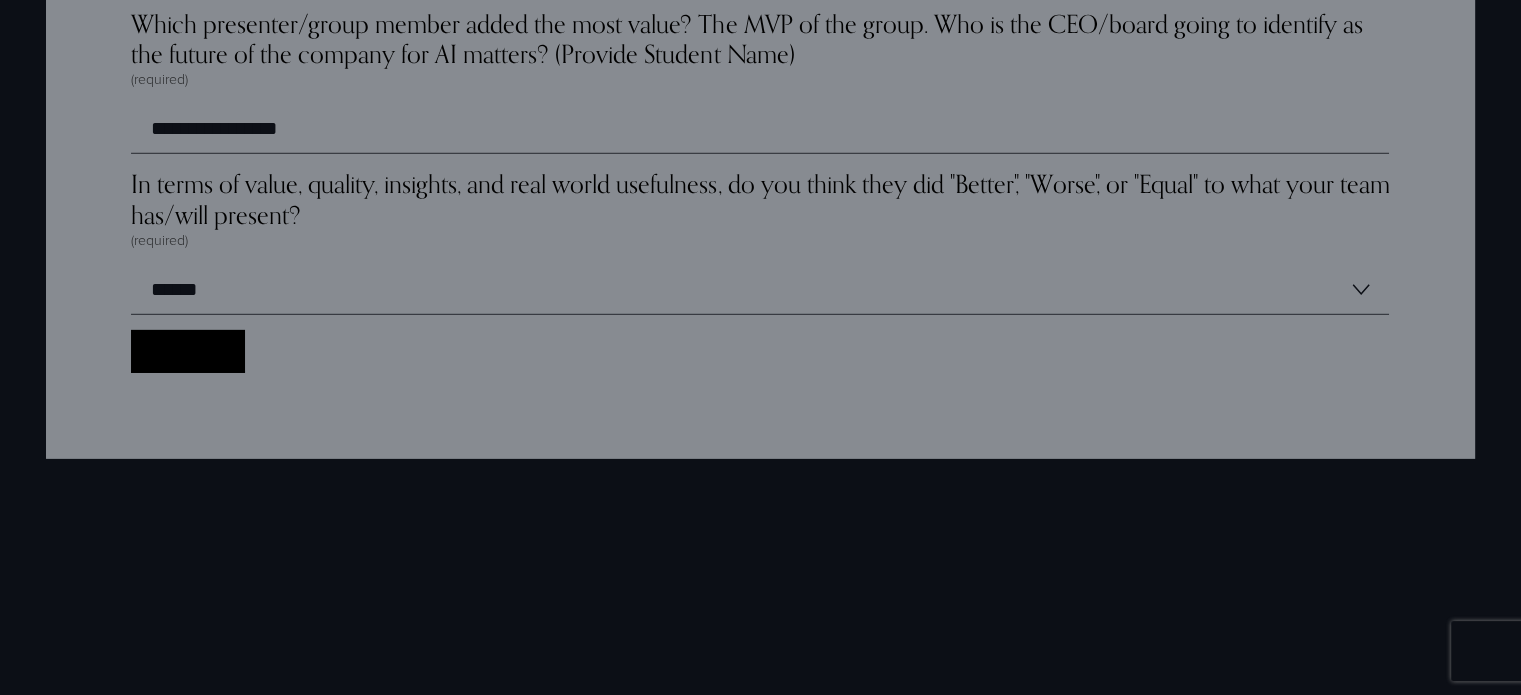 type on "**********" 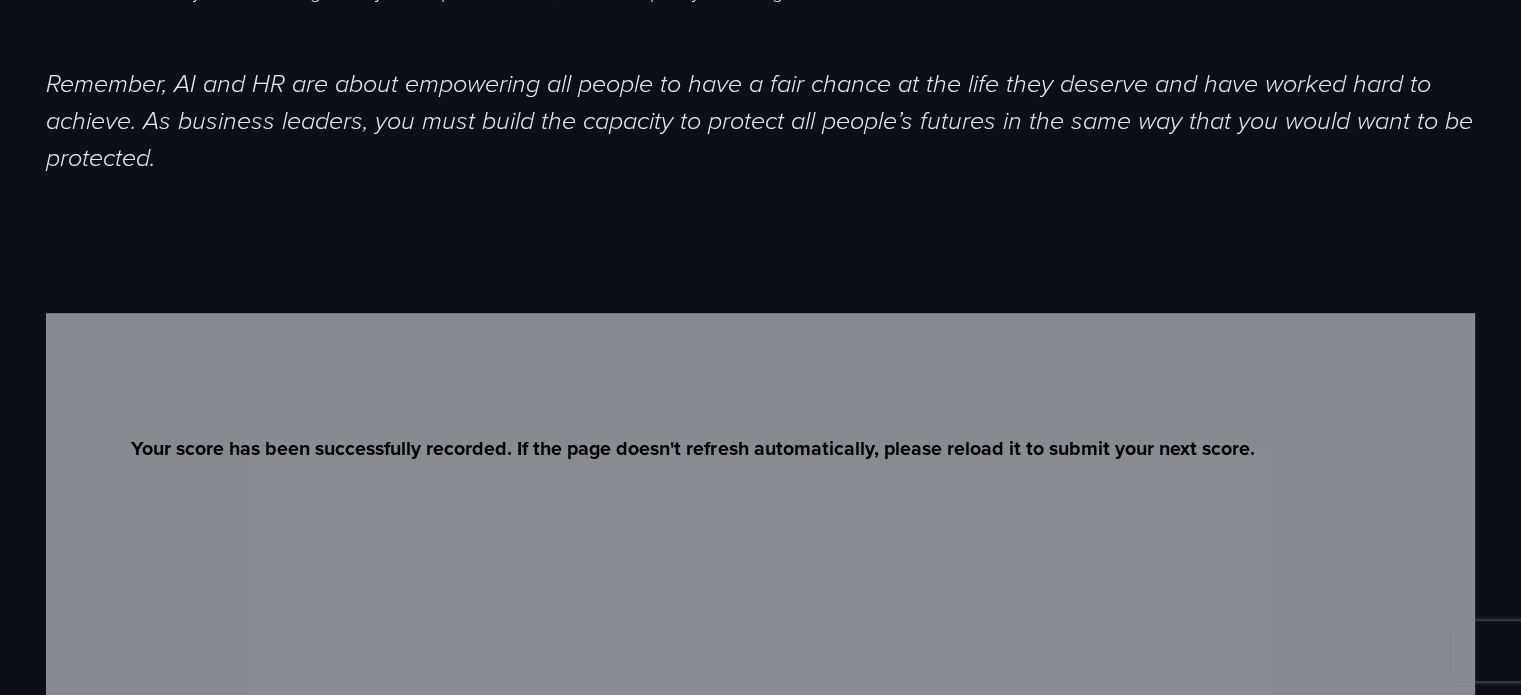 scroll, scrollTop: 896, scrollLeft: 0, axis: vertical 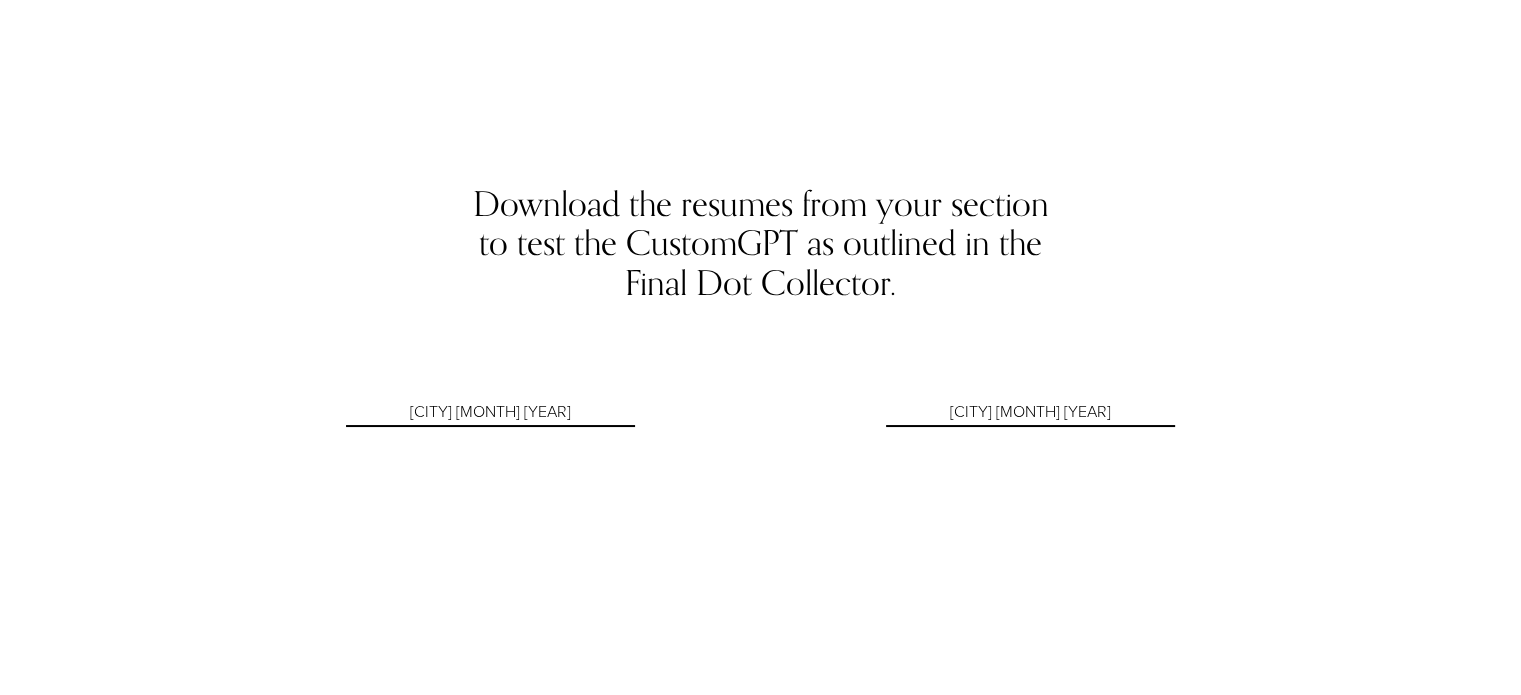 click on "Monterrey August 2025" at bounding box center [490, 412] 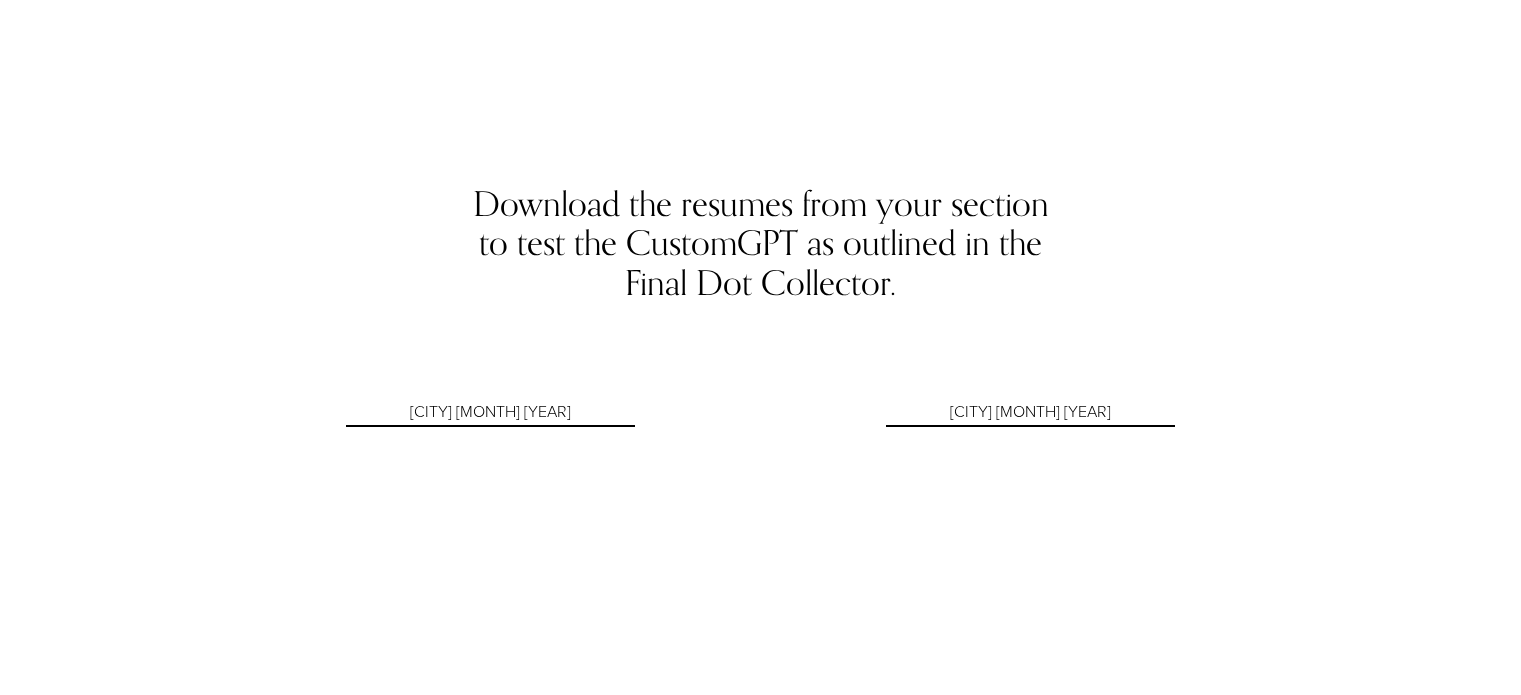 scroll, scrollTop: 0, scrollLeft: 0, axis: both 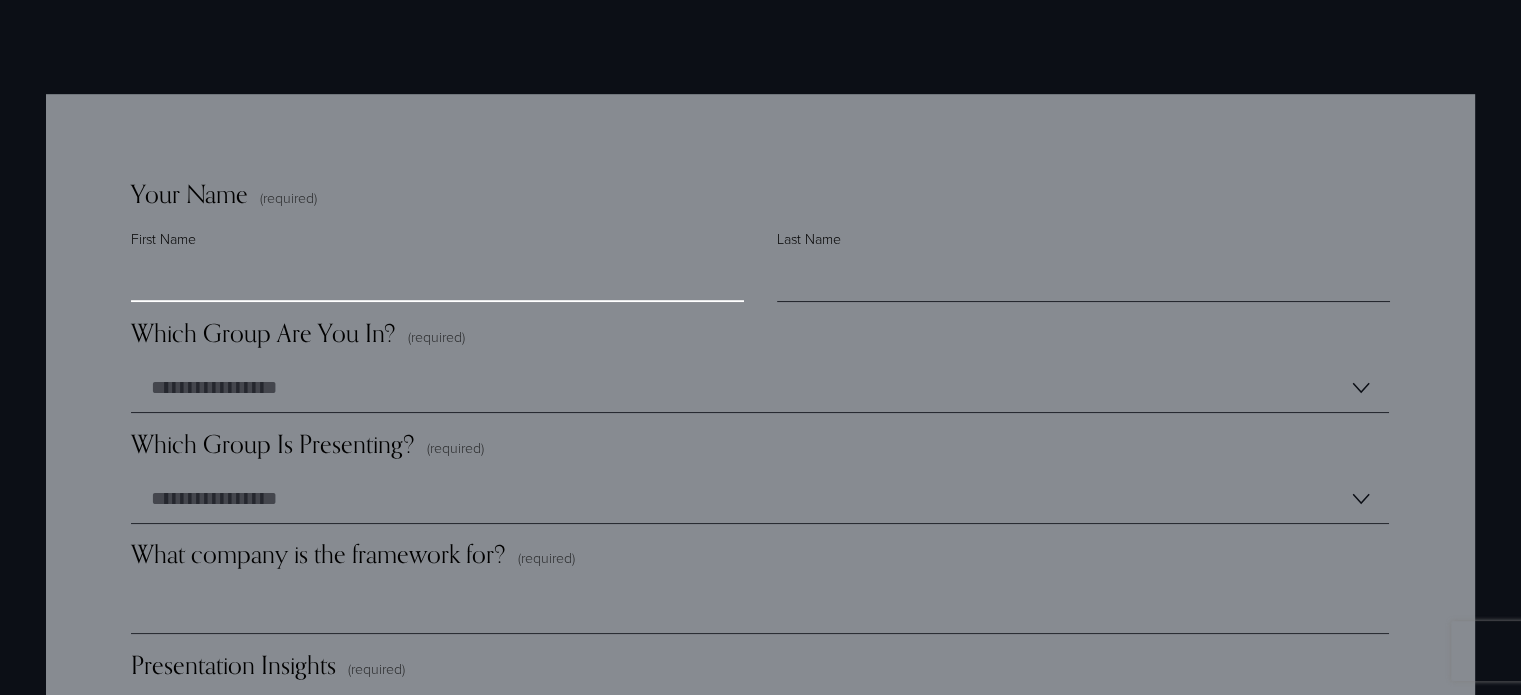 click on "First Name" at bounding box center [437, 277] 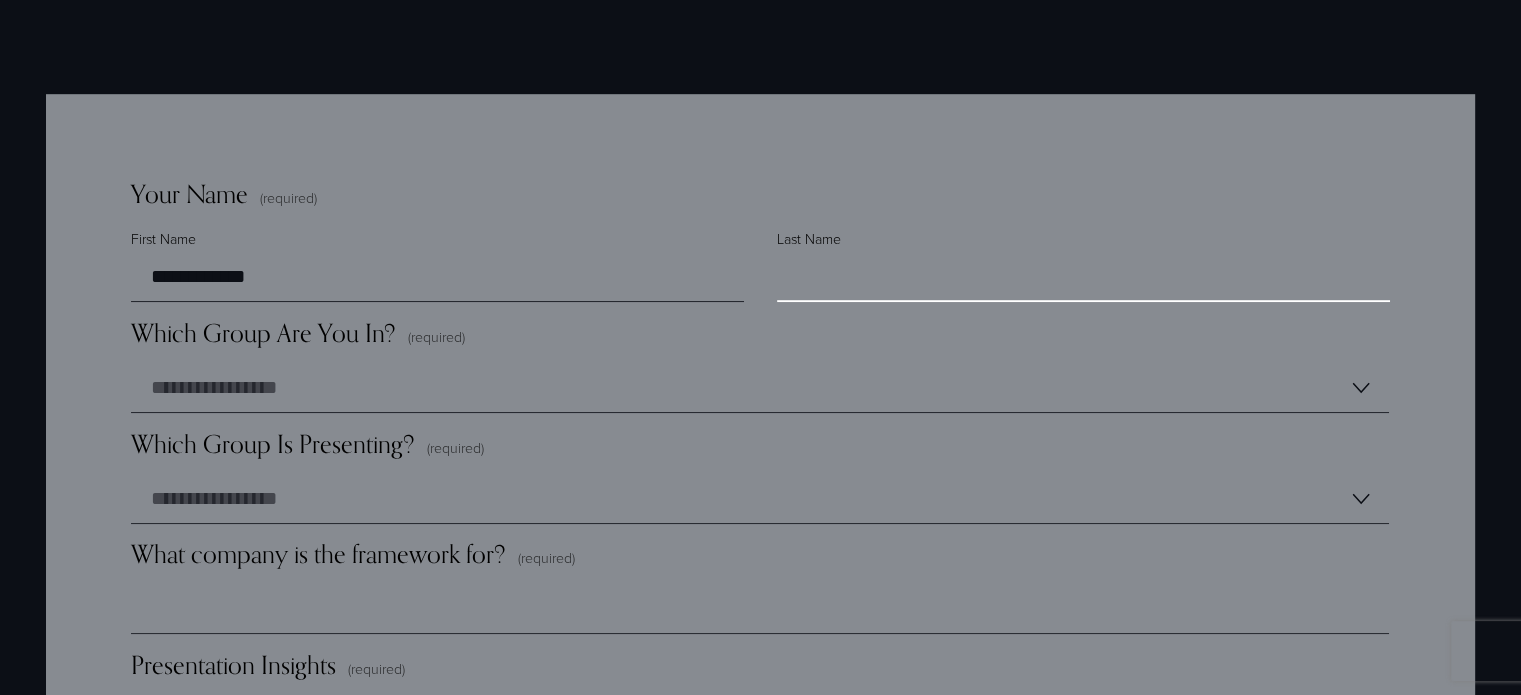 click on "Last Name" at bounding box center [1083, 277] 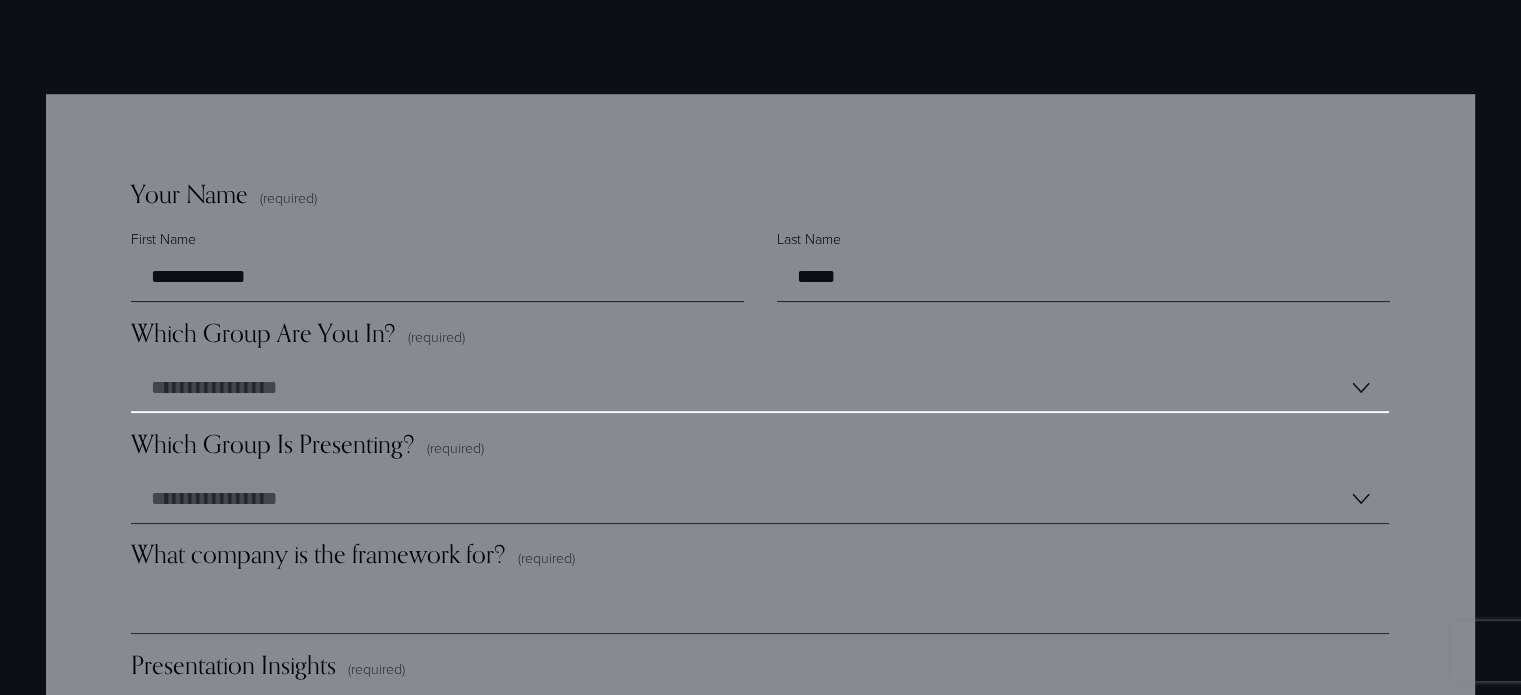 drag, startPoint x: 484, startPoint y: 399, endPoint x: 472, endPoint y: 406, distance: 13.892444 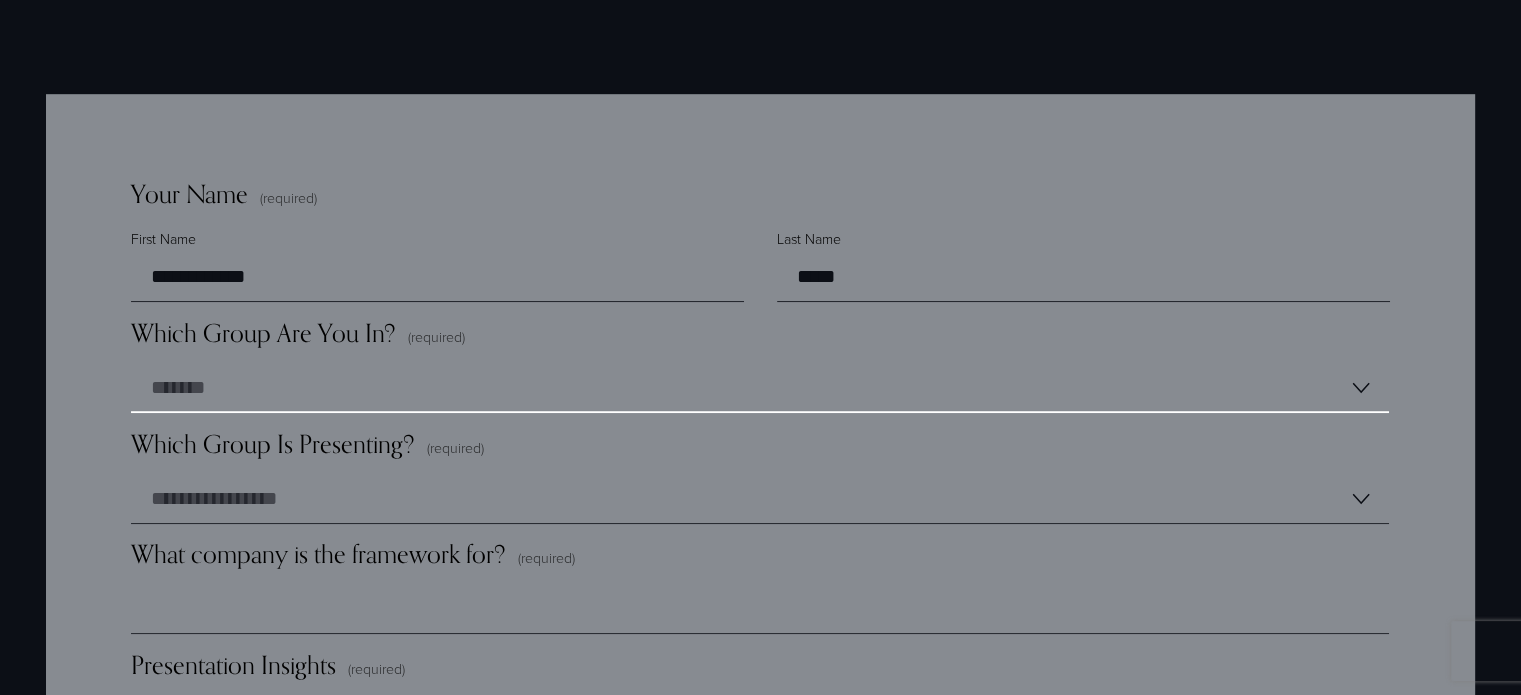 click on "**********" at bounding box center [760, 388] 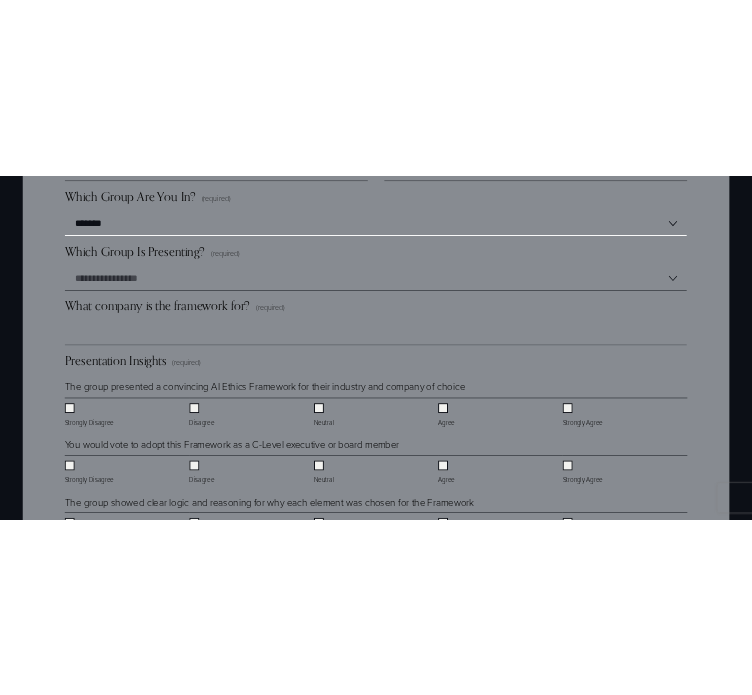 scroll, scrollTop: 1600, scrollLeft: 0, axis: vertical 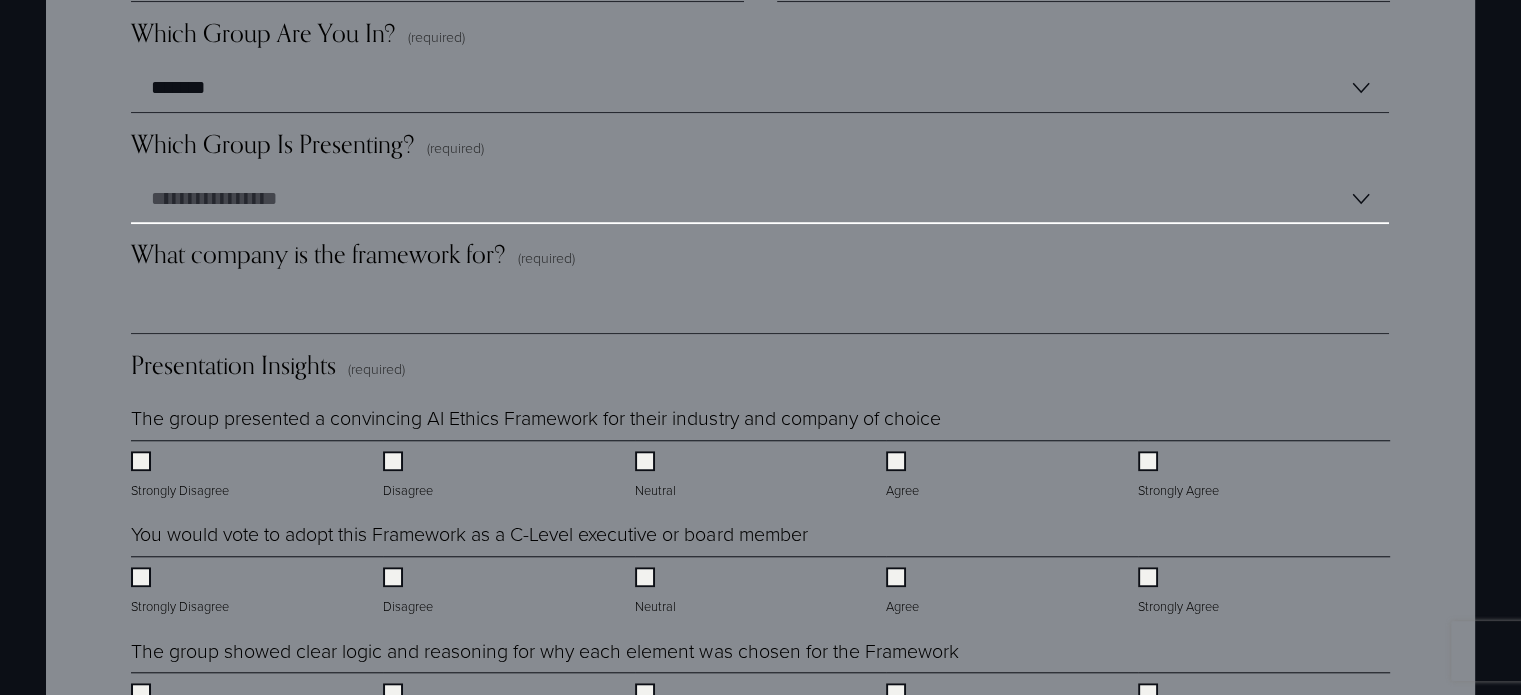 click on "**********" at bounding box center [760, 199] 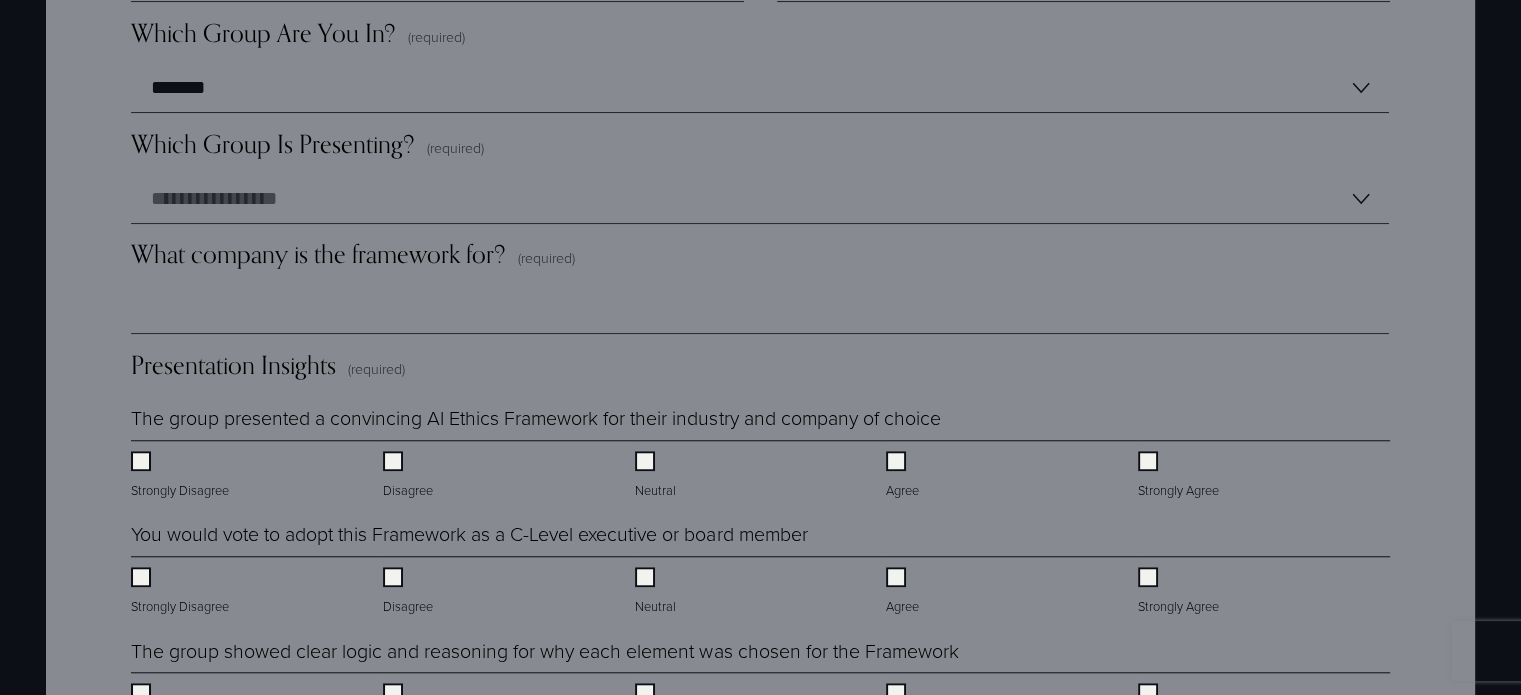 click on "**********" at bounding box center [760, 176] 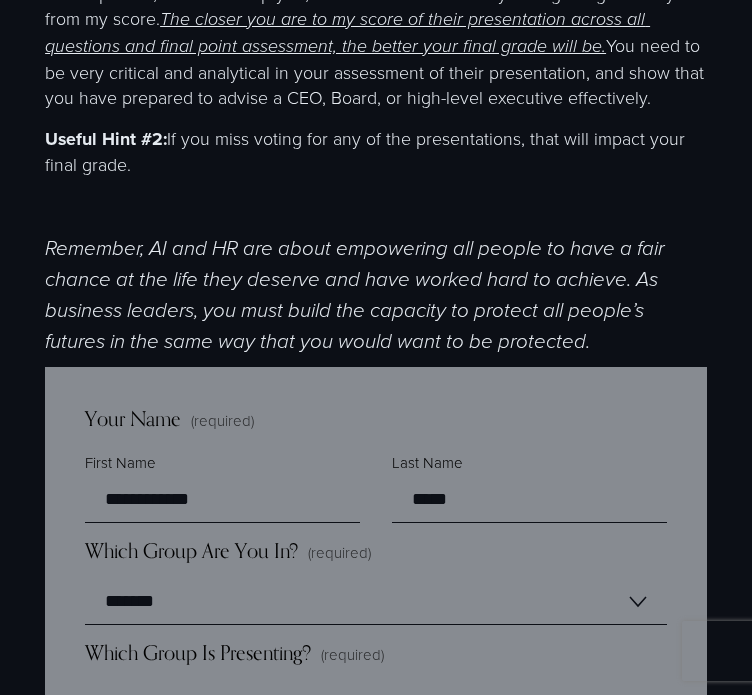 scroll, scrollTop: 1000, scrollLeft: 0, axis: vertical 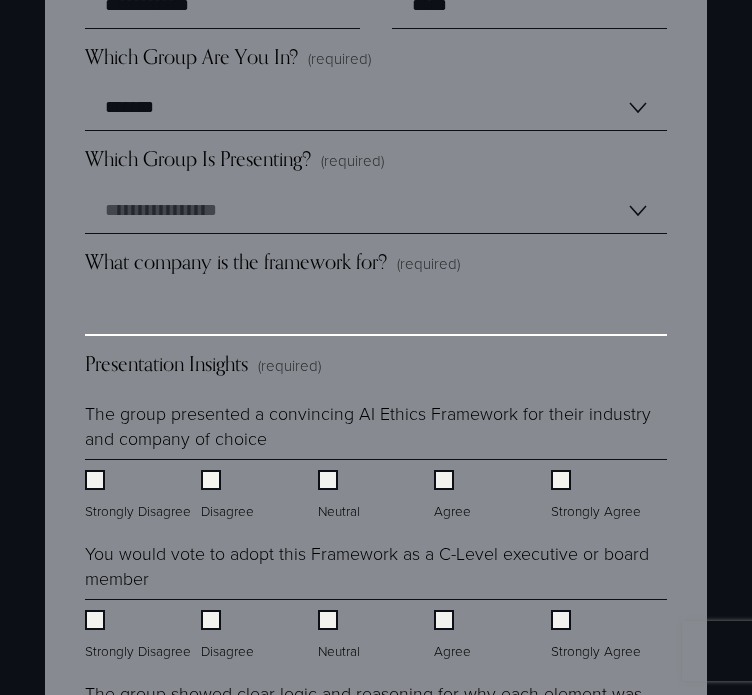 click on "What company is the framework for? (required)" at bounding box center (376, 313) 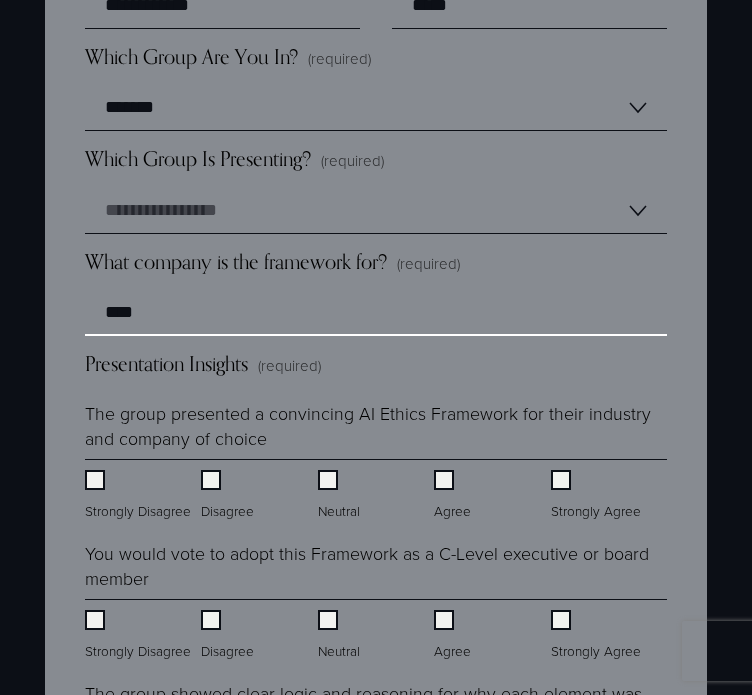 type on "****" 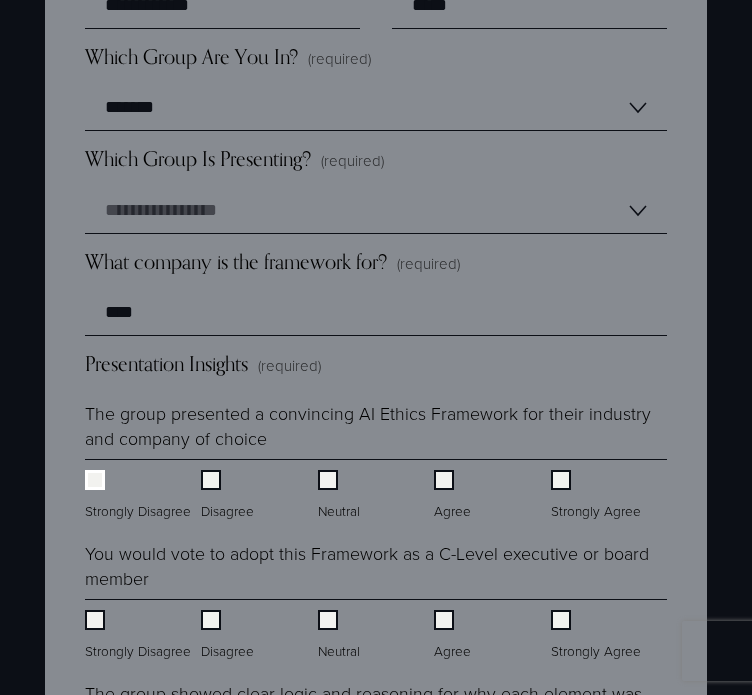 scroll, scrollTop: 1700, scrollLeft: 0, axis: vertical 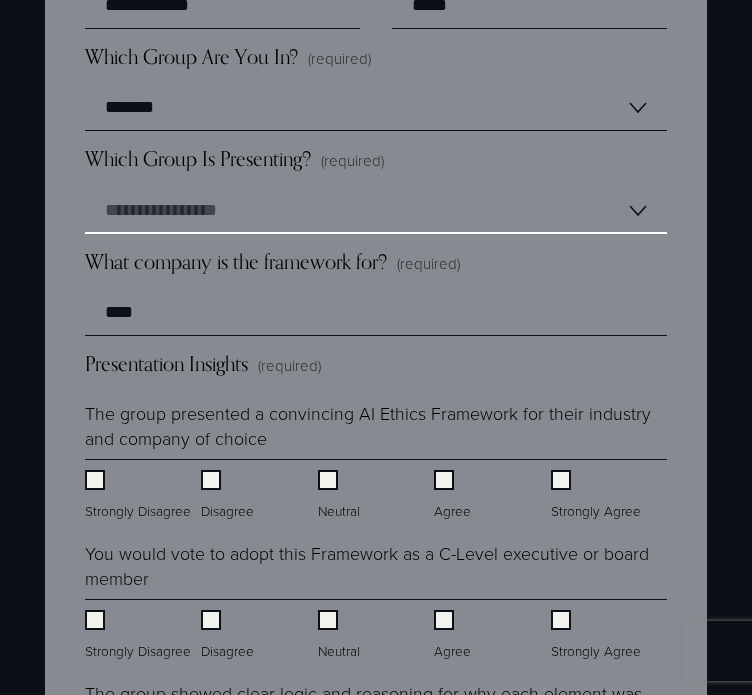 click on "**********" at bounding box center (376, 211) 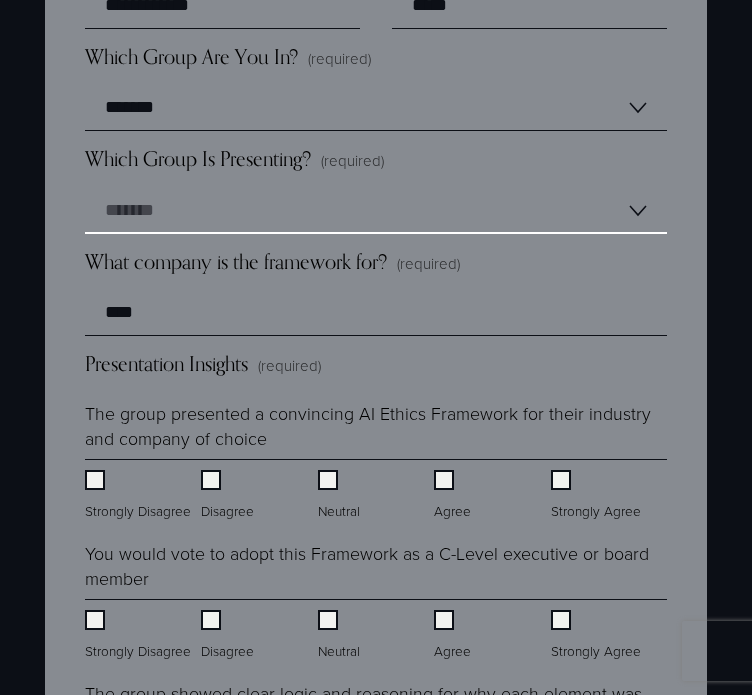 click on "**********" at bounding box center (376, 211) 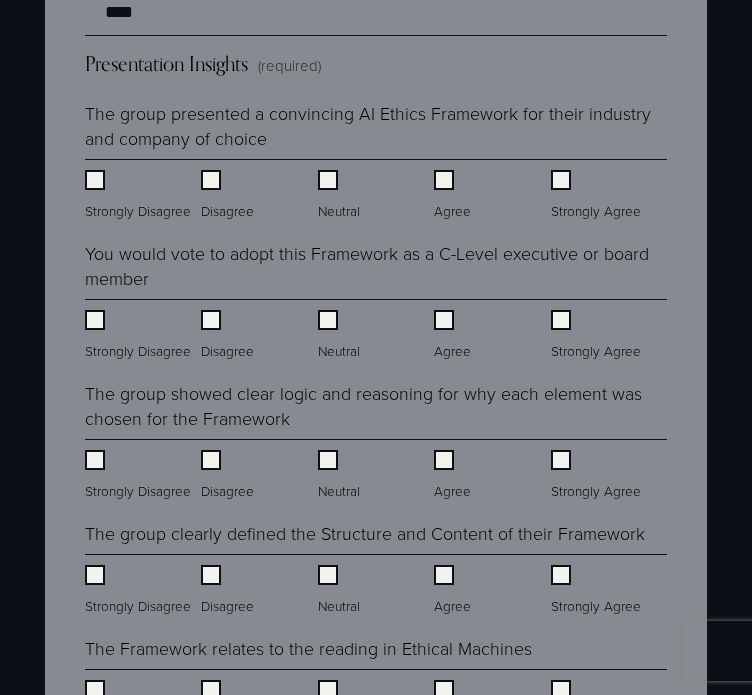 scroll, scrollTop: 2000, scrollLeft: 0, axis: vertical 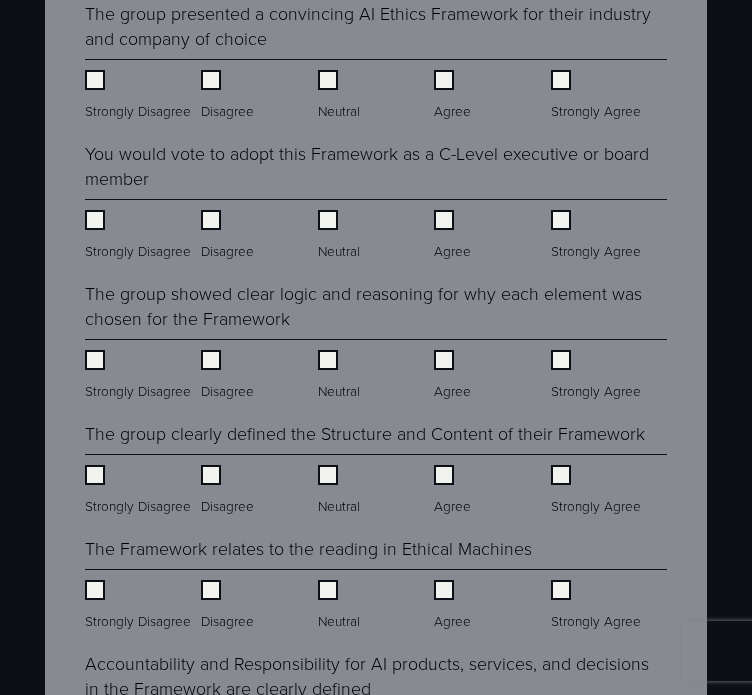 click on "The group showed clear logic and reasoning for why each element was chosen for the Framework" at bounding box center (376, 306) 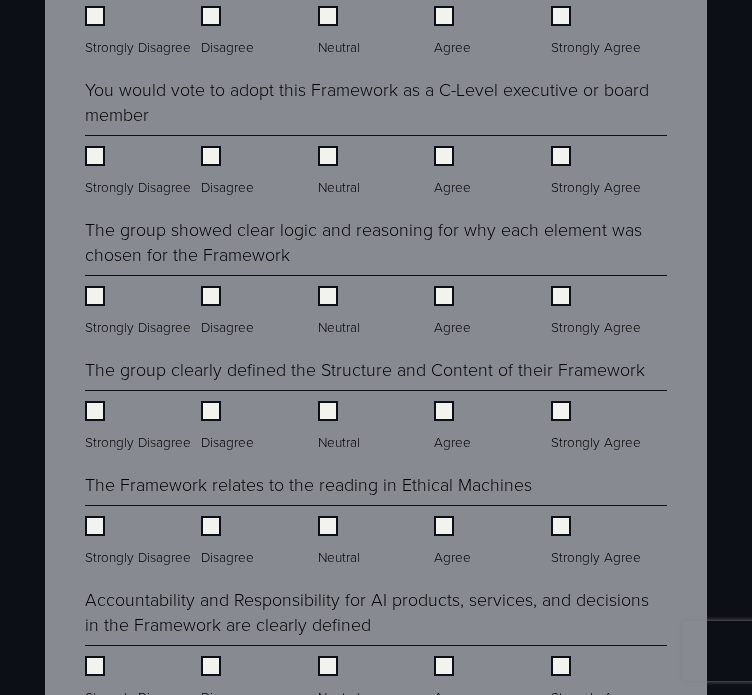scroll, scrollTop: 2100, scrollLeft: 0, axis: vertical 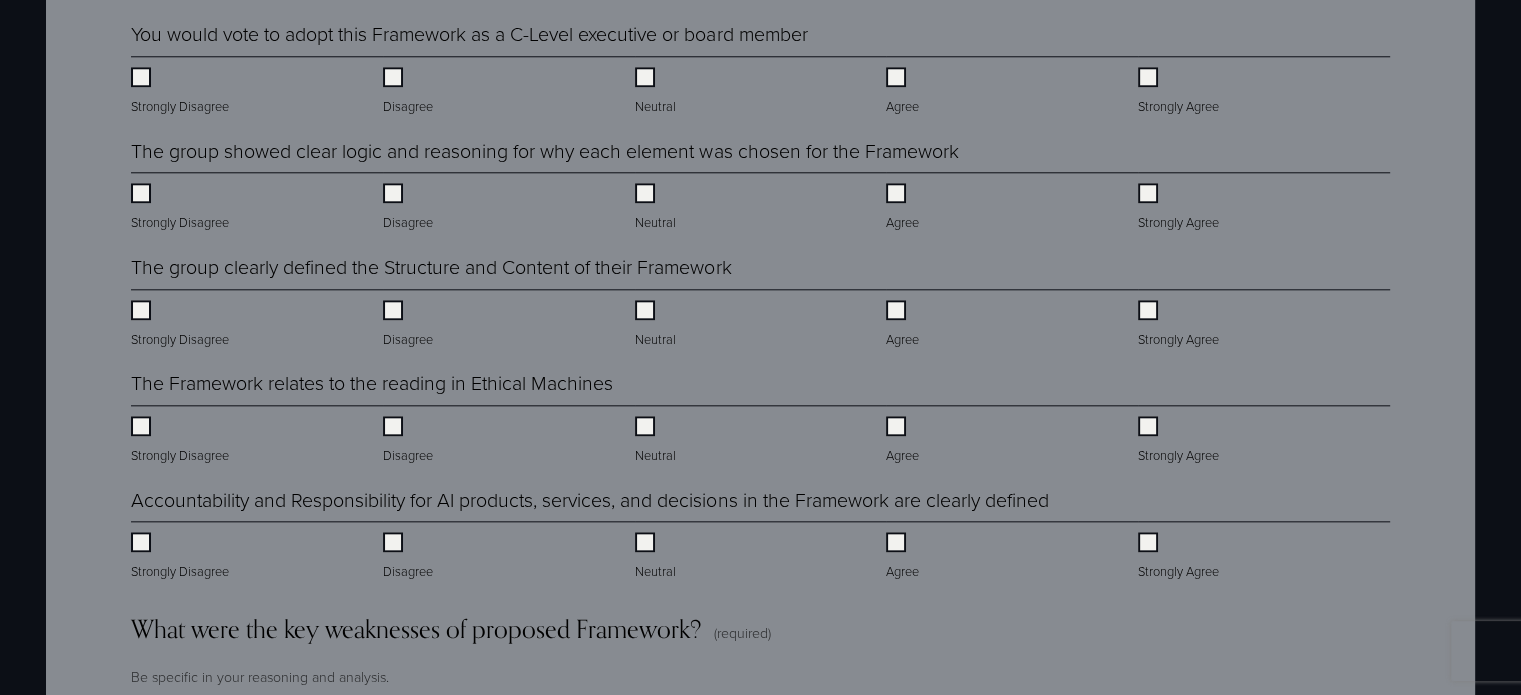 click on "Agree" at bounding box center (904, 441) 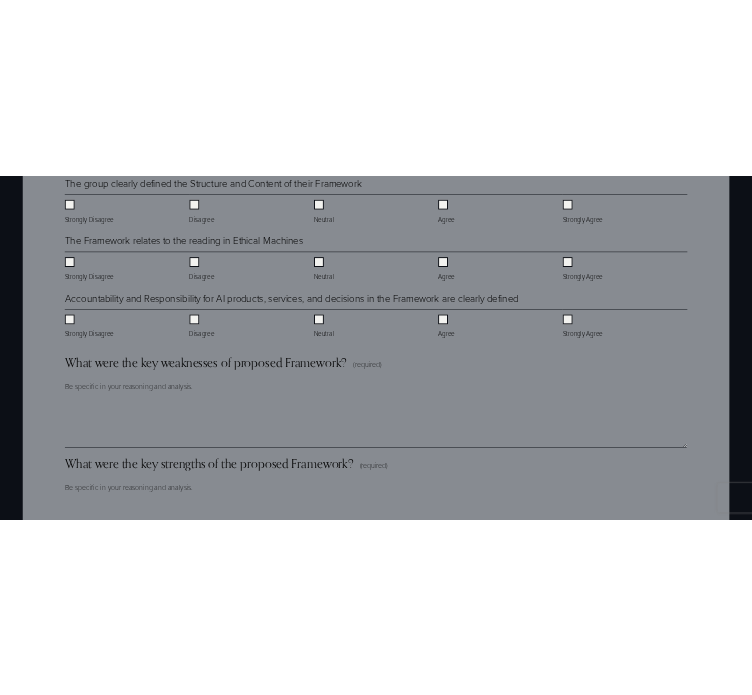 scroll, scrollTop: 2400, scrollLeft: 0, axis: vertical 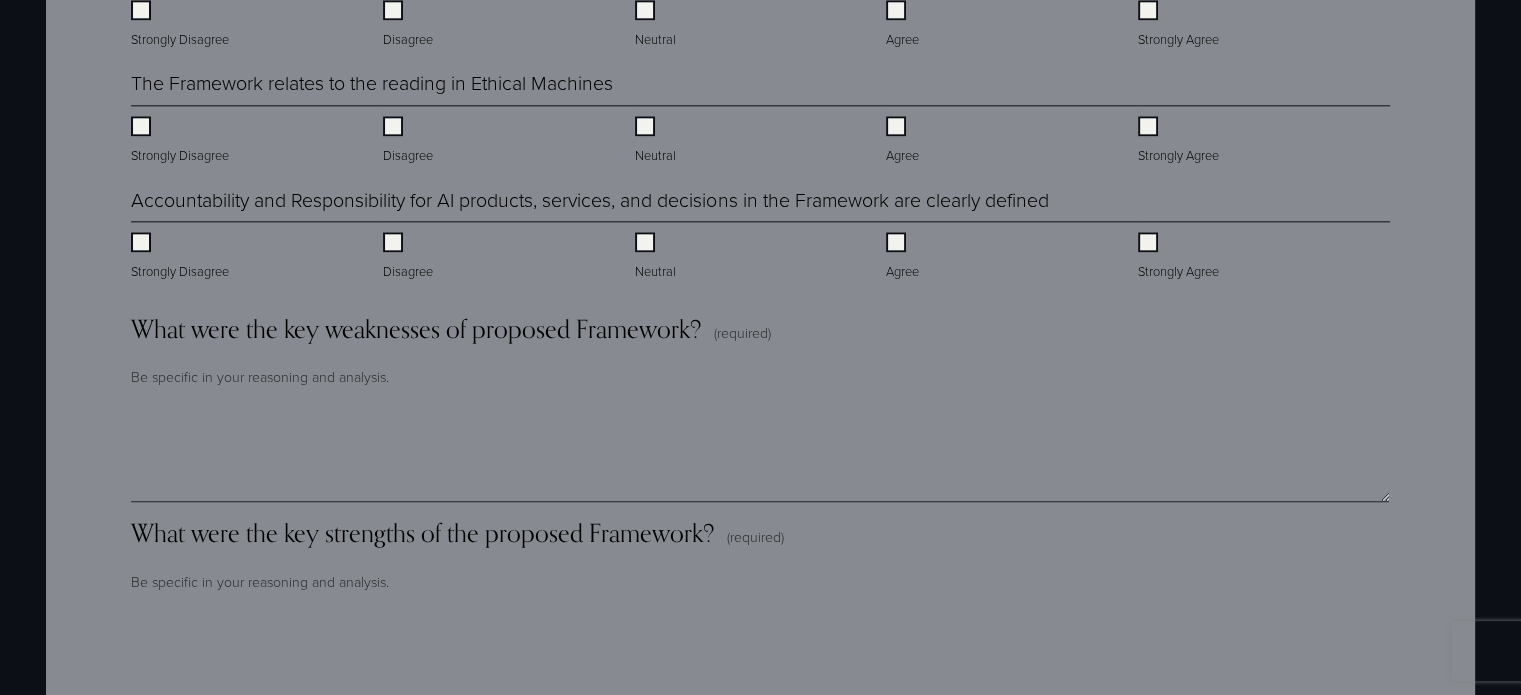 click on "Agree" at bounding box center [904, 257] 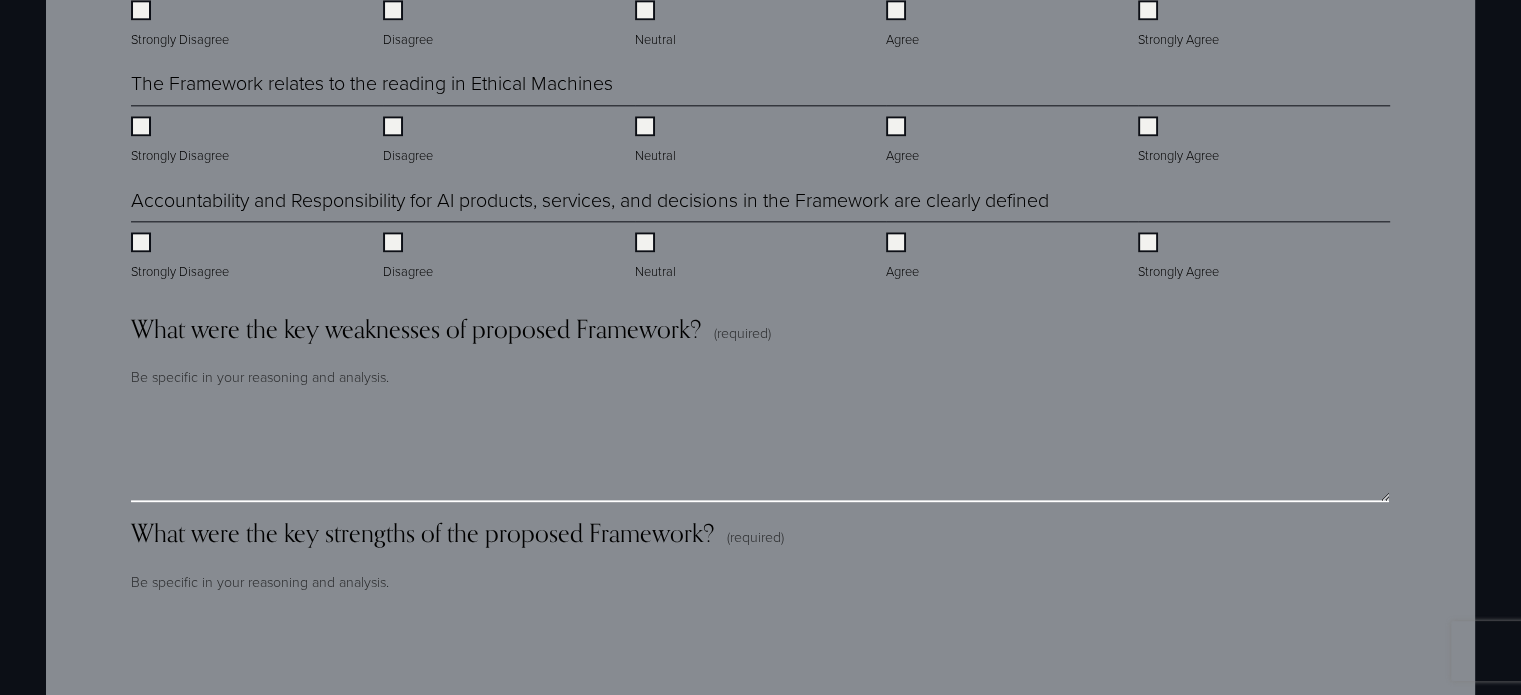 click on "What were the key weaknesses of proposed Framework? (required)" at bounding box center [760, 452] 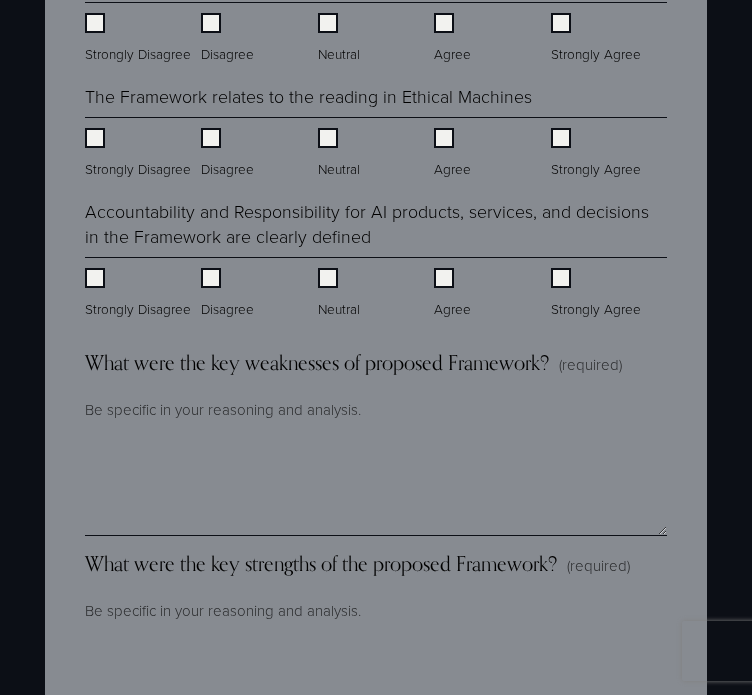 scroll, scrollTop: 2500, scrollLeft: 0, axis: vertical 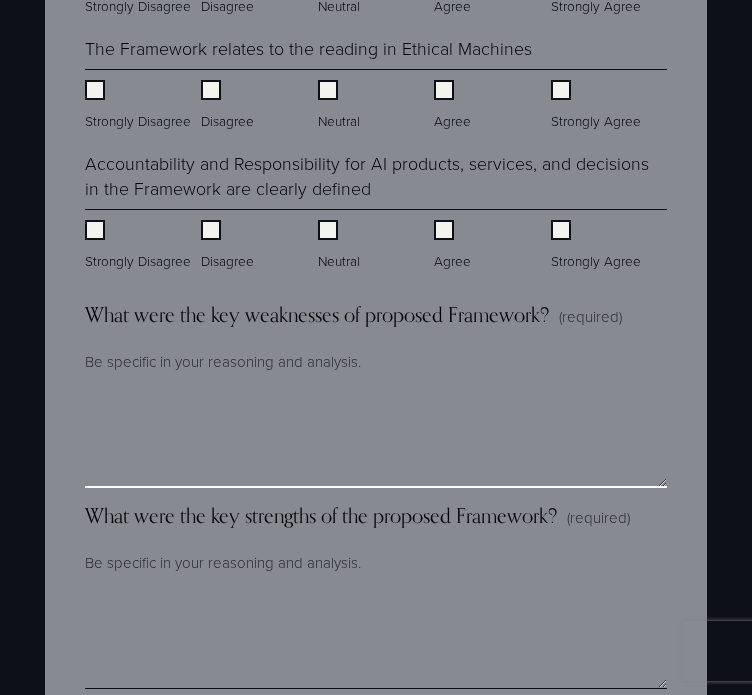 click on "What were the key weaknesses of proposed Framework? (required)" at bounding box center [376, 438] 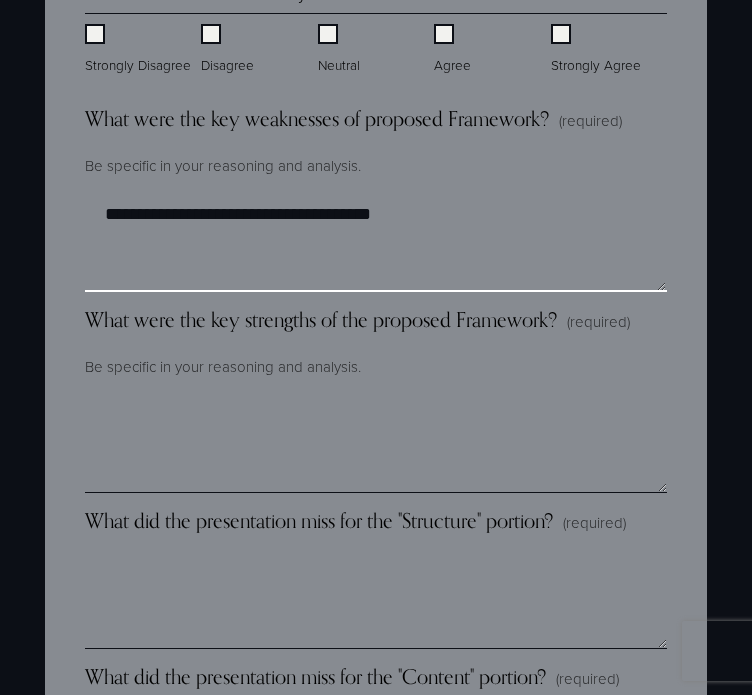 scroll, scrollTop: 2700, scrollLeft: 0, axis: vertical 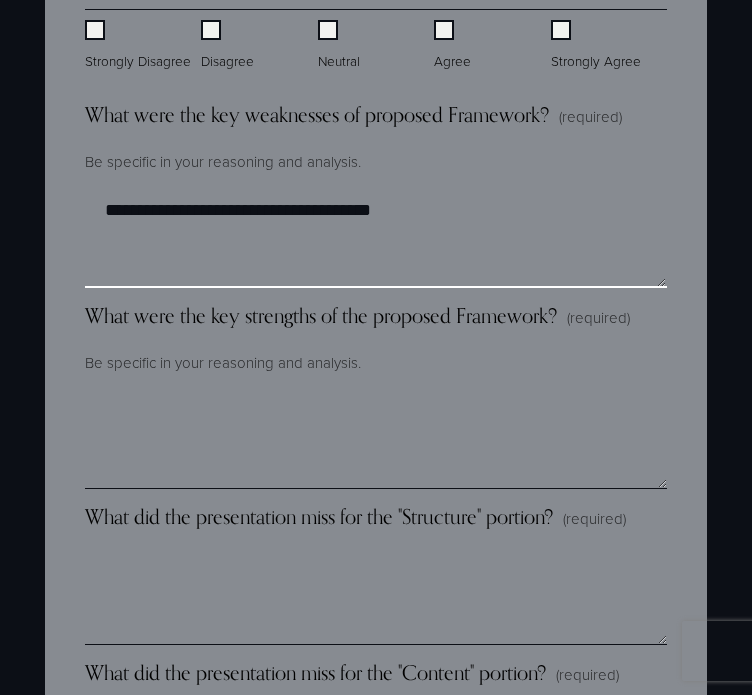 type on "**********" 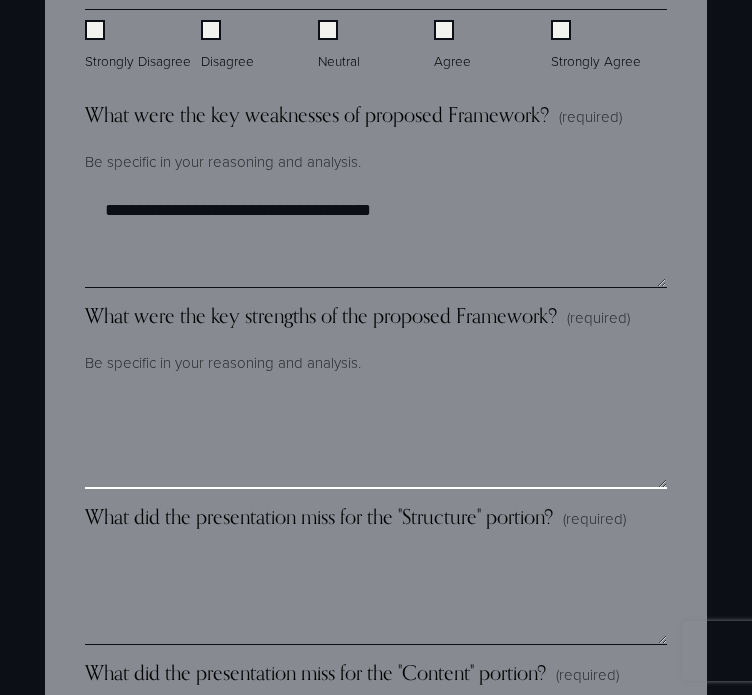 click on "What were the key strengths of the proposed Framework? (required)" at bounding box center (376, 439) 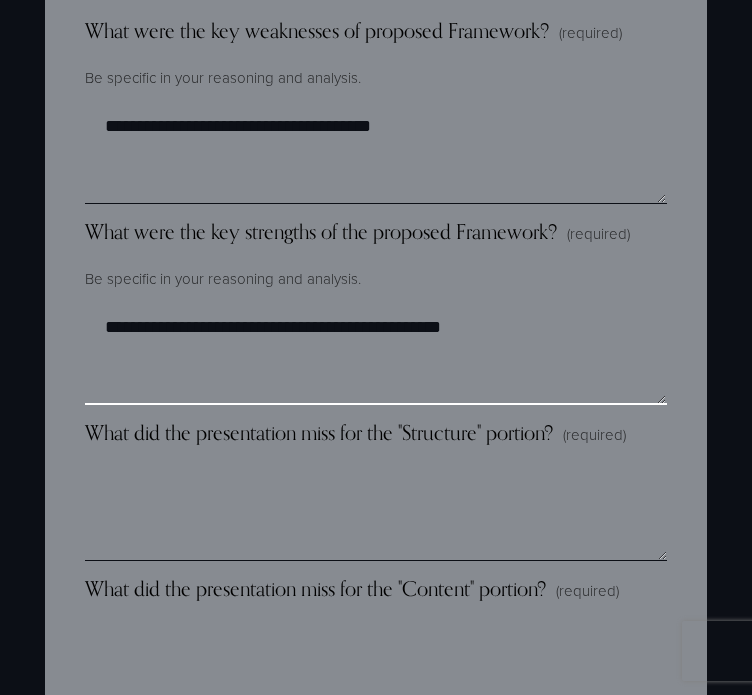 scroll, scrollTop: 2788, scrollLeft: 0, axis: vertical 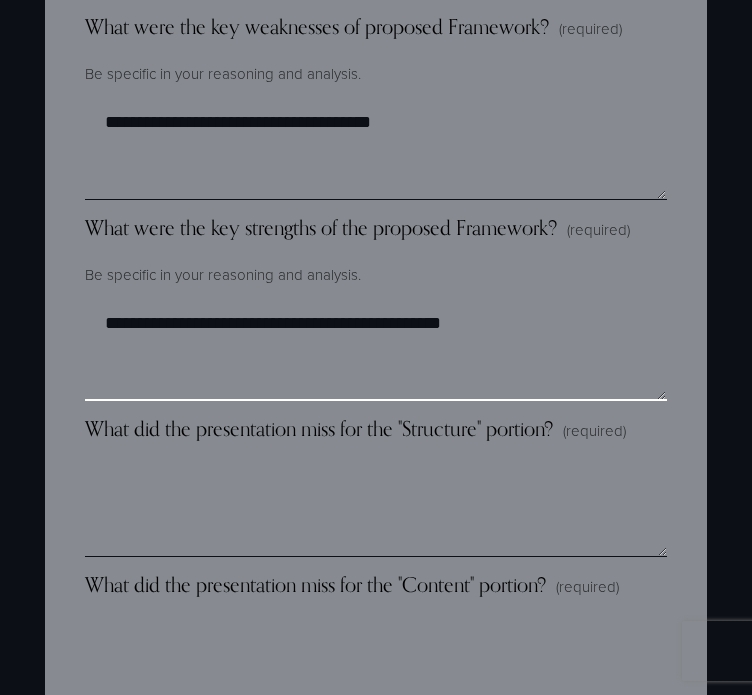 type on "**********" 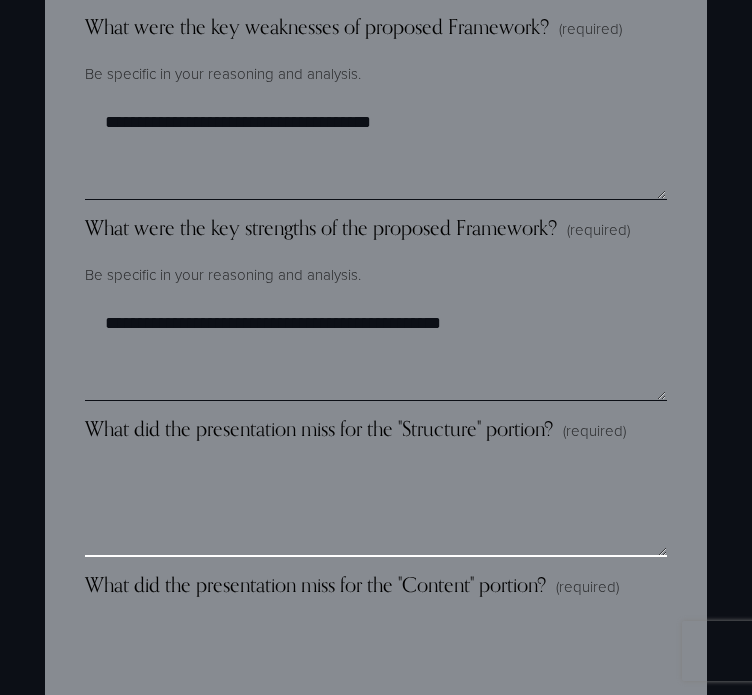 click on "What did the presentation miss for the "Structure" portion? (required)" at bounding box center [376, 507] 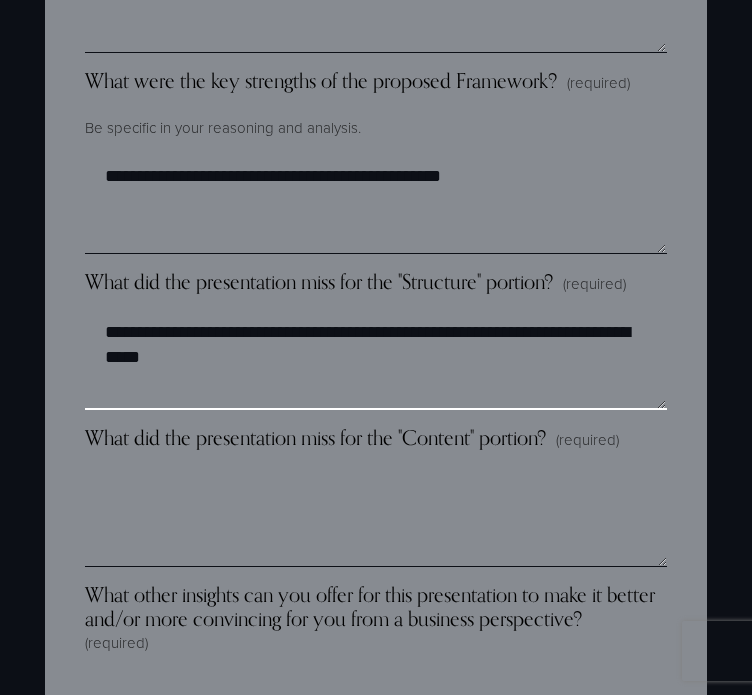 scroll, scrollTop: 2940, scrollLeft: 0, axis: vertical 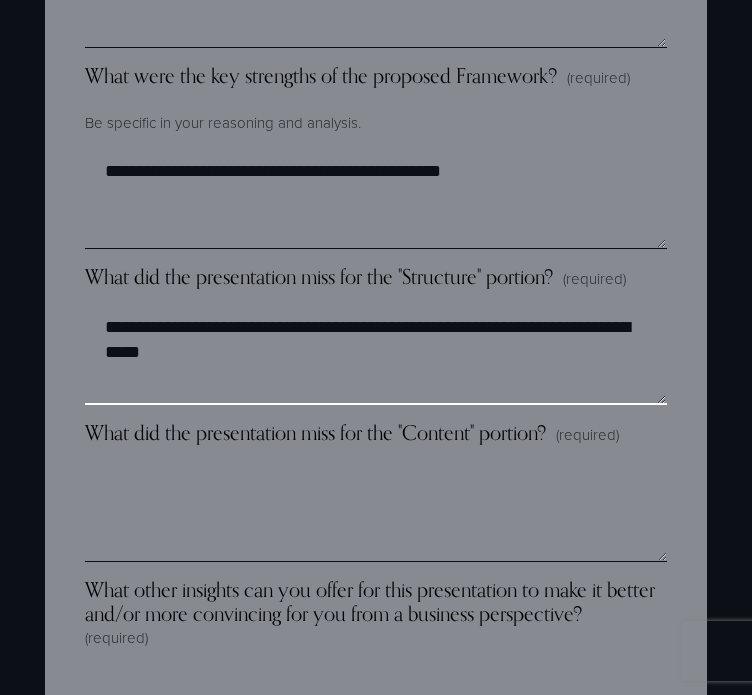 type on "**********" 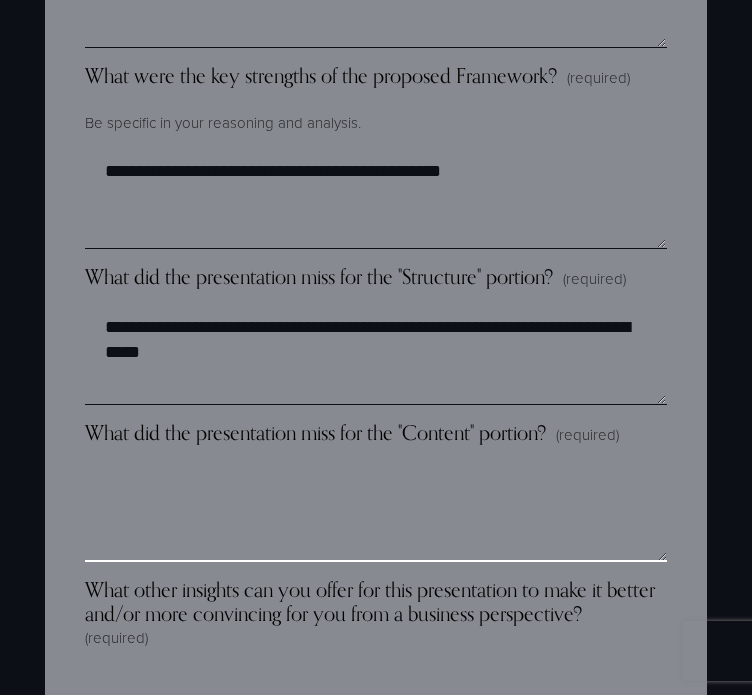 click on "What did the presentation miss for the "Content" portion? (required)" at bounding box center (376, 512) 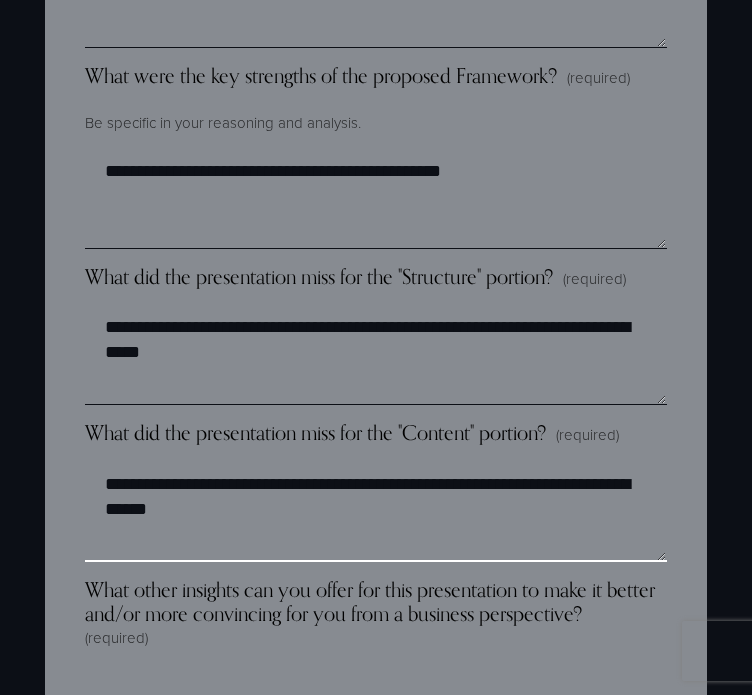scroll, scrollTop: 3140, scrollLeft: 0, axis: vertical 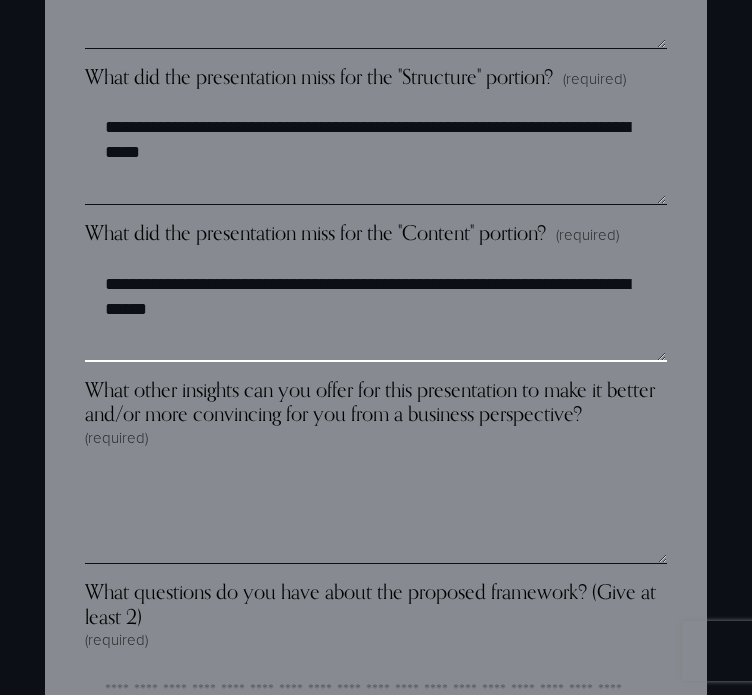 type on "**********" 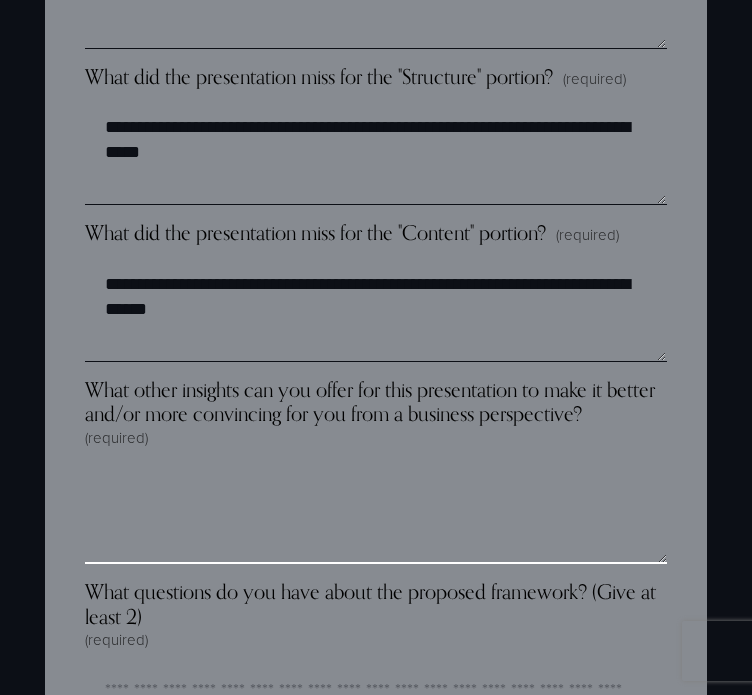 click on "What other insights can you offer for this presentation to make it better and/or more convincing for you from a business perspective? (required)" at bounding box center (376, 514) 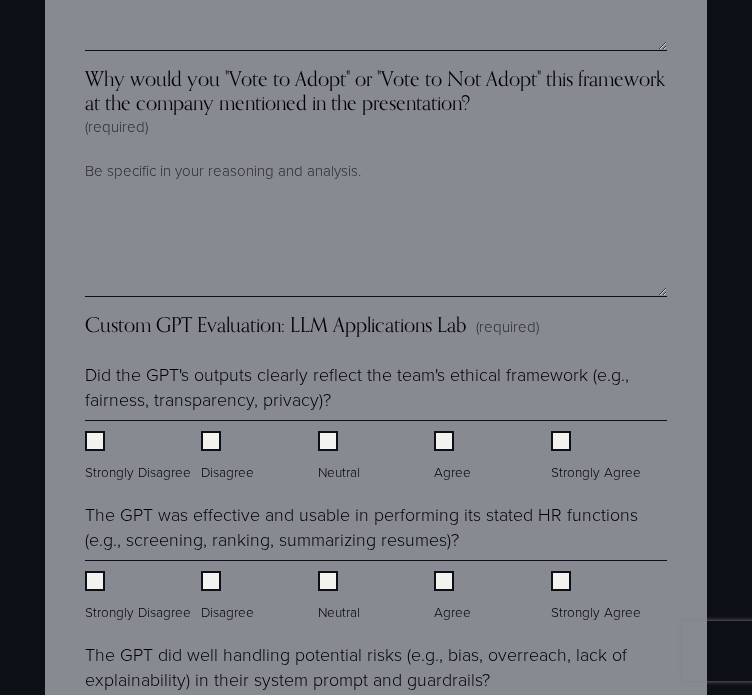 scroll, scrollTop: 3540, scrollLeft: 0, axis: vertical 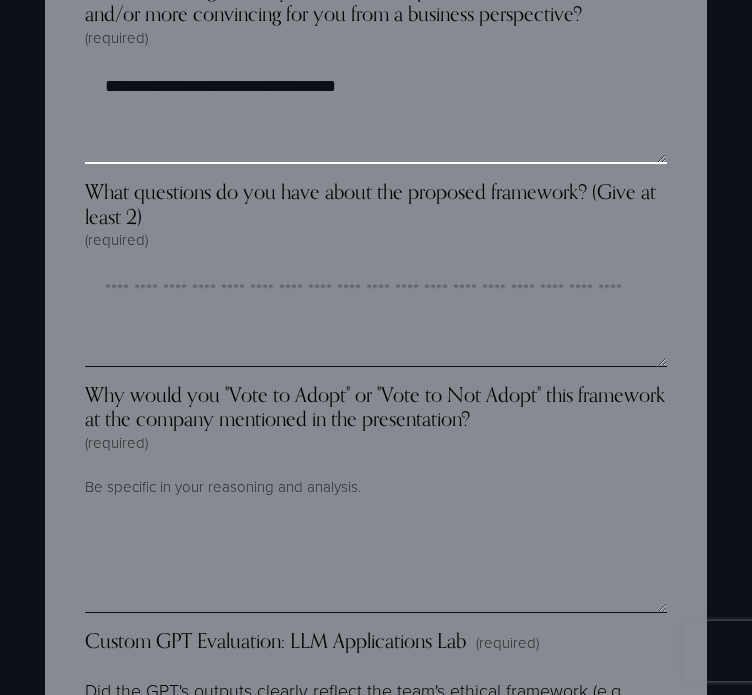 type on "**********" 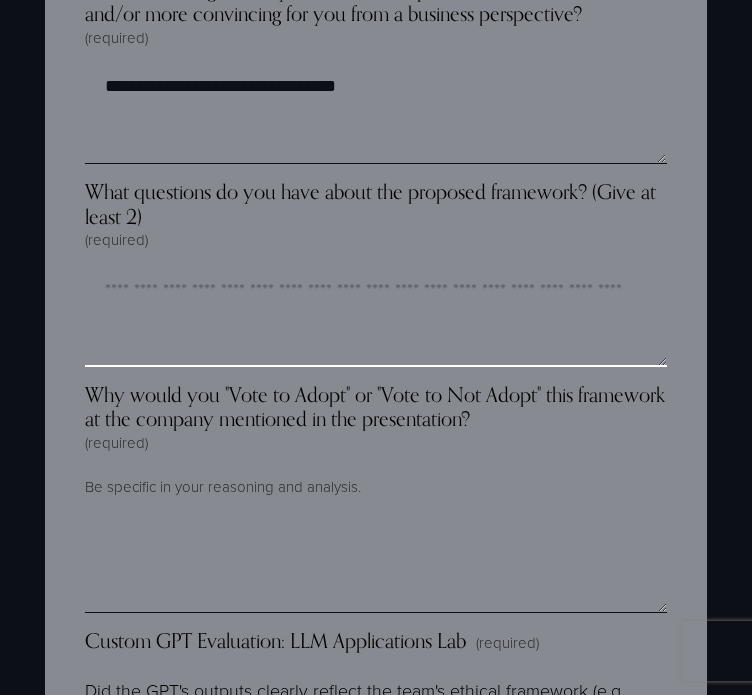 click on "What questions do you have about the proposed framework? (Give at least 2)  (required)" at bounding box center [376, 317] 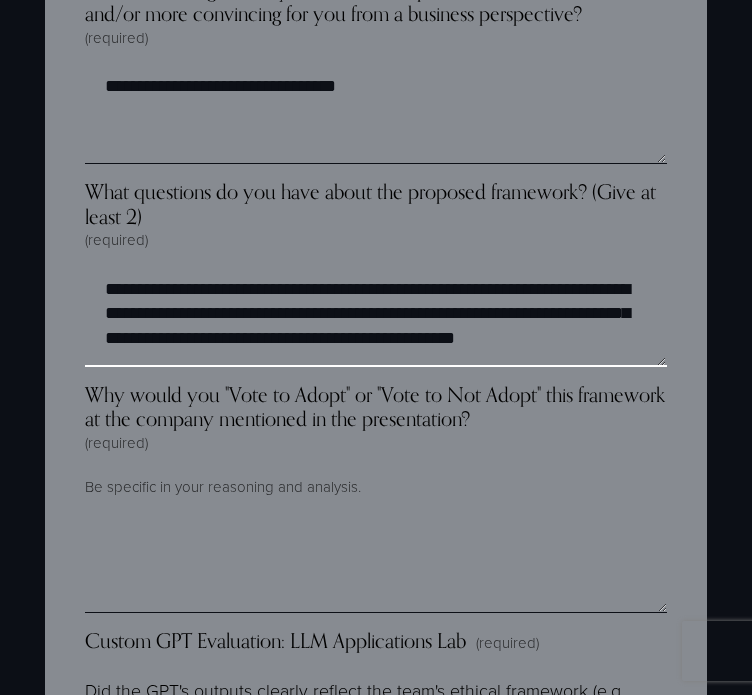scroll, scrollTop: 0, scrollLeft: 0, axis: both 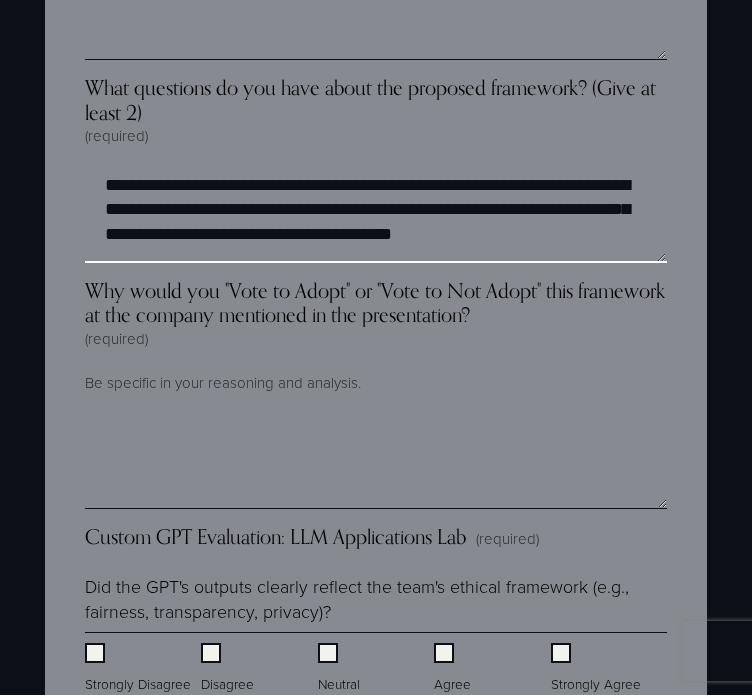 type on "**********" 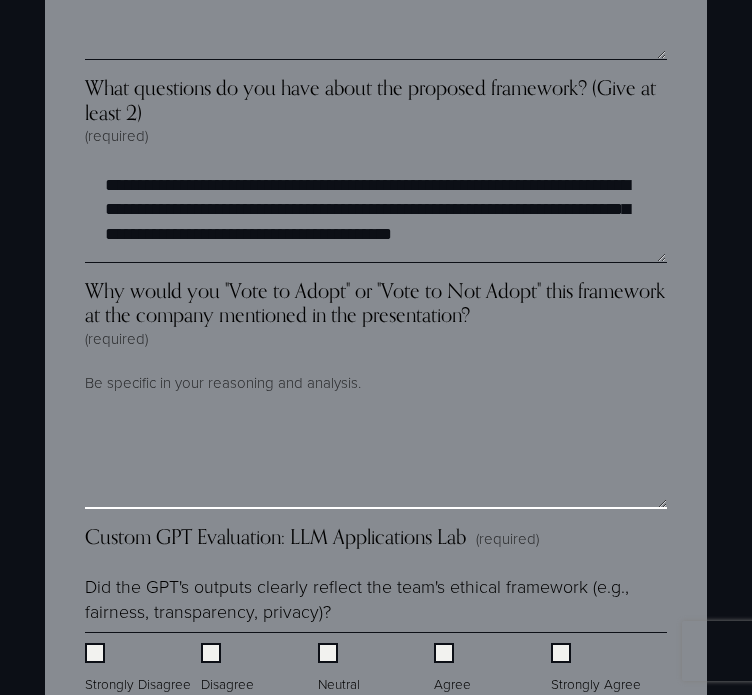 click on "Why would you "Vote to Adopt" or "Vote to Not Adopt" this framework at the company mentioned in the presentation? (required)" at bounding box center [376, 459] 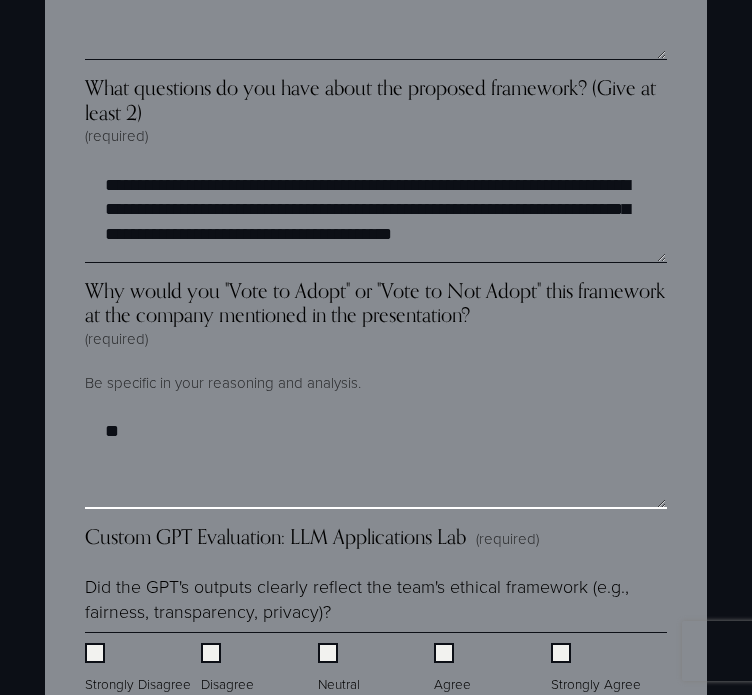 type on "*" 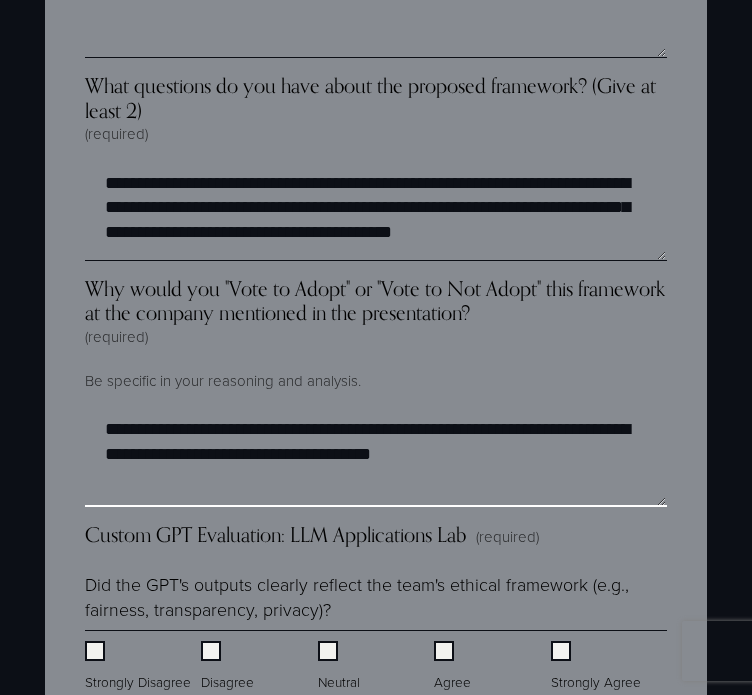 scroll, scrollTop: 3844, scrollLeft: 0, axis: vertical 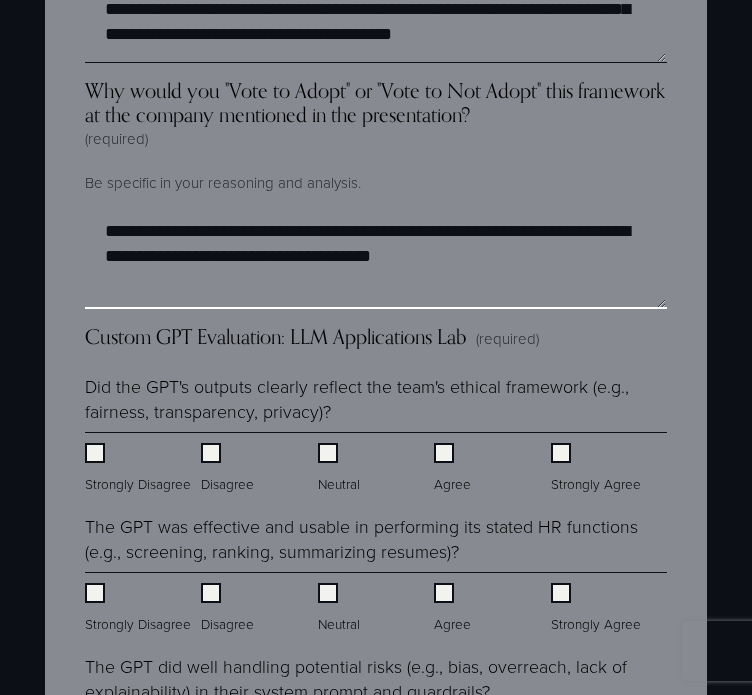 type on "**********" 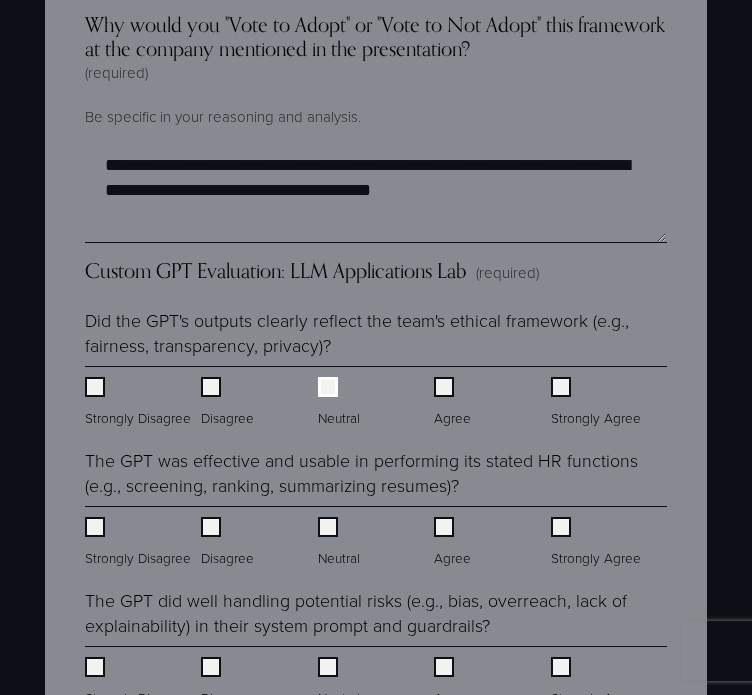 scroll, scrollTop: 3944, scrollLeft: 0, axis: vertical 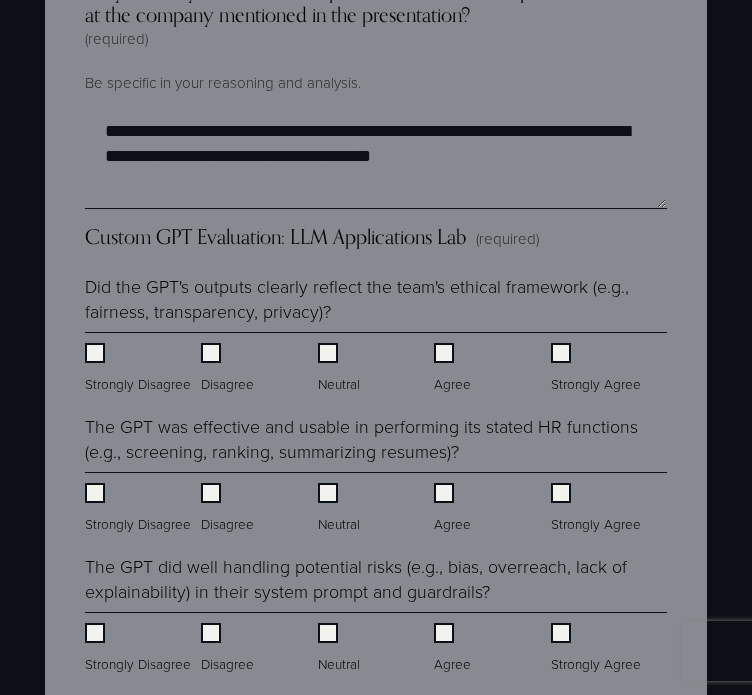 click on "The GPT was effective and usable in performing its stated HR functions (e.g., screening, ranking, summarizing resumes)?" at bounding box center (376, 439) 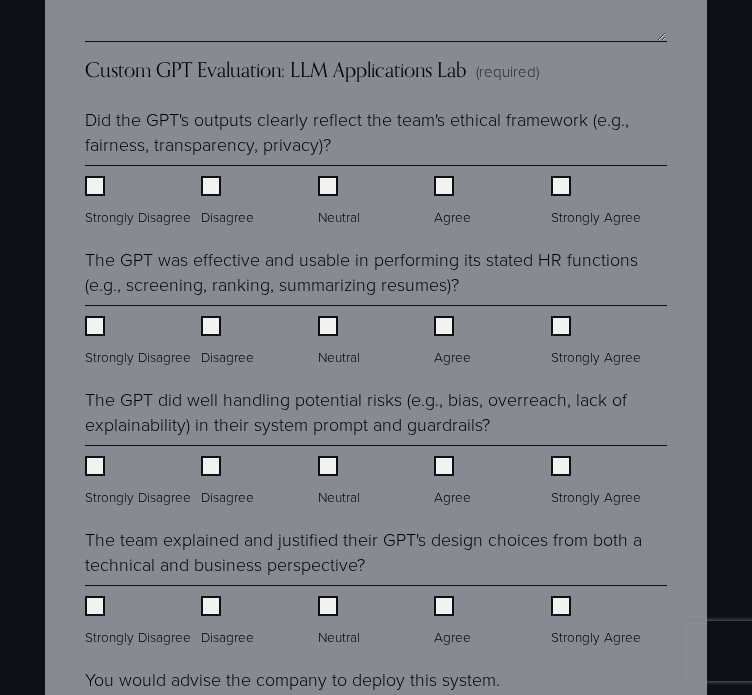 scroll, scrollTop: 4144, scrollLeft: 0, axis: vertical 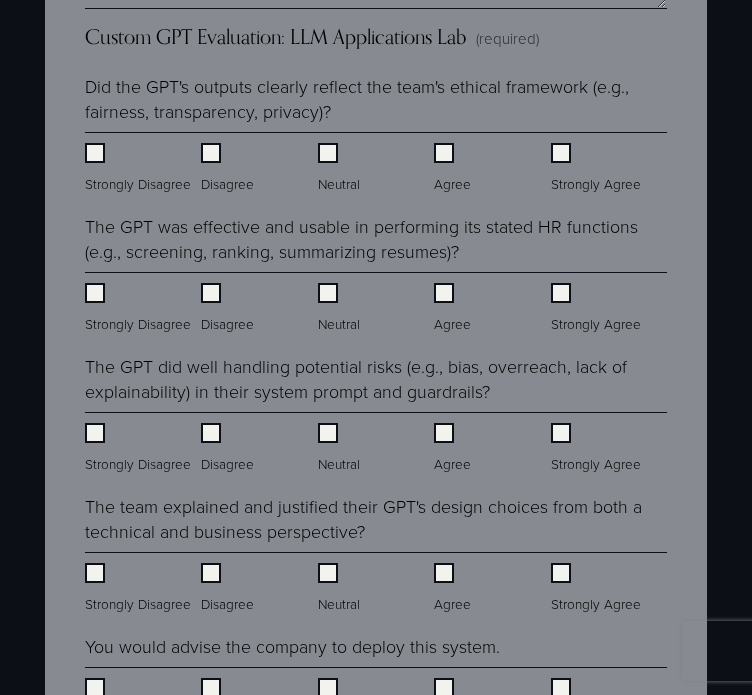 click on "The GPT did well handling potential risks (e.g., bias, overreach, lack of explainability) in their system prompt and guardrails?" at bounding box center [376, 379] 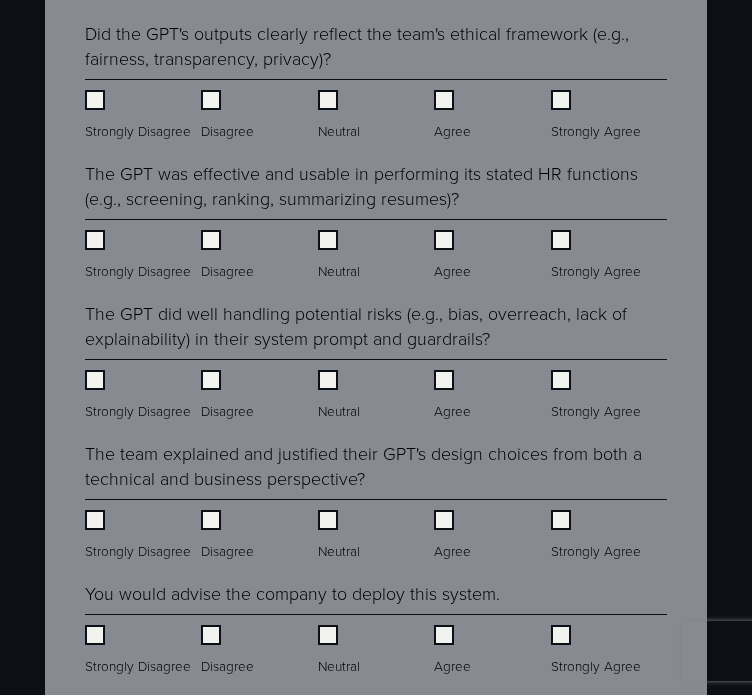 scroll, scrollTop: 4244, scrollLeft: 0, axis: vertical 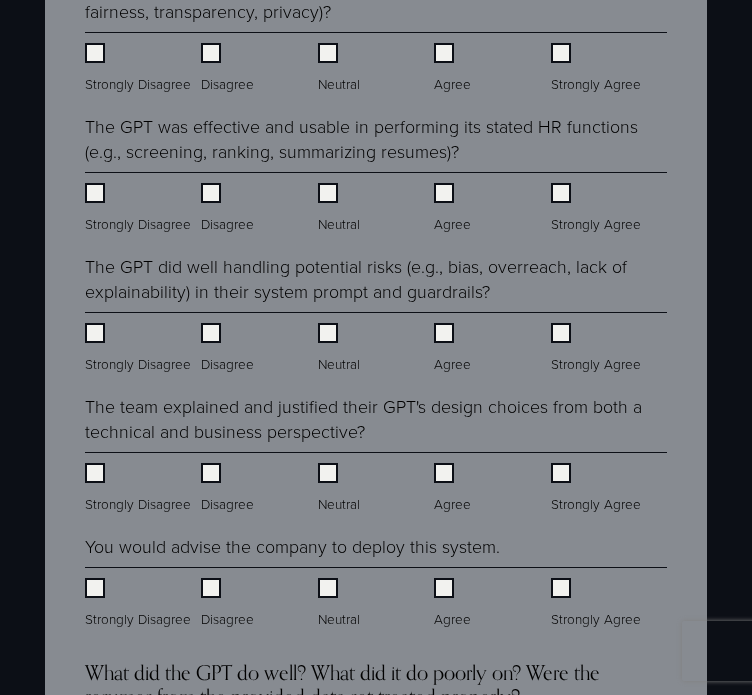 click on "The team explained and justified their GPT's design choices from both a technical and business perspective?" at bounding box center (376, 419) 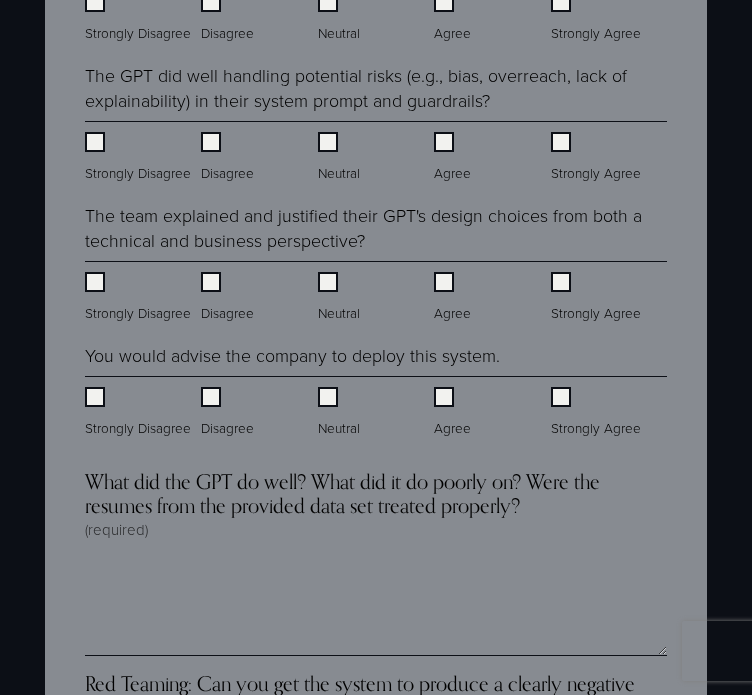 scroll, scrollTop: 4444, scrollLeft: 0, axis: vertical 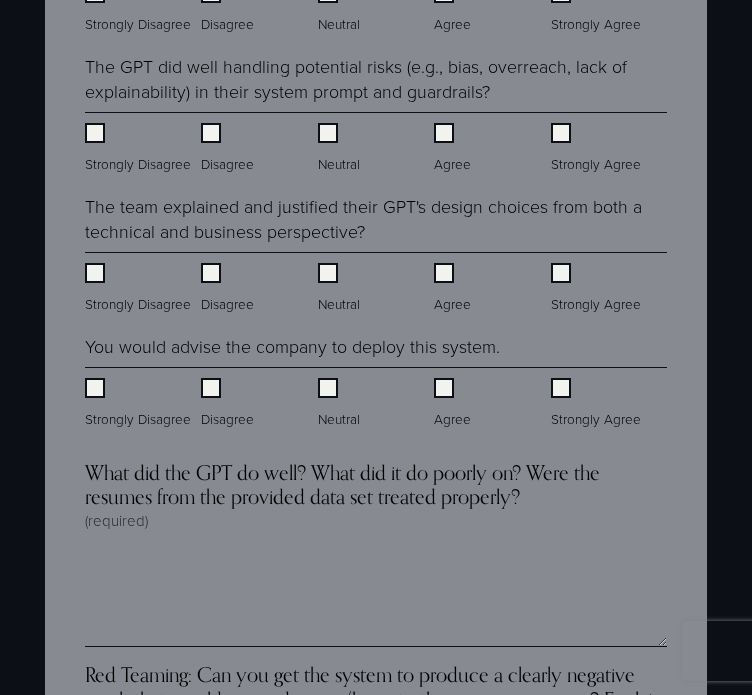 click on "Disagree" at bounding box center [259, 398] 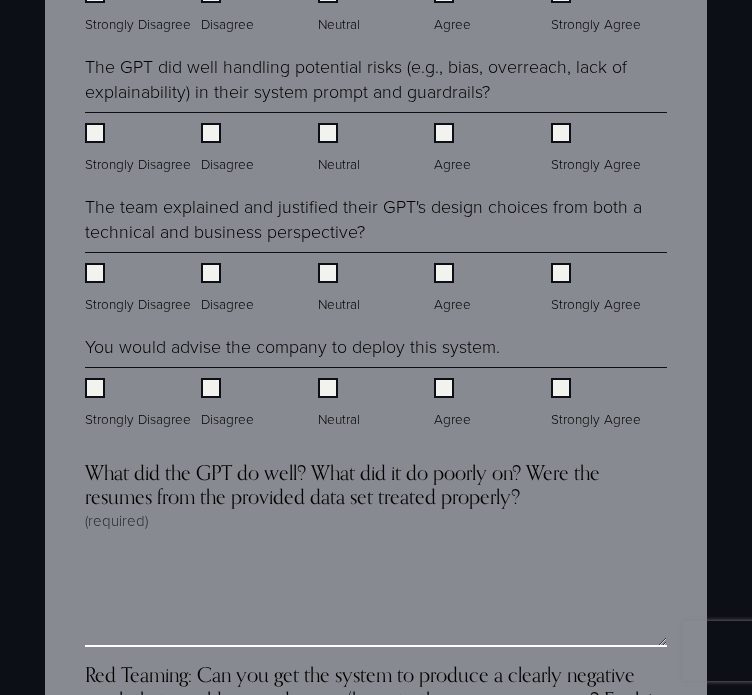 click on "What did the GPT do well? What did it do poorly on? Were the resumes from the provided data set treated properly? (required)" at bounding box center [376, 597] 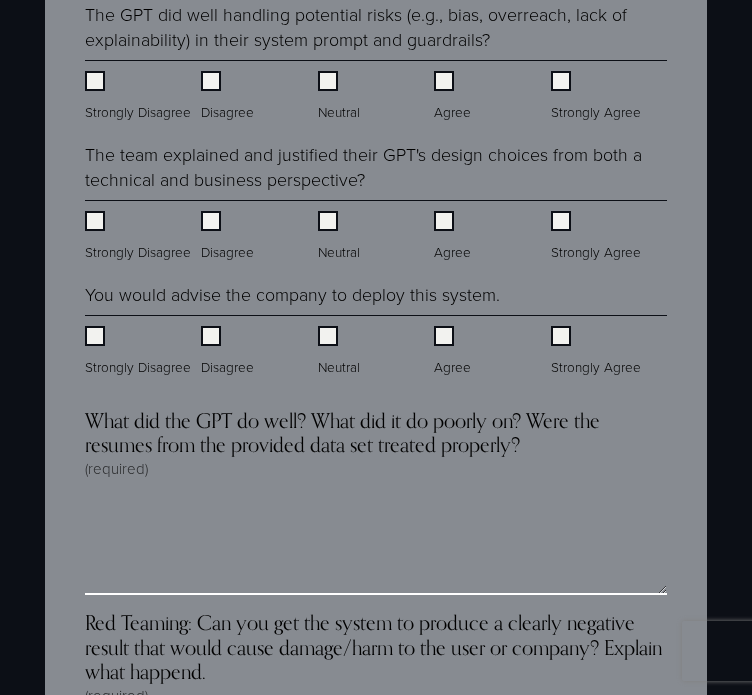 scroll, scrollTop: 4544, scrollLeft: 0, axis: vertical 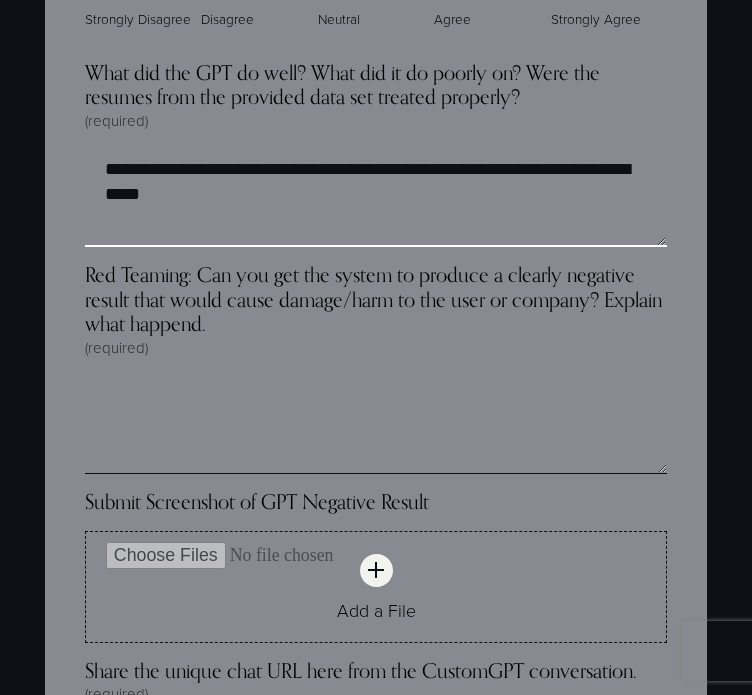 type on "**********" 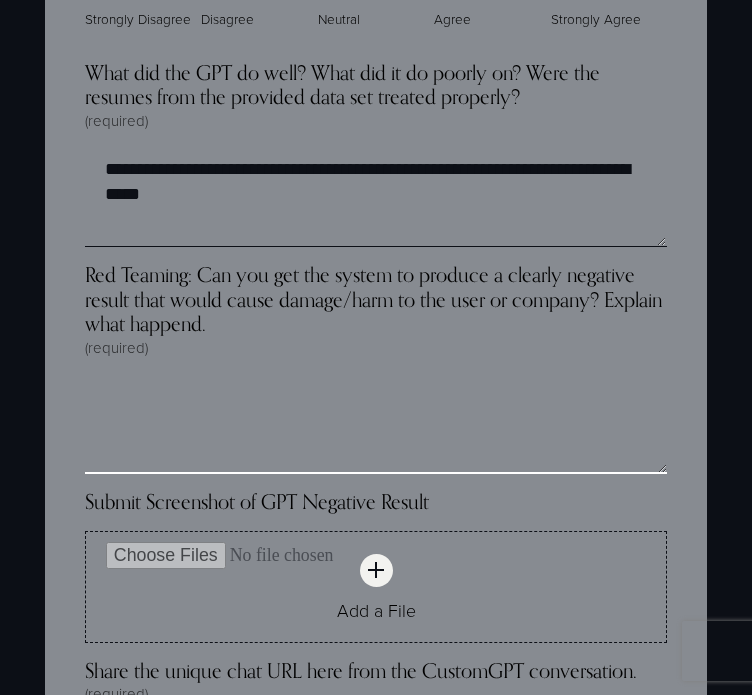 click on "Red Teaming: Can you get the system to produce a clearly negative result that would cause damage/harm to the user or company? Explain what happend. (required)" at bounding box center [376, 424] 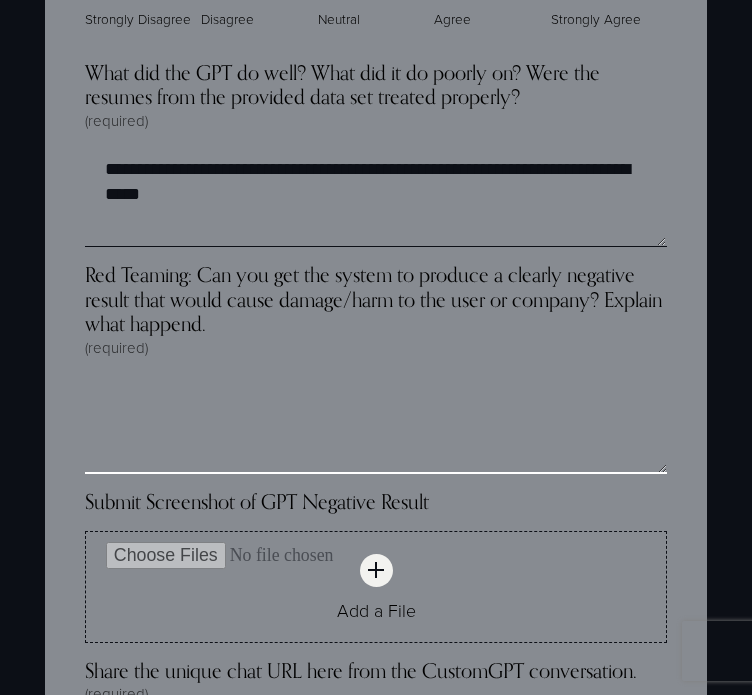 type on "*" 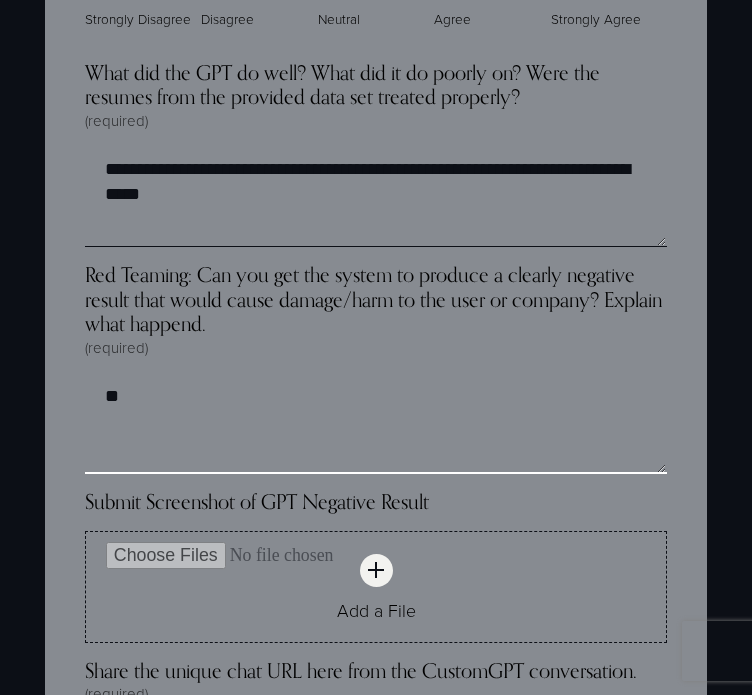 type on "*" 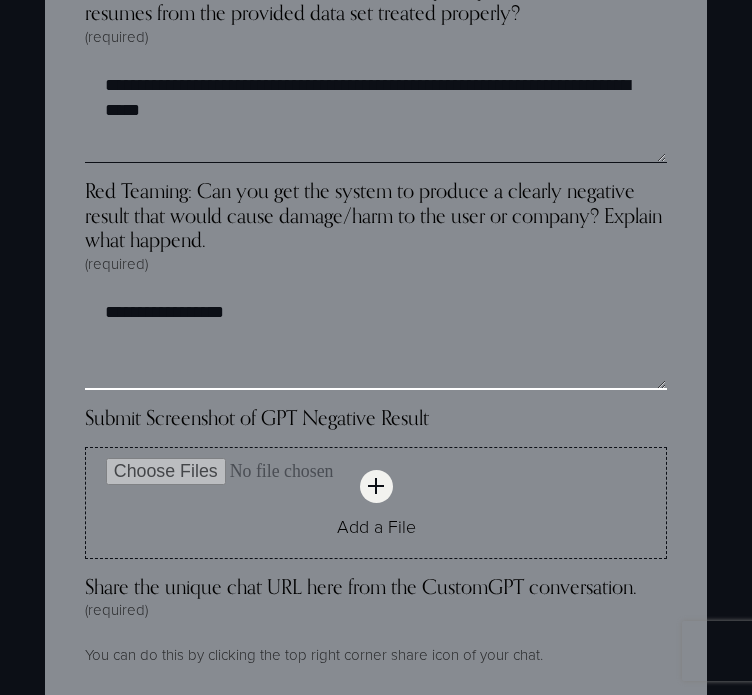 scroll, scrollTop: 5044, scrollLeft: 0, axis: vertical 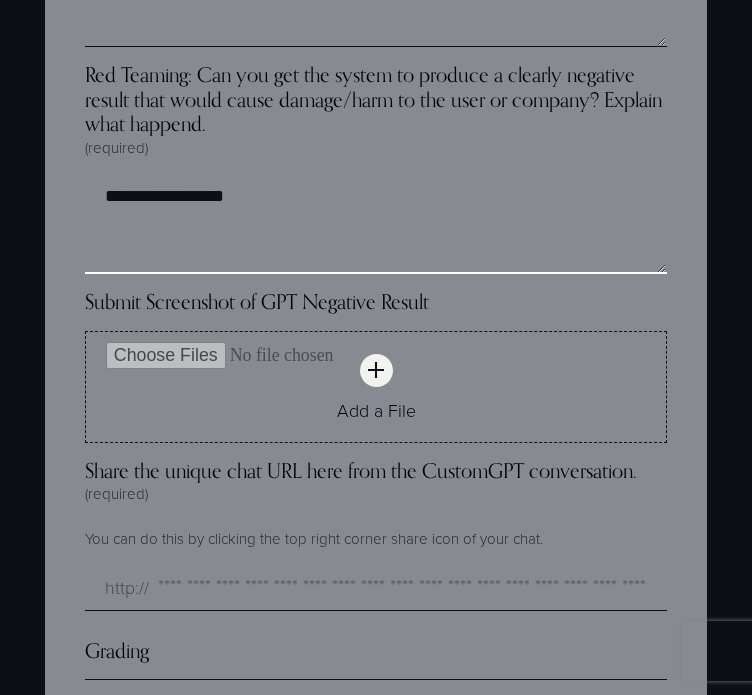 type on "**********" 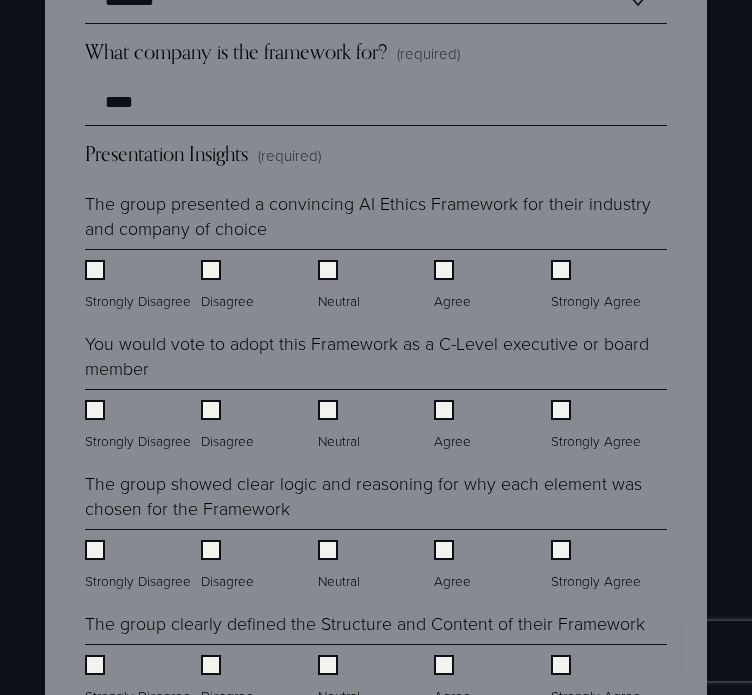 scroll, scrollTop: 1844, scrollLeft: 0, axis: vertical 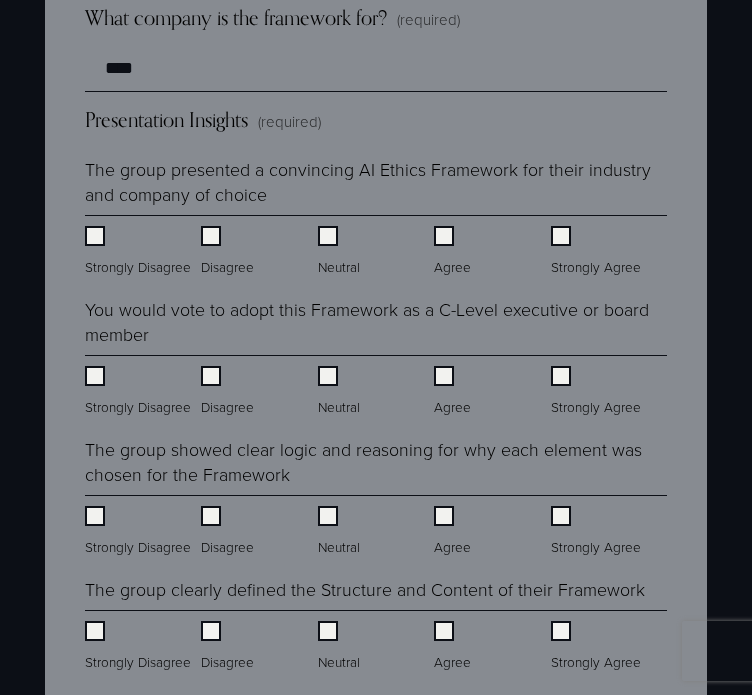 click on "You would vote to adopt this Framework as a C-Level executive or board member" at bounding box center (376, 322) 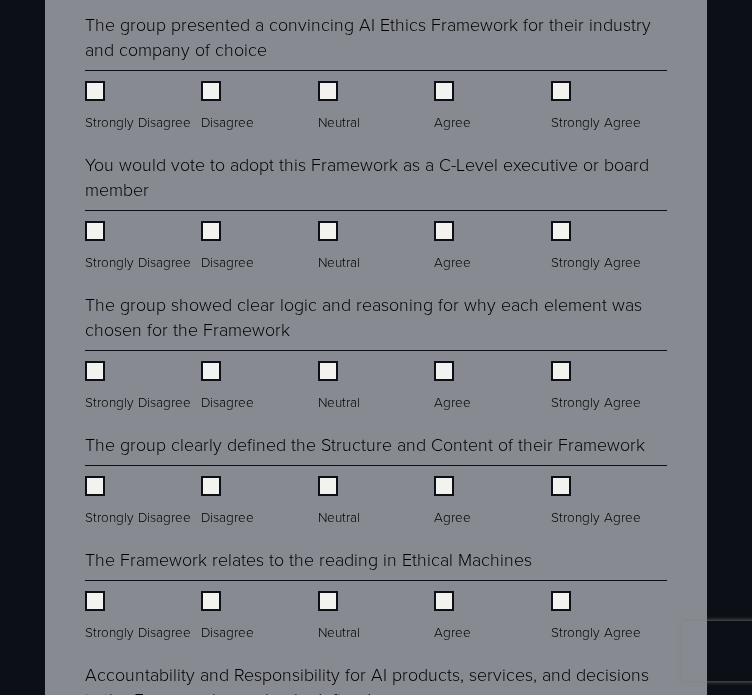 scroll, scrollTop: 1944, scrollLeft: 0, axis: vertical 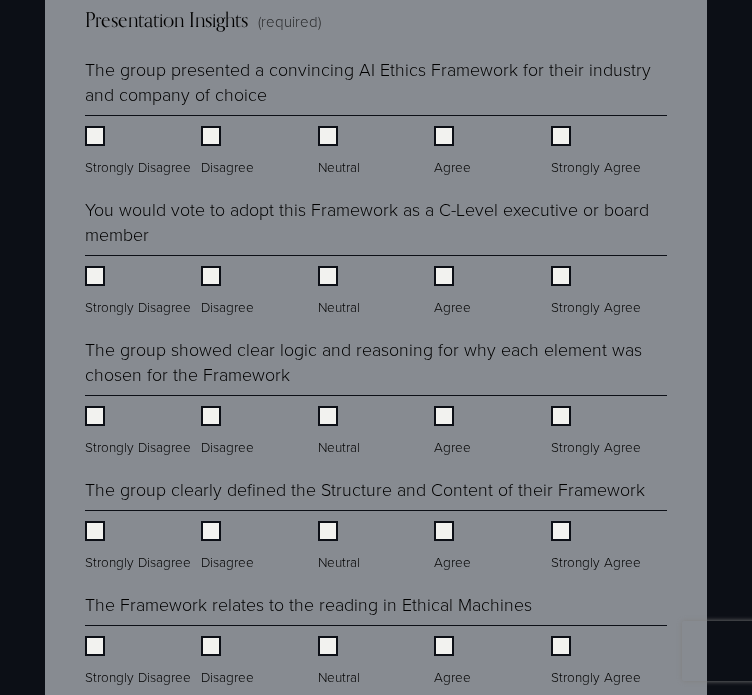 click on "Strongly Agree" at bounding box center [609, 146] 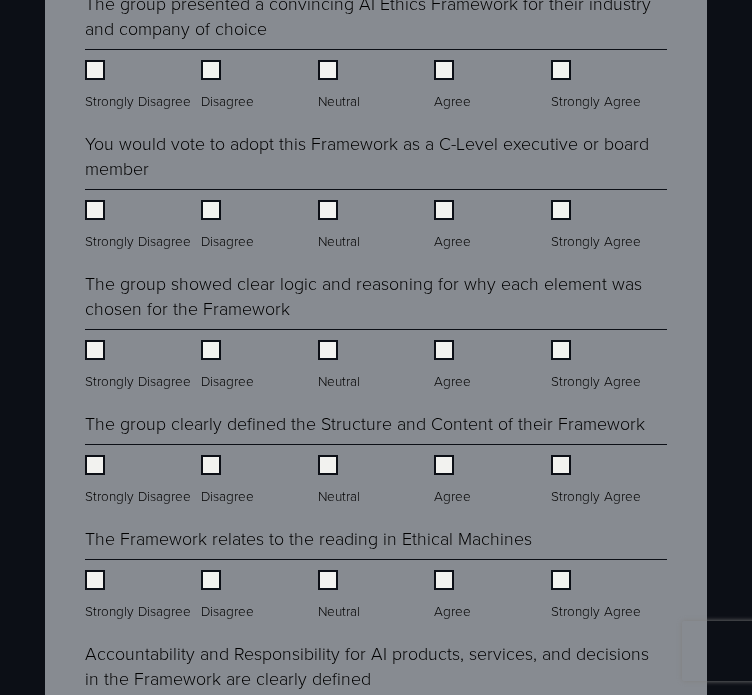 scroll, scrollTop: 2044, scrollLeft: 0, axis: vertical 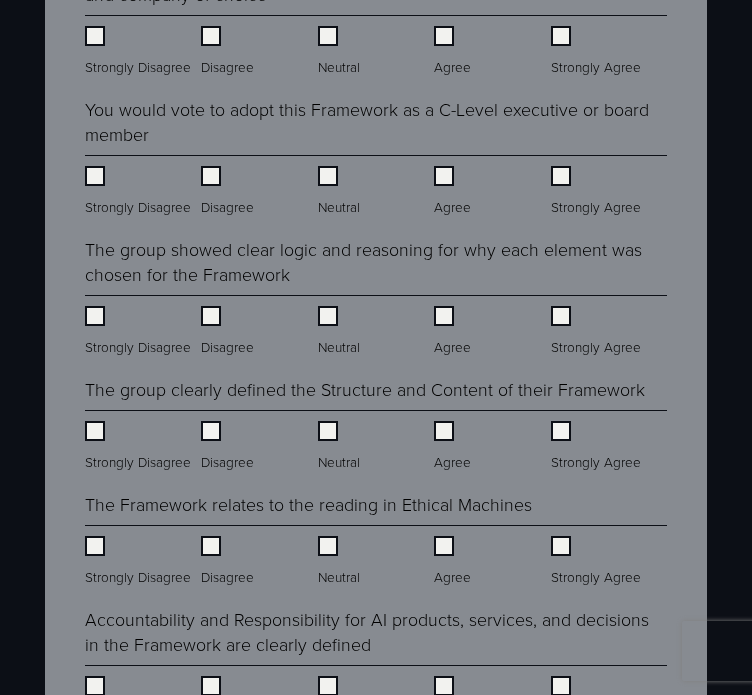 click on "Strongly Agree" at bounding box center [609, 326] 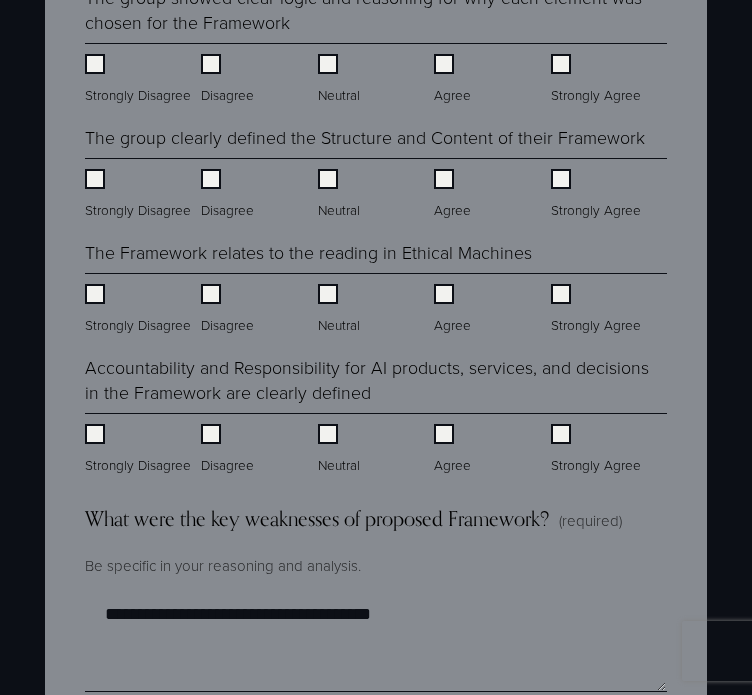 scroll, scrollTop: 2344, scrollLeft: 0, axis: vertical 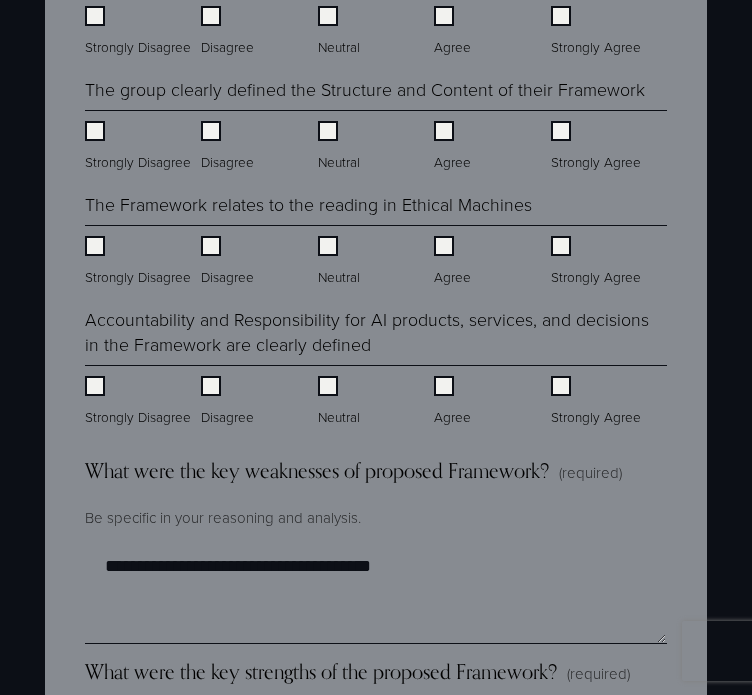 click on "Strongly Agree" at bounding box center [609, 256] 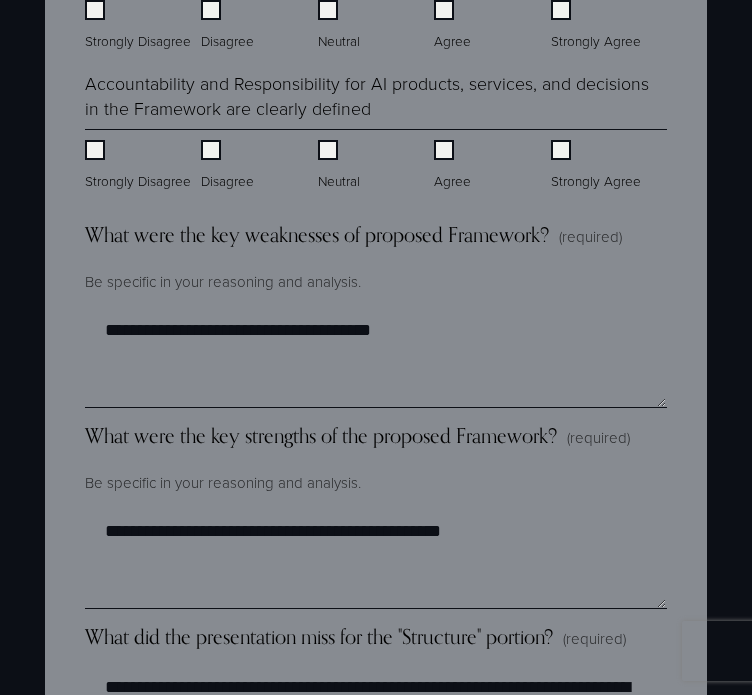 scroll, scrollTop: 2544, scrollLeft: 0, axis: vertical 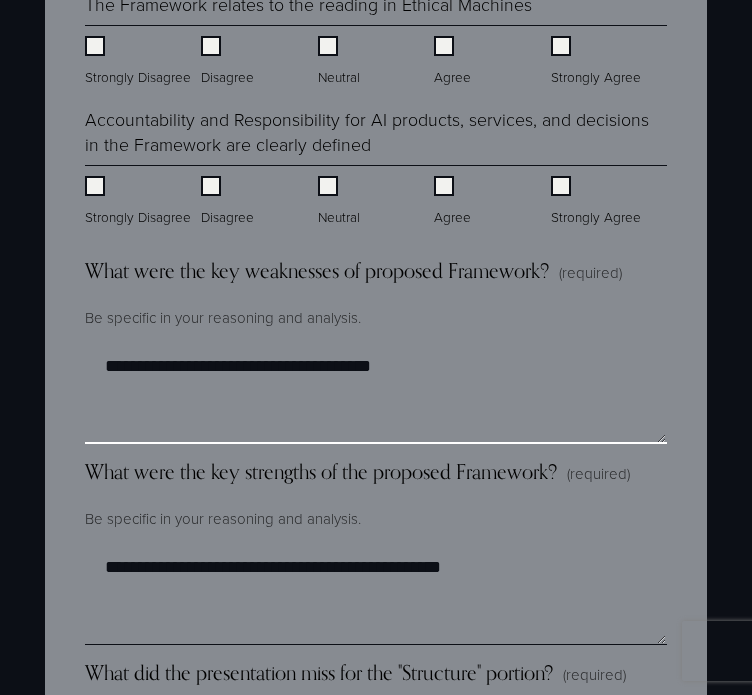 click on "**********" at bounding box center [375, 394] 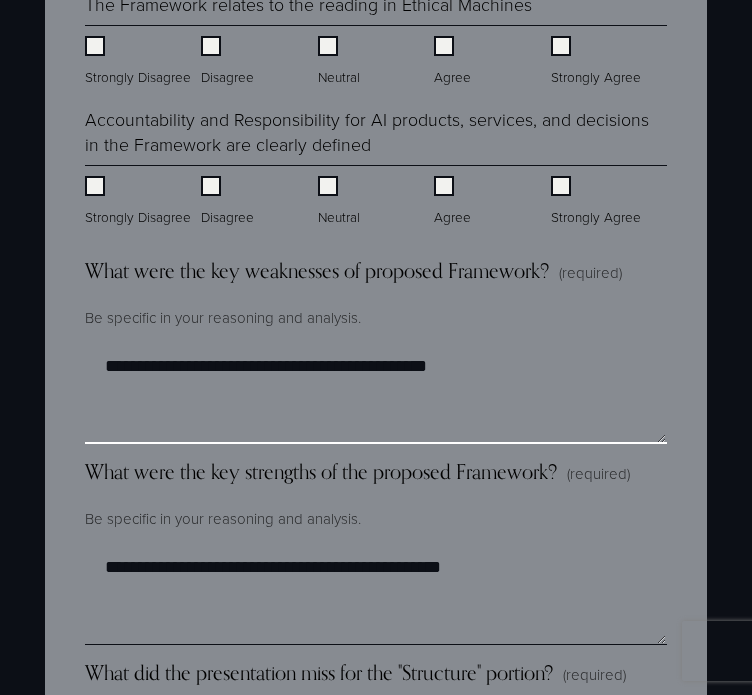 type on "**********" 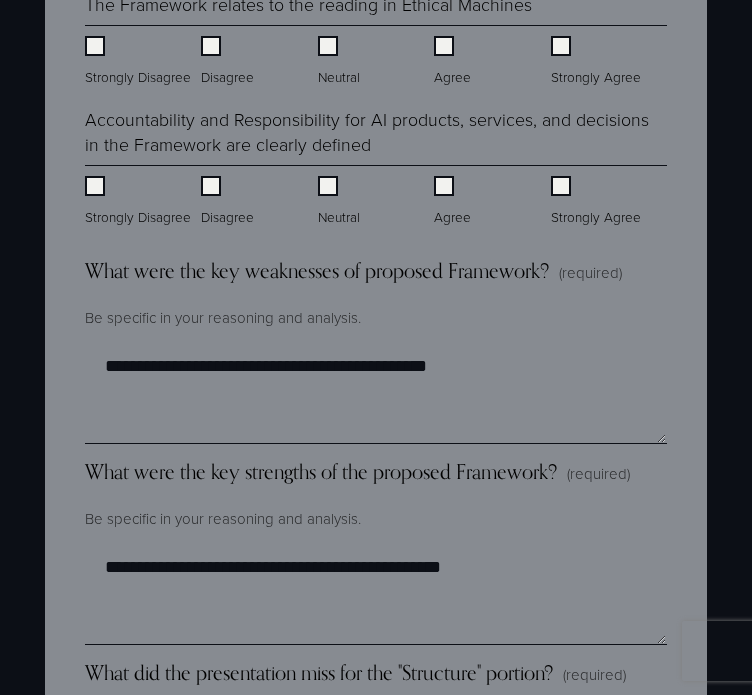 click on "What were the key weaknesses of proposed Framework? (required)" at bounding box center [376, 279] 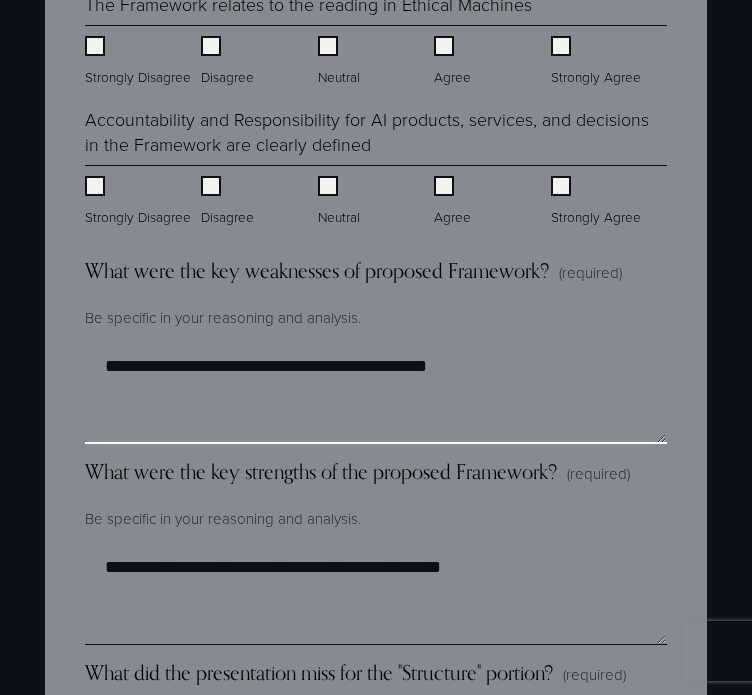 click on "**********" at bounding box center [375, 394] 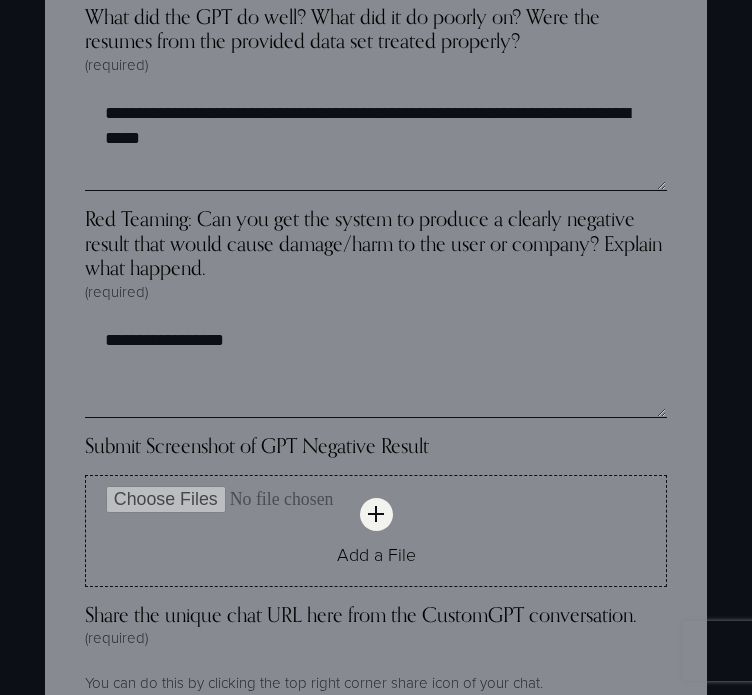 scroll, scrollTop: 4944, scrollLeft: 0, axis: vertical 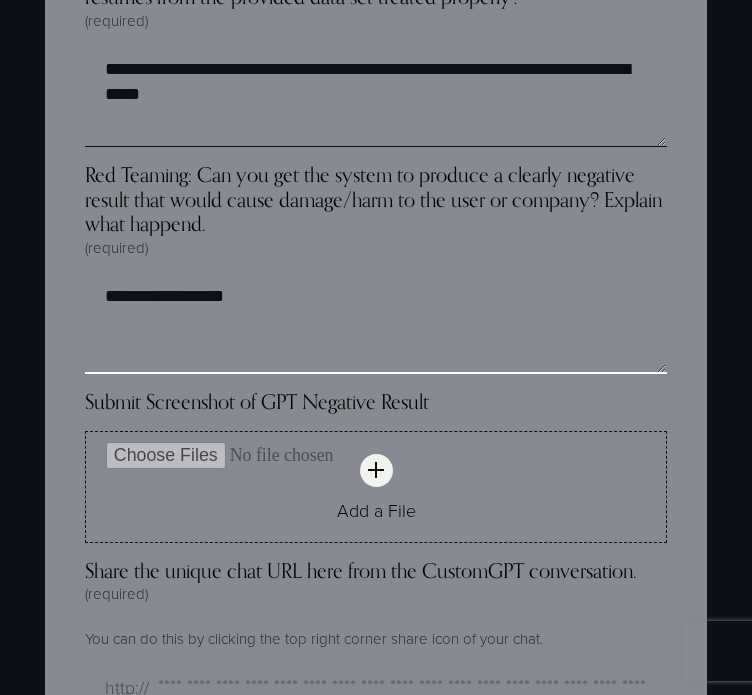 click on "**********" at bounding box center (375, 324) 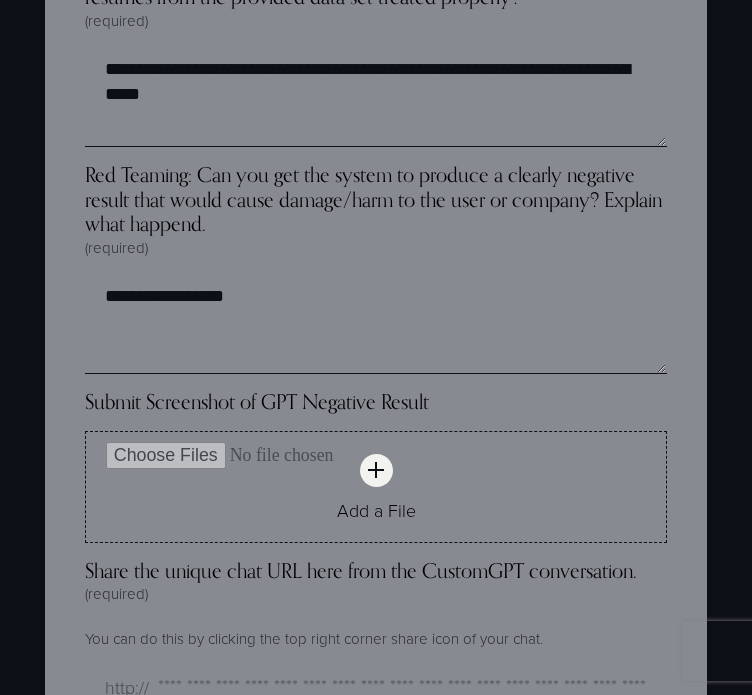 click on "Red Teaming: Can you get the system to produce a clearly negative result that would cause damage/harm to the user or company? Explain what happend. (required)" at bounding box center (376, 210) 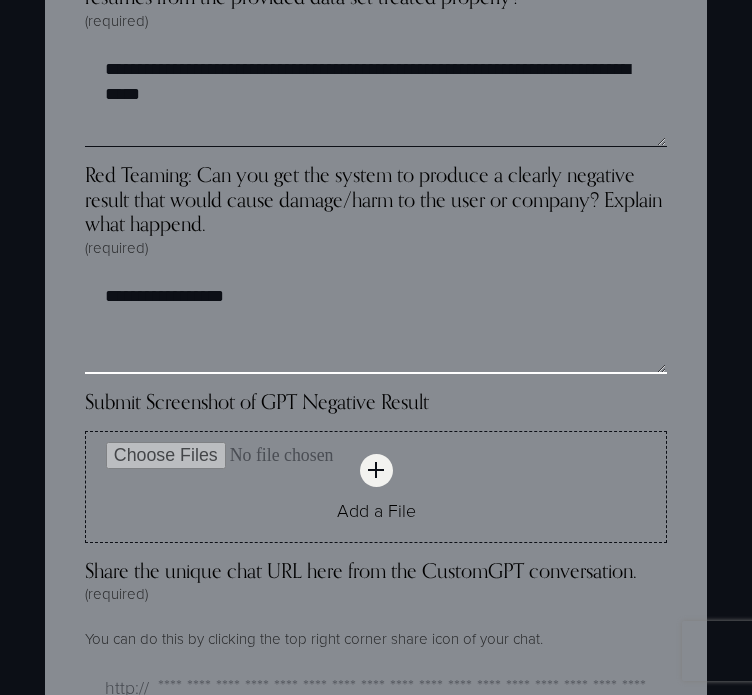 click on "**********" at bounding box center [375, 324] 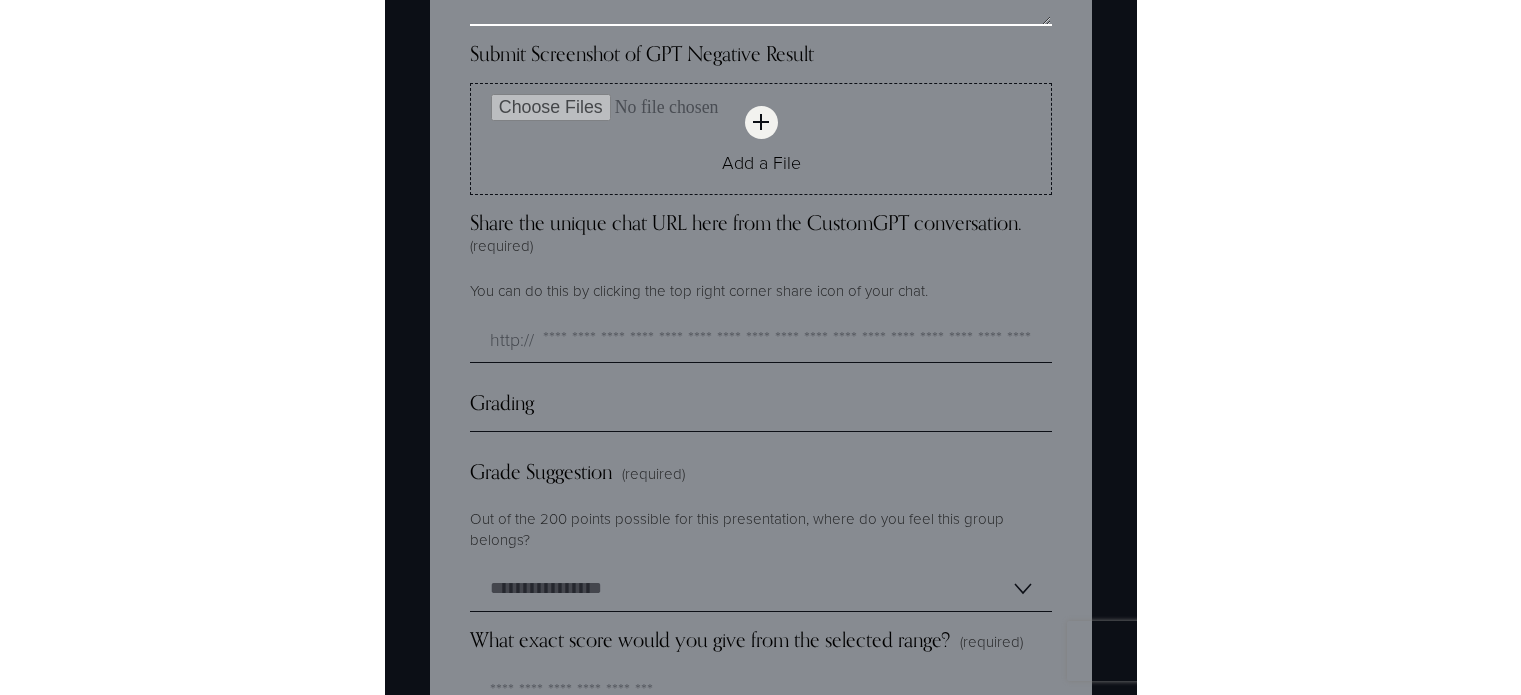scroll, scrollTop: 5244, scrollLeft: 0, axis: vertical 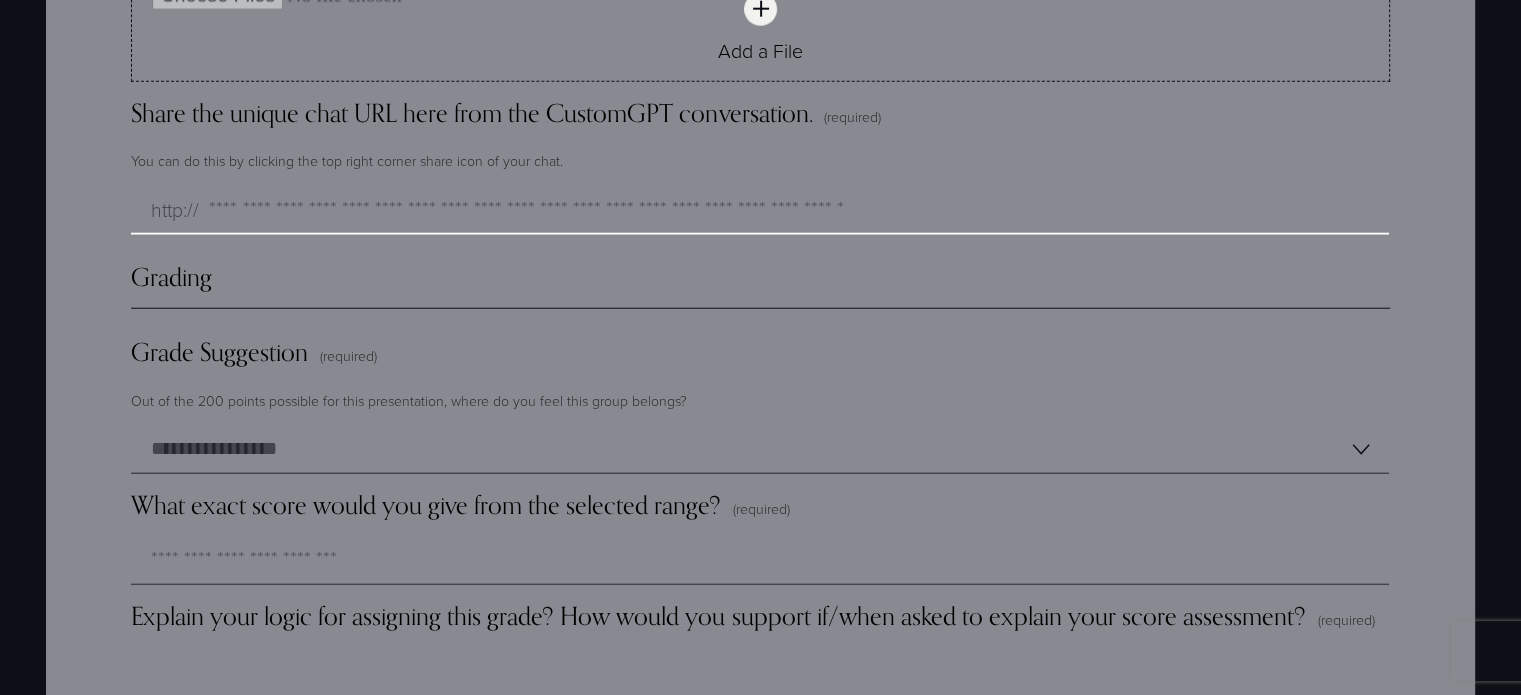 click on "Share the unique chat URL here from the CustomGPT conversation. (required)" at bounding box center (760, 210) 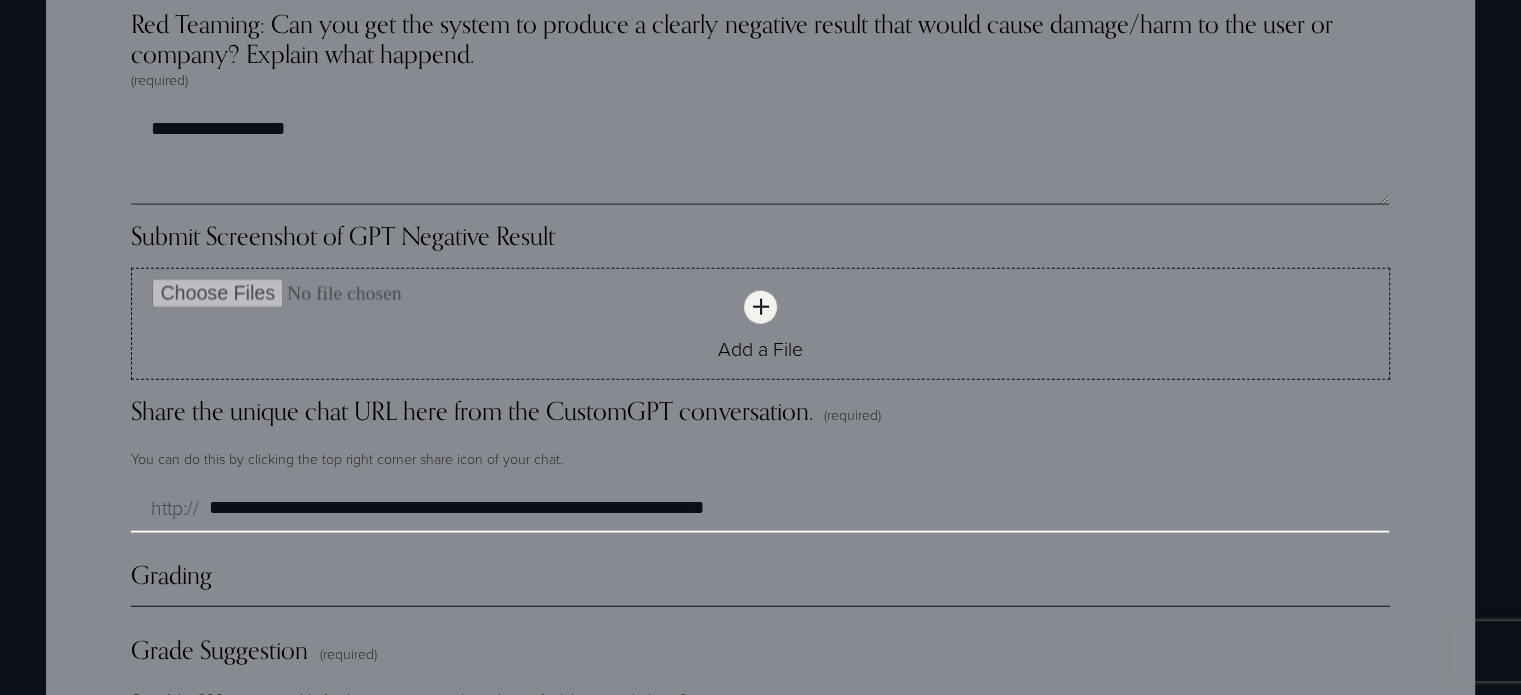 scroll, scrollTop: 4844, scrollLeft: 0, axis: vertical 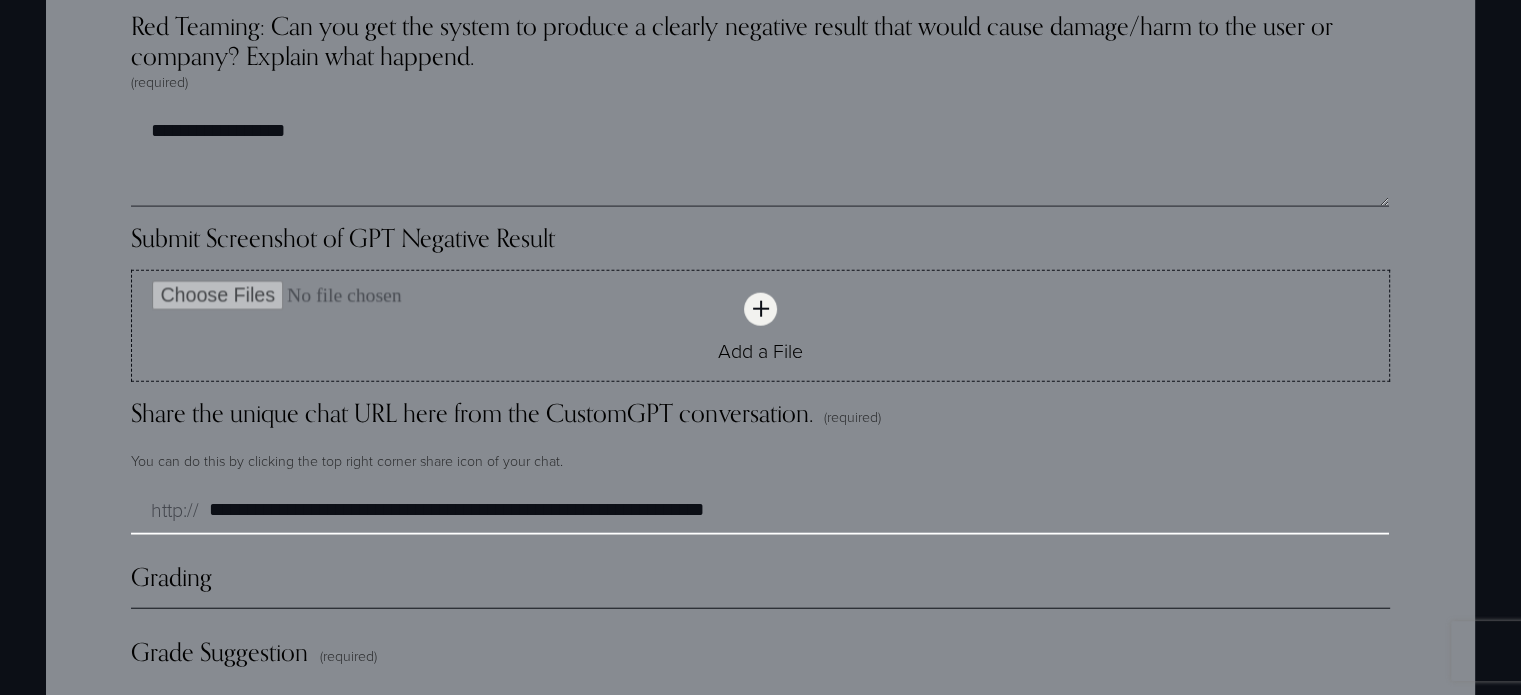 type on "**********" 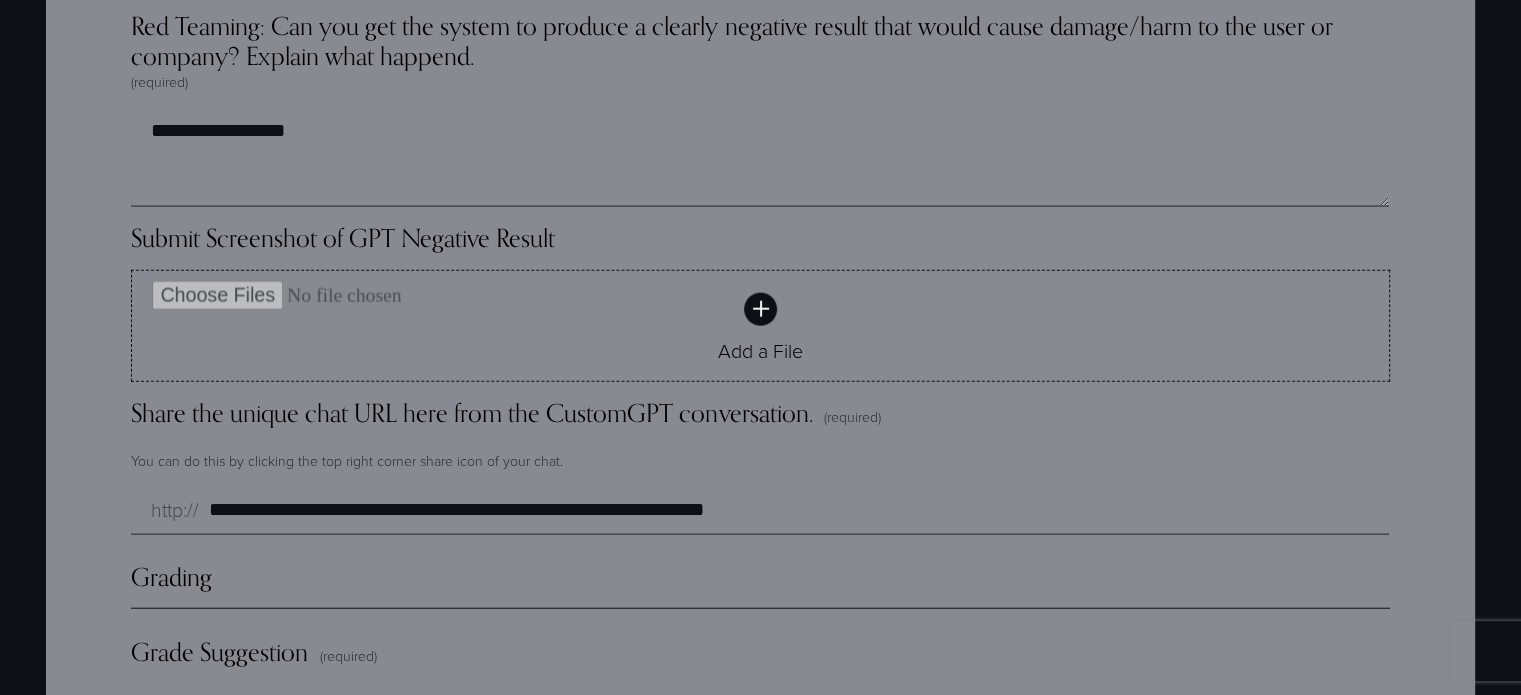 click on "Add a File" at bounding box center (760, 326) 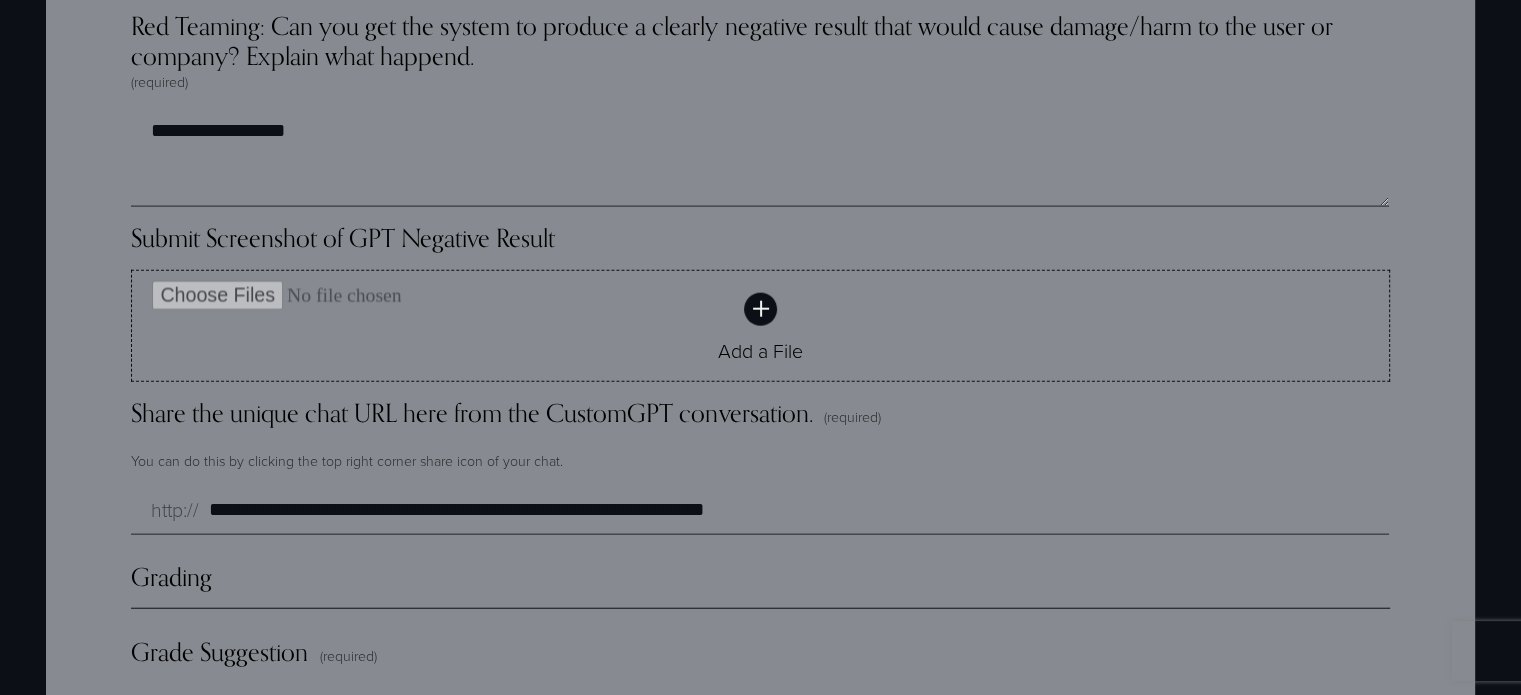type on "**********" 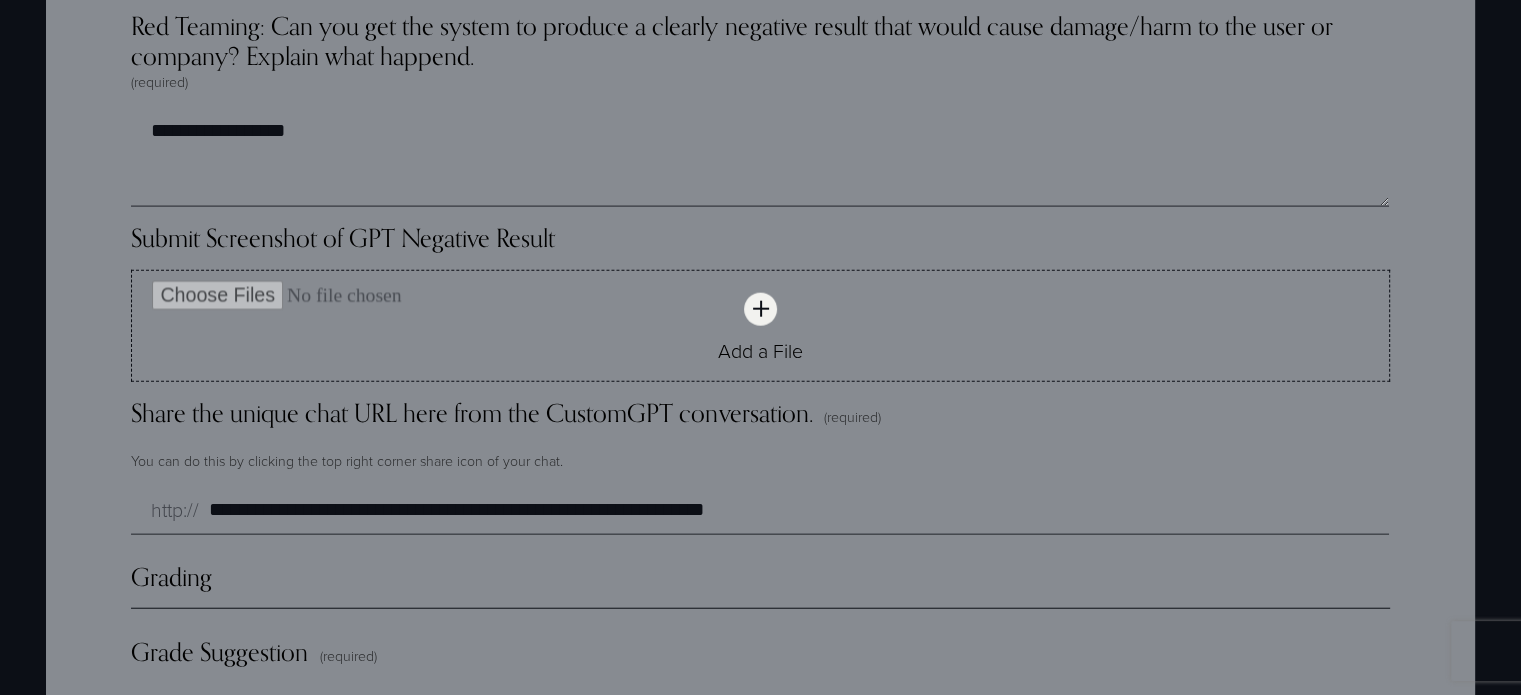 type 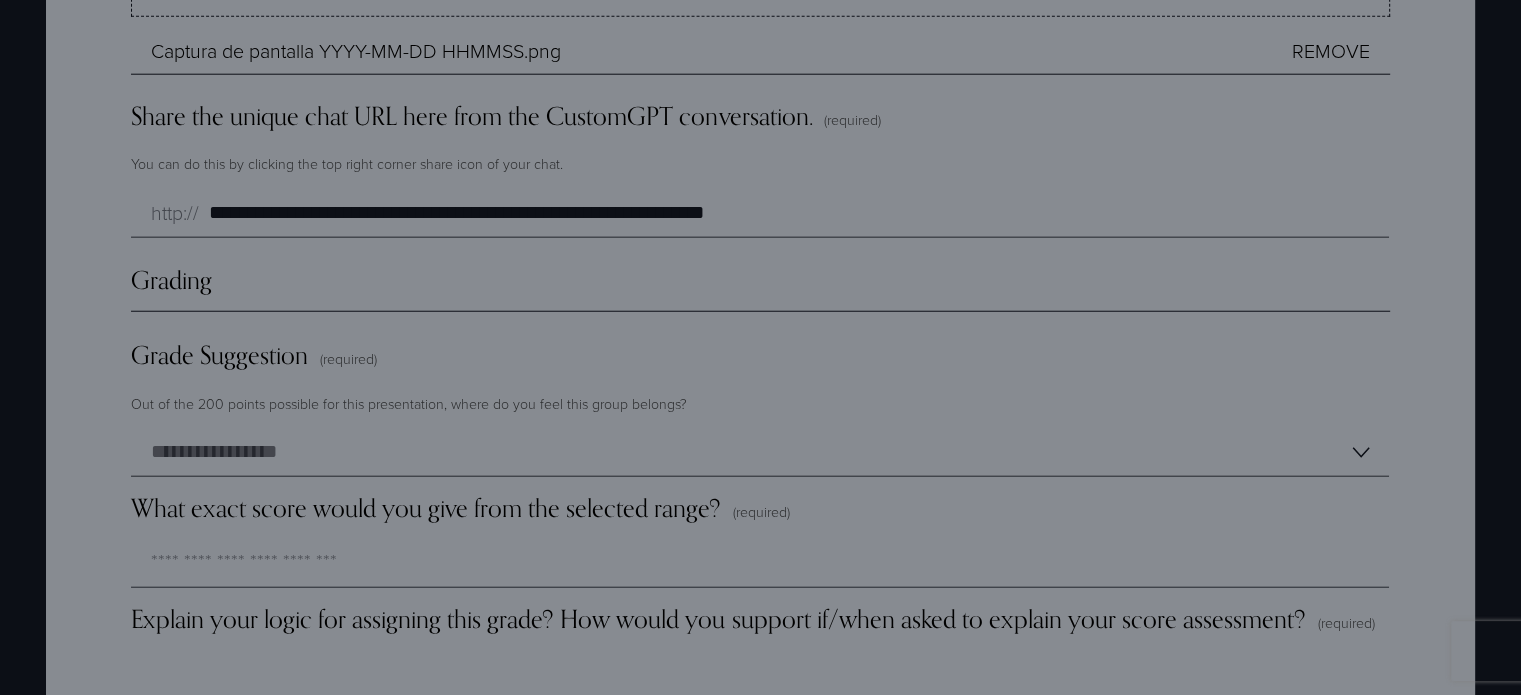 scroll, scrollTop: 5244, scrollLeft: 0, axis: vertical 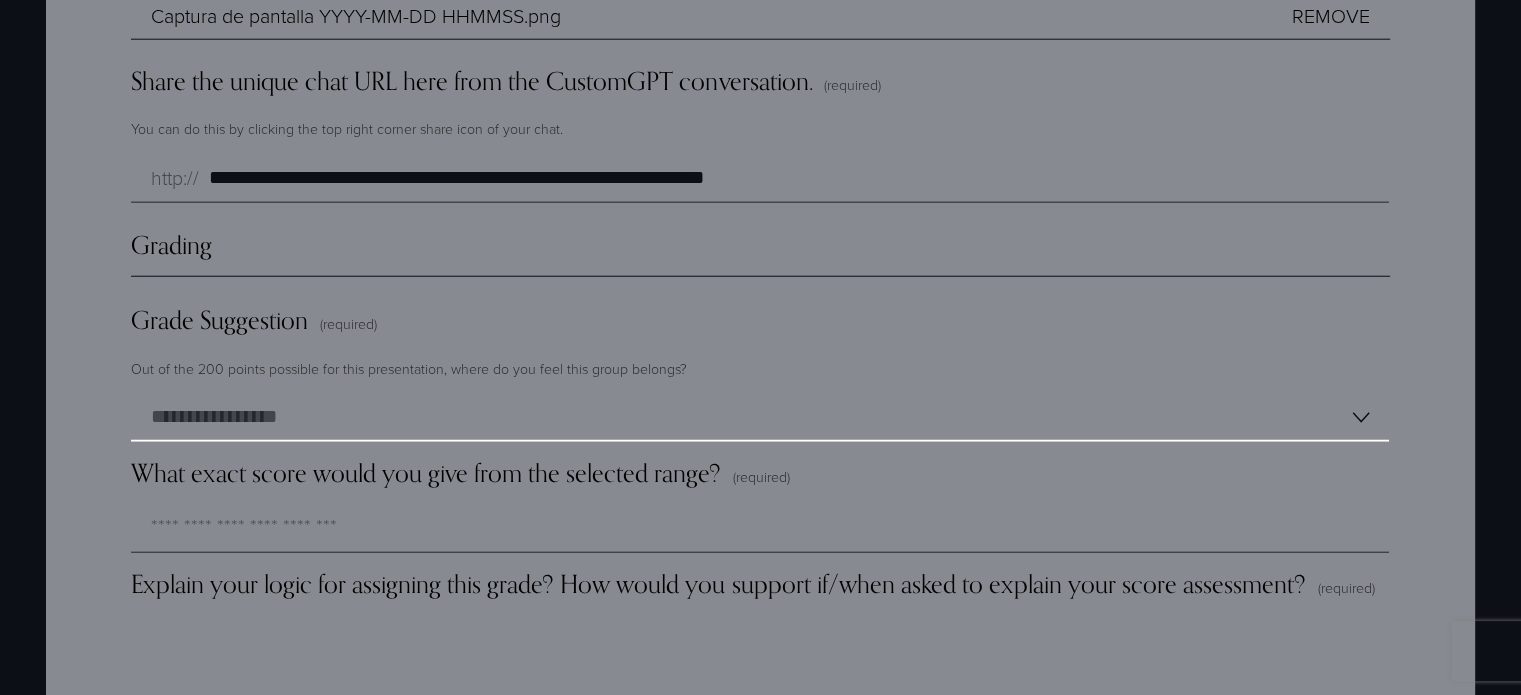 click on "**********" at bounding box center (760, 417) 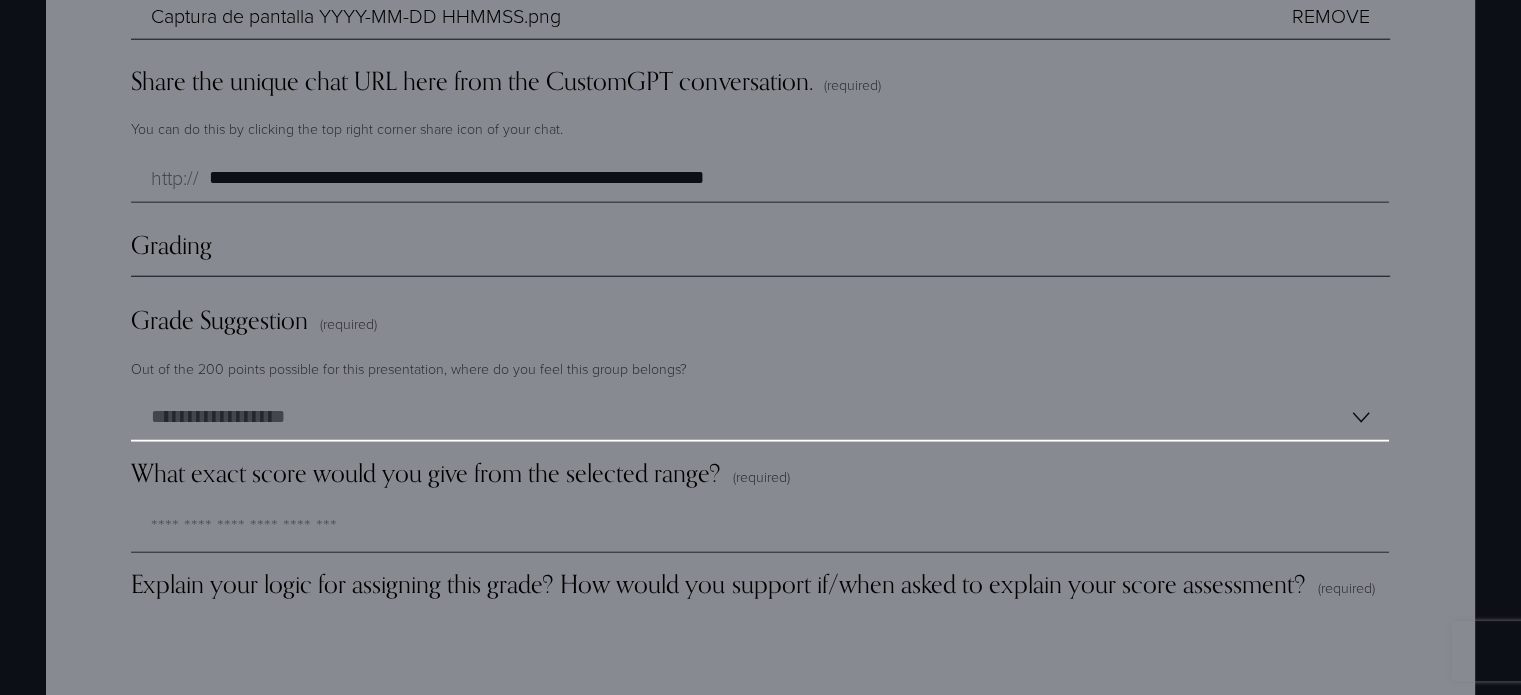 click on "**********" at bounding box center (760, 417) 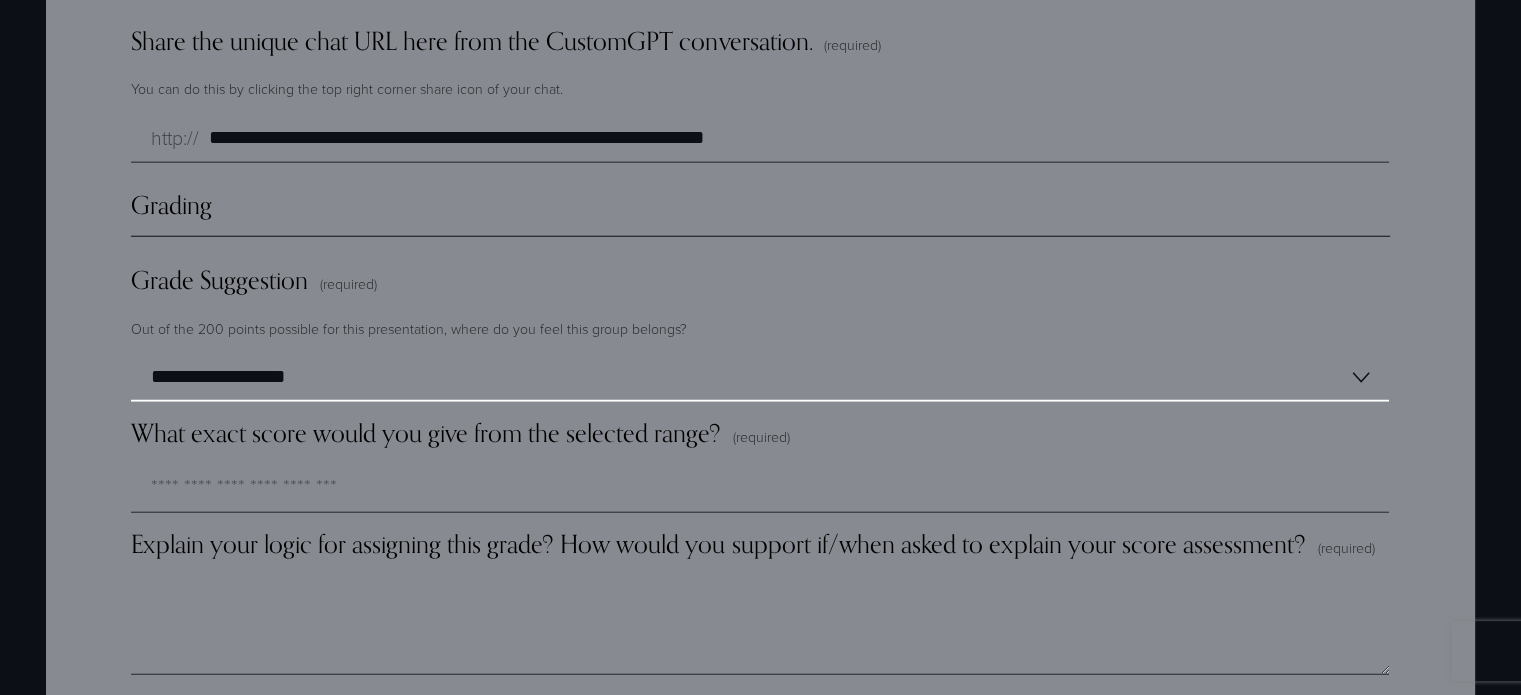 scroll, scrollTop: 5344, scrollLeft: 0, axis: vertical 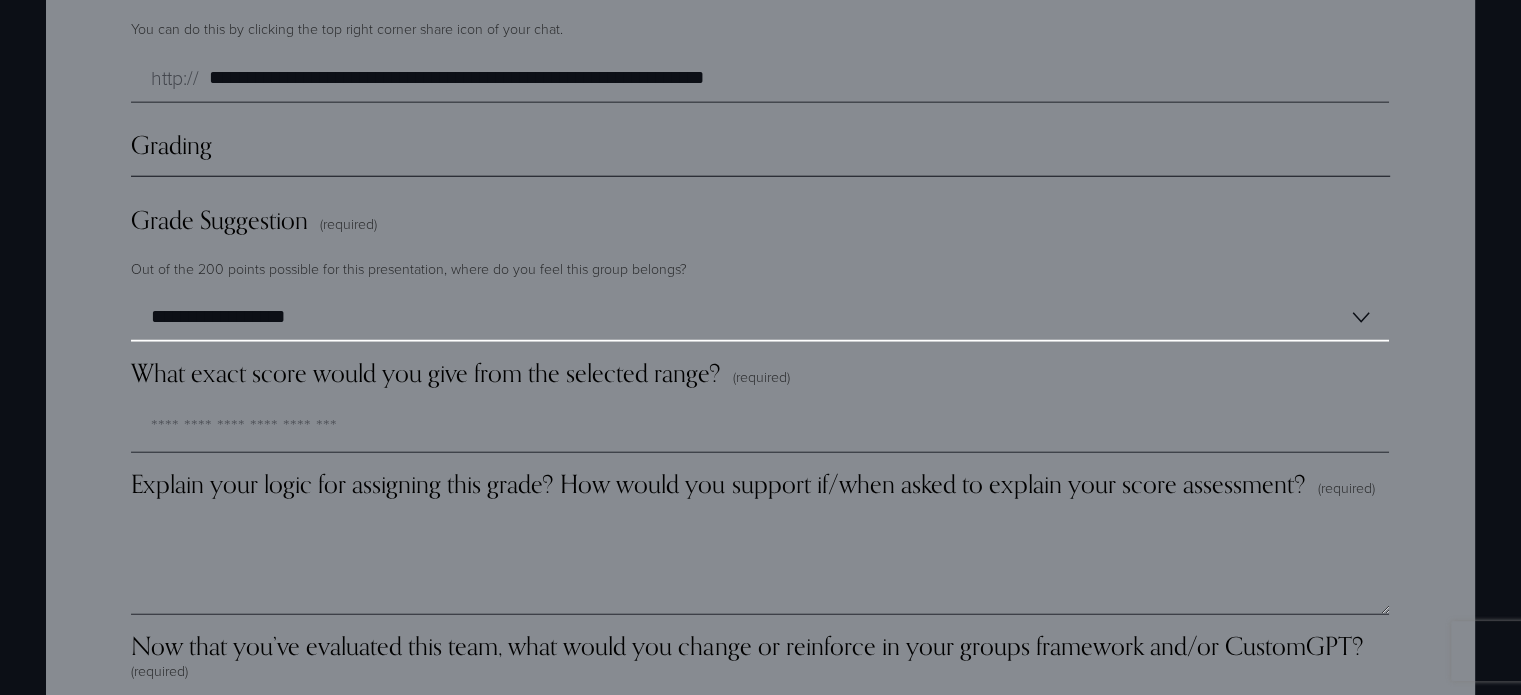 click on "**********" at bounding box center [760, 317] 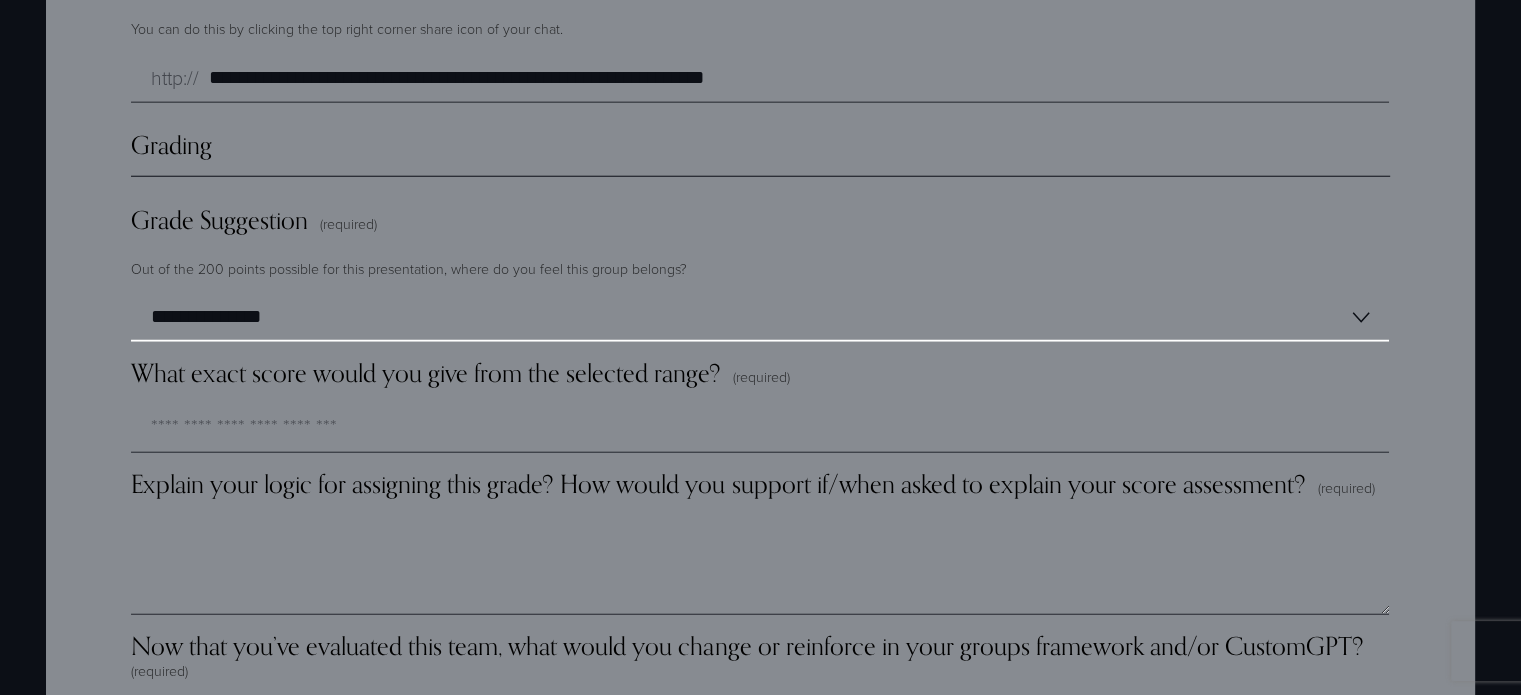 click on "**********" at bounding box center [760, 317] 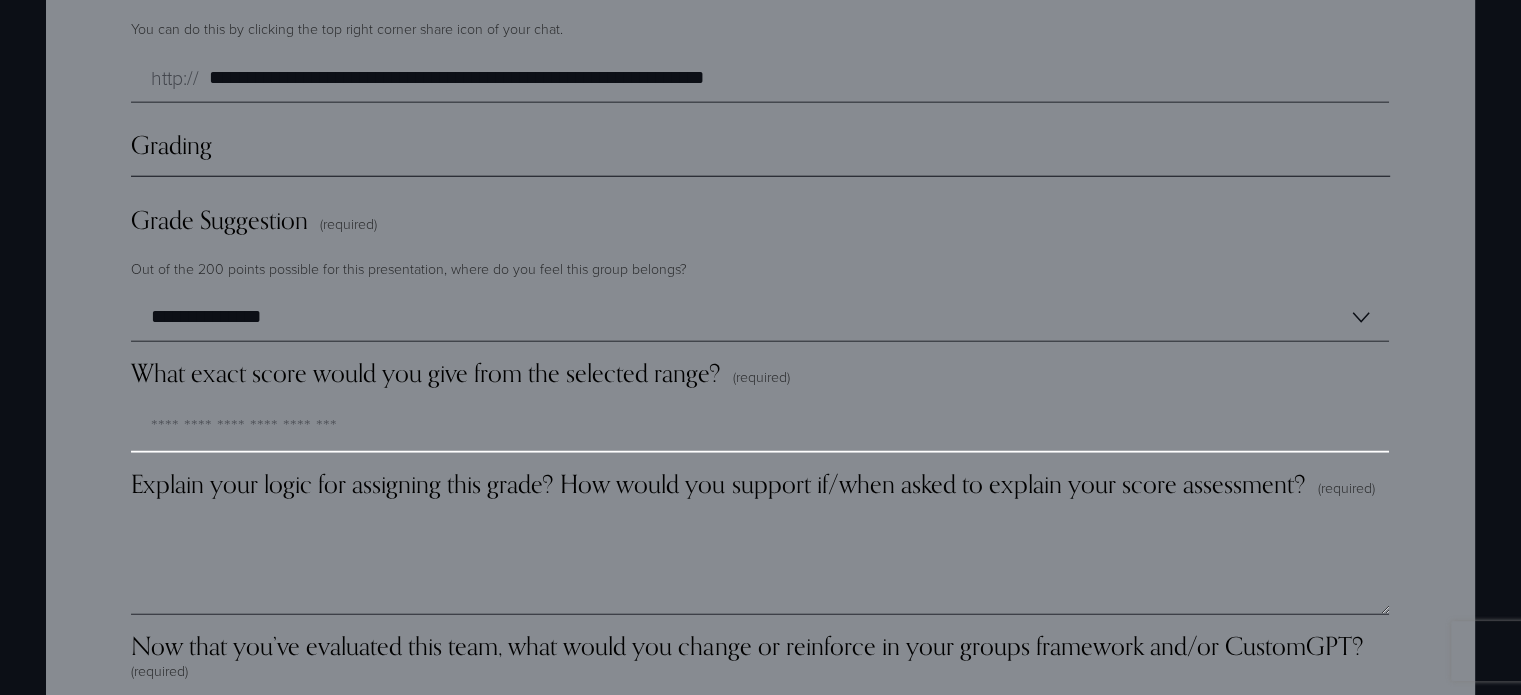 click on "What exact score would you give from the selected range? (required)" at bounding box center [760, 428] 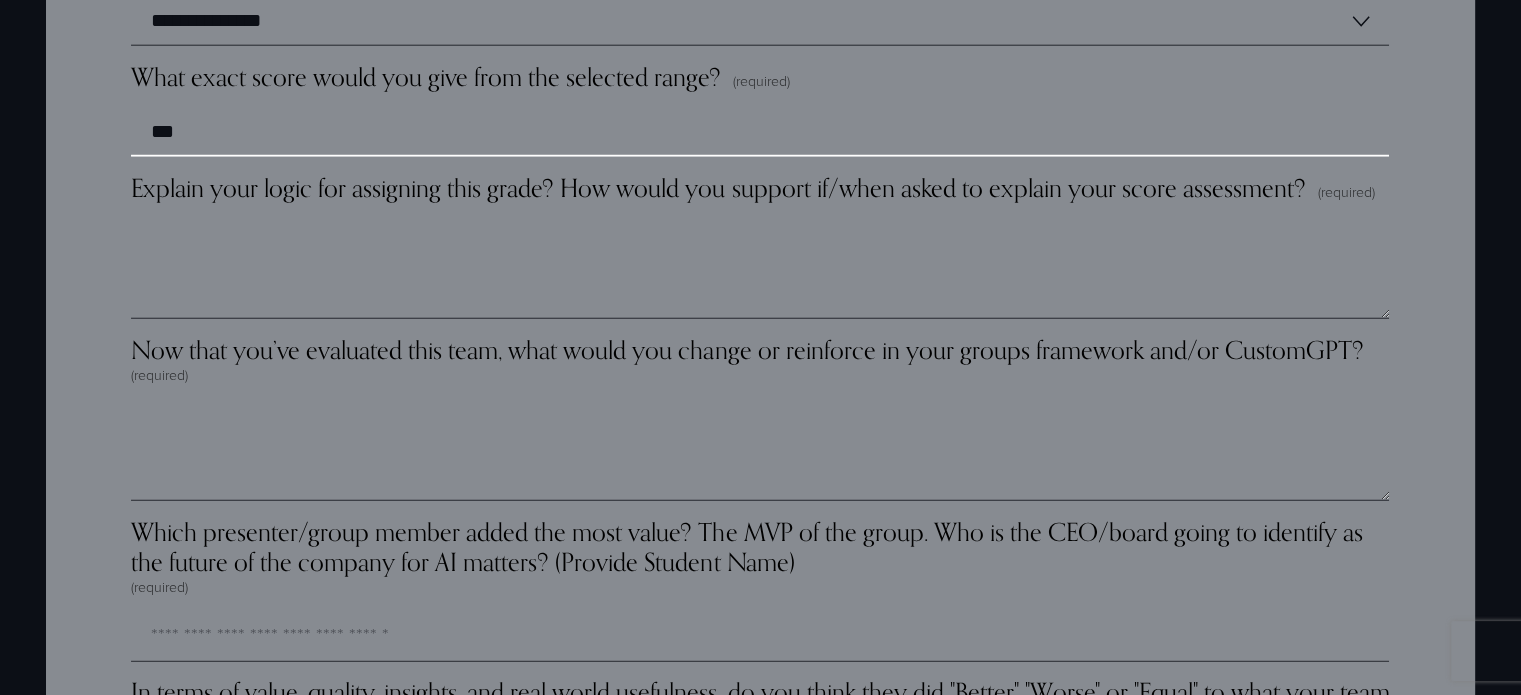 scroll, scrollTop: 5644, scrollLeft: 0, axis: vertical 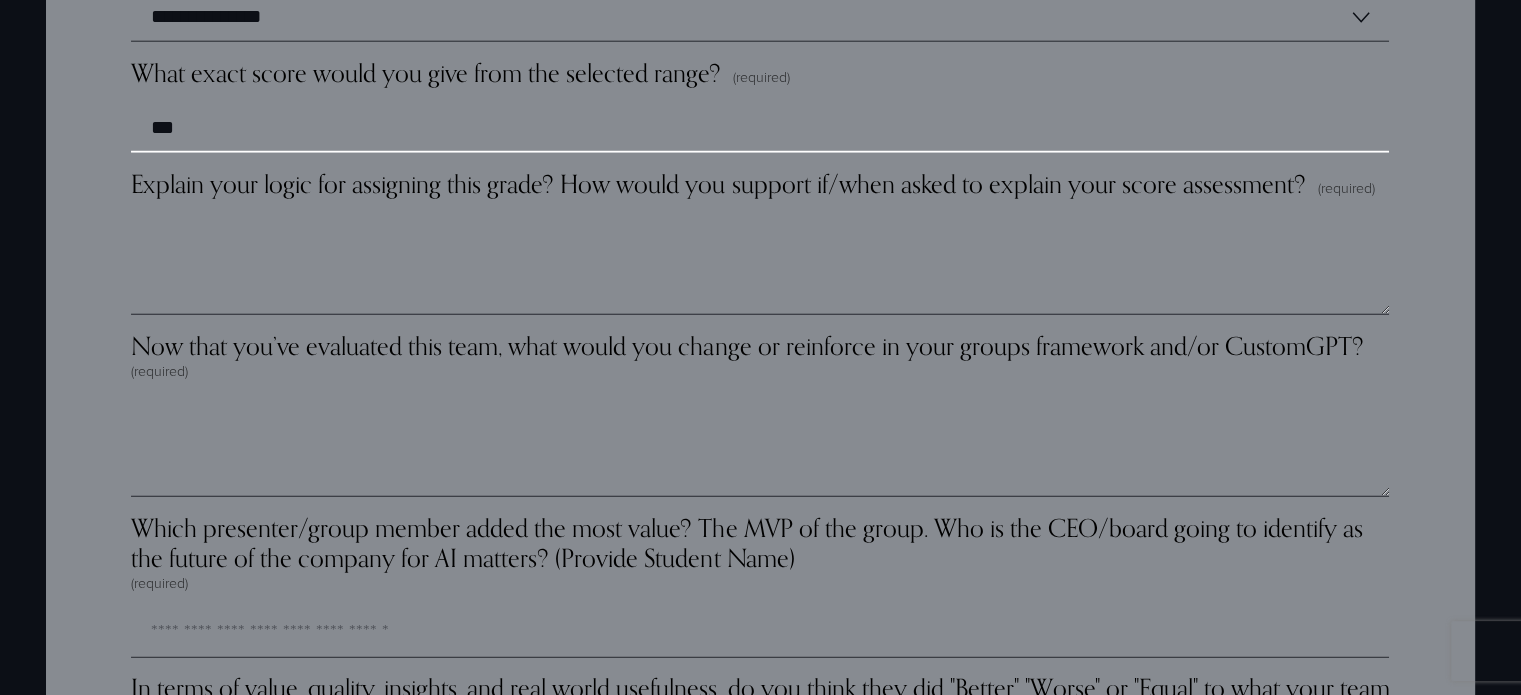 type on "***" 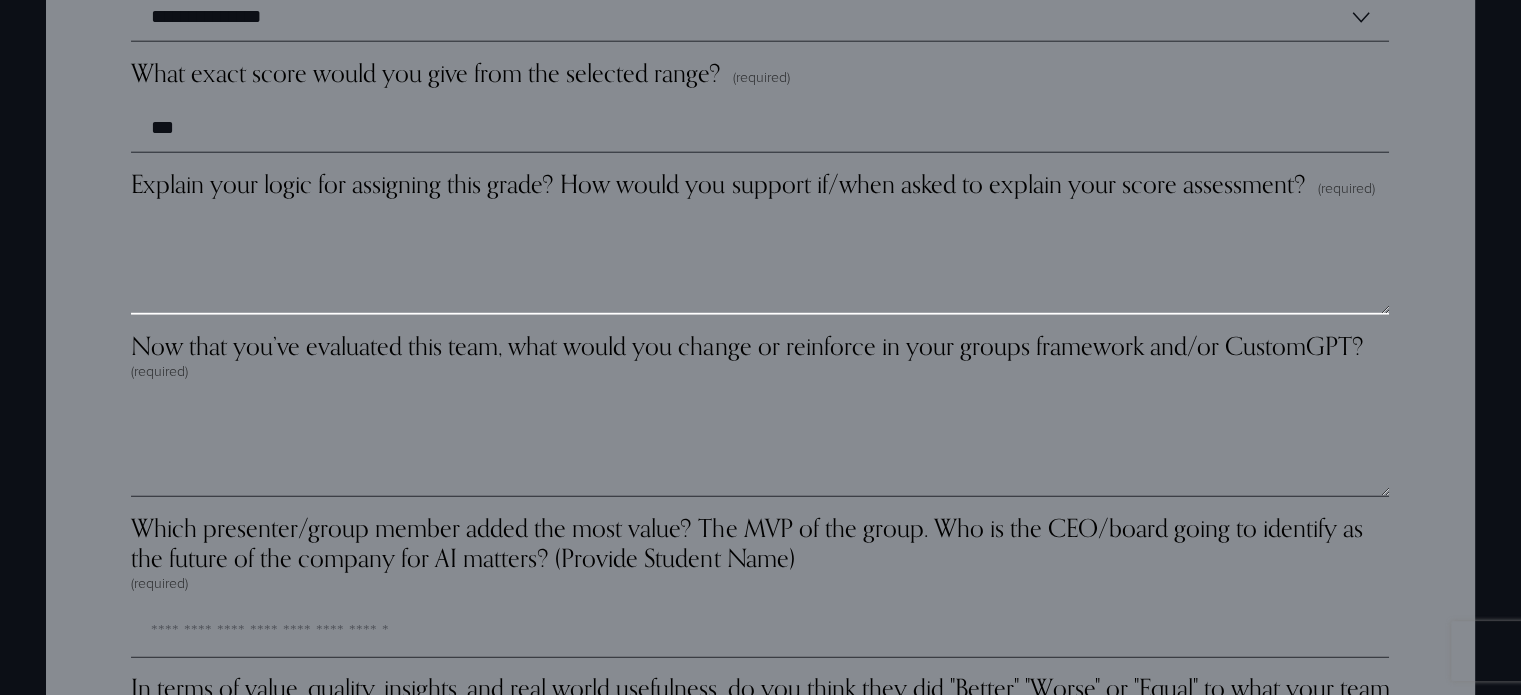 click on "Explain your logic for assigning this grade? How would you support if/when asked to explain  your score assessment? (required)" at bounding box center [760, 265] 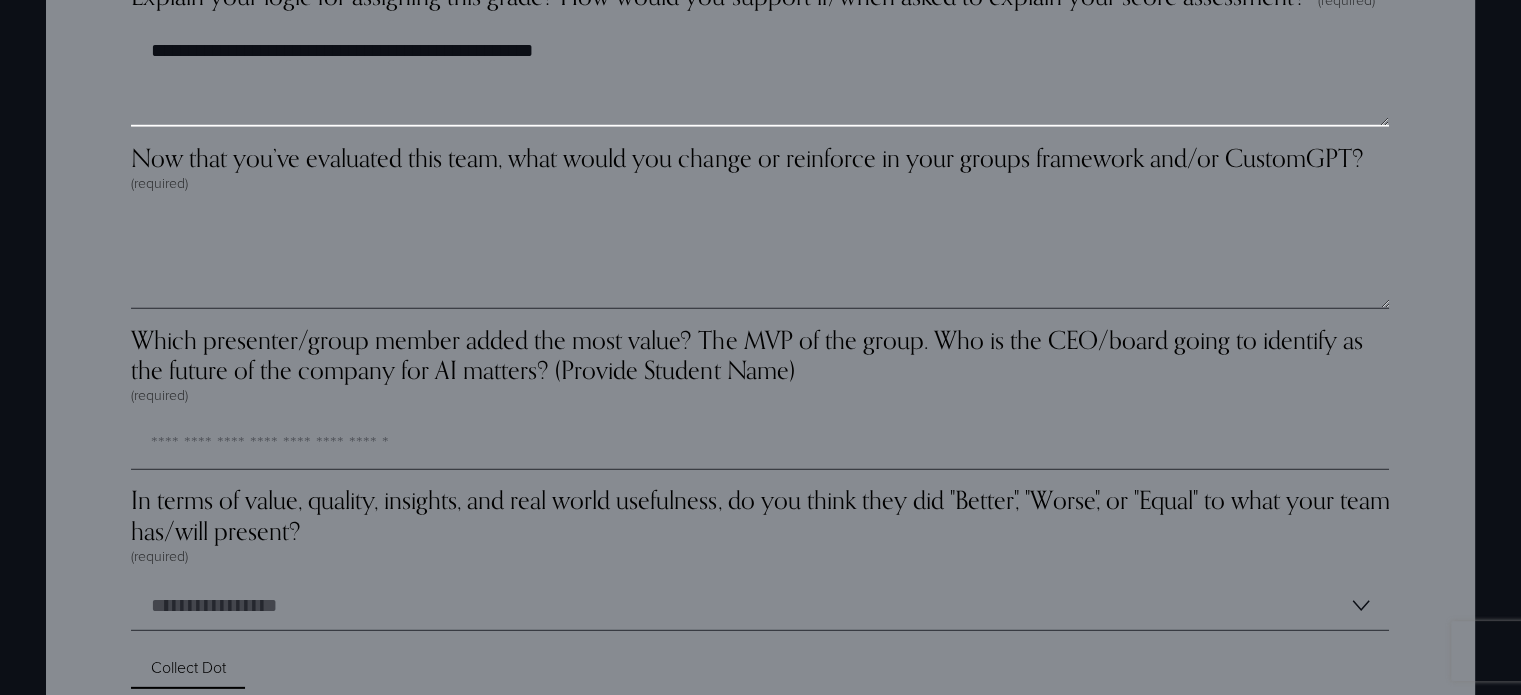 scroll, scrollTop: 5844, scrollLeft: 0, axis: vertical 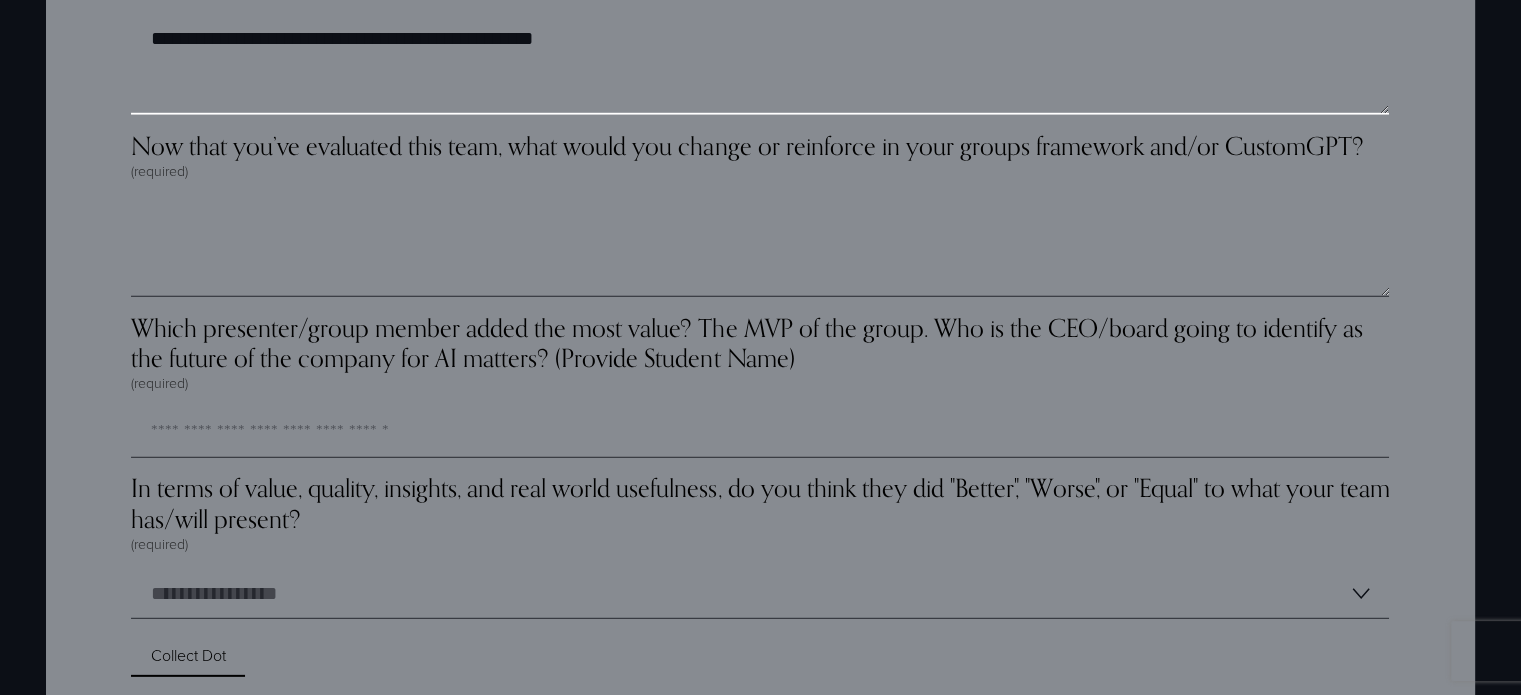 type on "**********" 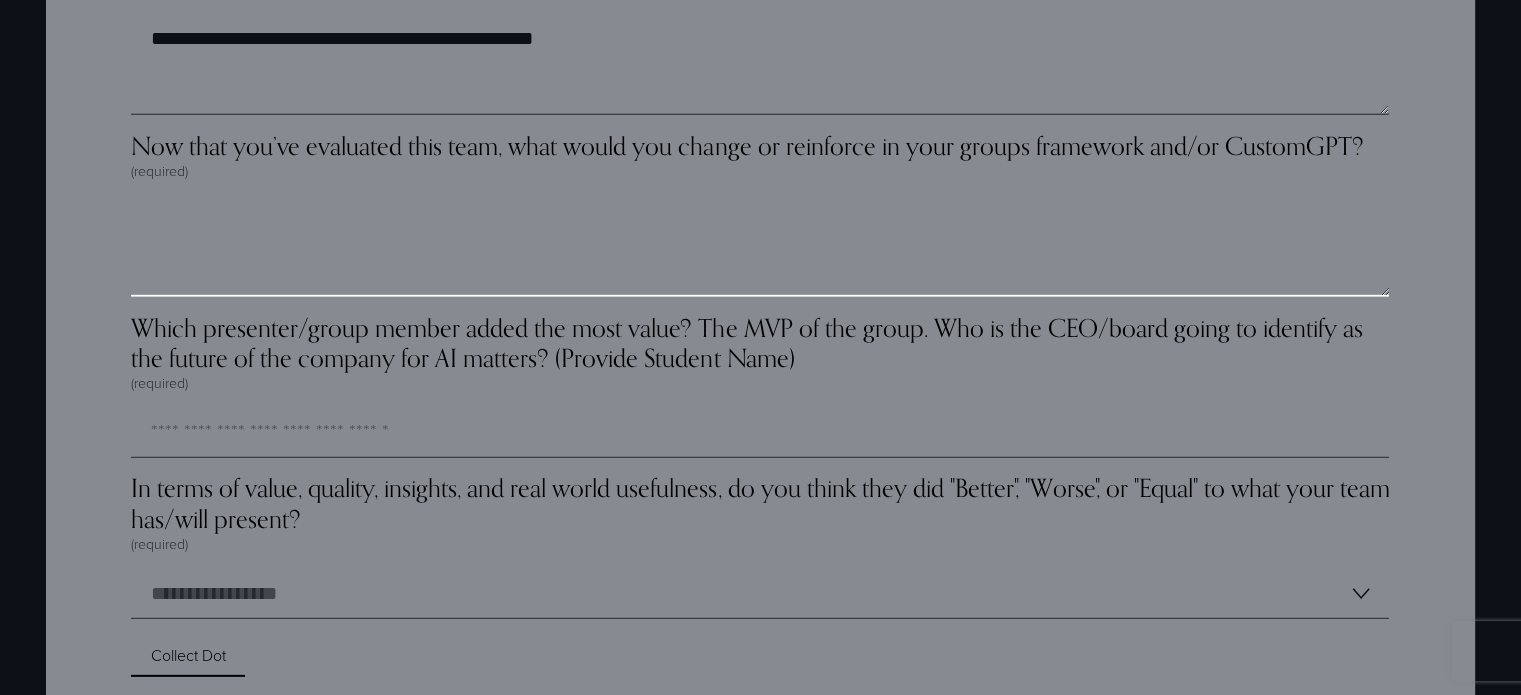 click on "Now that you’ve evaluated this team, what would you change or reinforce in your groups framework and/or CustomGPT? (required)" at bounding box center [760, 247] 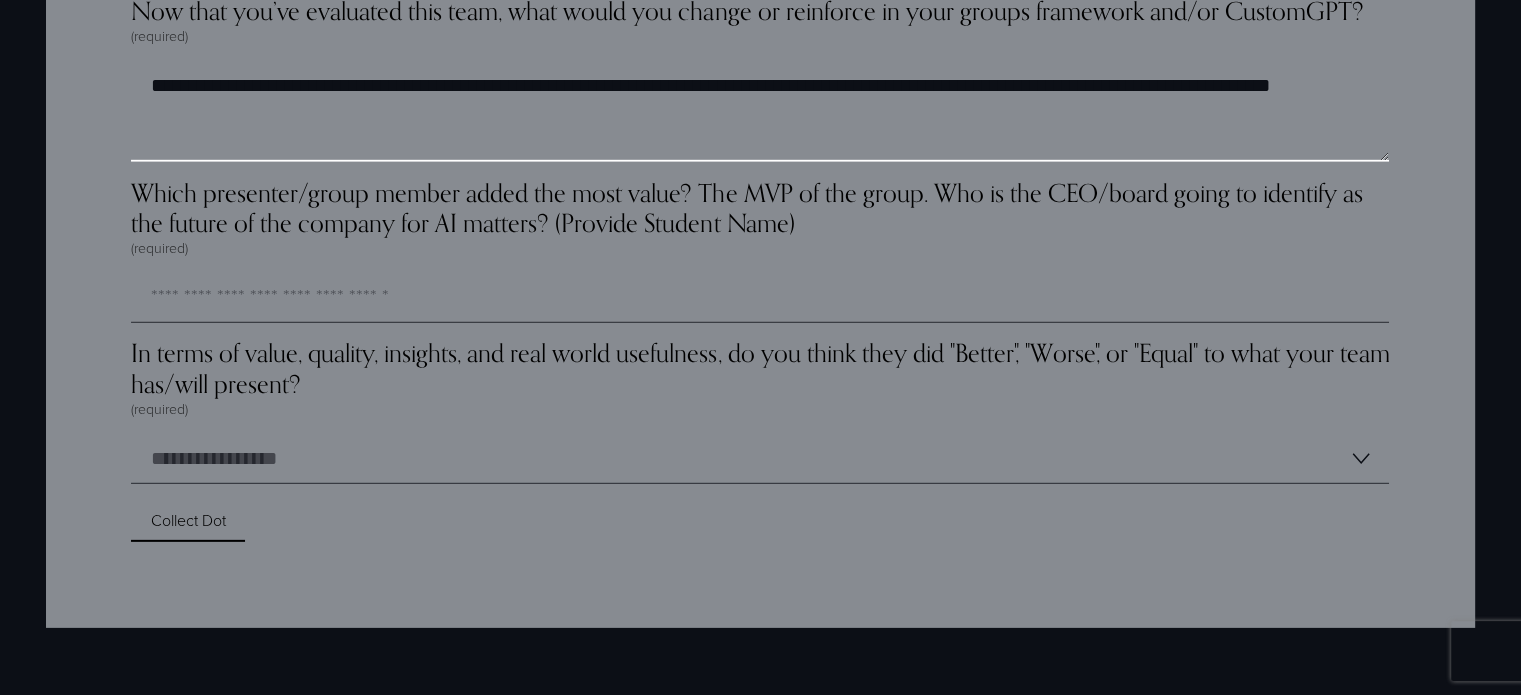 scroll, scrollTop: 5944, scrollLeft: 0, axis: vertical 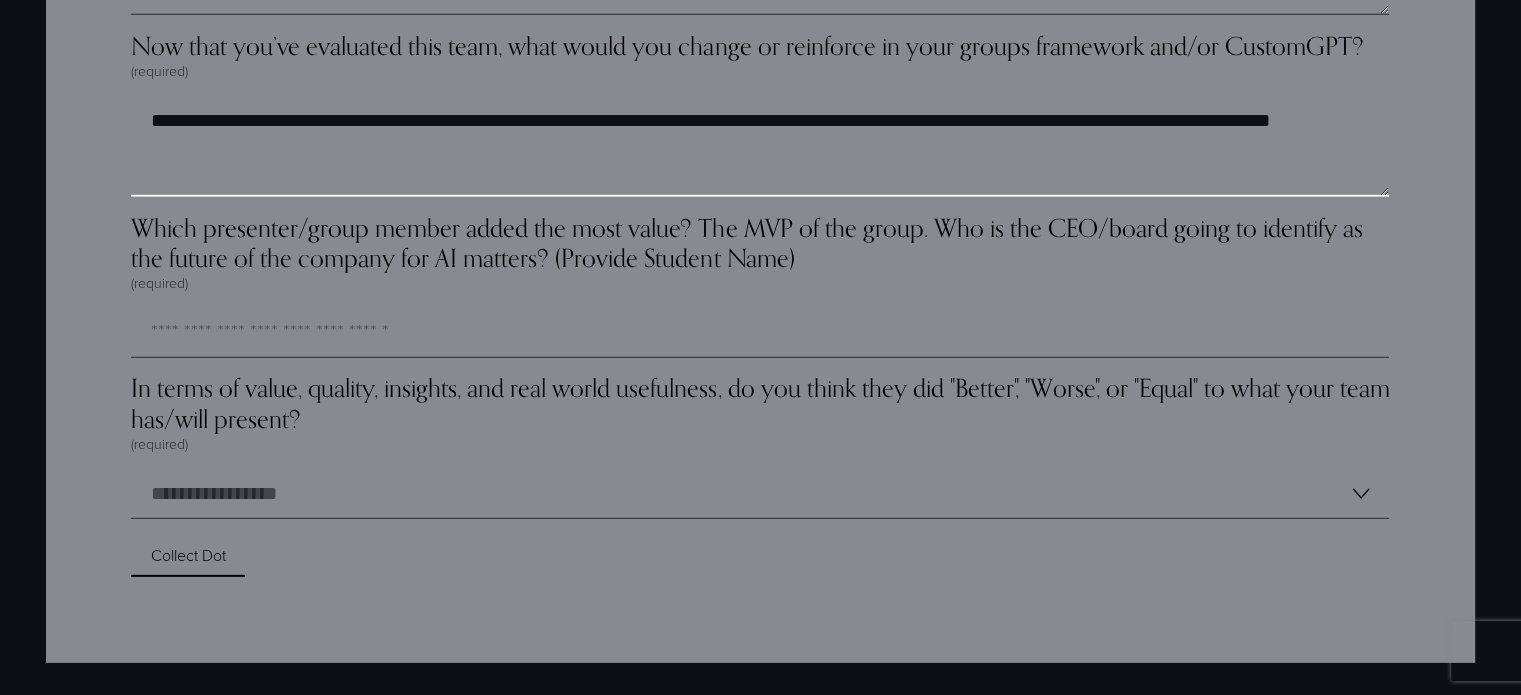 type on "**********" 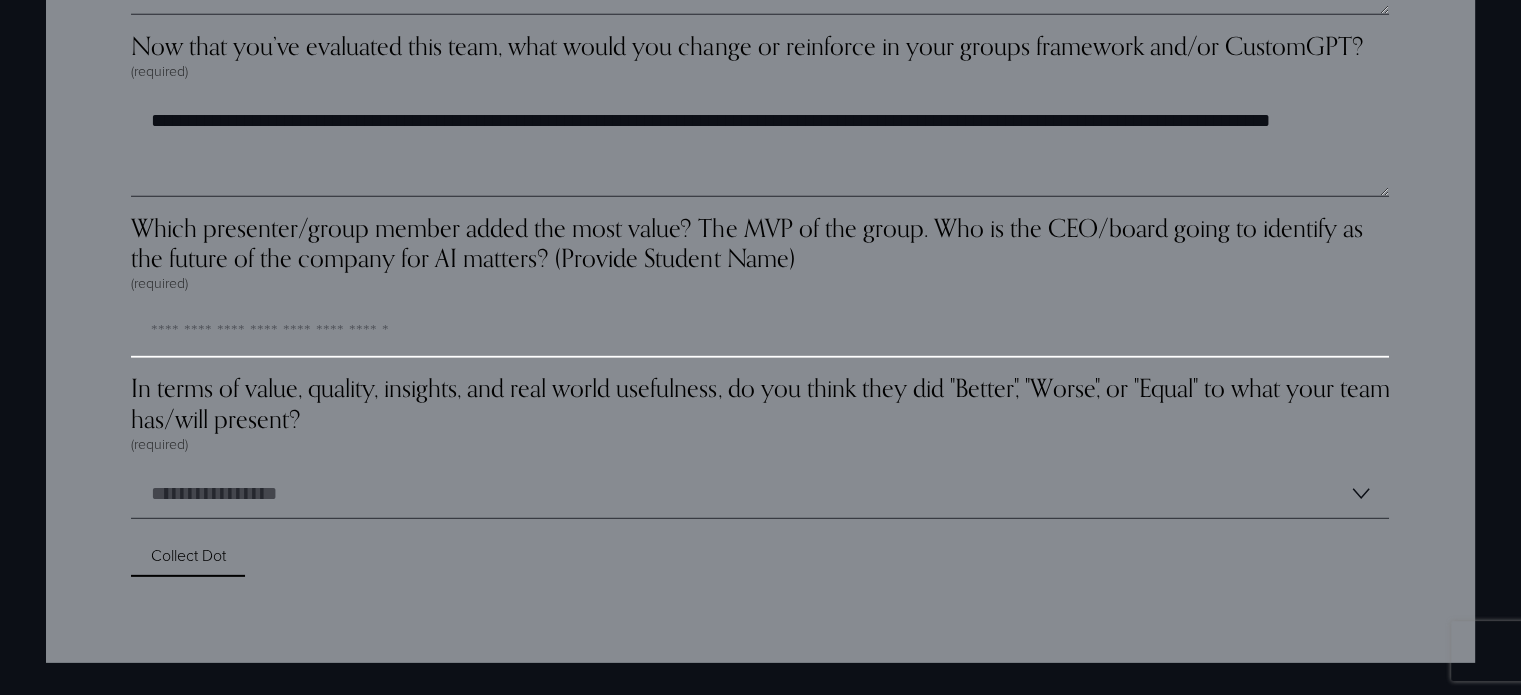 click on "Which presenter/group member added the most value? The MVP of the group. Who is the CEO/board going to identify as the future of the company for AI matters? (Provide Student Name) (required)" at bounding box center [760, 333] 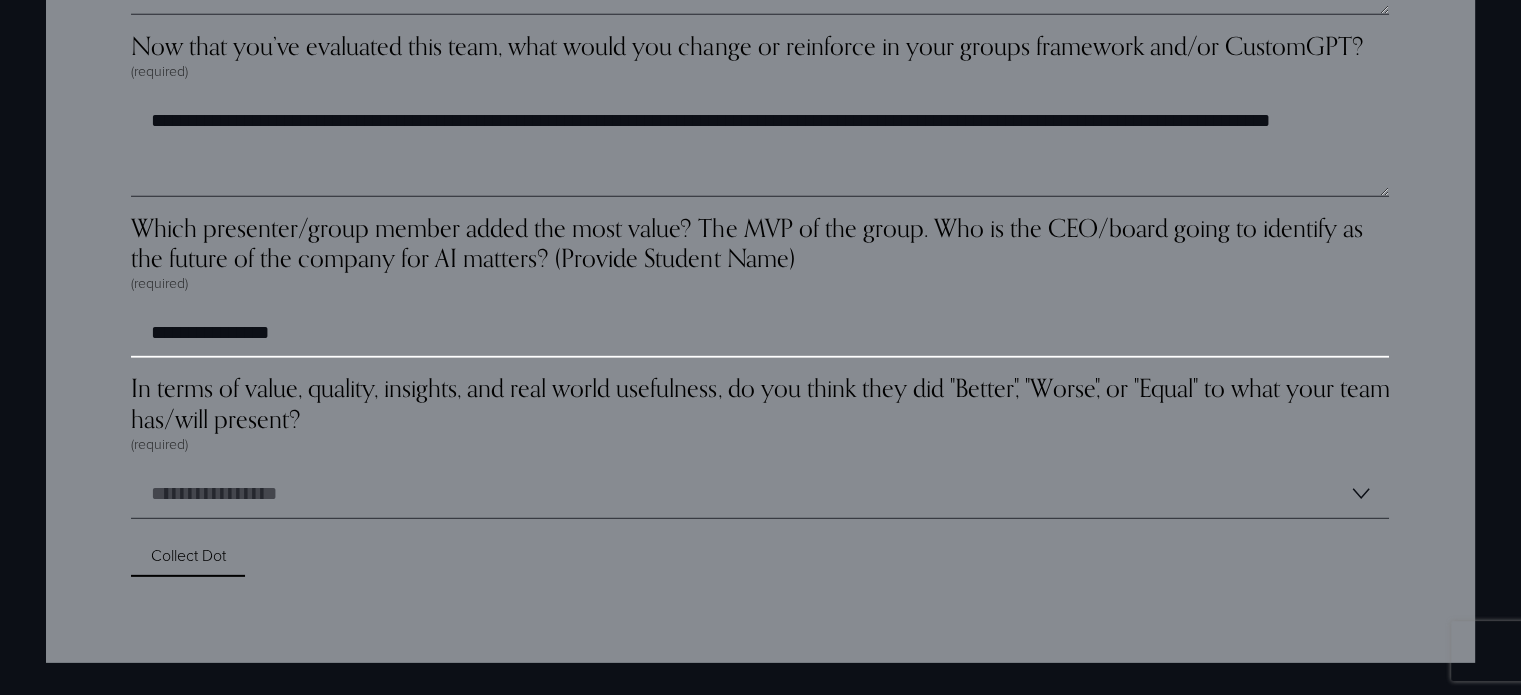 type on "**********" 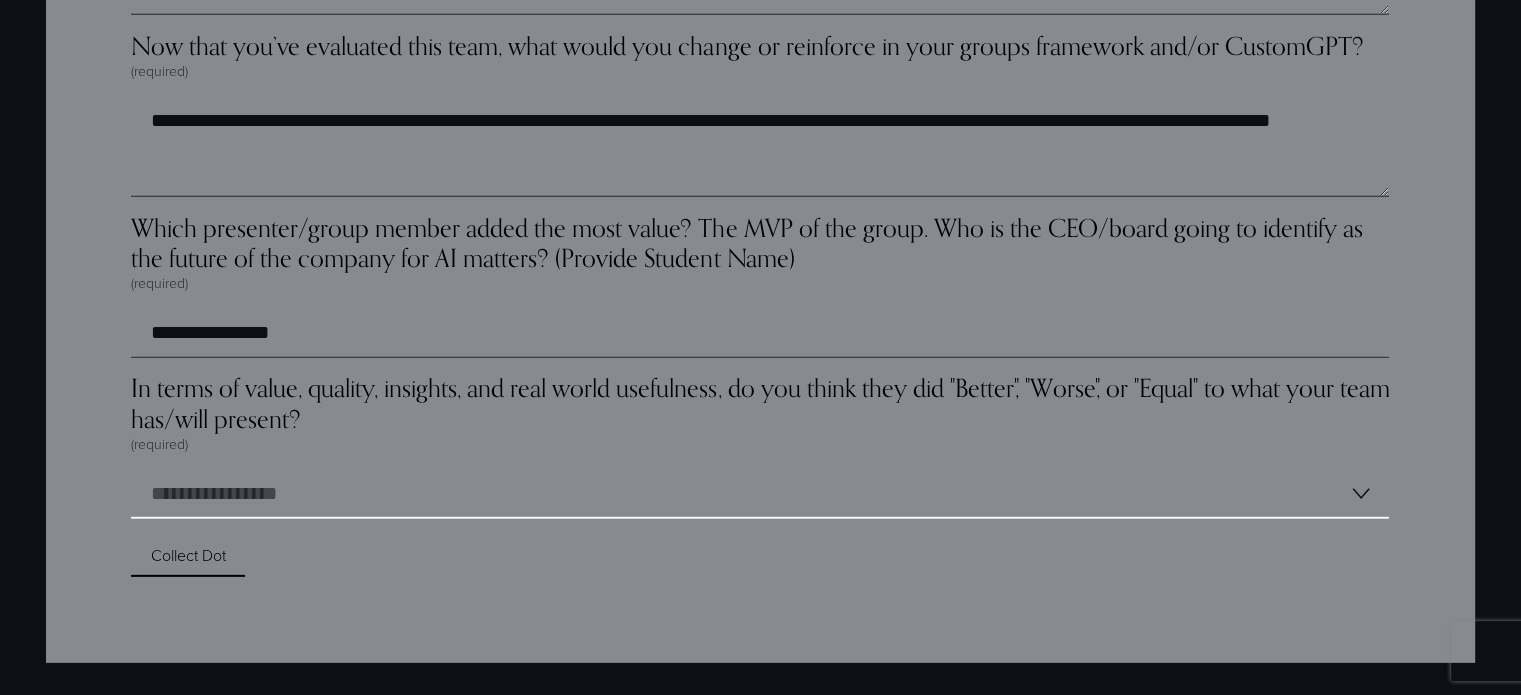 click on "**********" at bounding box center (760, 494) 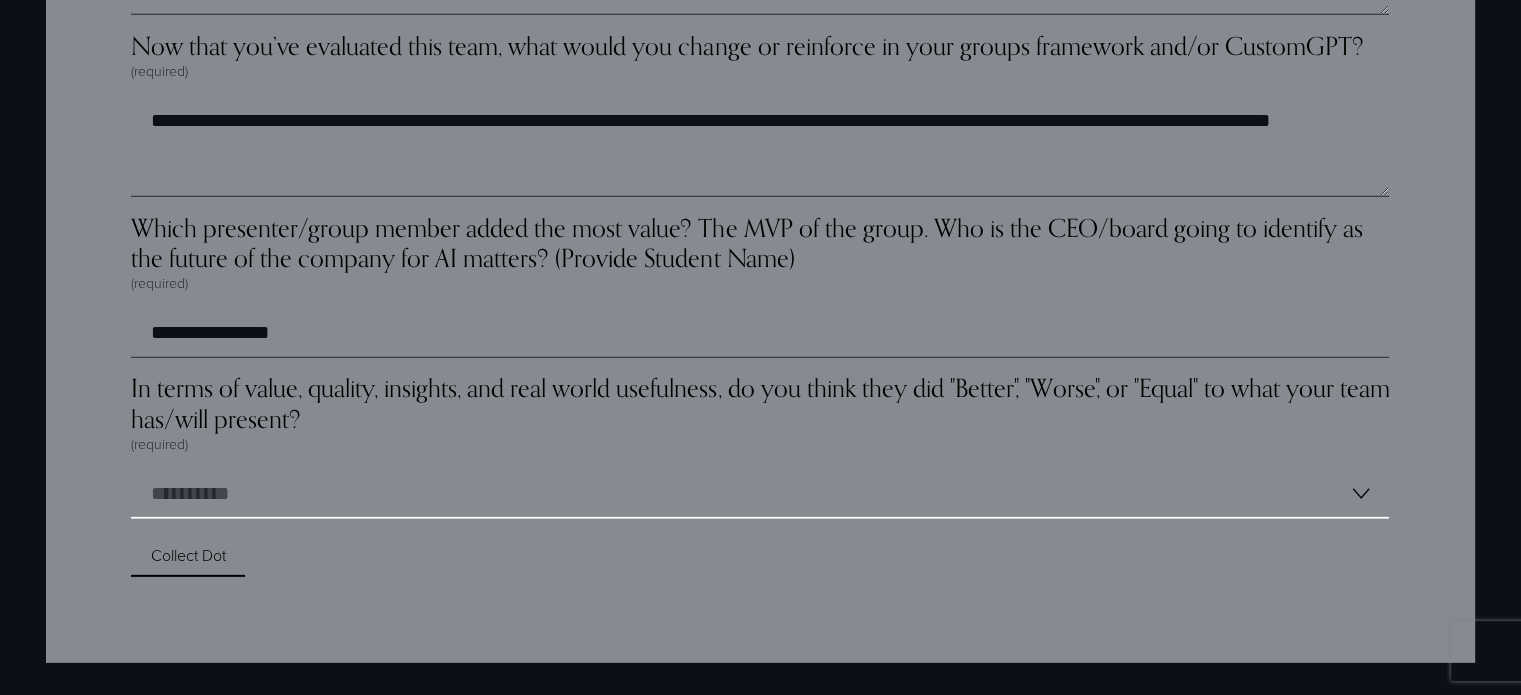click on "**********" at bounding box center (760, 494) 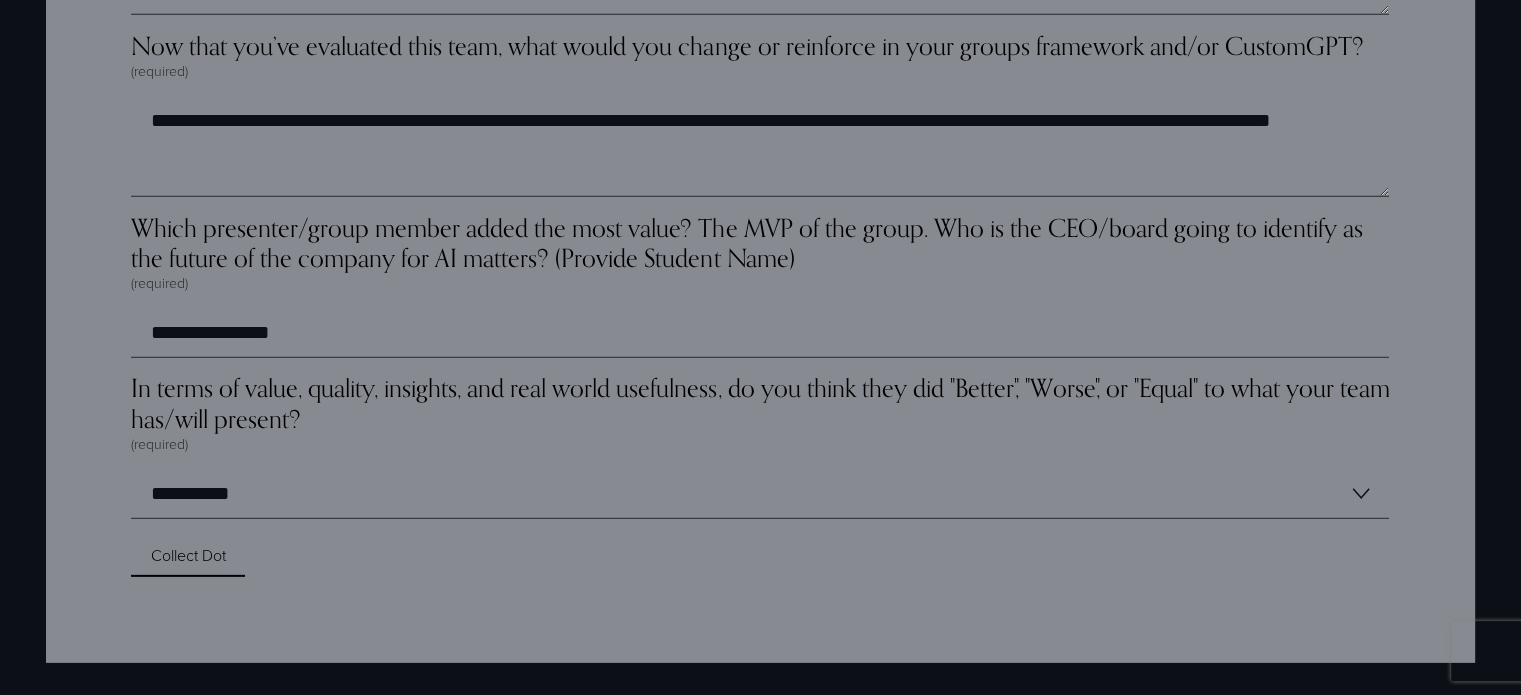 click on "Collect Dot Collect Dot" at bounding box center [760, 555] 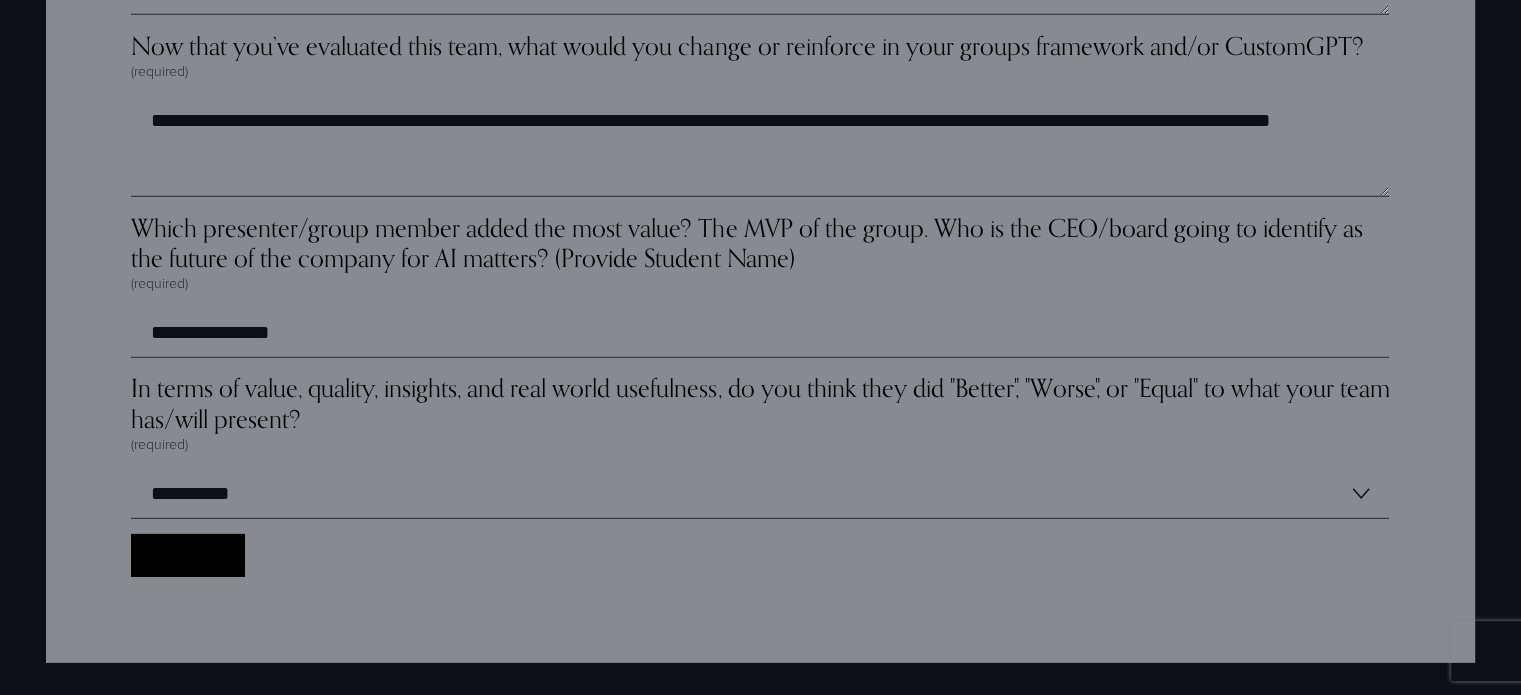 click on "Collect Dot Collect Dot" at bounding box center (187, 555) 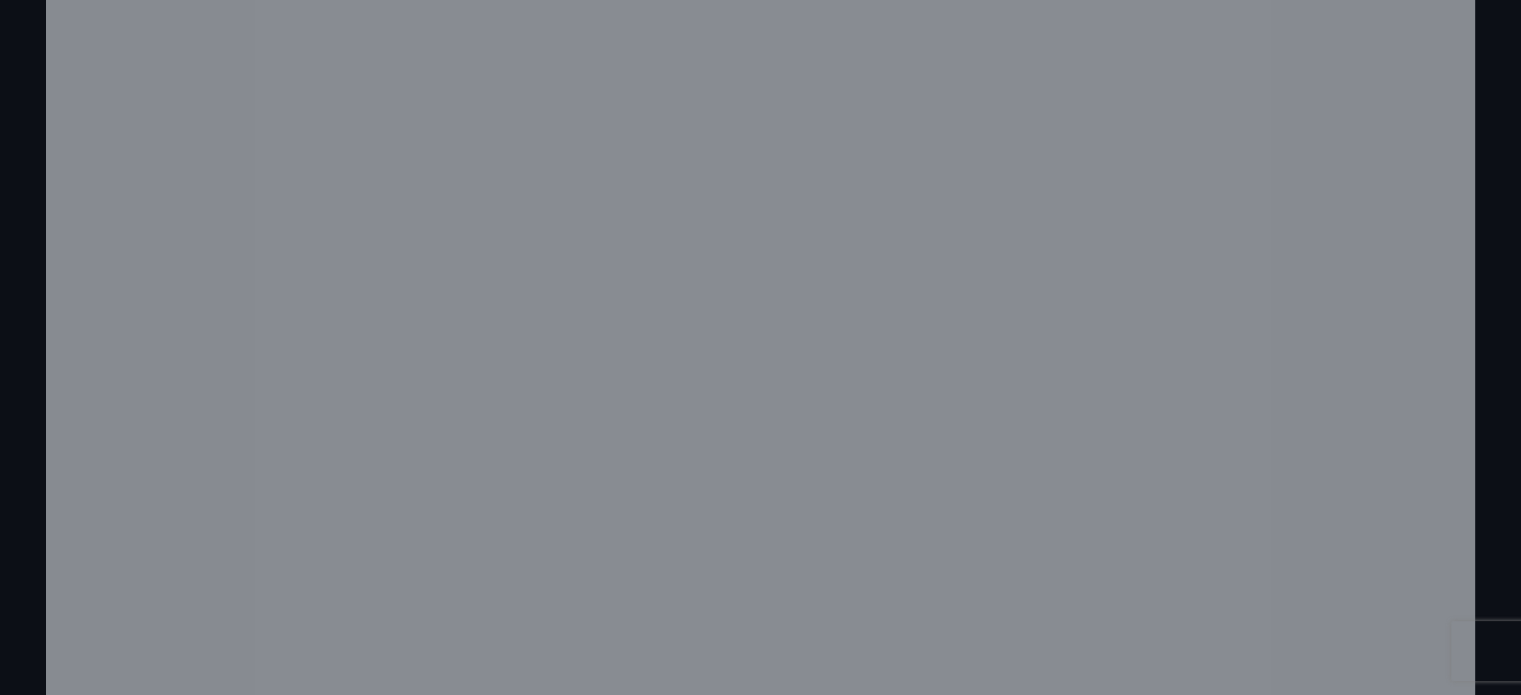 scroll, scrollTop: 1200, scrollLeft: 0, axis: vertical 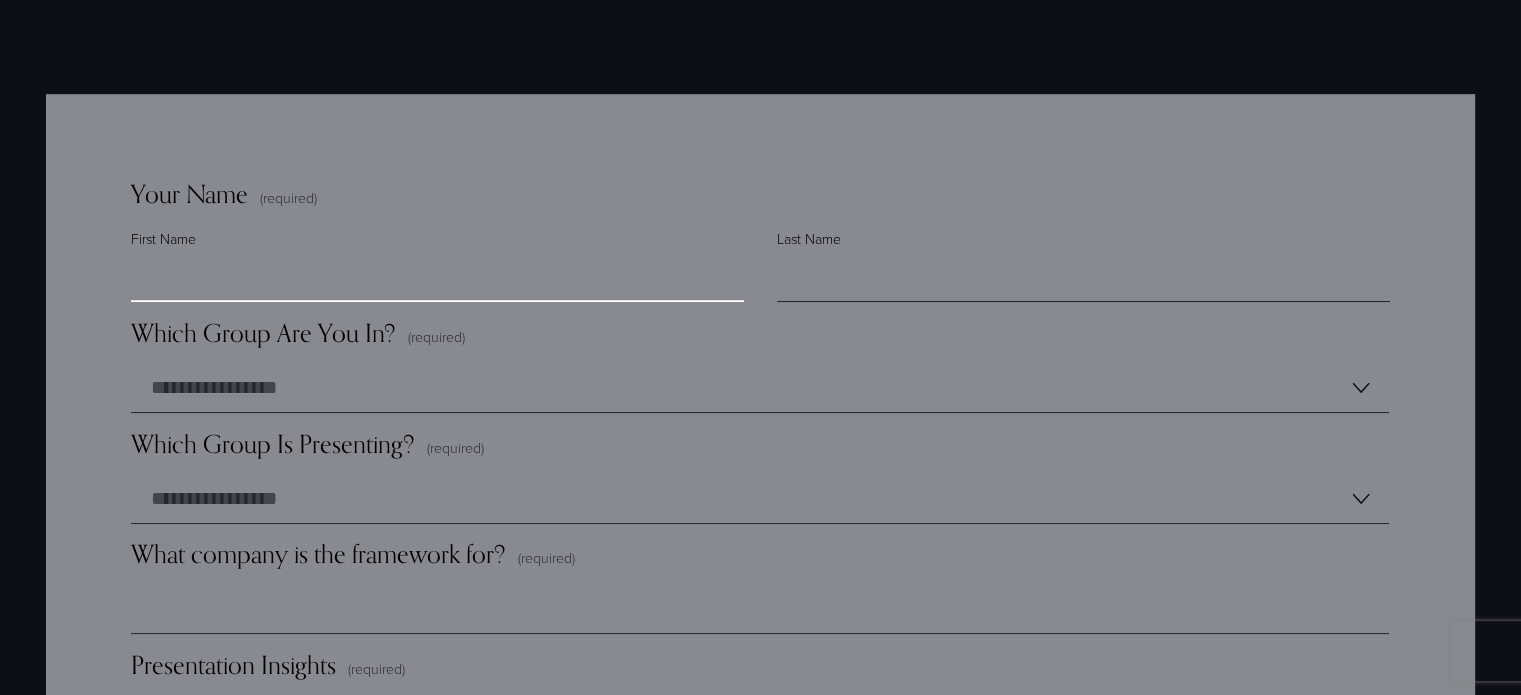 click on "First Name" at bounding box center [437, 277] 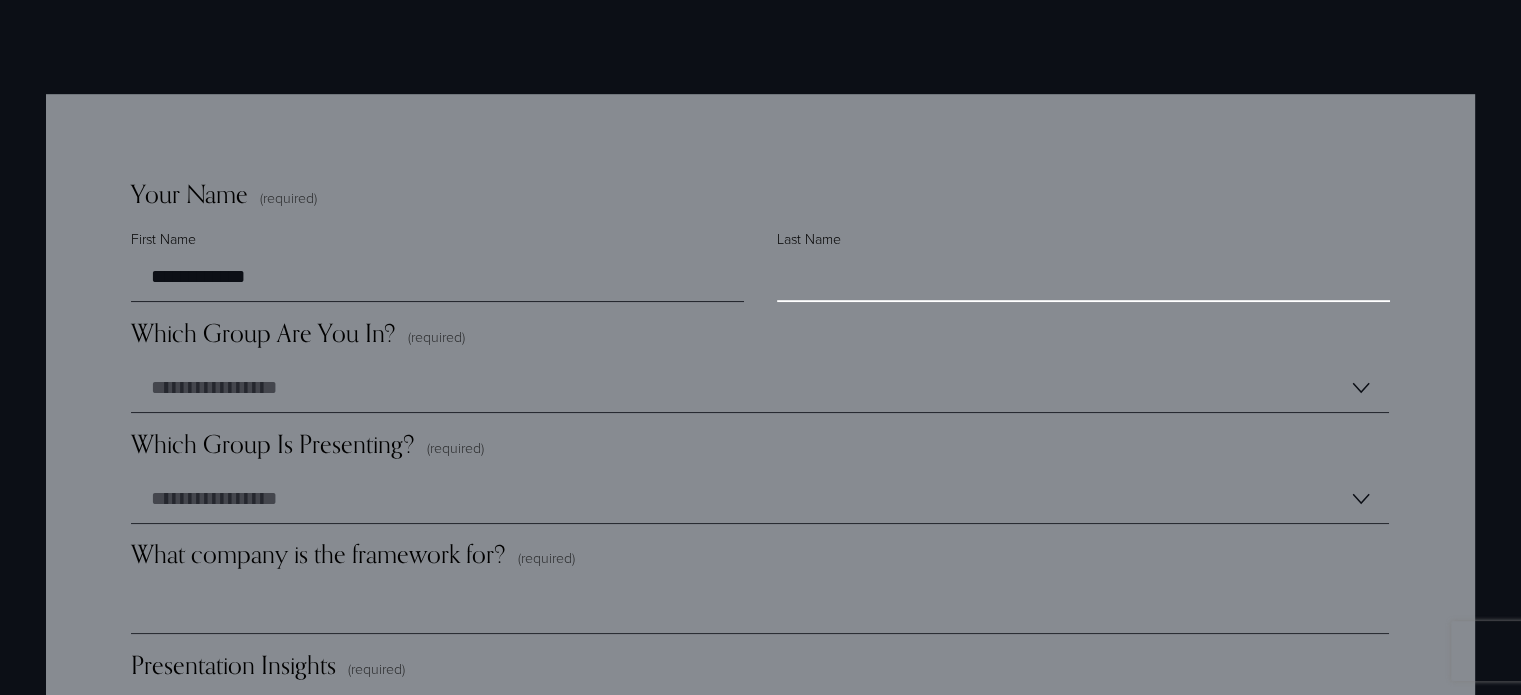 click on "Last Name" at bounding box center [1083, 277] 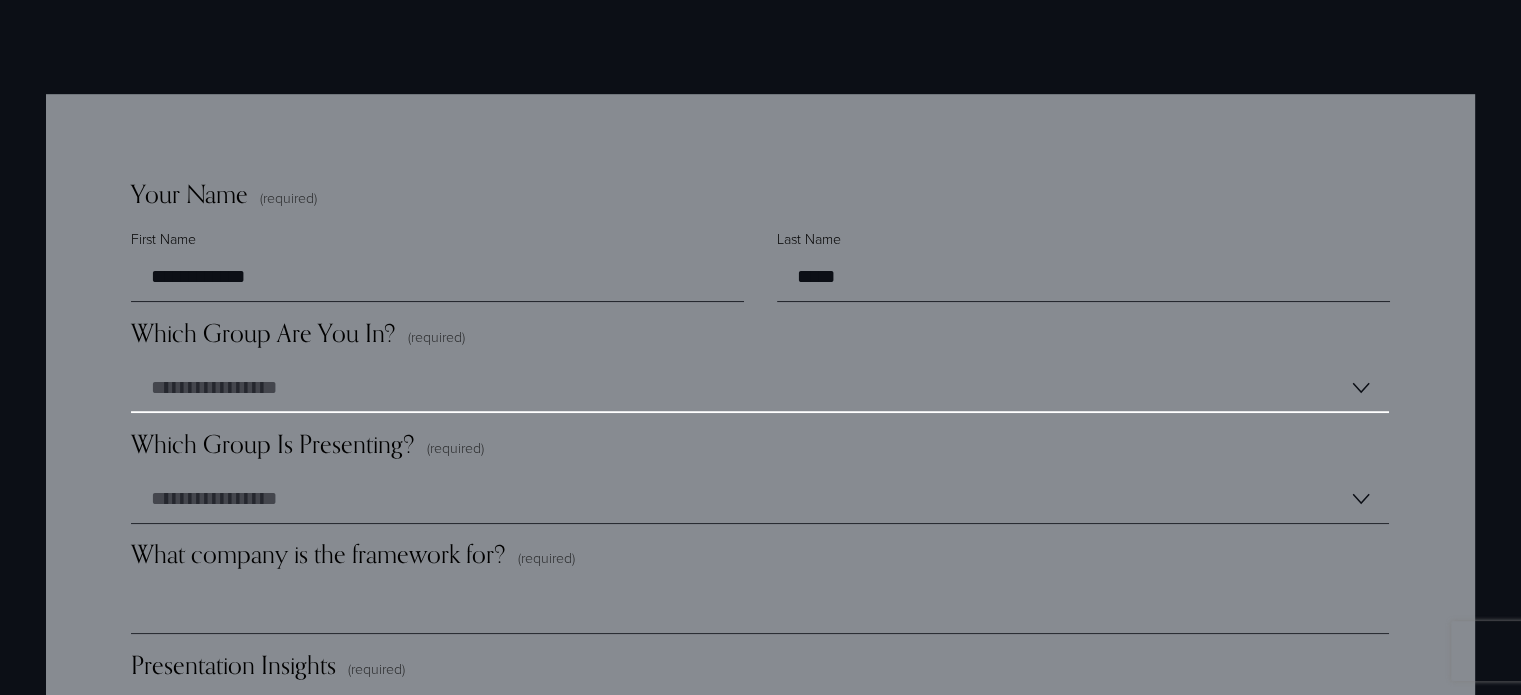 click on "**********" at bounding box center (760, 388) 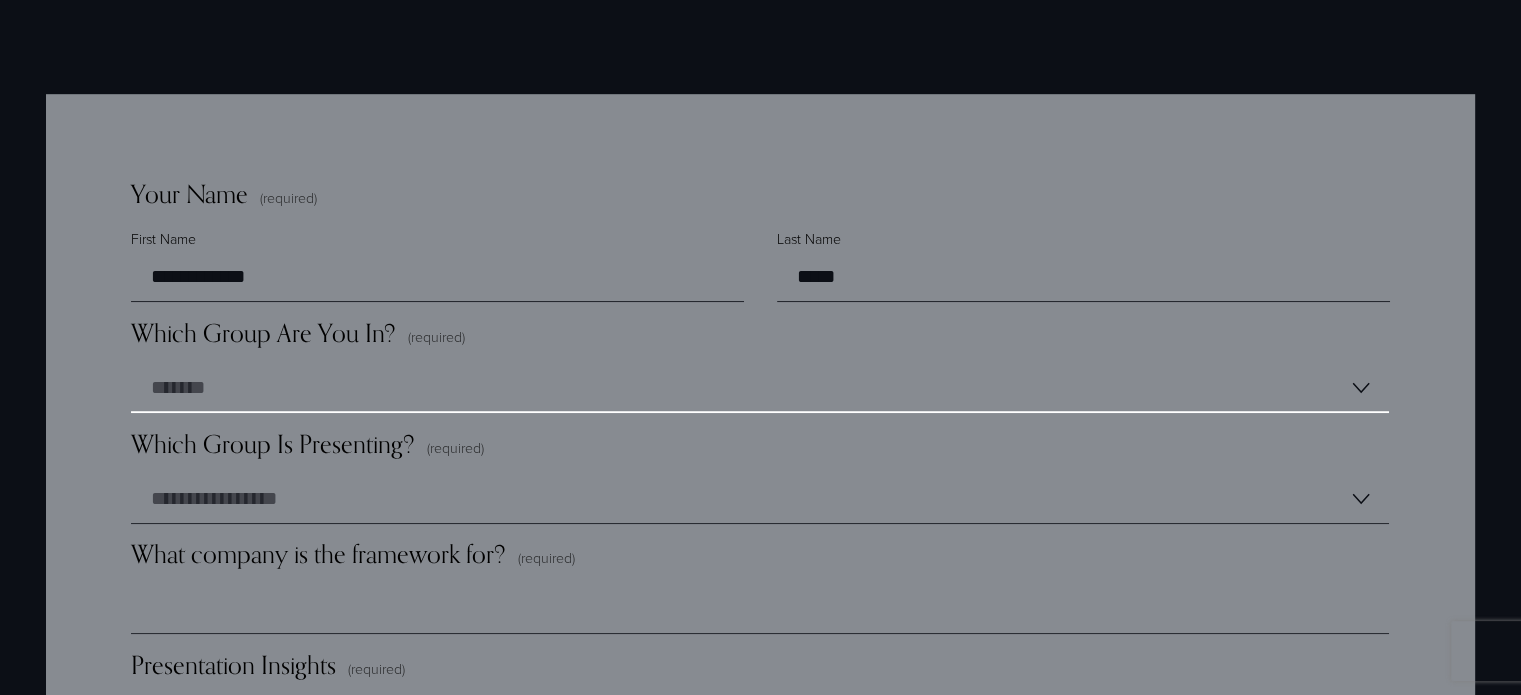 click on "**********" at bounding box center [760, 388] 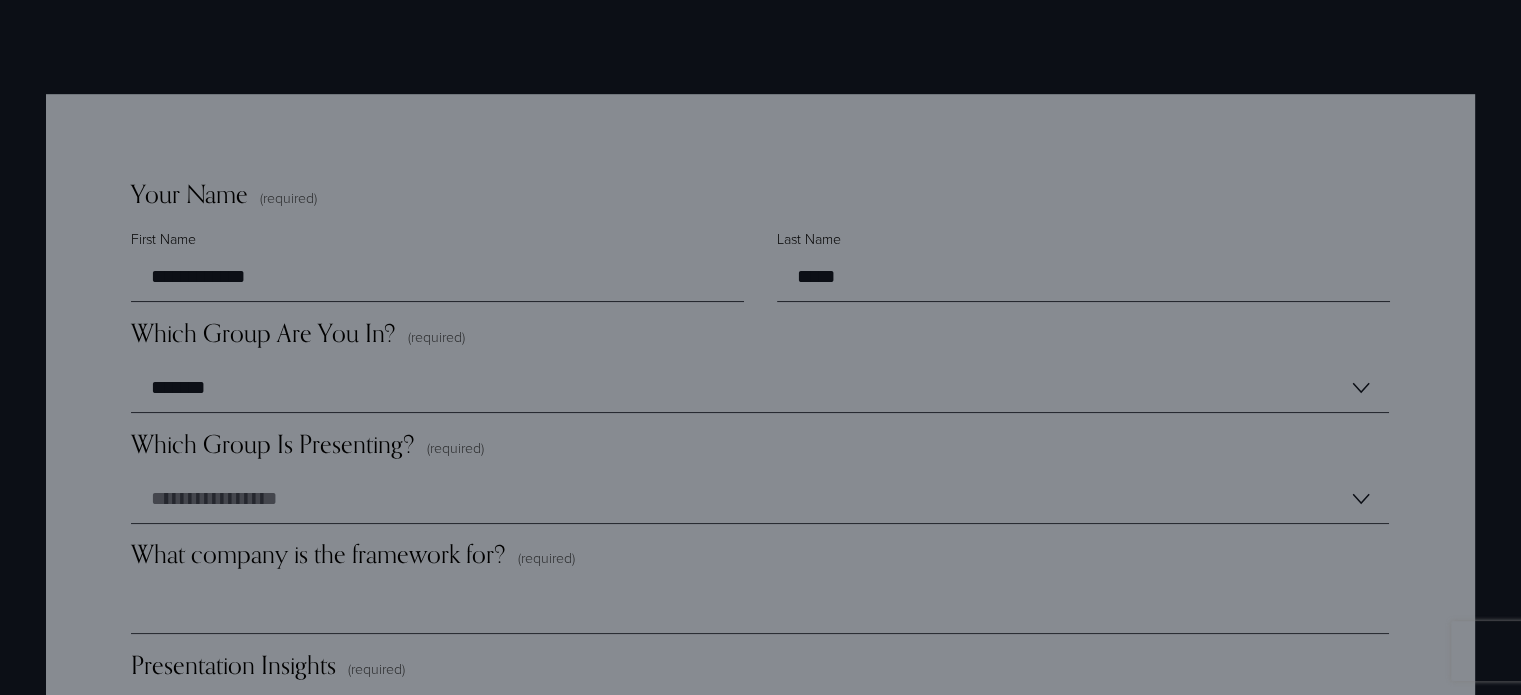 click on "**********" at bounding box center [761, 2667] 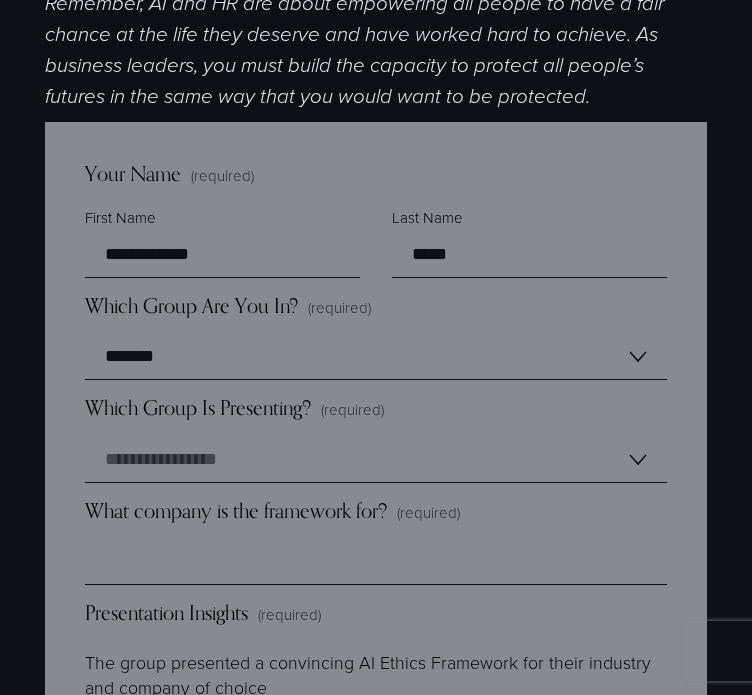scroll, scrollTop: 1400, scrollLeft: 0, axis: vertical 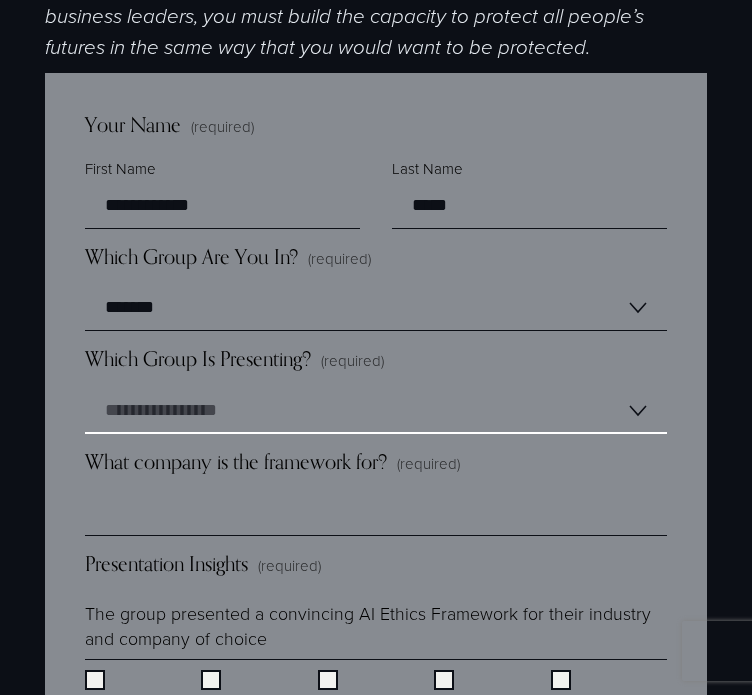 click on "**********" at bounding box center (376, 411) 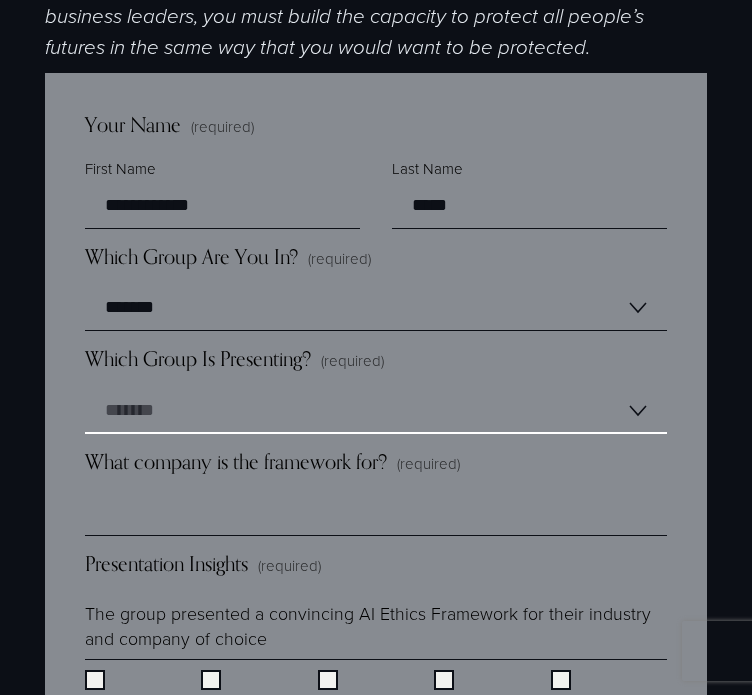 click on "**********" at bounding box center (376, 411) 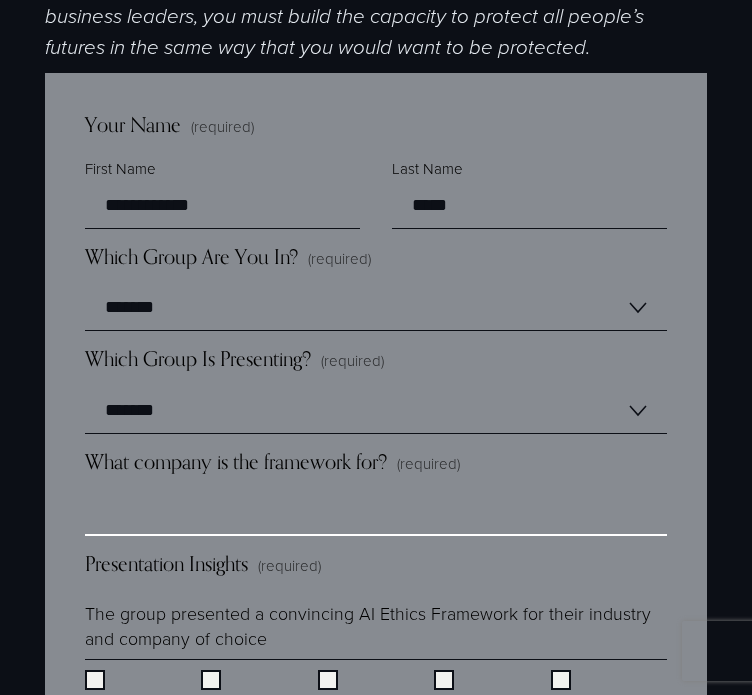 click on "What company is the framework for? (required)" at bounding box center (376, 513) 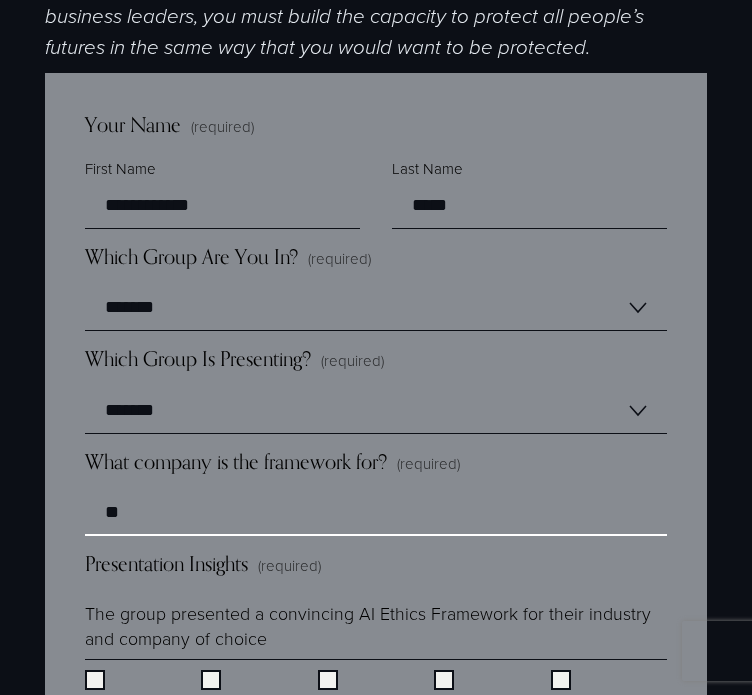 type on "*" 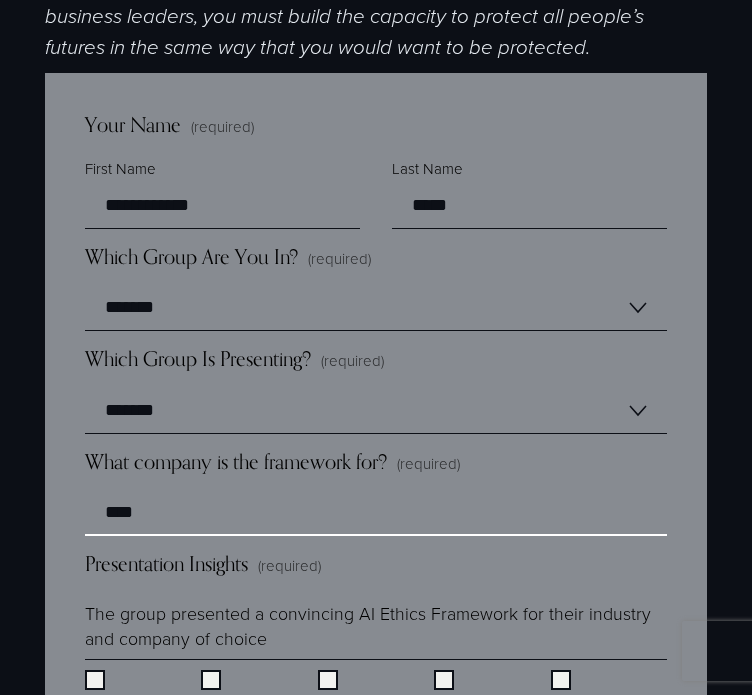 type on "****" 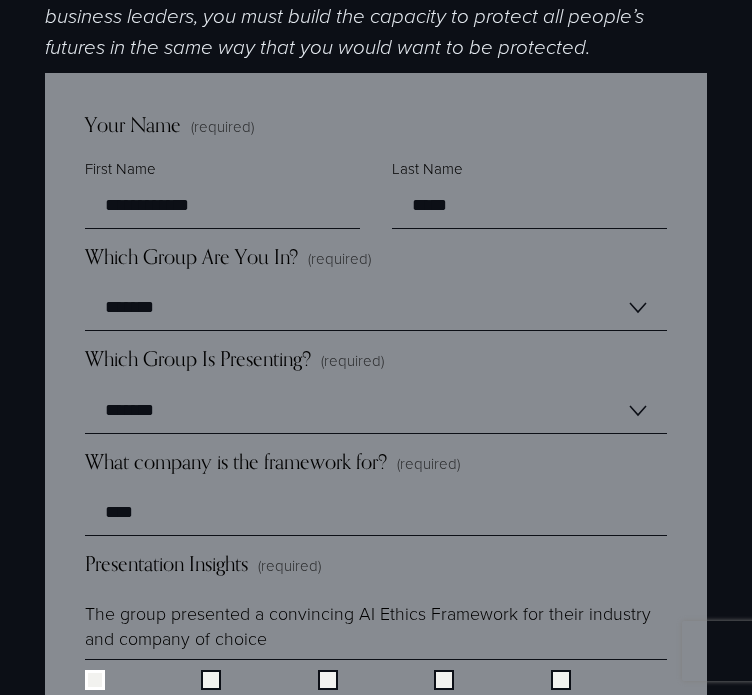 scroll, scrollTop: 1600, scrollLeft: 0, axis: vertical 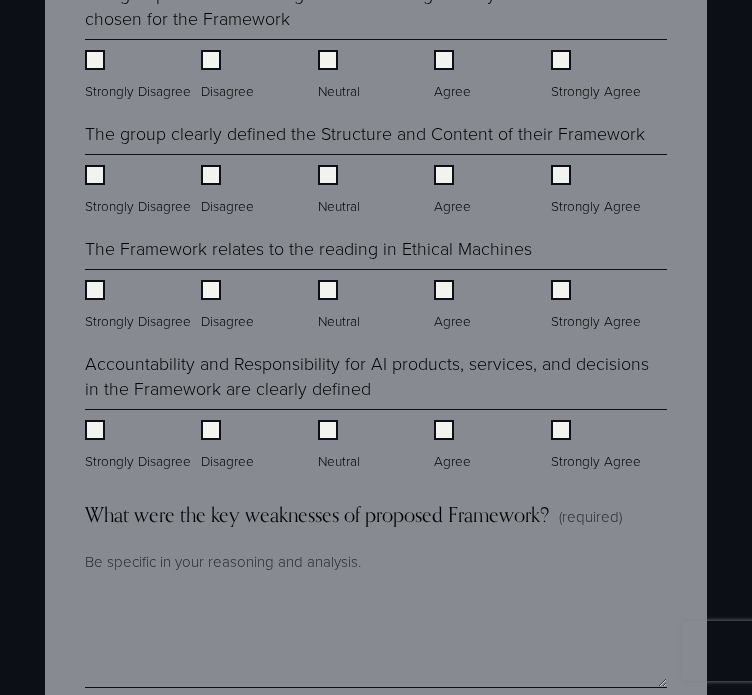 click on "Accountability and Responsibility for AI products, services, and decisions in the Framework are clearly defined Strongly Disagree Disagree Neutral Agree Strongly Agree" at bounding box center (376, 413) 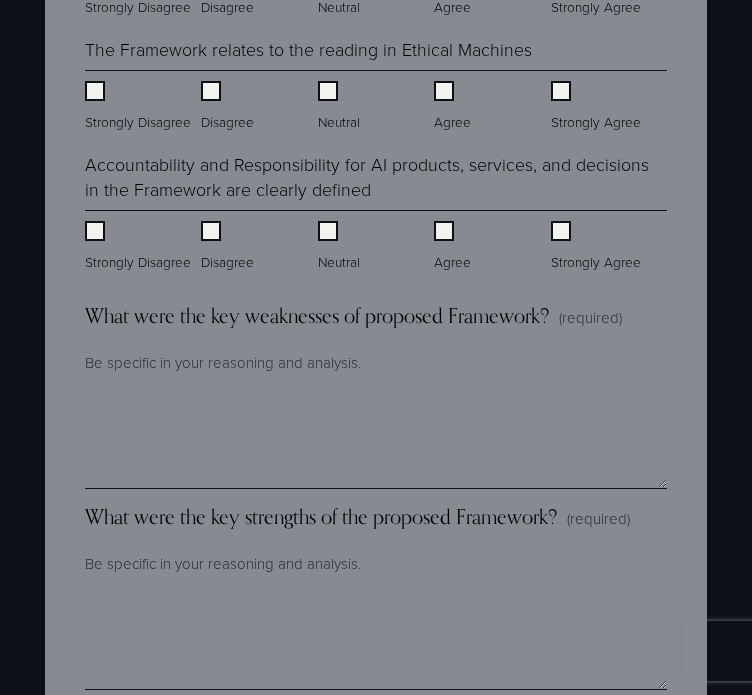 scroll, scrollTop: 2500, scrollLeft: 0, axis: vertical 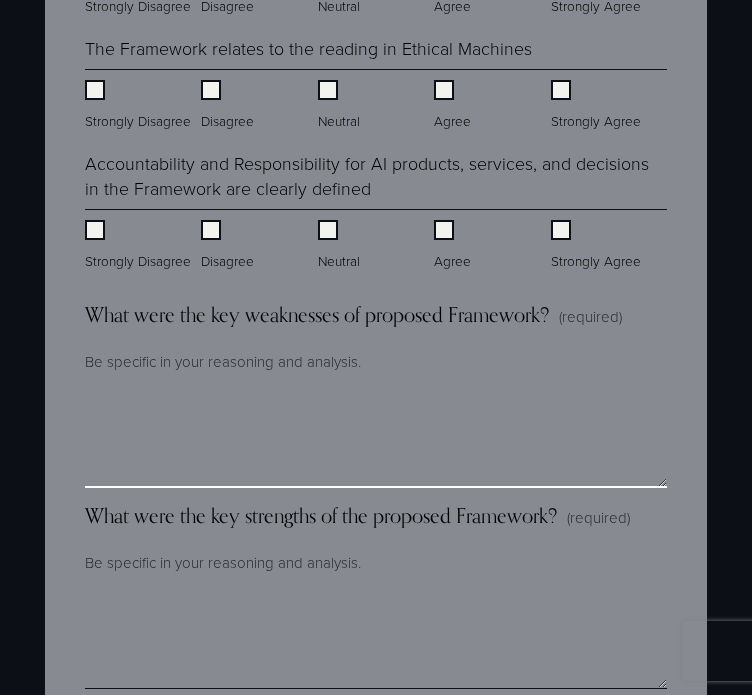 click on "What were the key weaknesses of proposed Framework? (required)" at bounding box center [376, 438] 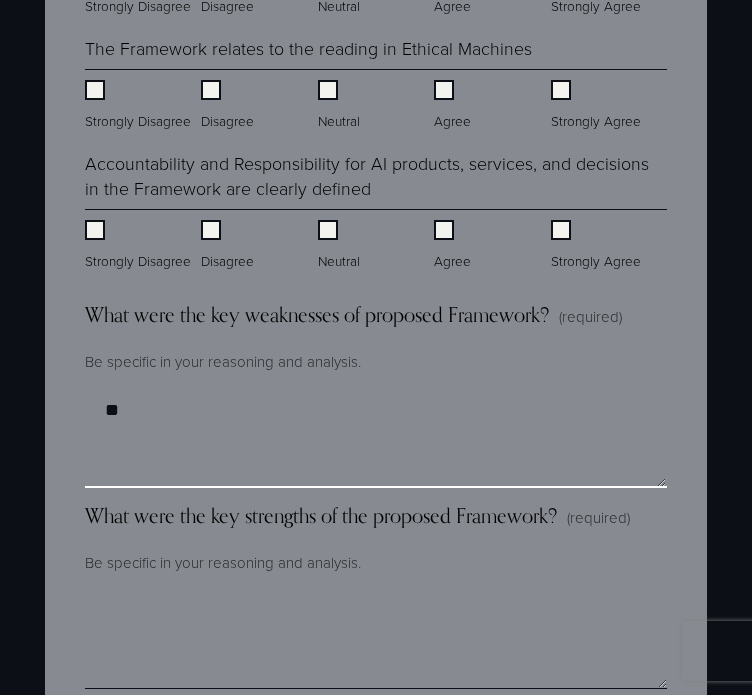 type on "*" 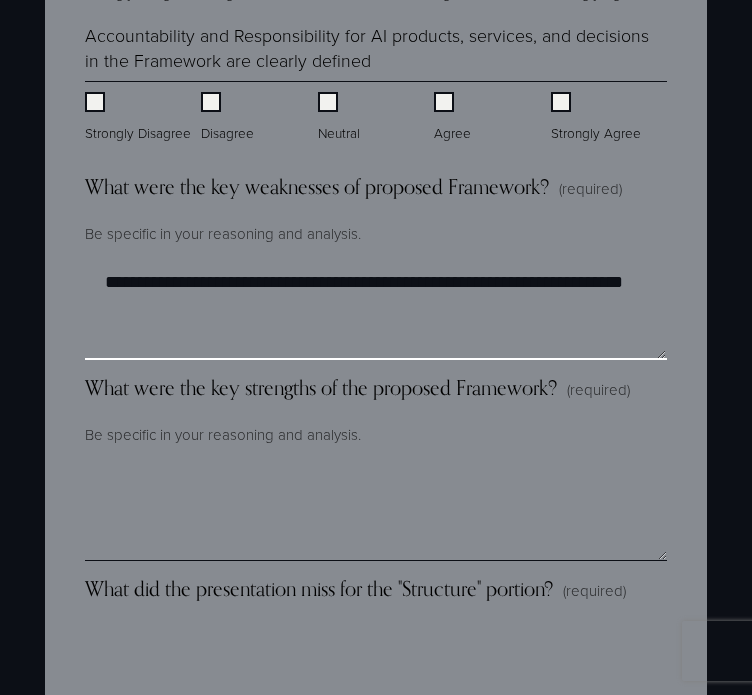 scroll, scrollTop: 2640, scrollLeft: 0, axis: vertical 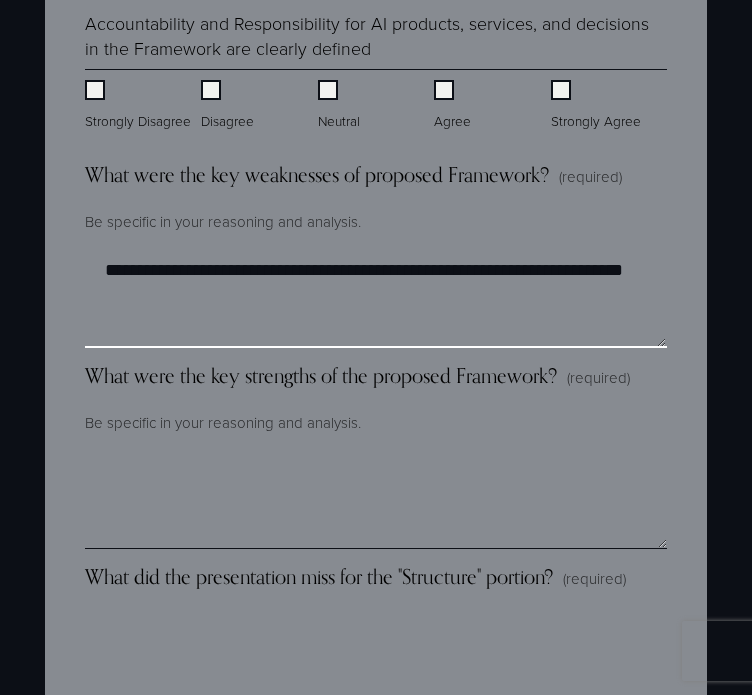 type on "**********" 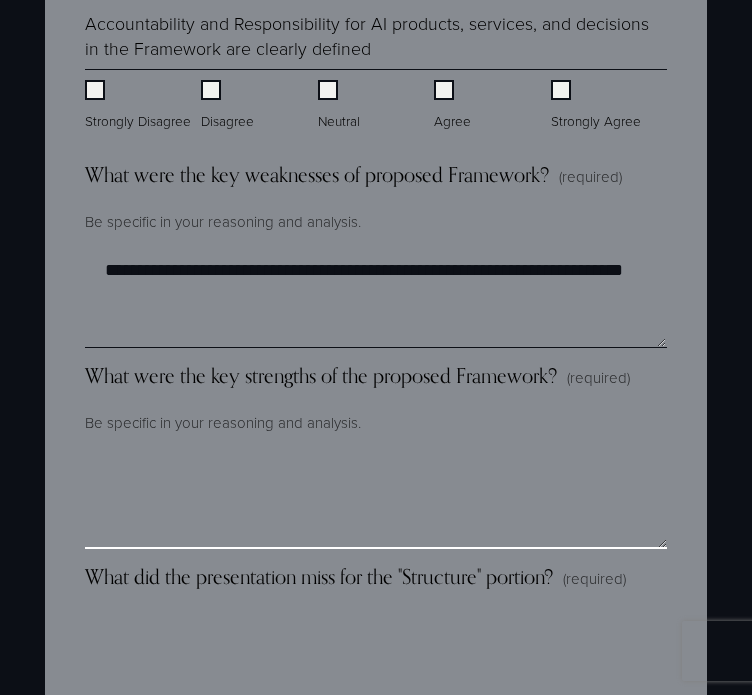 click on "What were the key strengths of the proposed Framework? (required)" at bounding box center (376, 499) 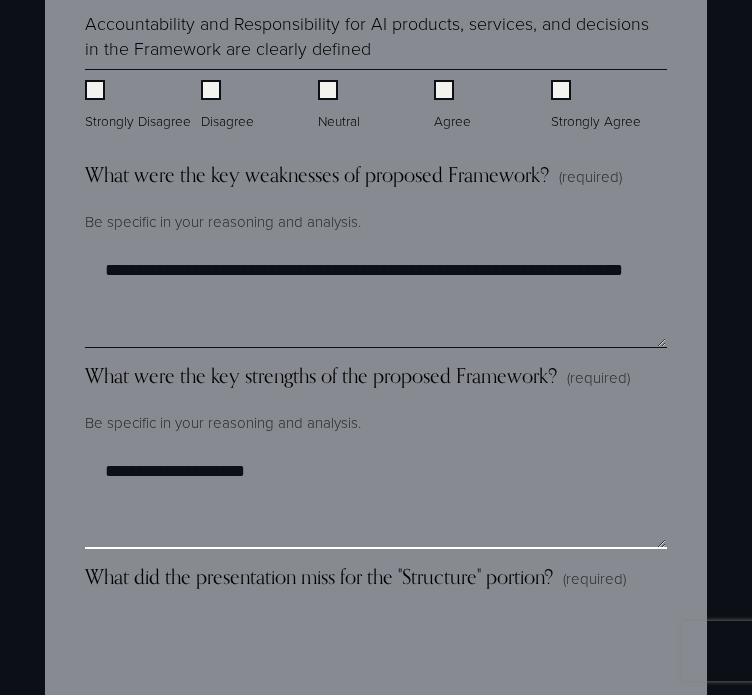 click on "**********" at bounding box center [375, 499] 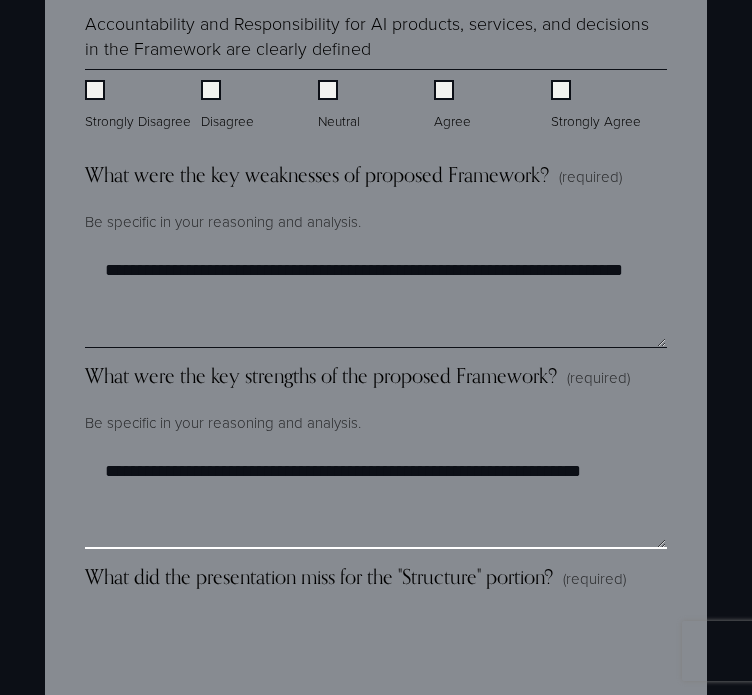 click on "**********" at bounding box center [375, 499] 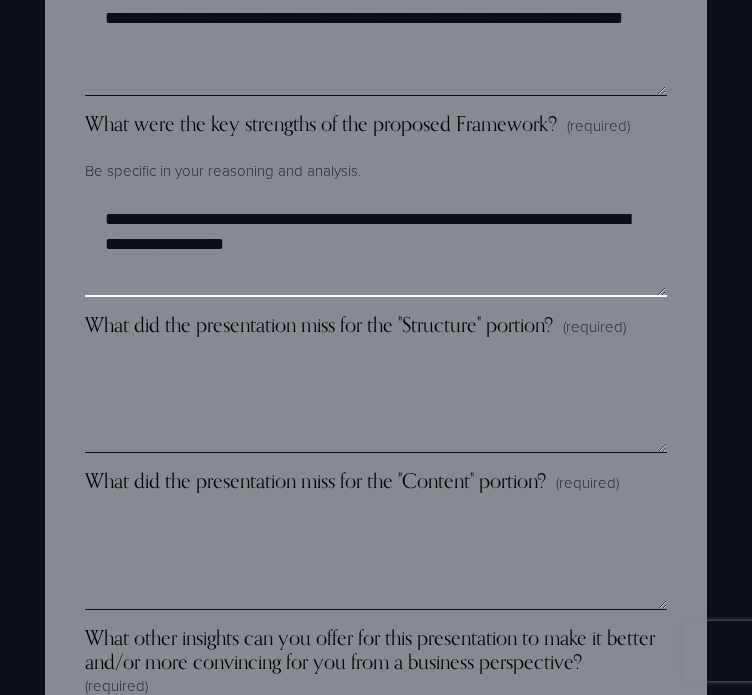 scroll, scrollTop: 2940, scrollLeft: 0, axis: vertical 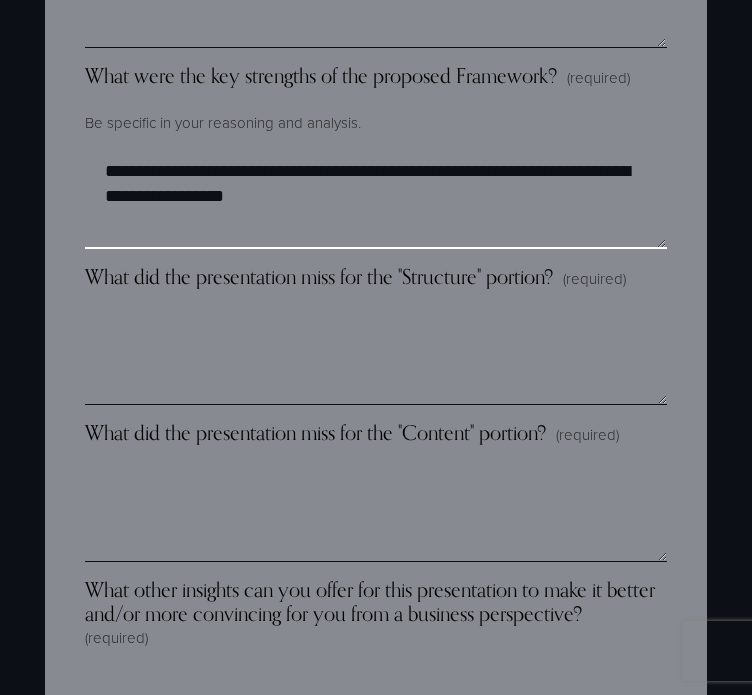 type on "**********" 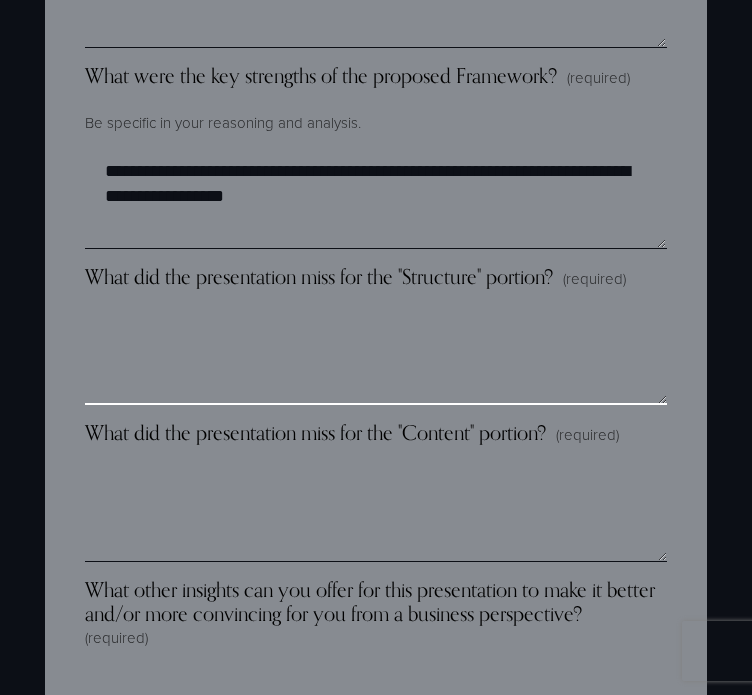 click on "What did the presentation miss for the "Structure" portion? (required)" at bounding box center (376, 355) 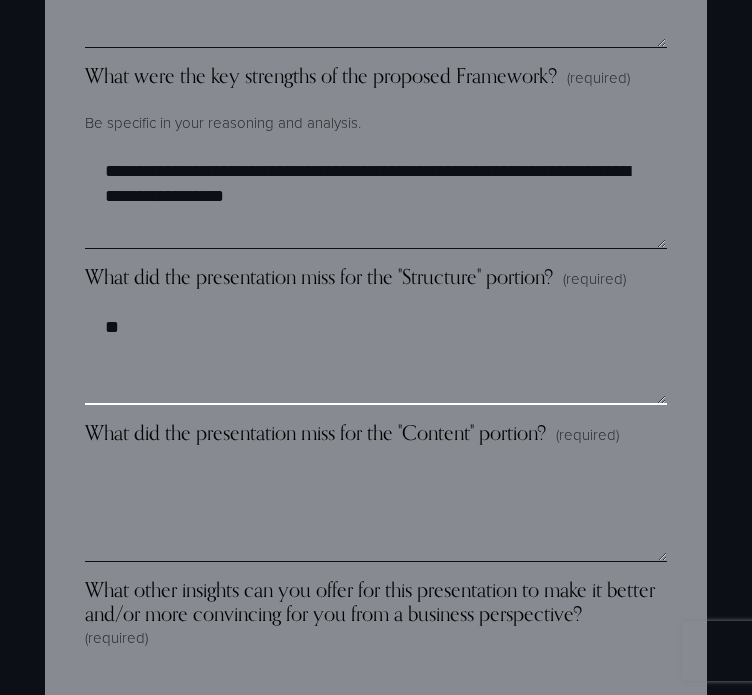 type on "*" 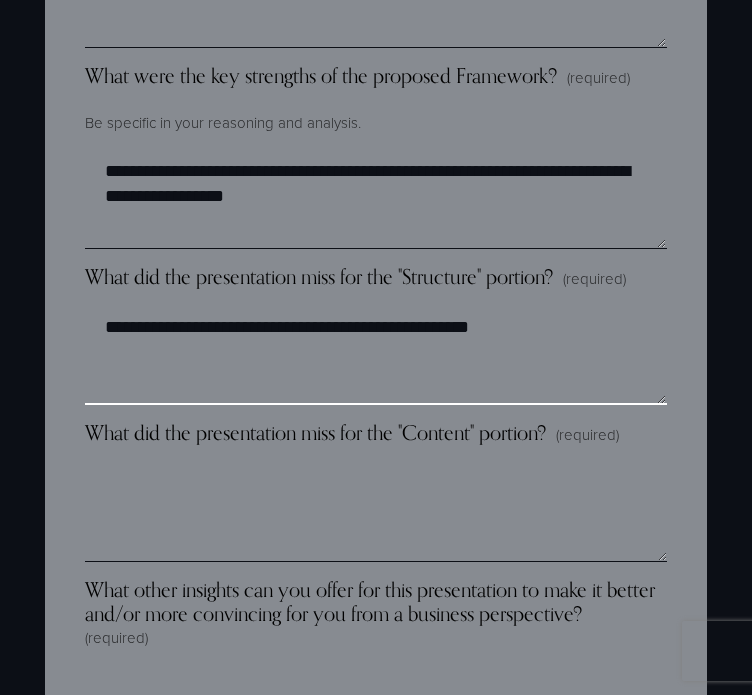 click on "**********" at bounding box center [375, 355] 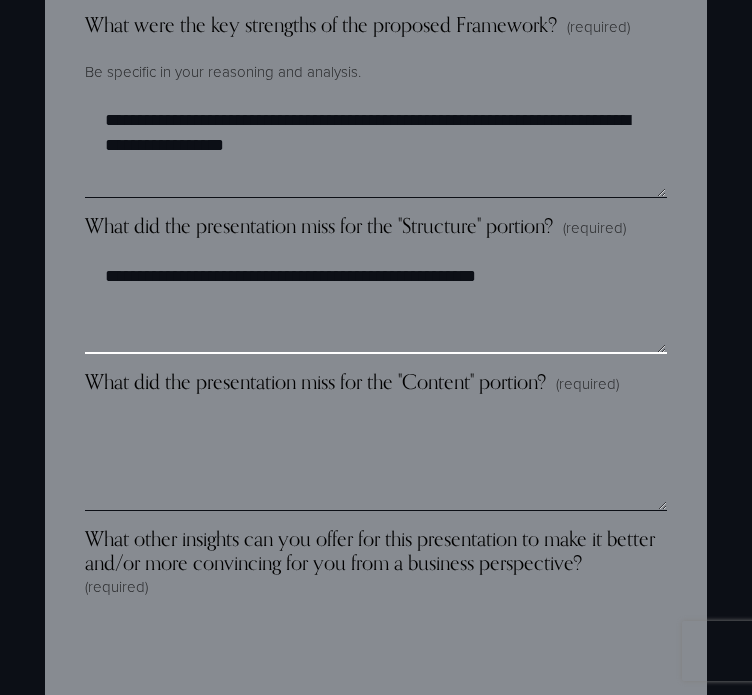 scroll, scrollTop: 3040, scrollLeft: 0, axis: vertical 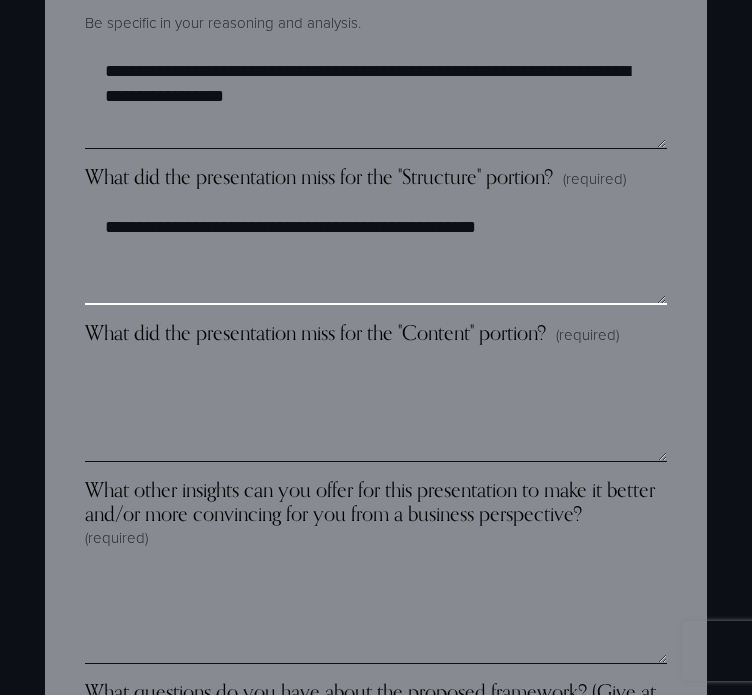 click on "**********" at bounding box center (375, 255) 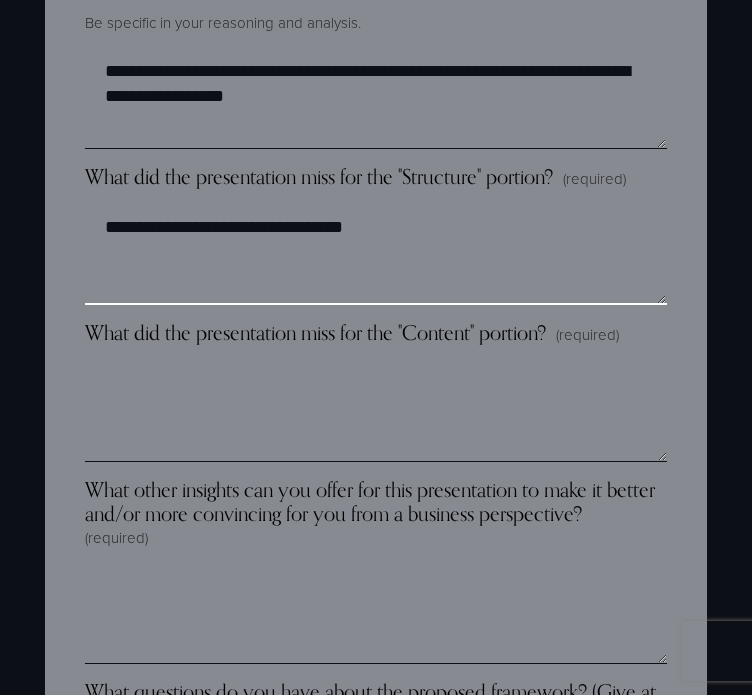 type on "**********" 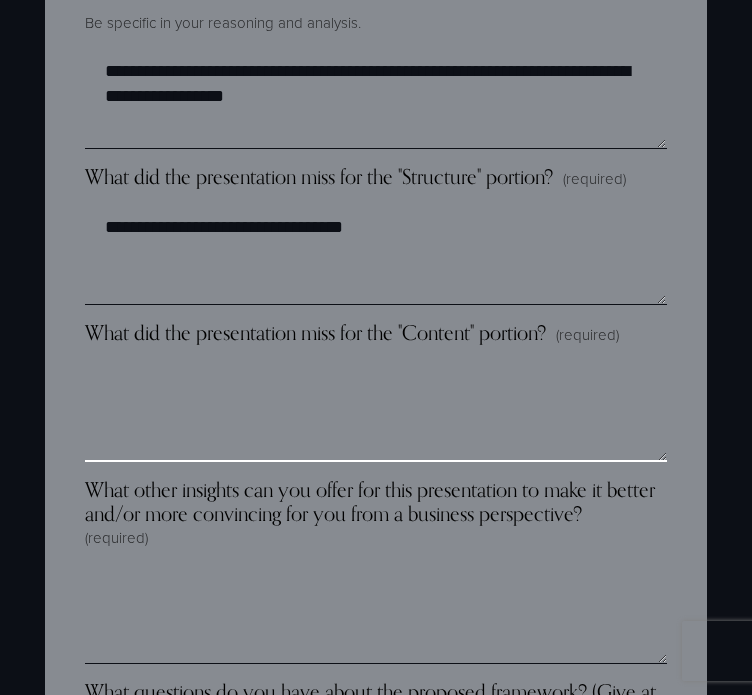 click on "What did the presentation miss for the "Content" portion? (required)" at bounding box center (376, 412) 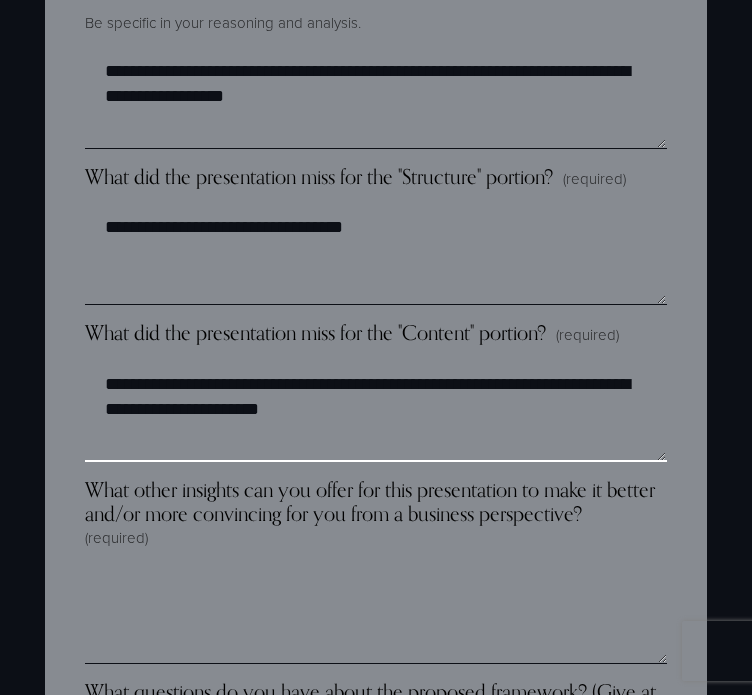 scroll, scrollTop: 3340, scrollLeft: 0, axis: vertical 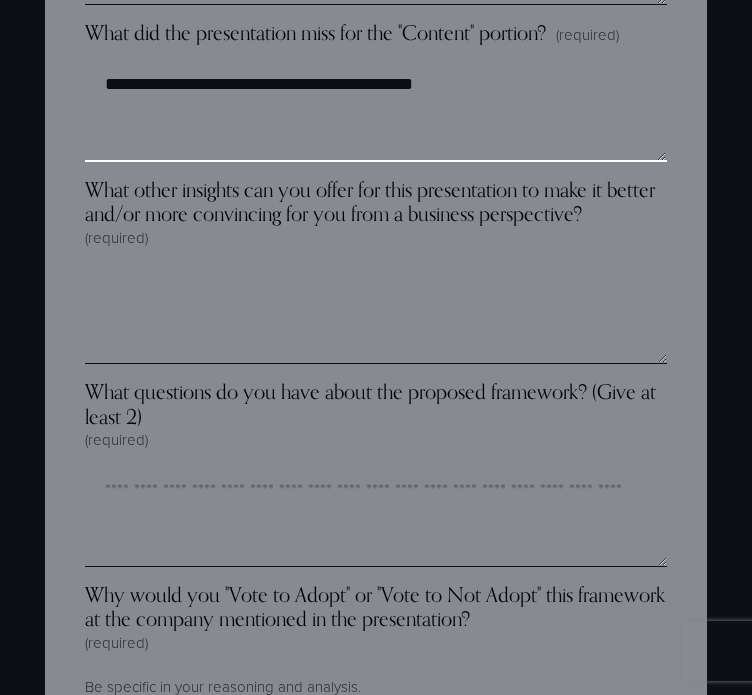 type on "**********" 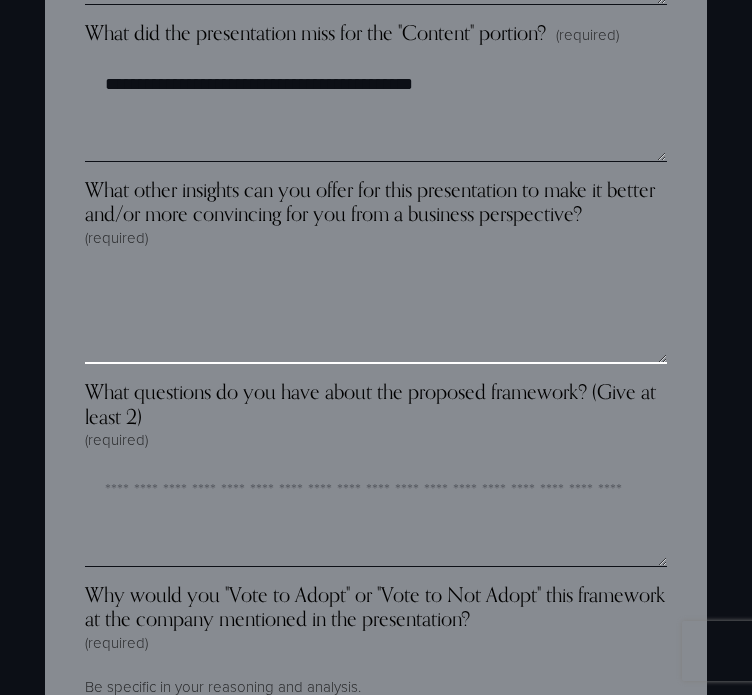click on "What other insights can you offer for this presentation to make it better and/or more convincing for you from a business perspective? (required)" at bounding box center (376, 314) 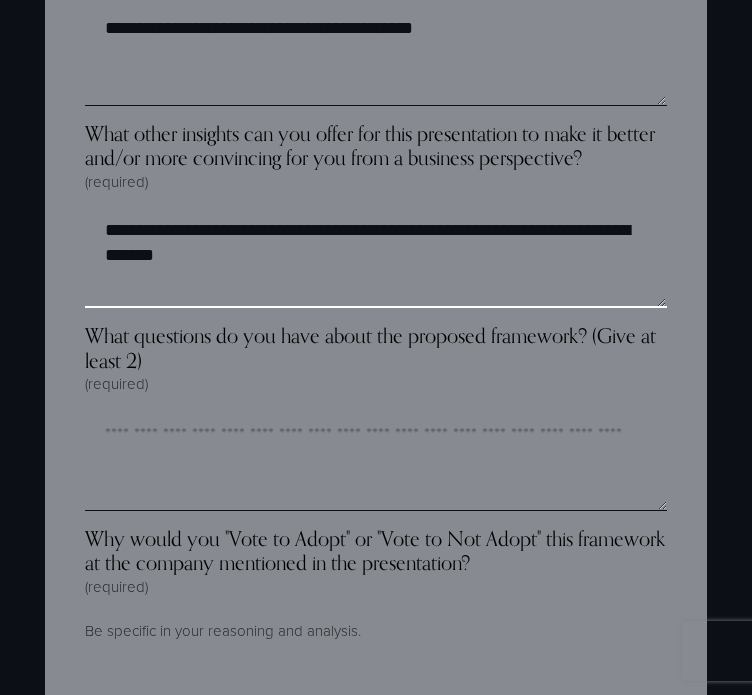 scroll, scrollTop: 3396, scrollLeft: 0, axis: vertical 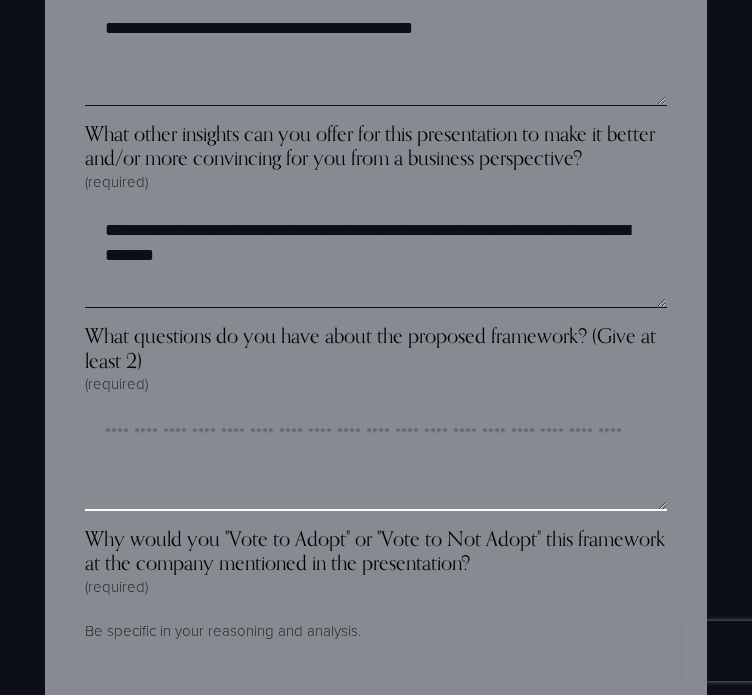 click on "What questions do you have about the proposed framework? (Give at least 2)  (required)" at bounding box center [376, 461] 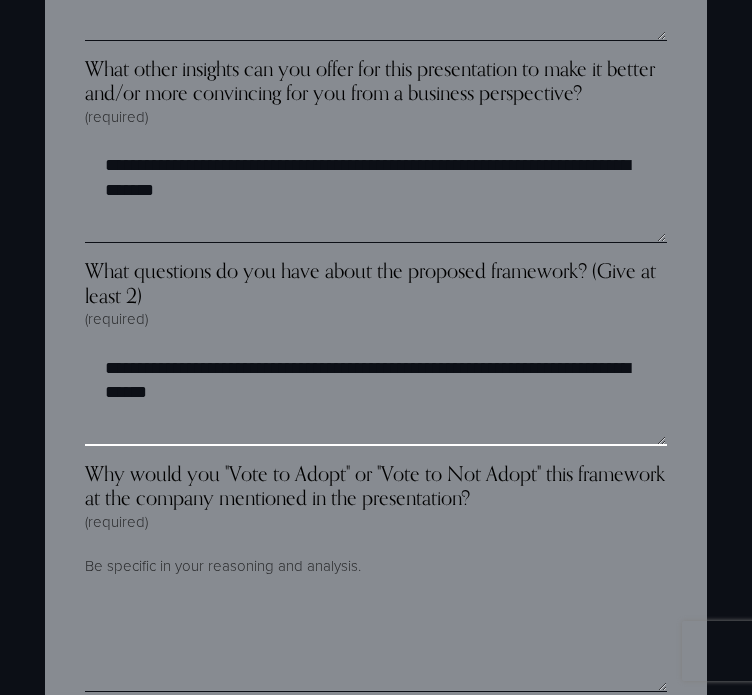 scroll, scrollTop: 3496, scrollLeft: 0, axis: vertical 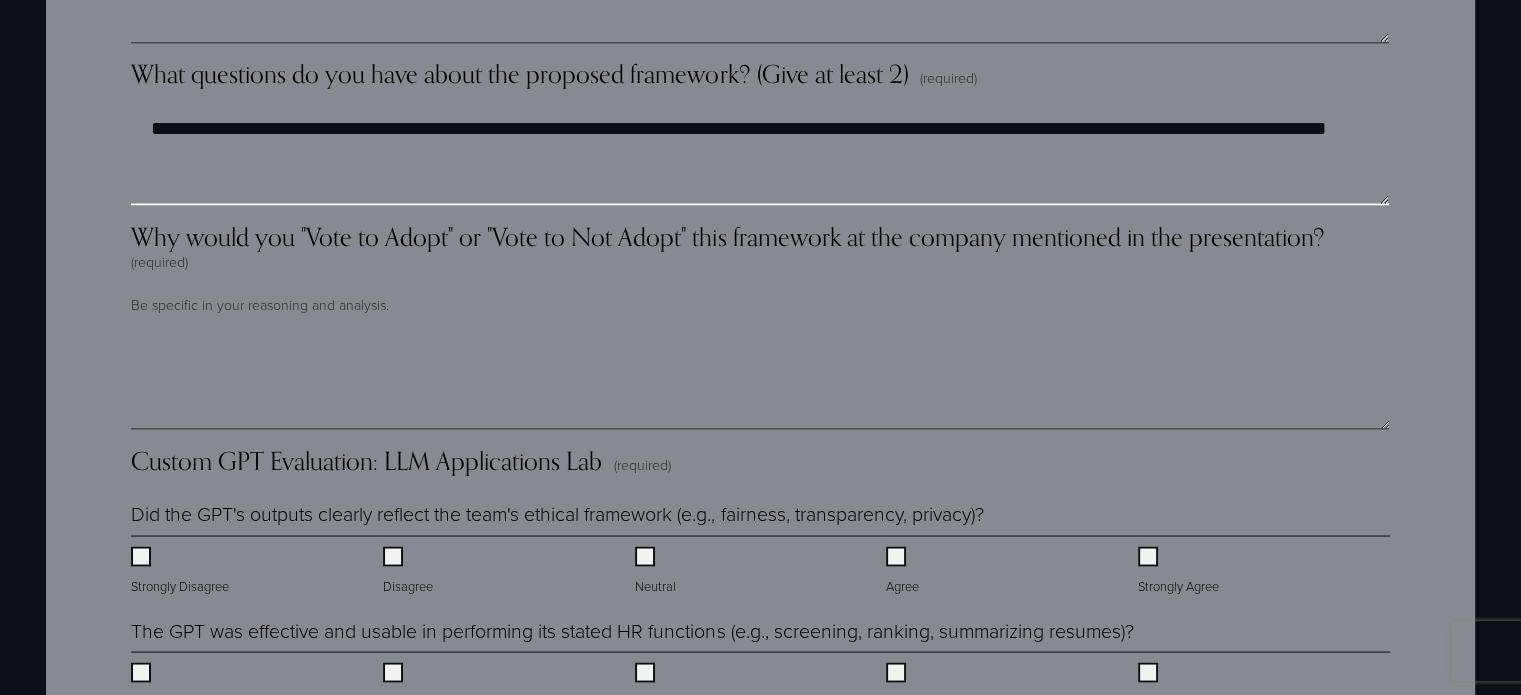 type on "**********" 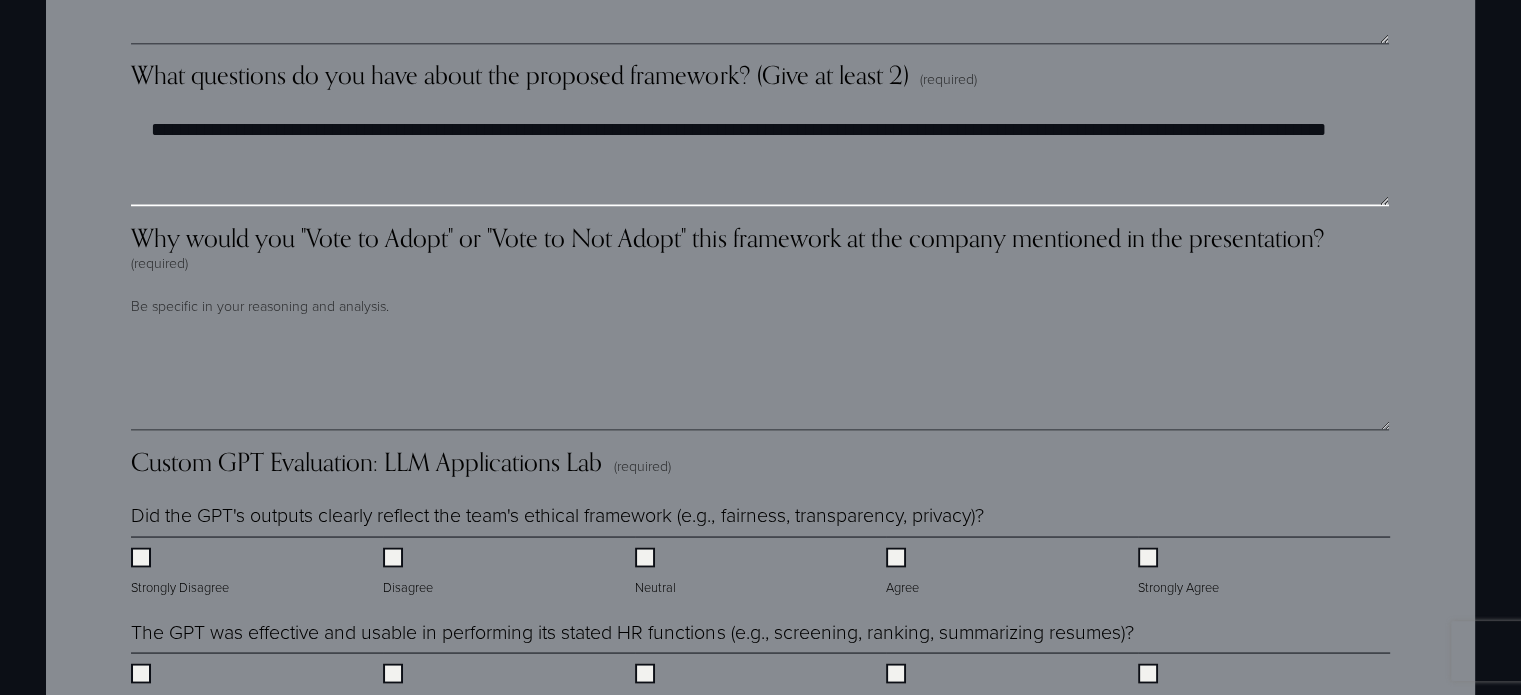 scroll, scrollTop: 3600, scrollLeft: 0, axis: vertical 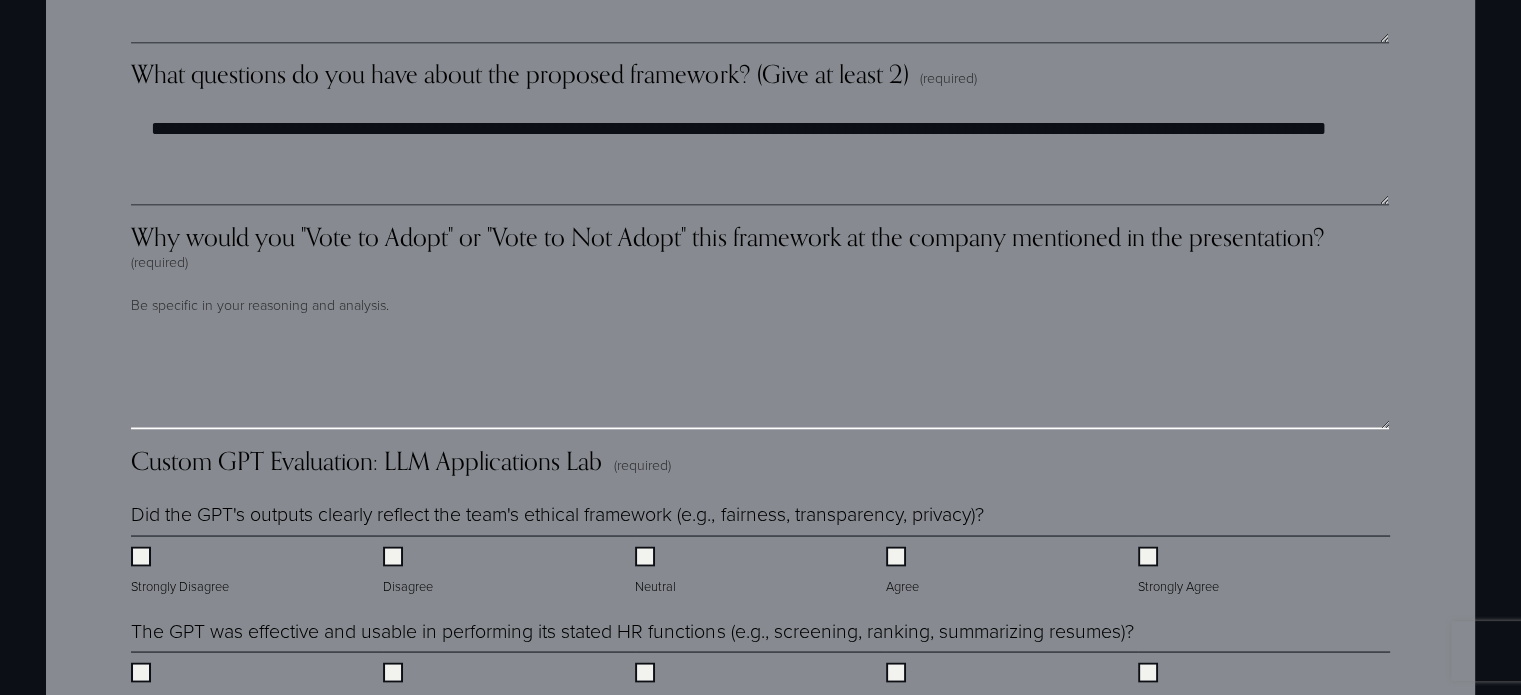click on "Why would you "Vote to Adopt" or "Vote to Not Adopt" this framework at the company mentioned in the presentation? (required)" at bounding box center [760, 379] 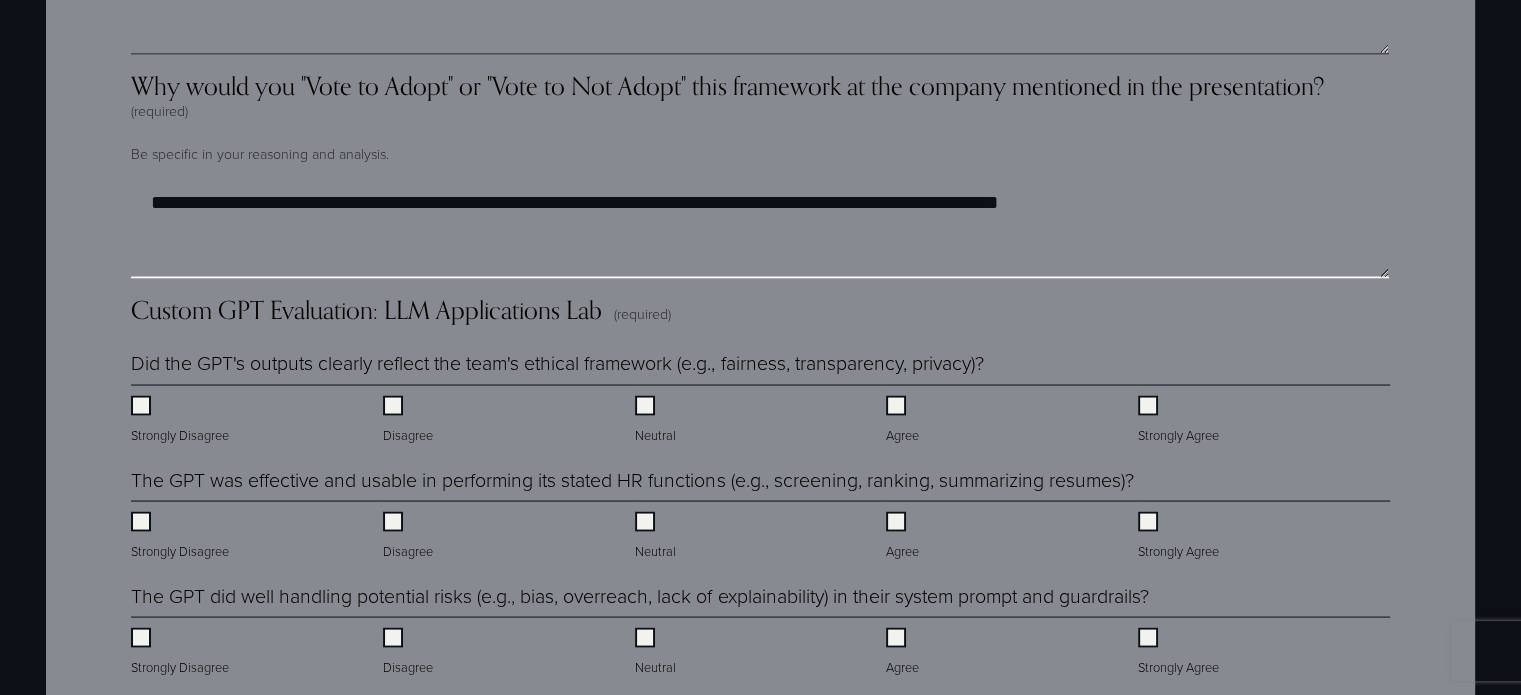 scroll, scrollTop: 3800, scrollLeft: 0, axis: vertical 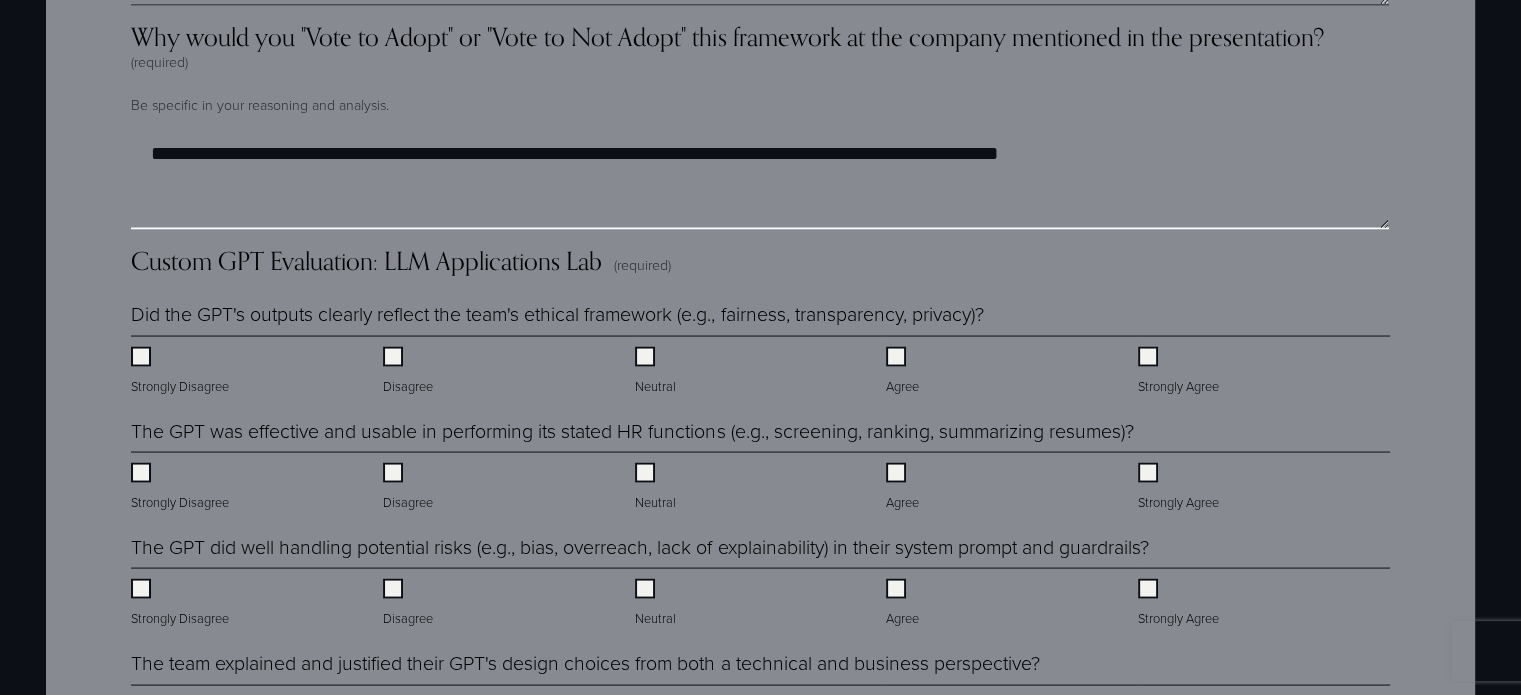 type on "**********" 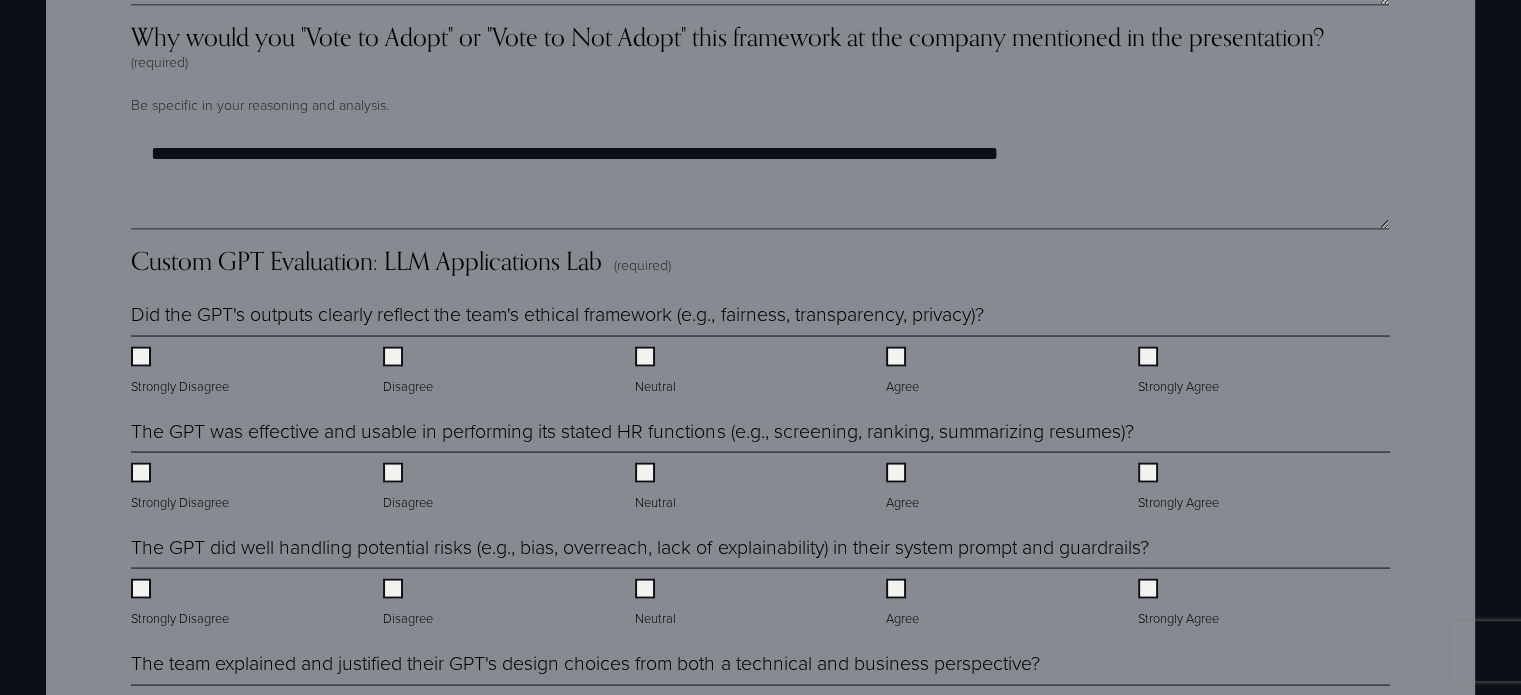 click on "Neutral" at bounding box center (657, 371) 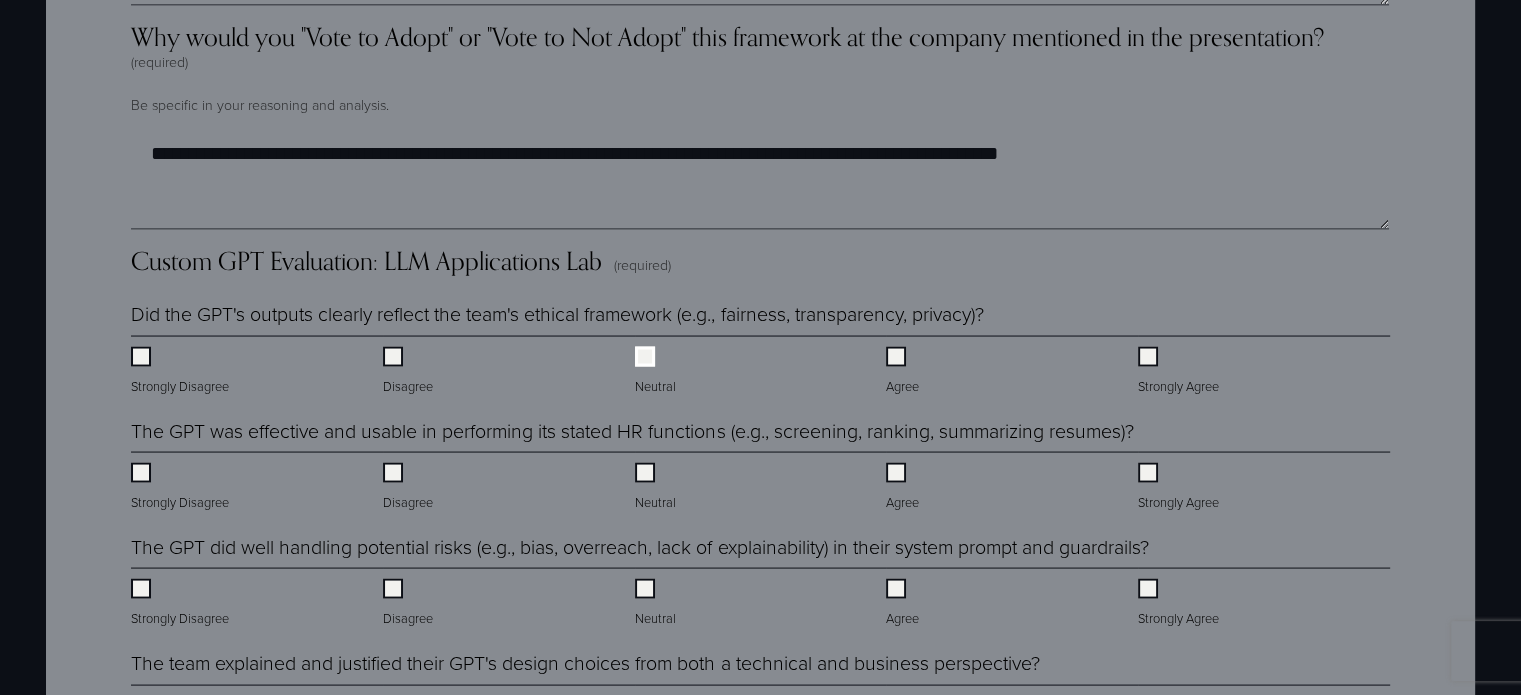 scroll, scrollTop: 3900, scrollLeft: 0, axis: vertical 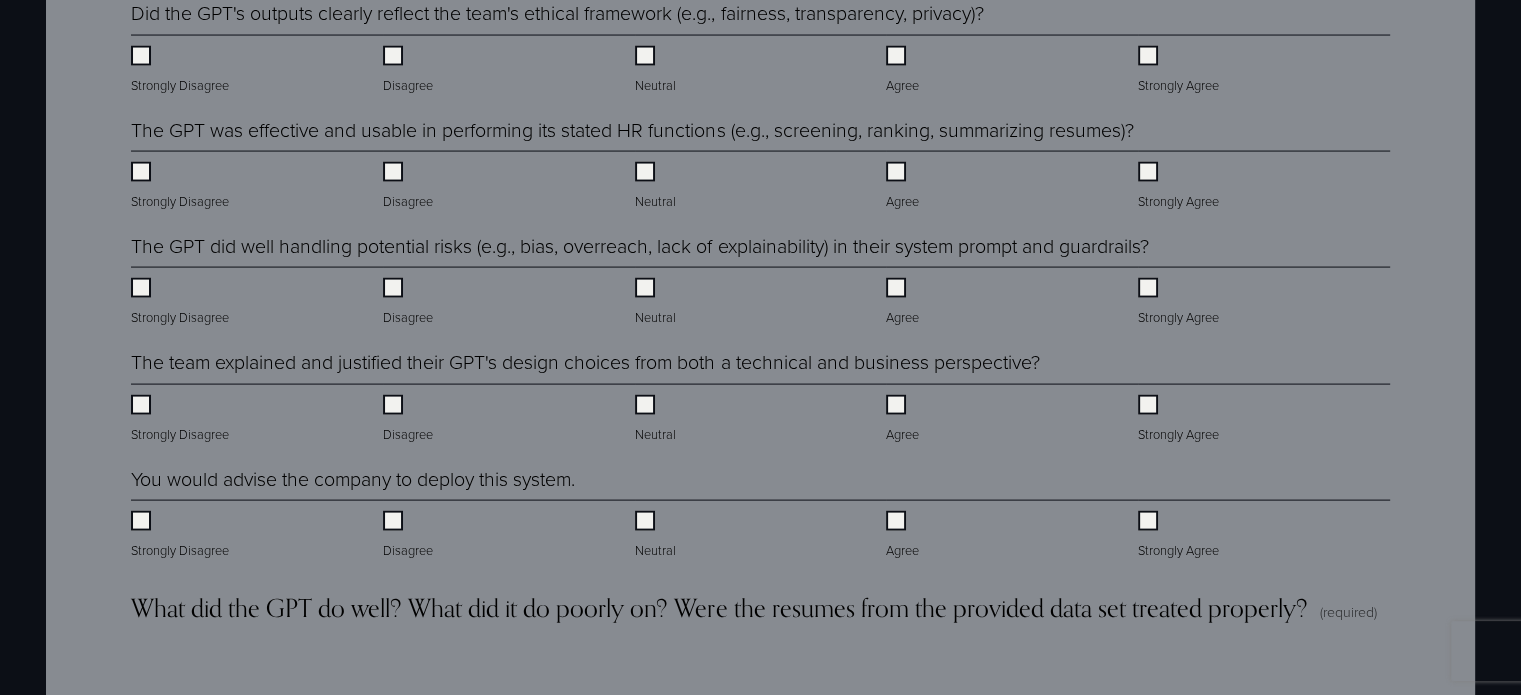 click on "Agree" at bounding box center (904, 420) 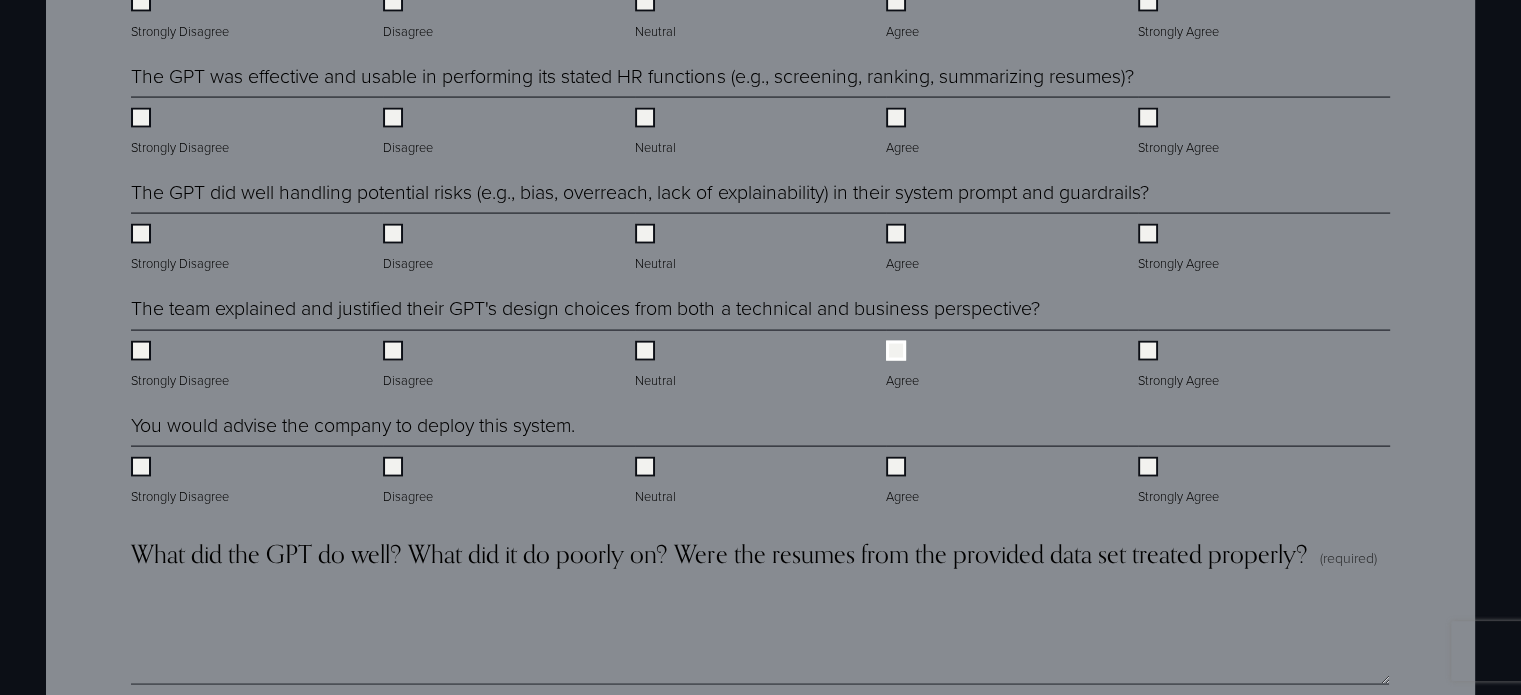 scroll, scrollTop: 4200, scrollLeft: 0, axis: vertical 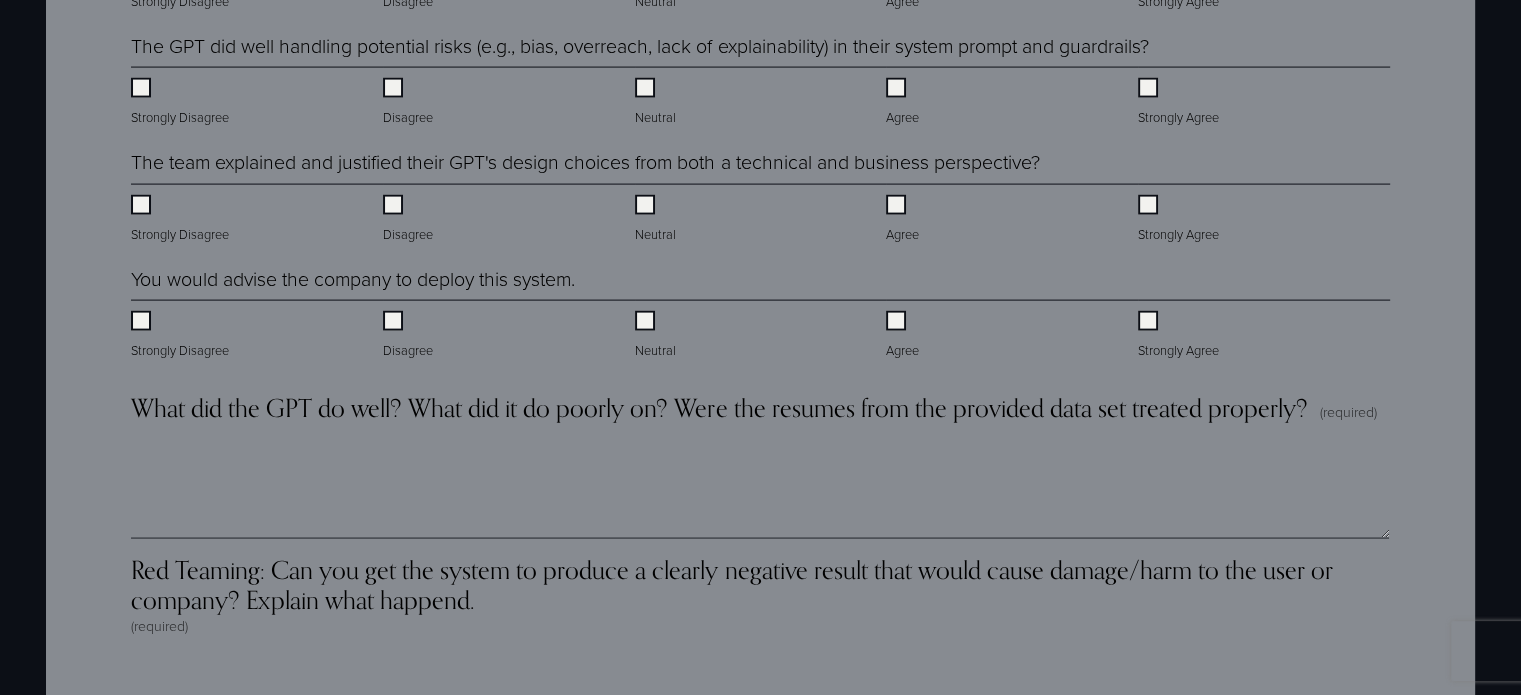 click on "Agree" at bounding box center [1012, 330] 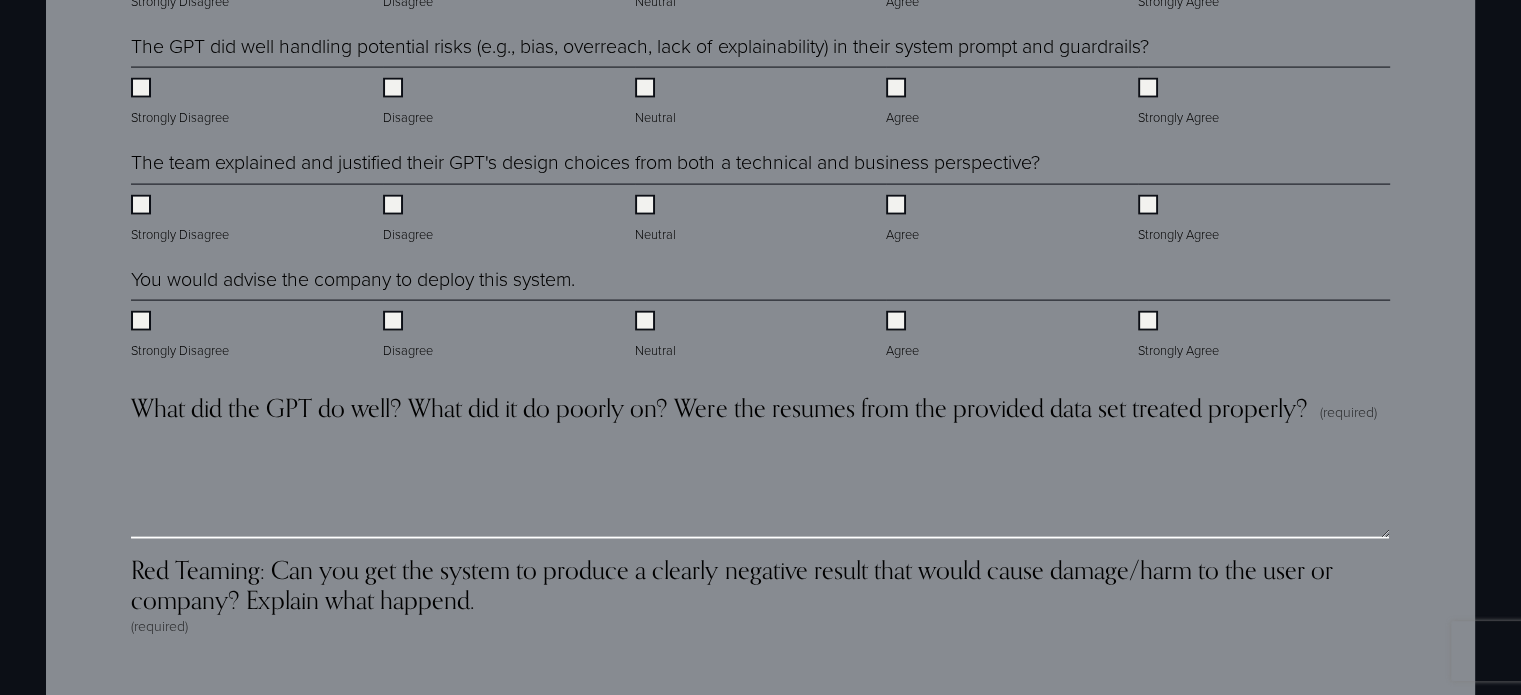 click on "What did the GPT do well? What did it do poorly on? Were the resumes from the provided data set treated properly? (required)" at bounding box center (760, 489) 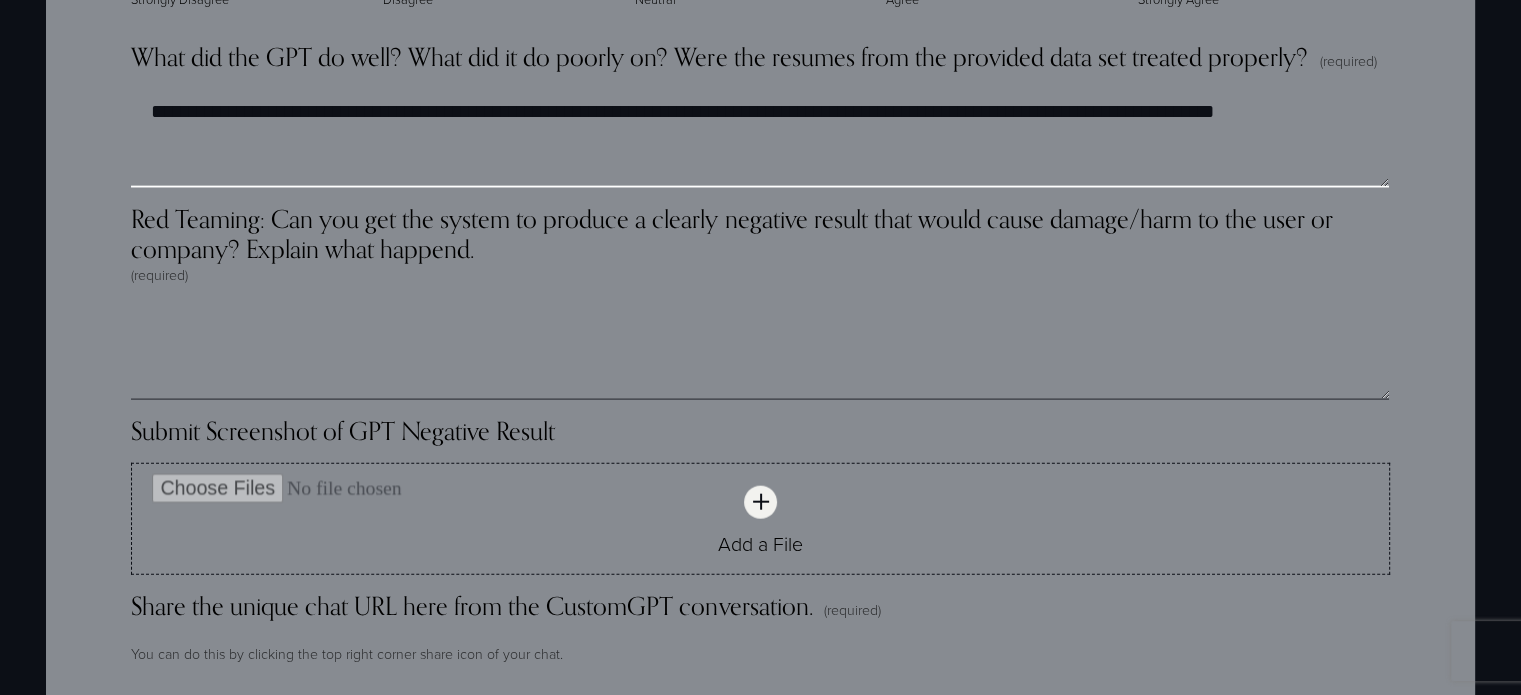 scroll, scrollTop: 4684, scrollLeft: 0, axis: vertical 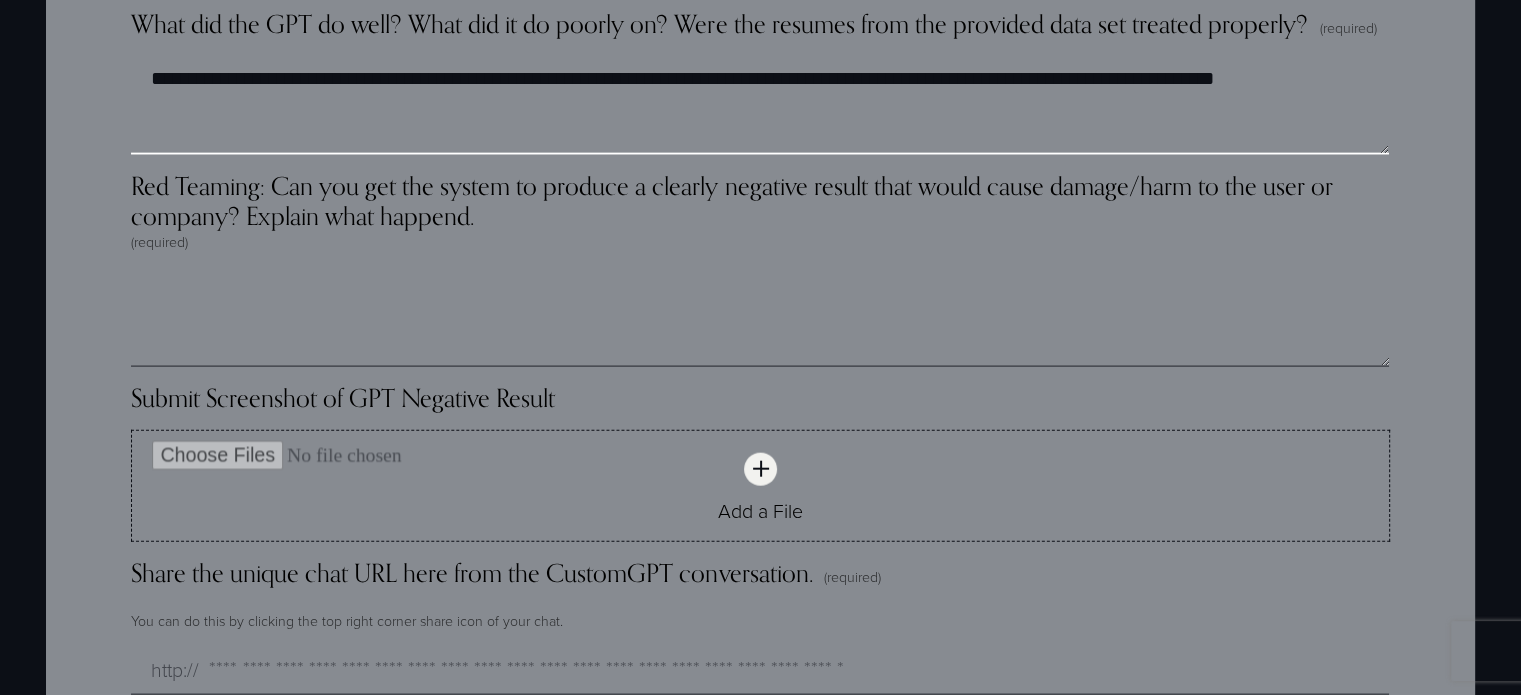 type on "**********" 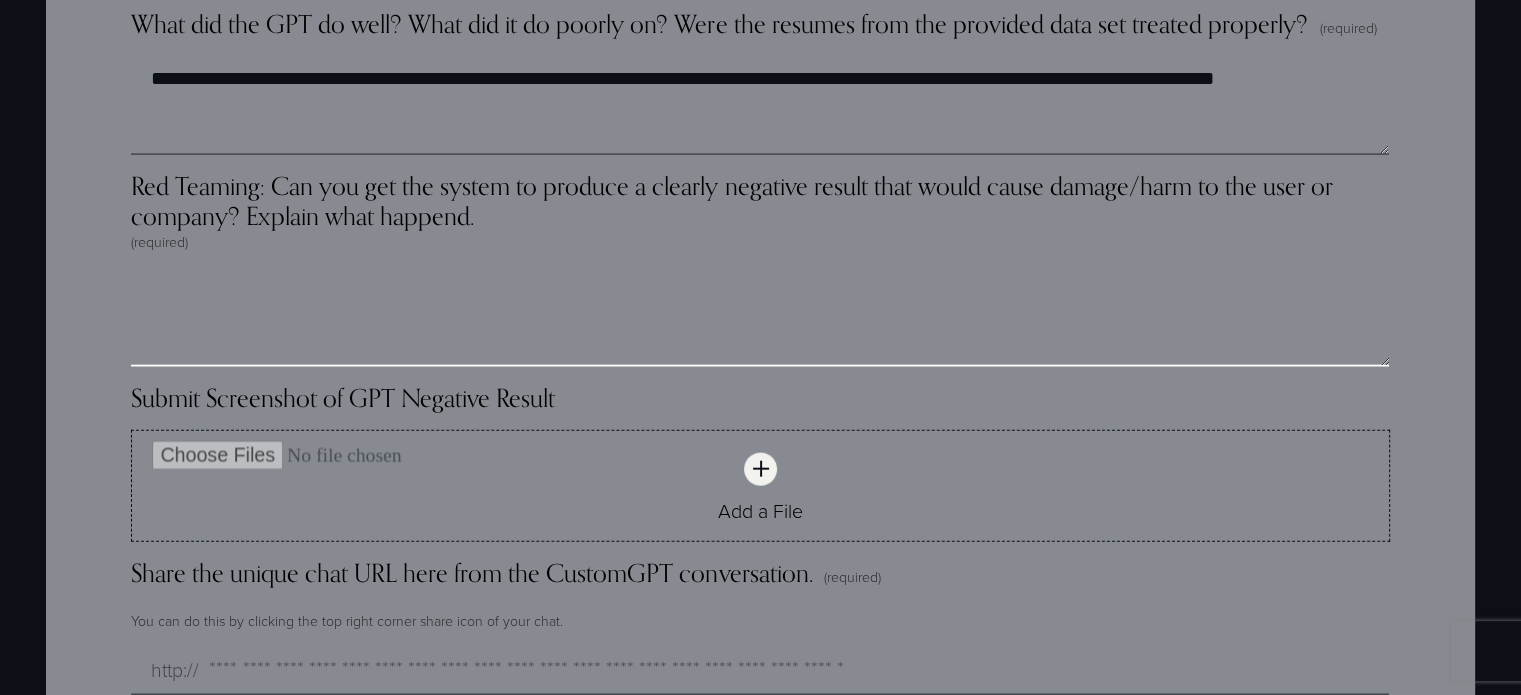 click on "Red Teaming: Can you get the system to produce a clearly negative result that would cause damage/harm to the user or company? Explain what happend. (required)" at bounding box center (760, 317) 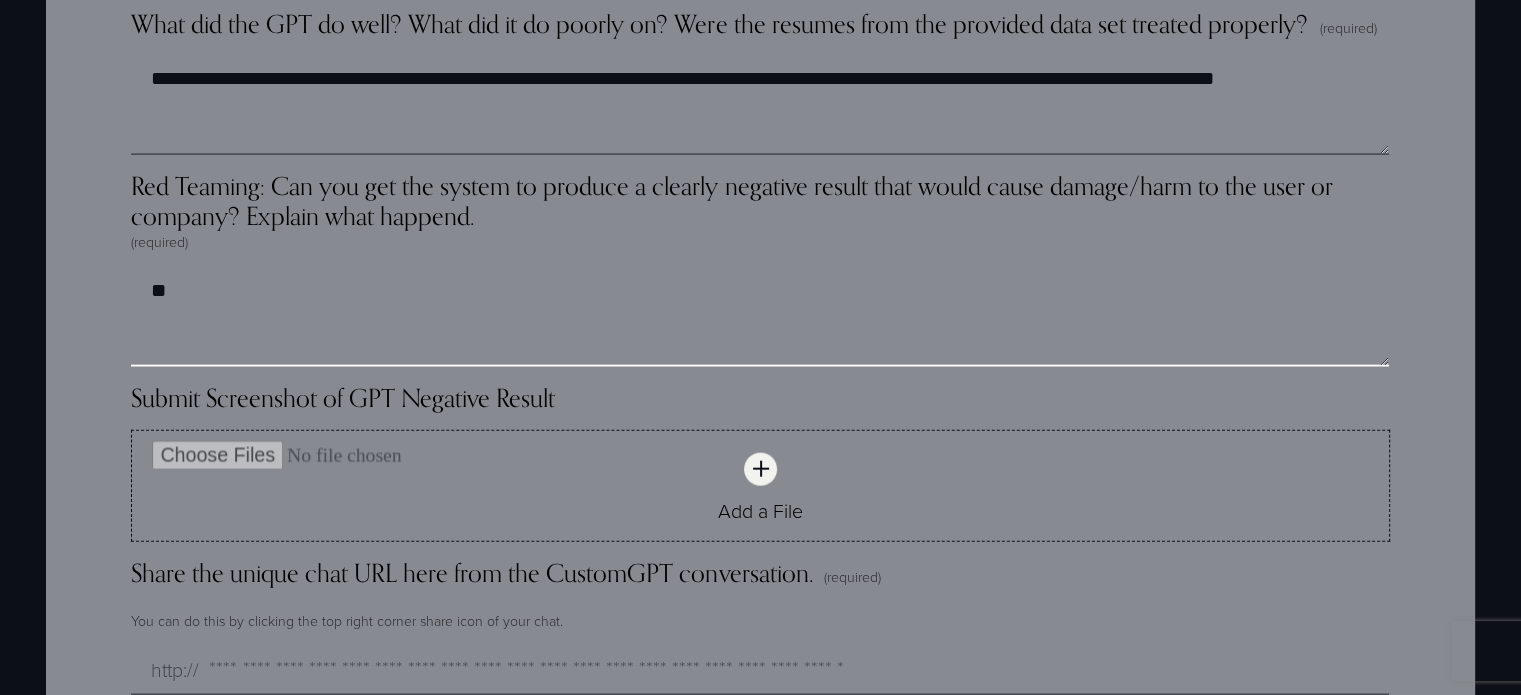 type on "*" 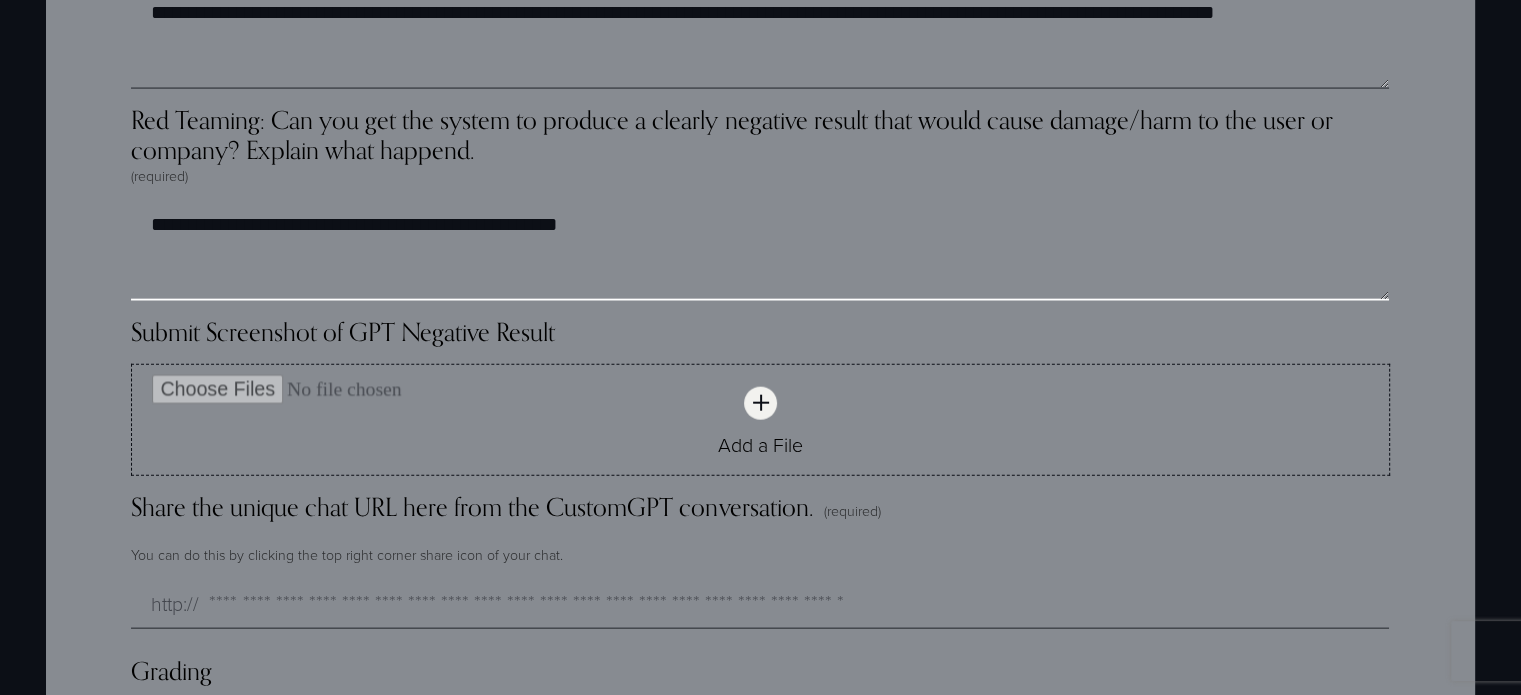 scroll, scrollTop: 4784, scrollLeft: 0, axis: vertical 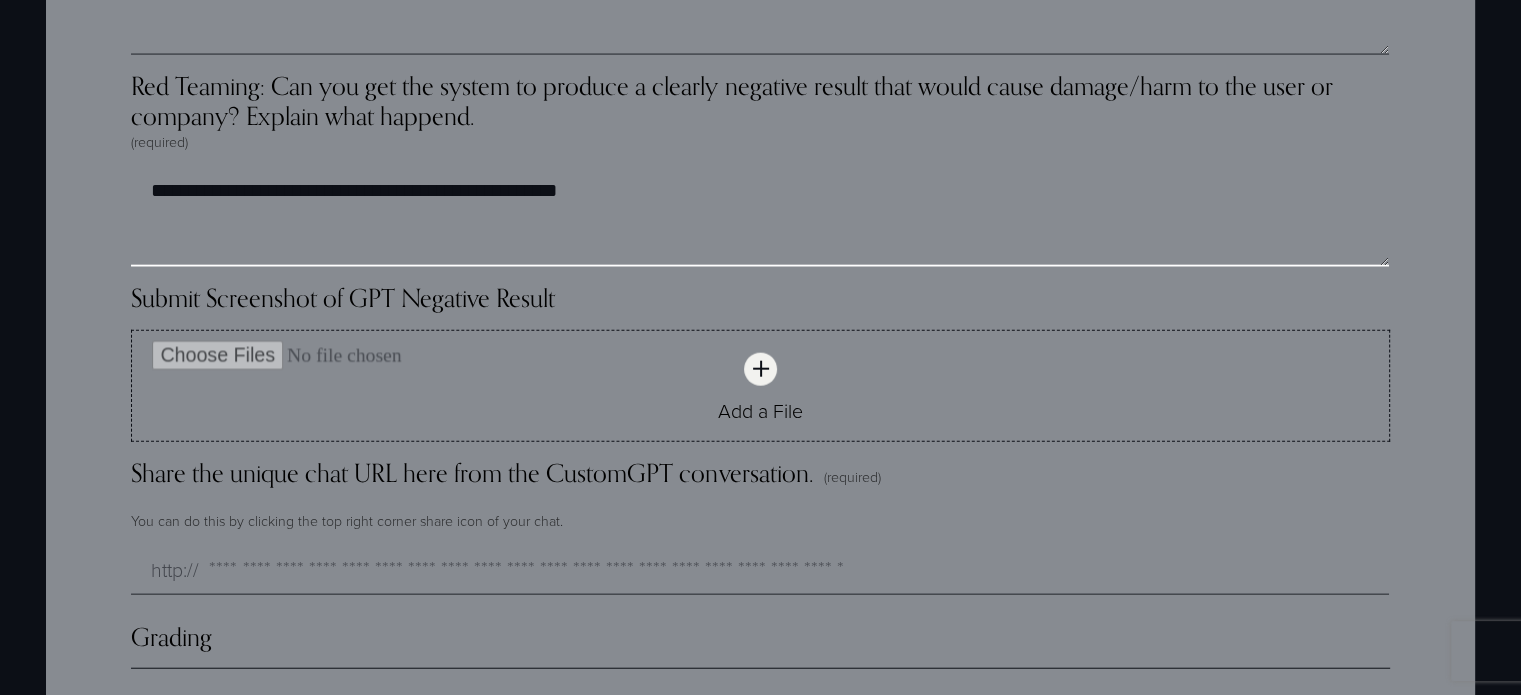 click on "**********" at bounding box center (759, 217) 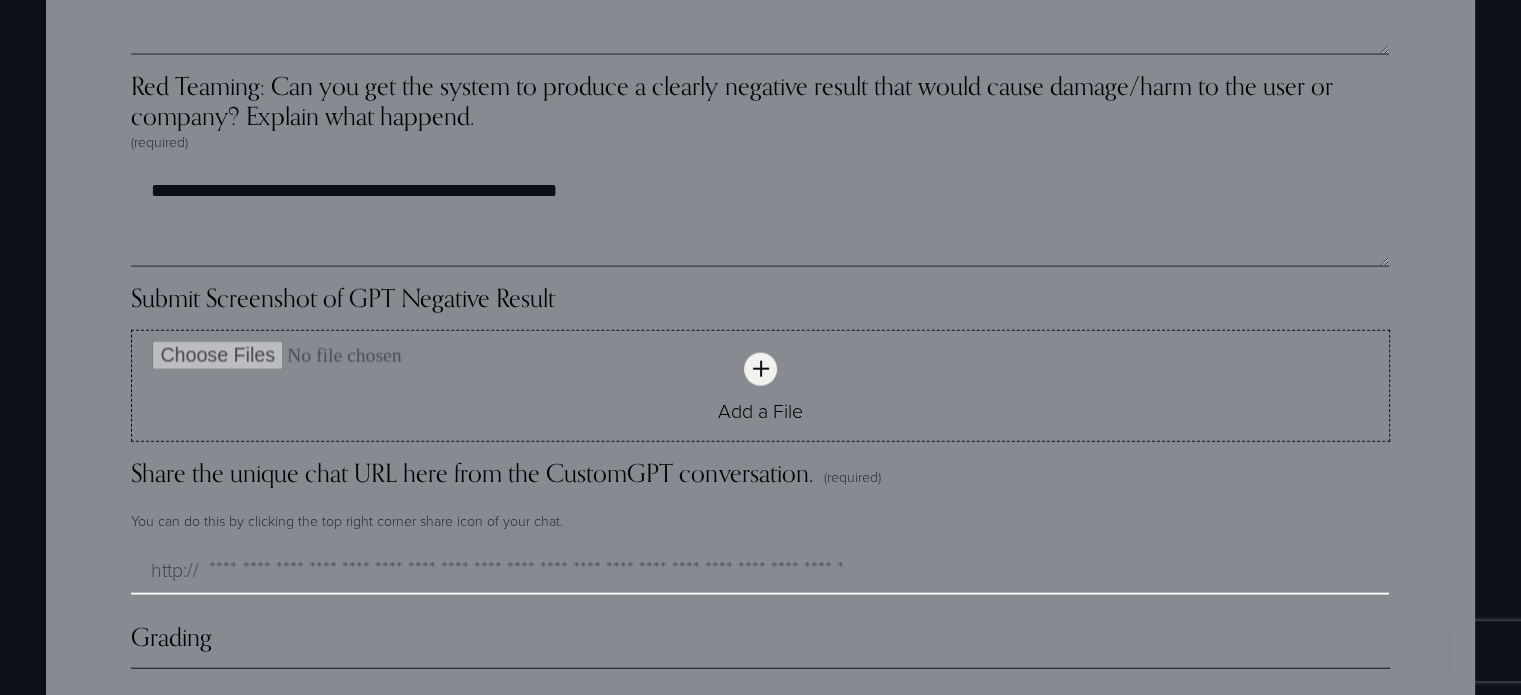 click on "Share the unique chat URL here from the CustomGPT conversation. (required)" at bounding box center [760, 570] 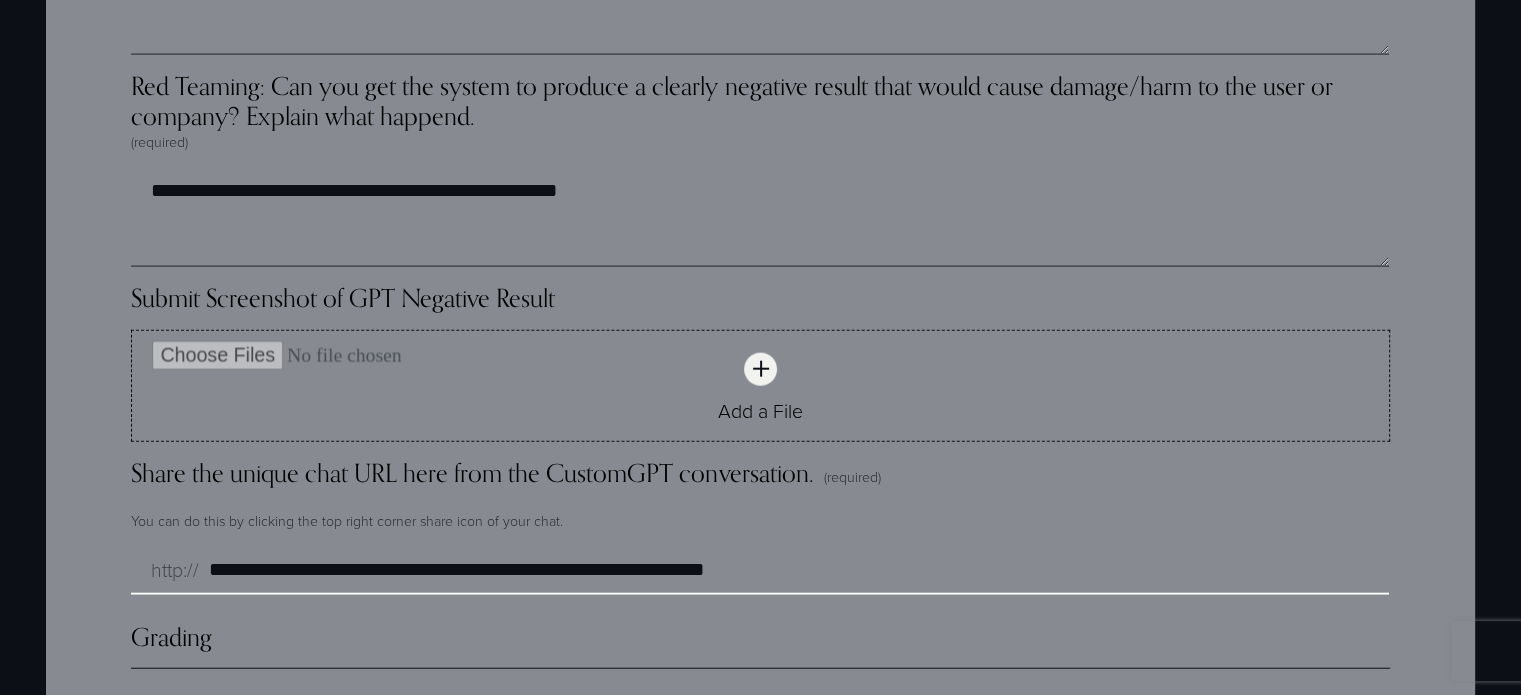 type on "**********" 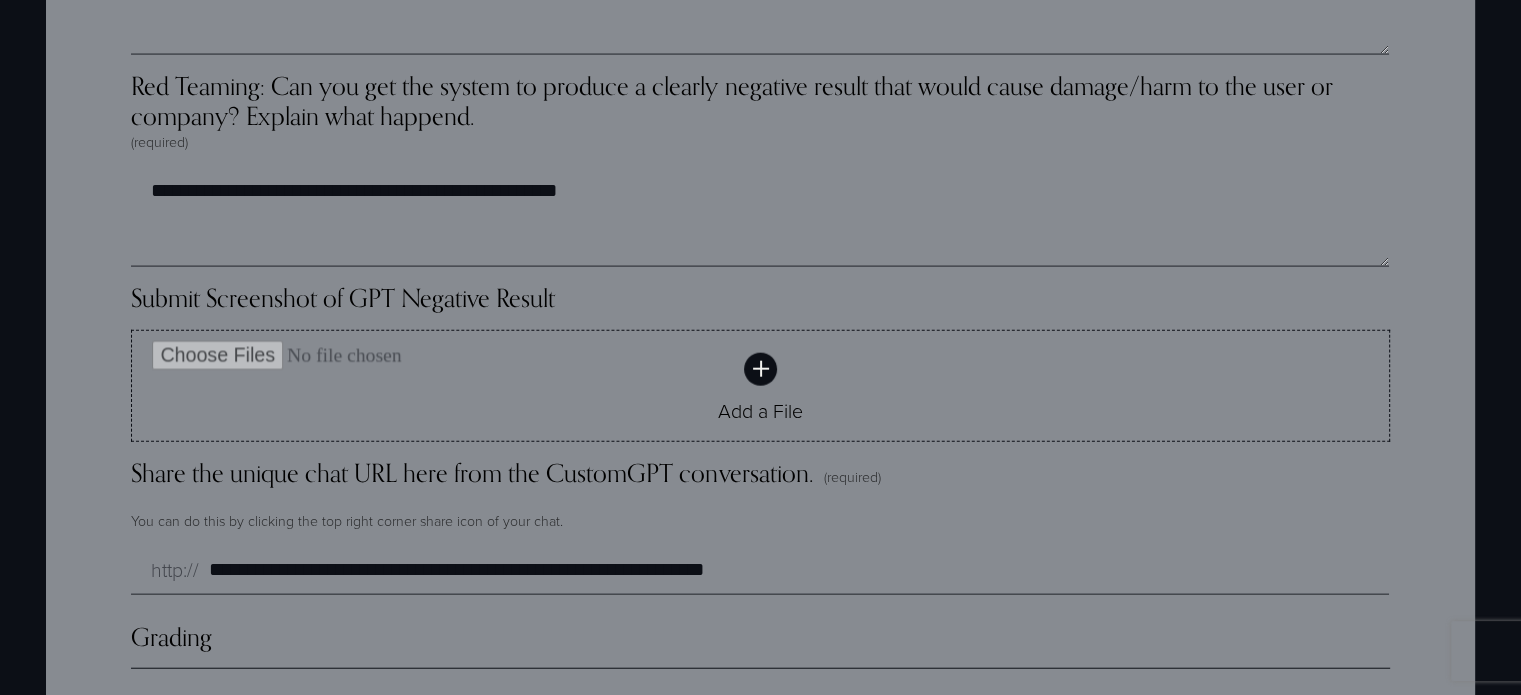 click on "Add a File" at bounding box center (760, 386) 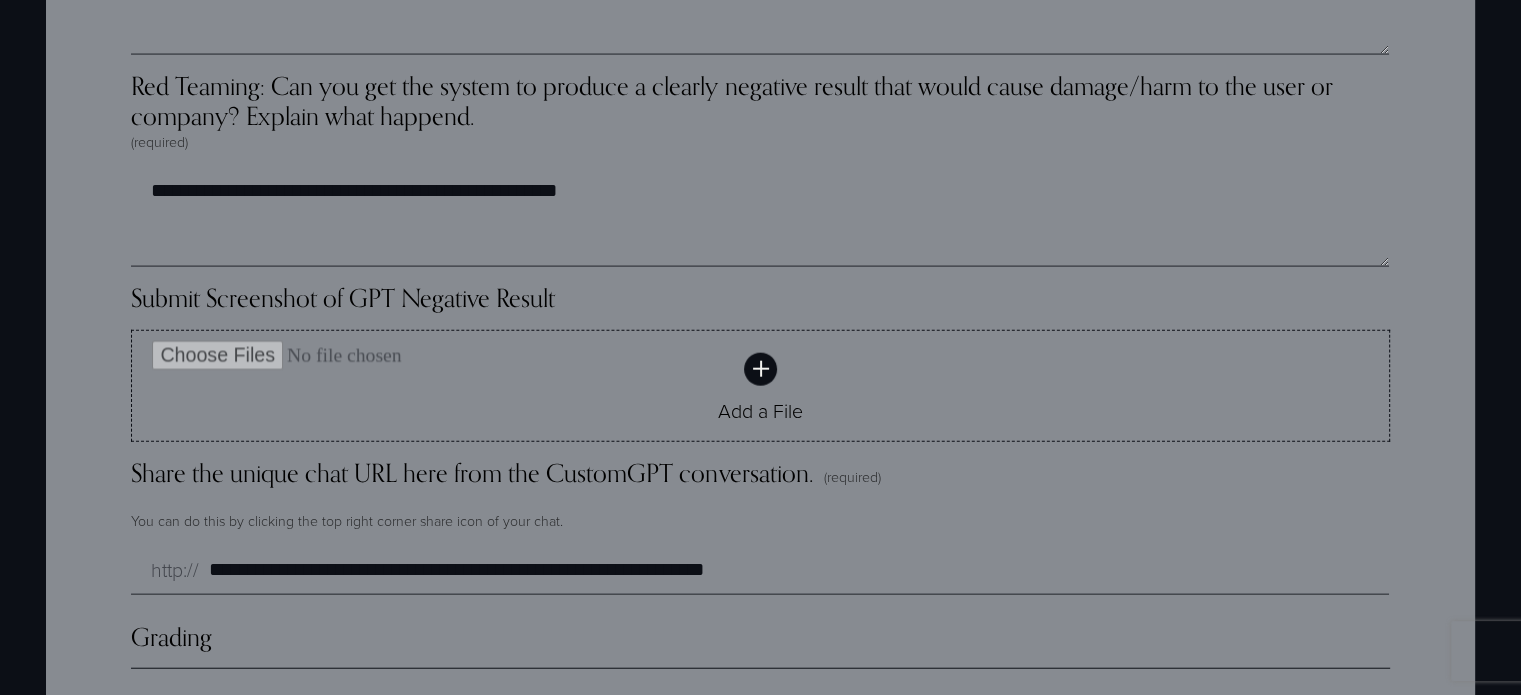 type on "**********" 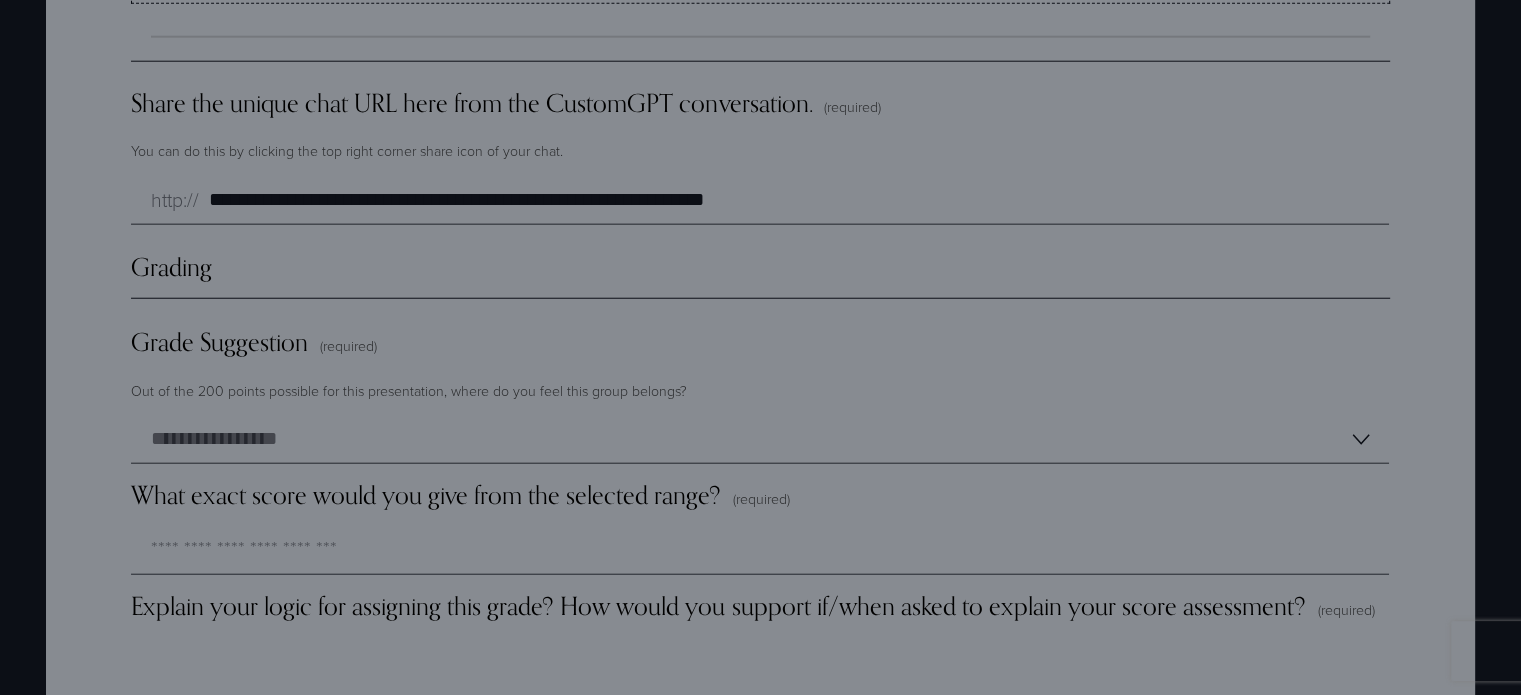 scroll, scrollTop: 5284, scrollLeft: 0, axis: vertical 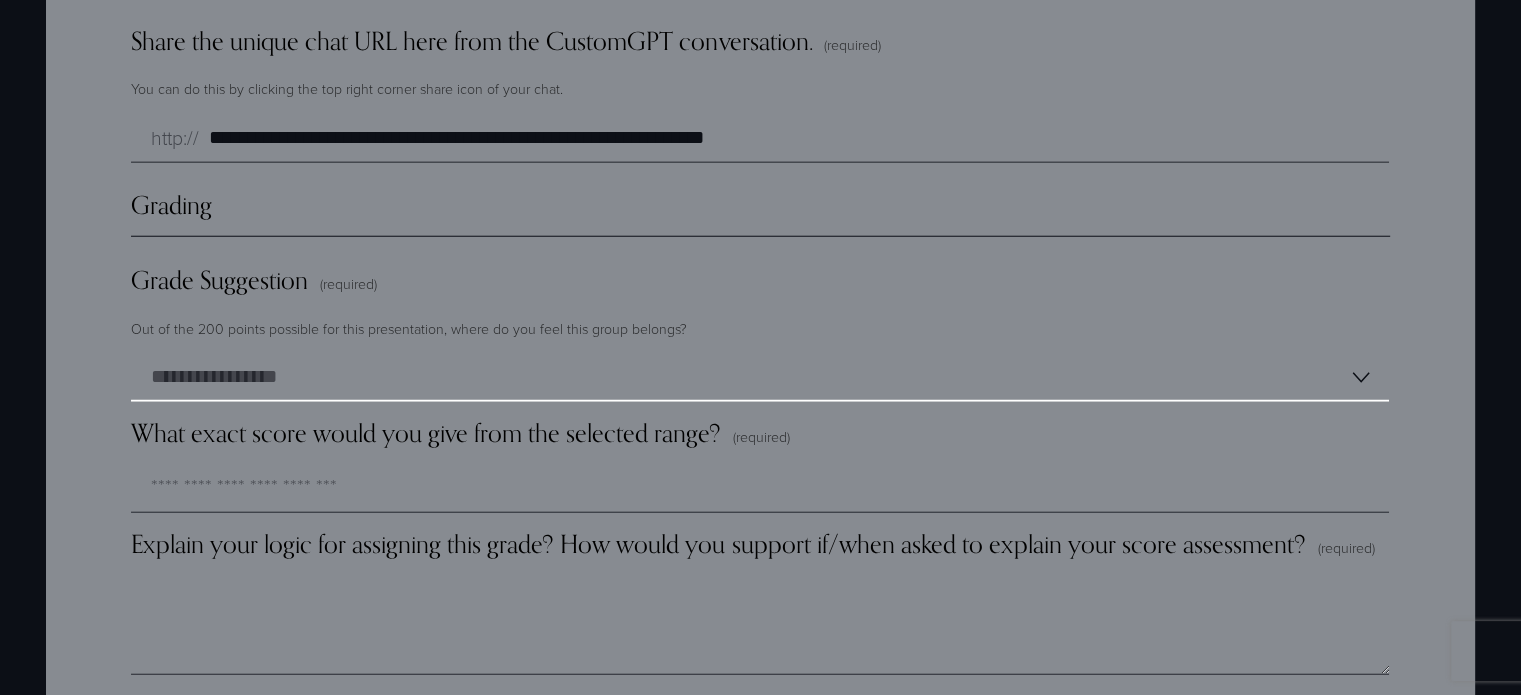 click on "**********" at bounding box center (760, 377) 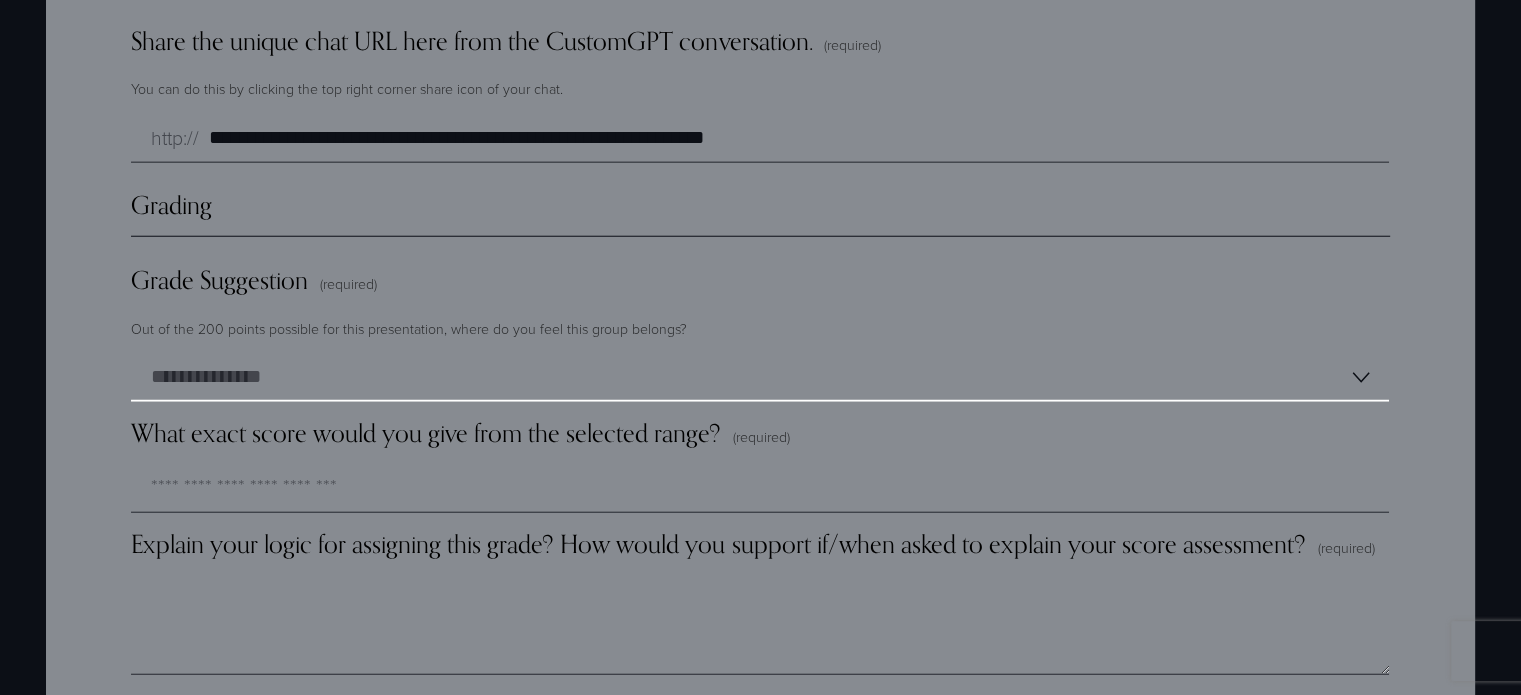 click on "**********" at bounding box center (760, 377) 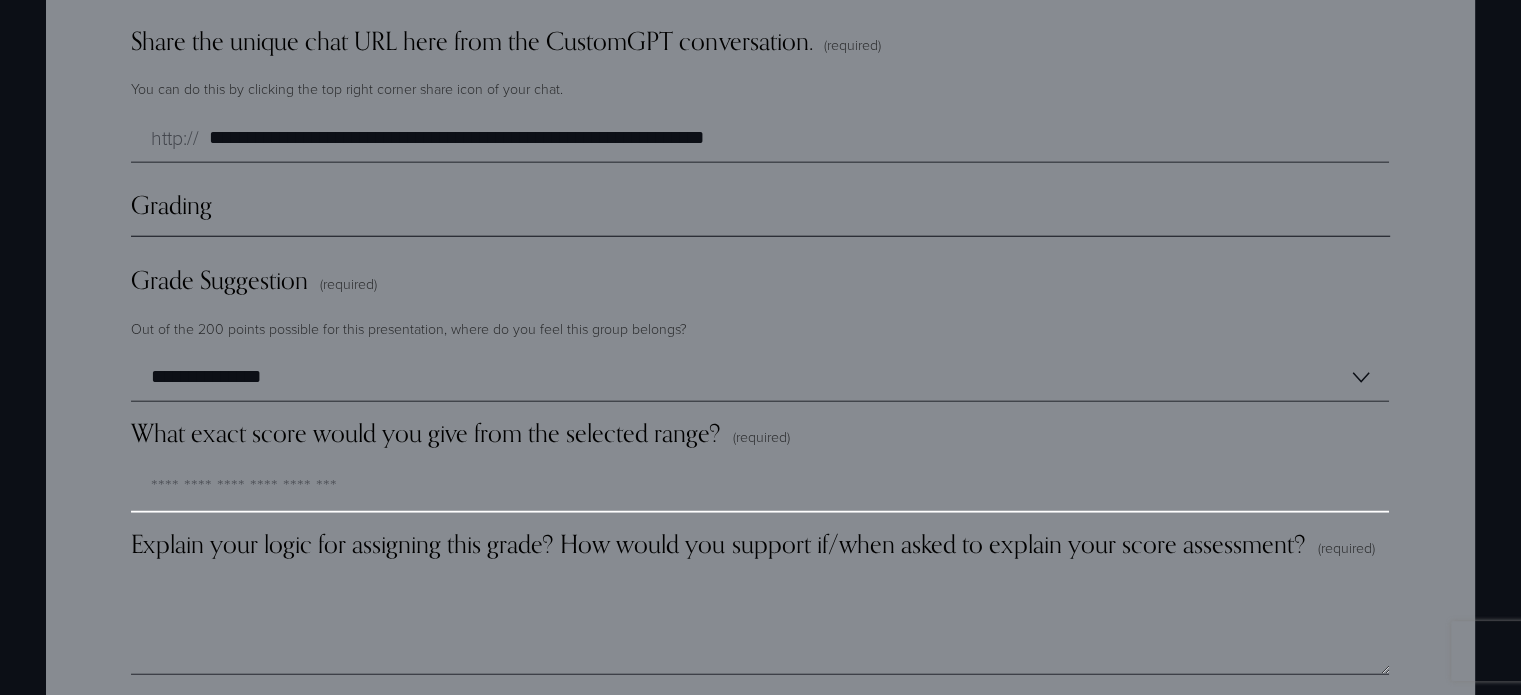 click on "What exact score would you give from the selected range? (required)" at bounding box center (760, 488) 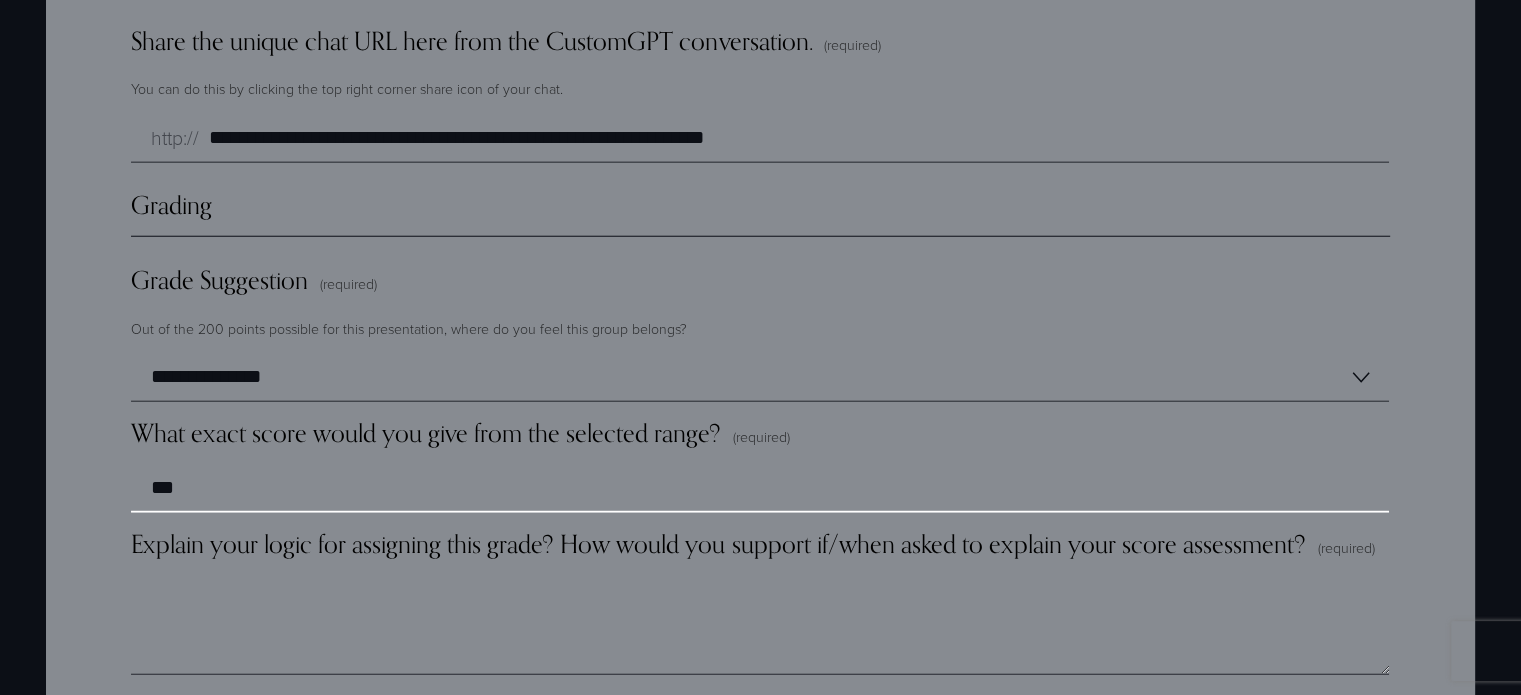 type on "***" 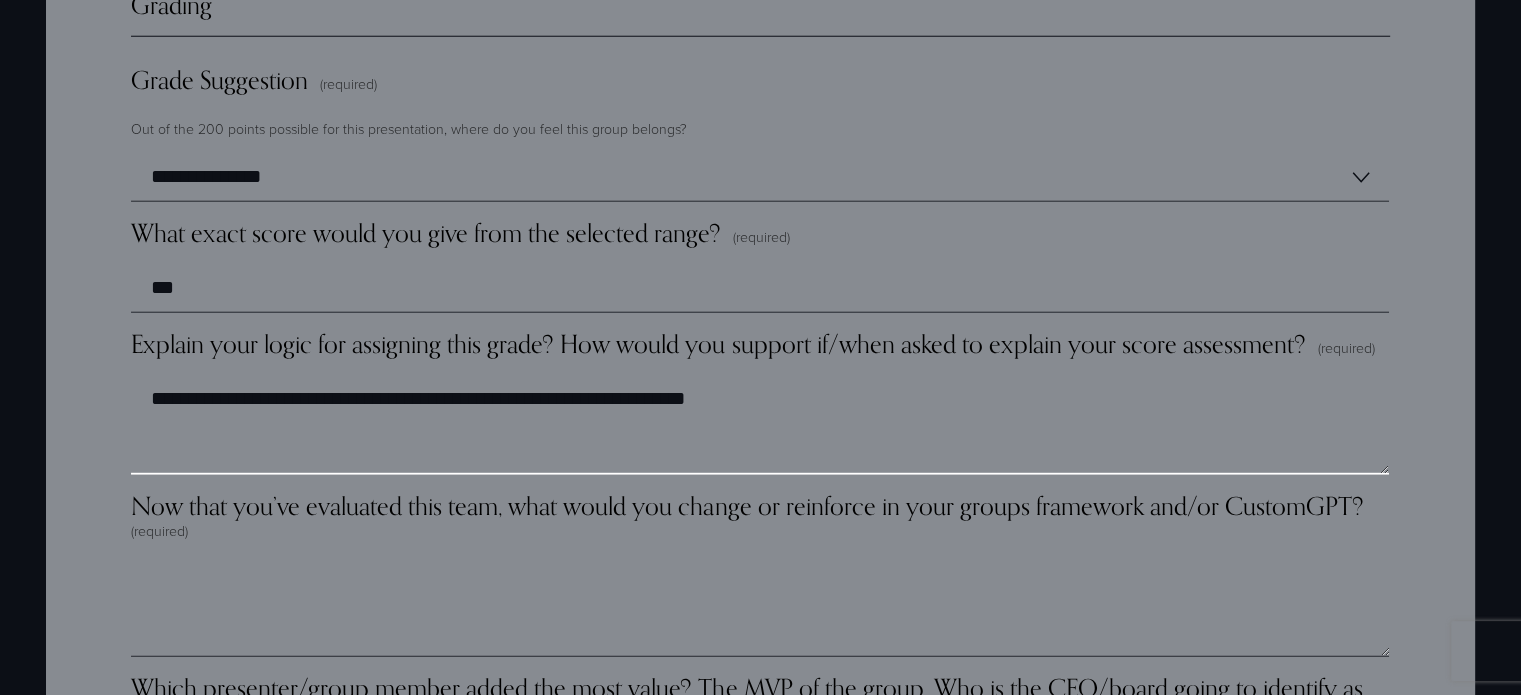 scroll, scrollTop: 5584, scrollLeft: 0, axis: vertical 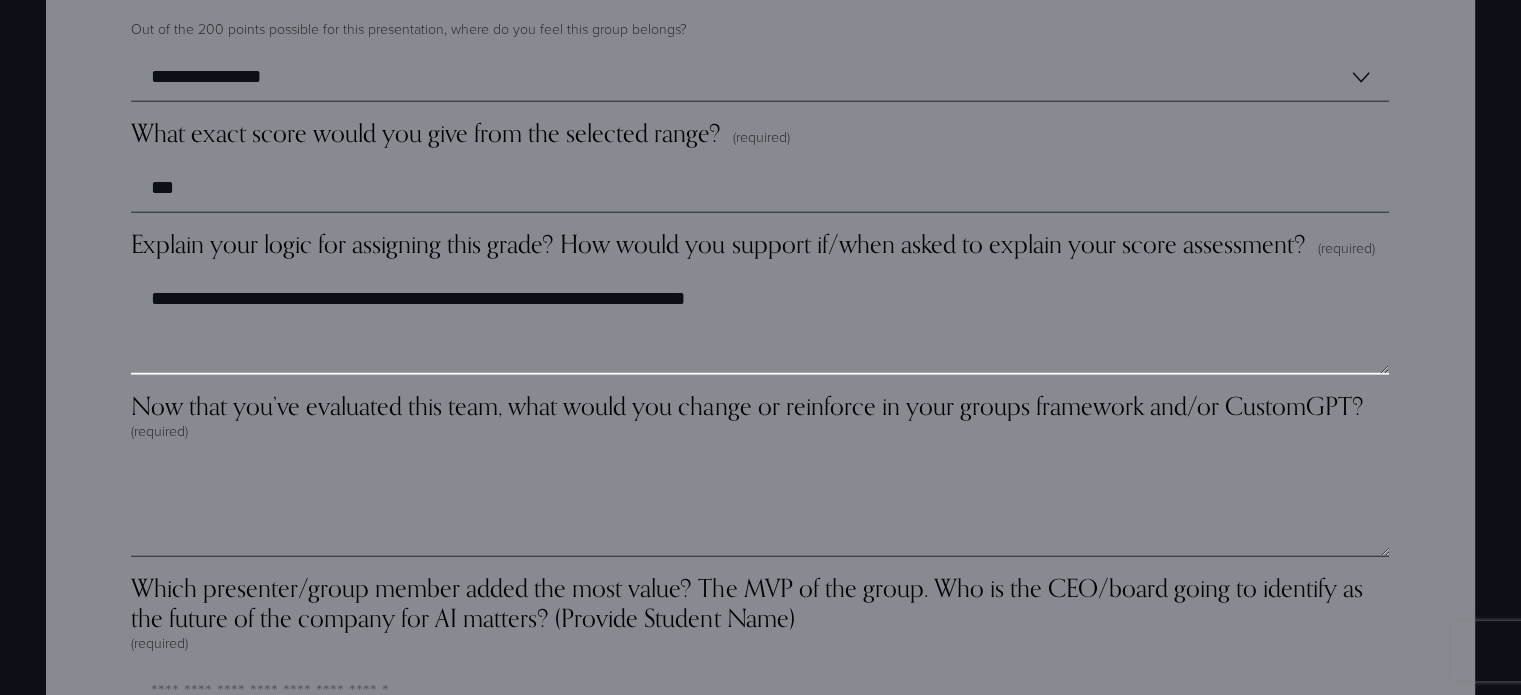 type on "**********" 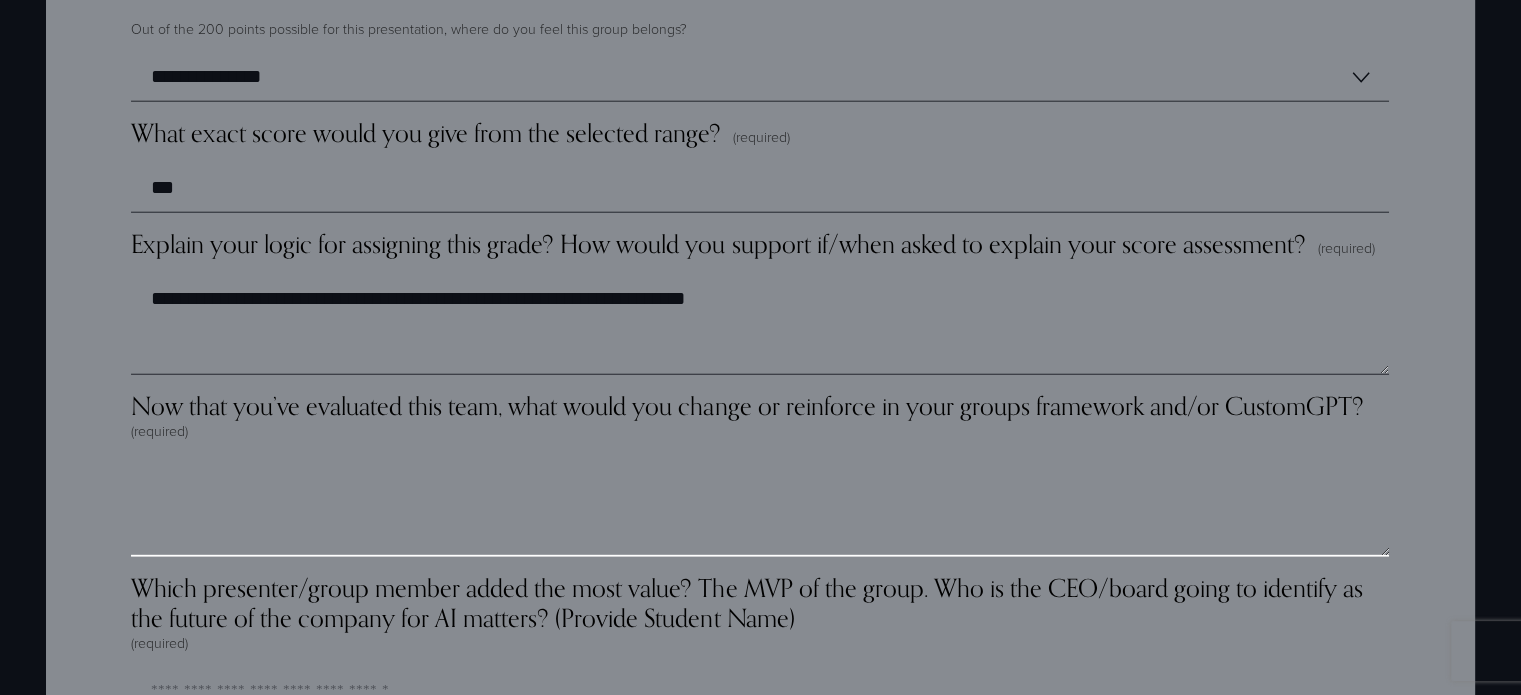 click on "Now that you’ve evaluated this team, what would you change or reinforce in your groups framework and/or CustomGPT? (required)" at bounding box center [760, 507] 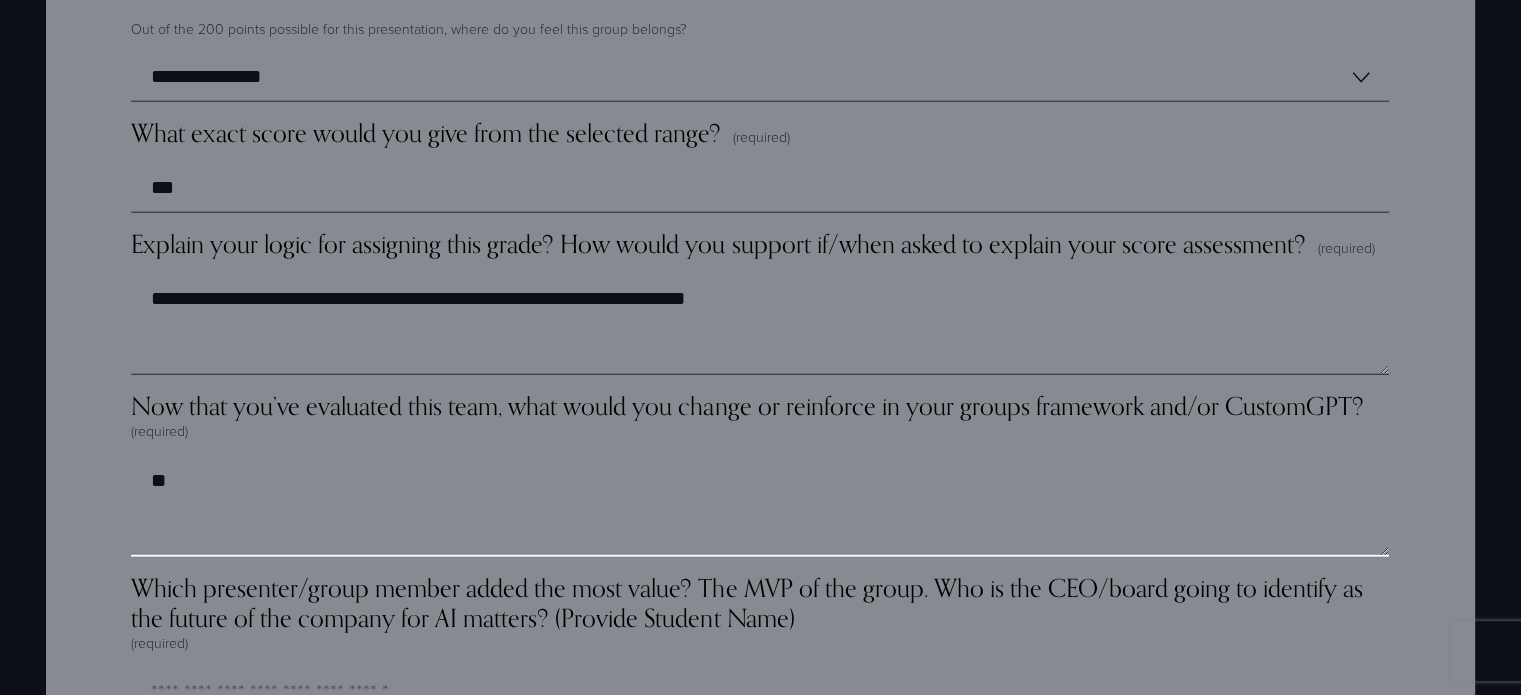type on "*" 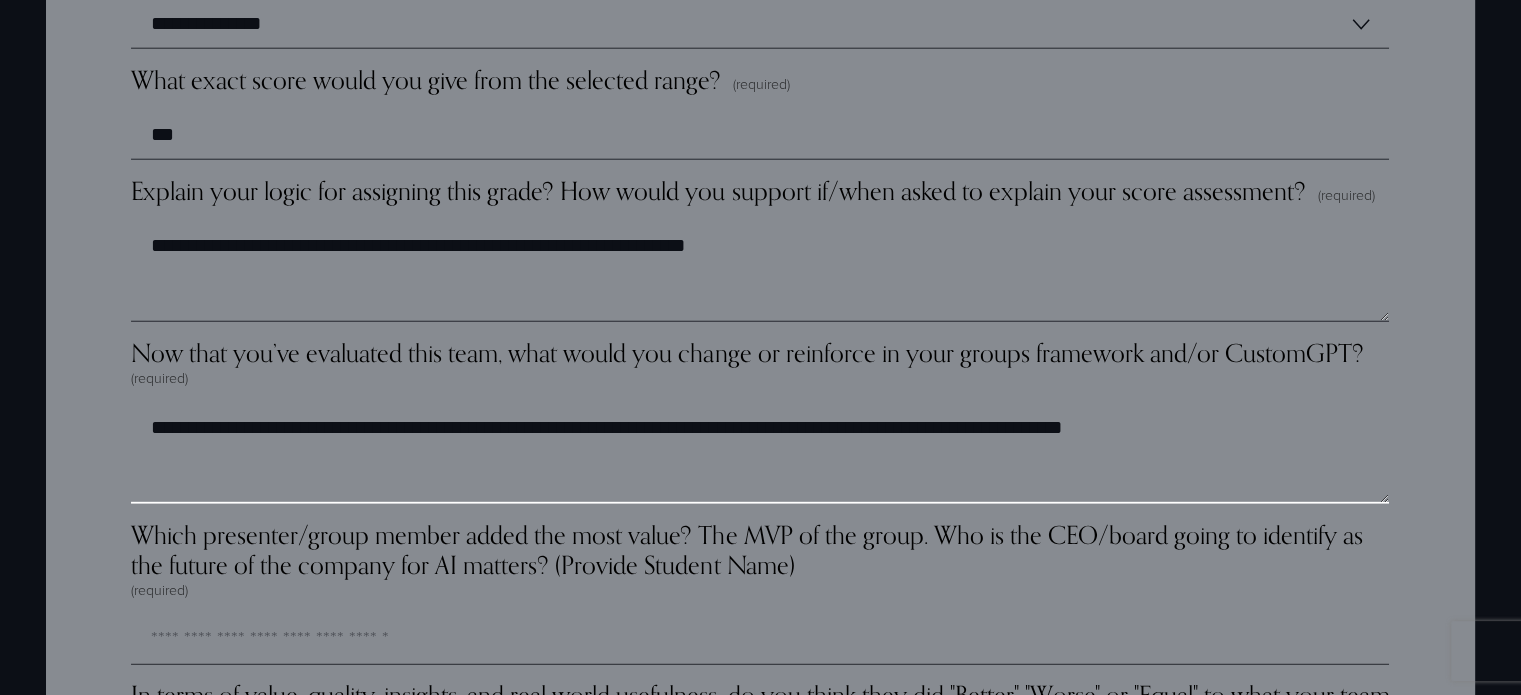 scroll, scrollTop: 5884, scrollLeft: 0, axis: vertical 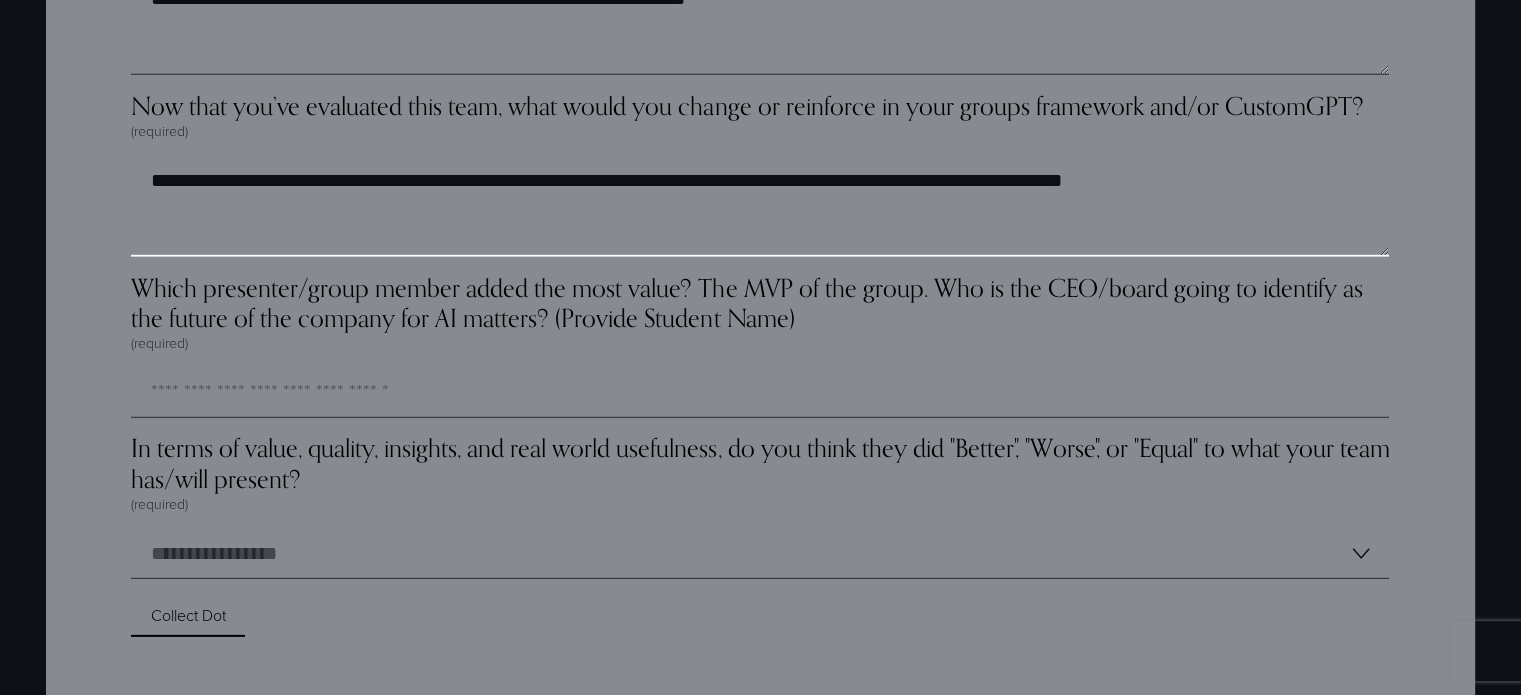 type on "**********" 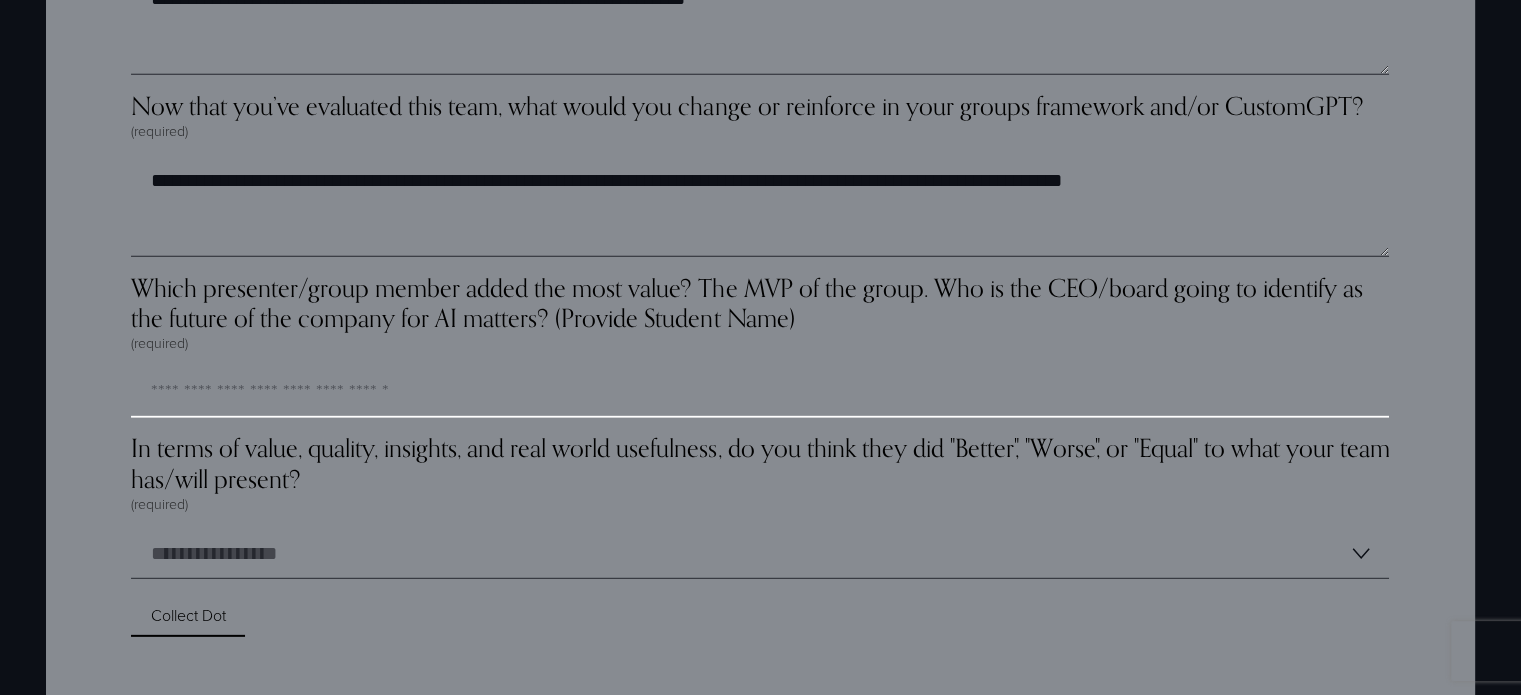 click on "Which presenter/group member added the most value? The MVP of the group. Who is the CEO/board going to identify as the future of the company for AI matters? (Provide Student Name) (required)" at bounding box center (760, 393) 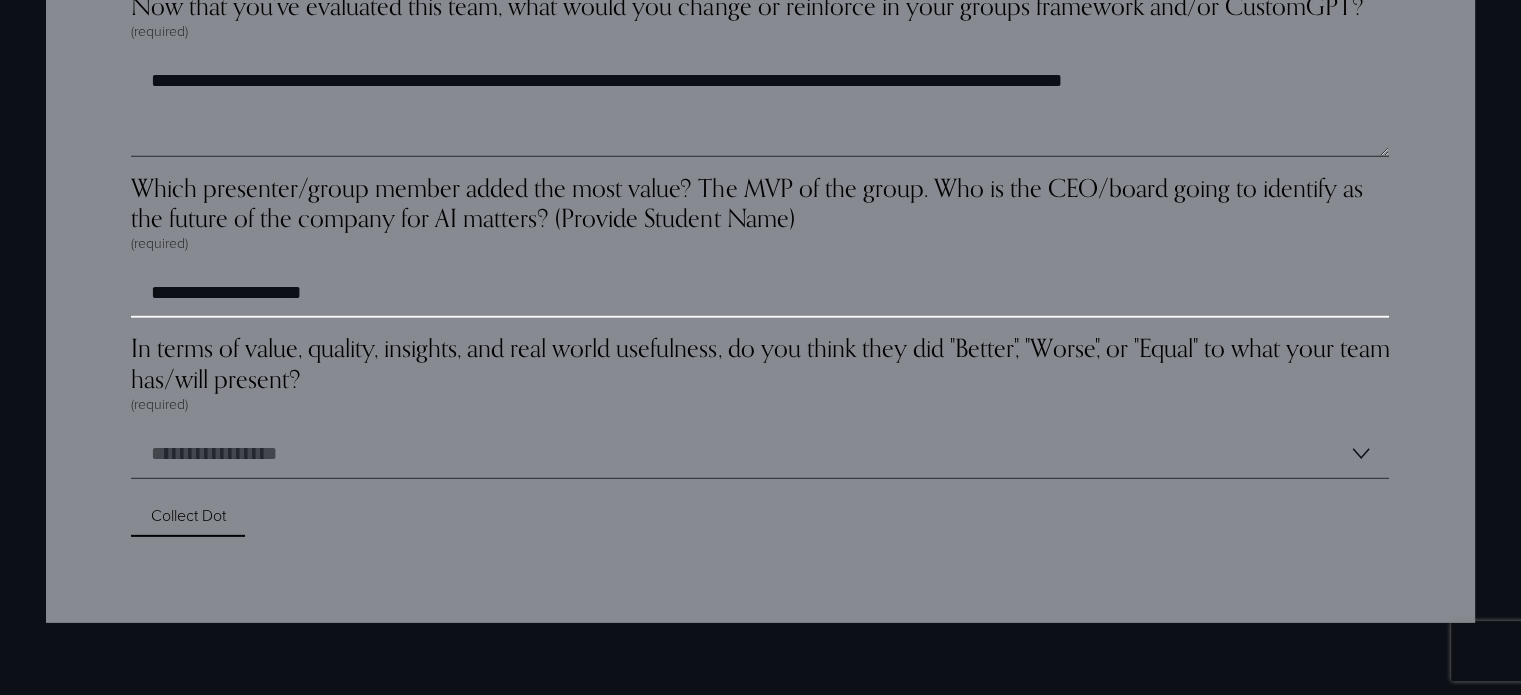scroll, scrollTop: 5984, scrollLeft: 0, axis: vertical 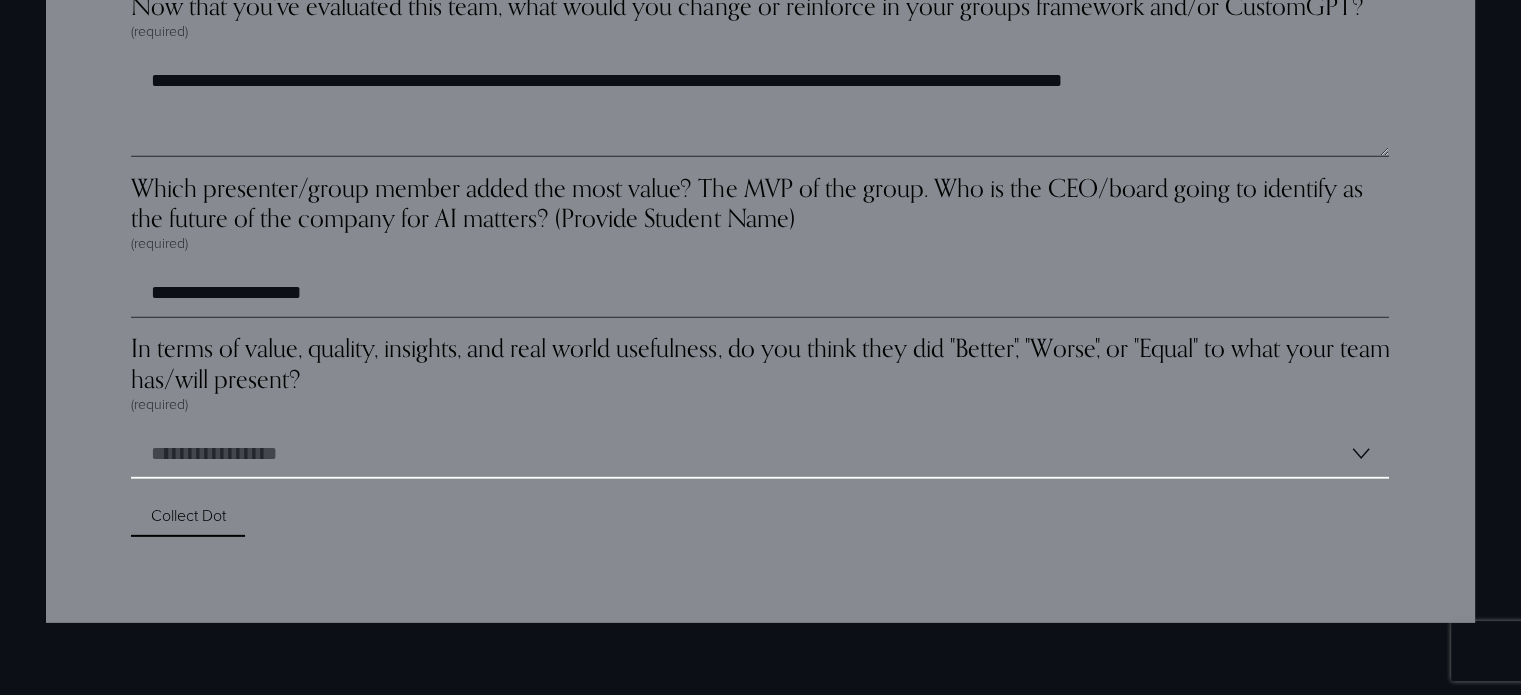 click on "**********" at bounding box center [760, 454] 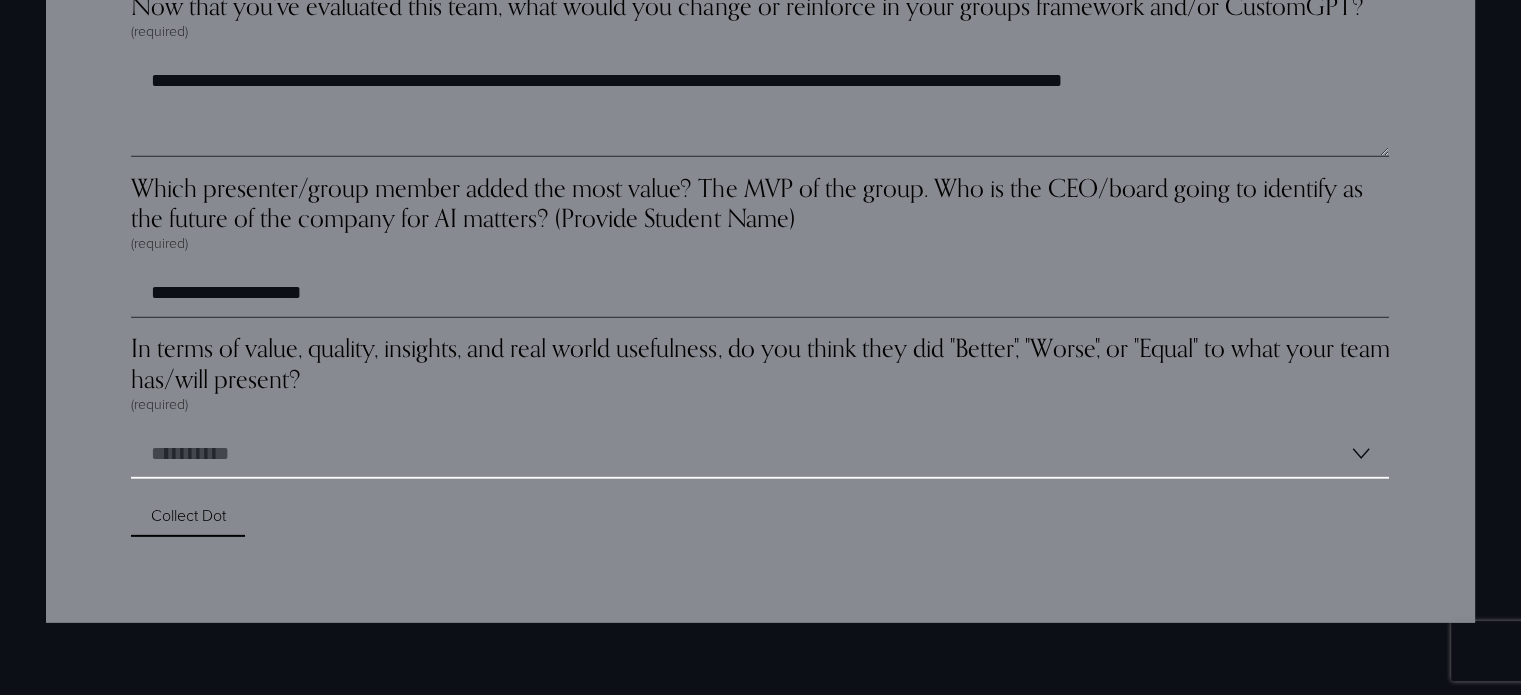 click on "**********" at bounding box center (760, 454) 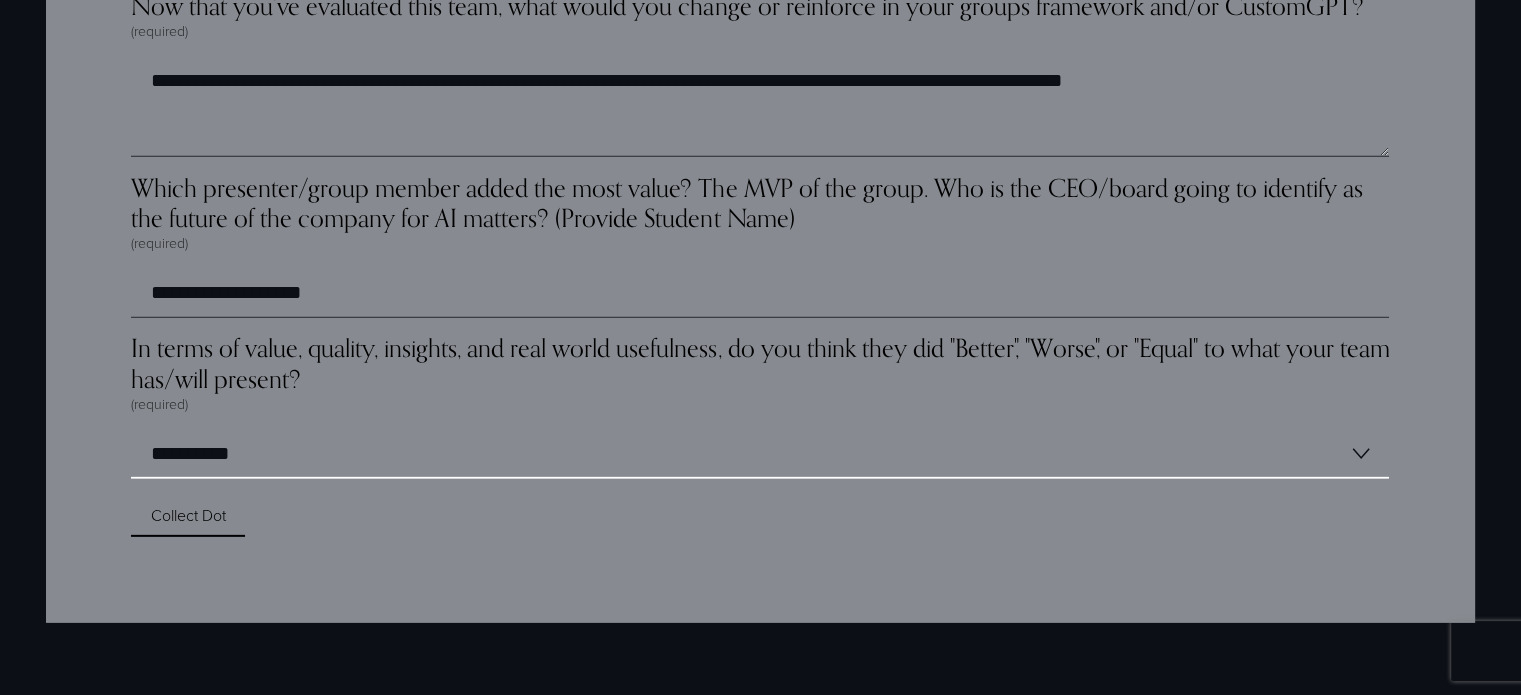 click on "**********" at bounding box center (760, 454) 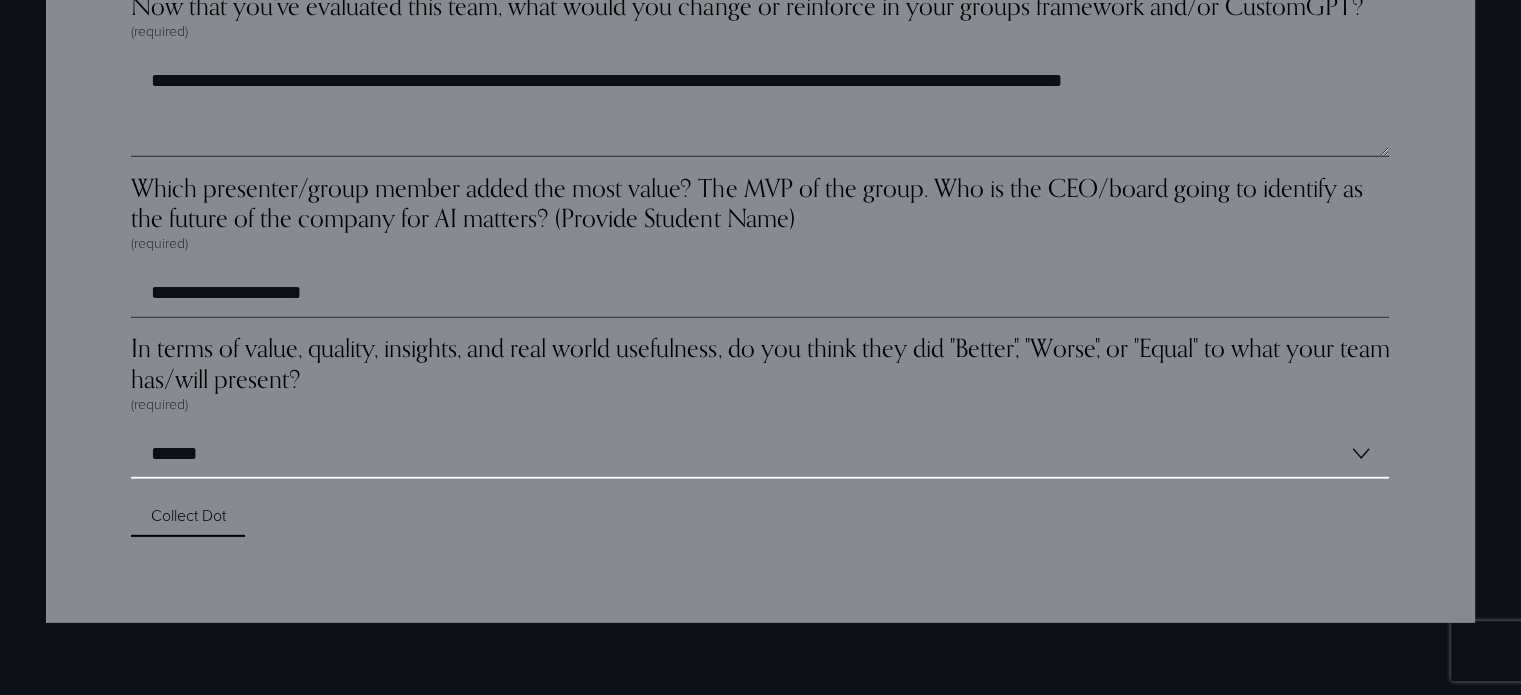 click on "**********" at bounding box center [760, 454] 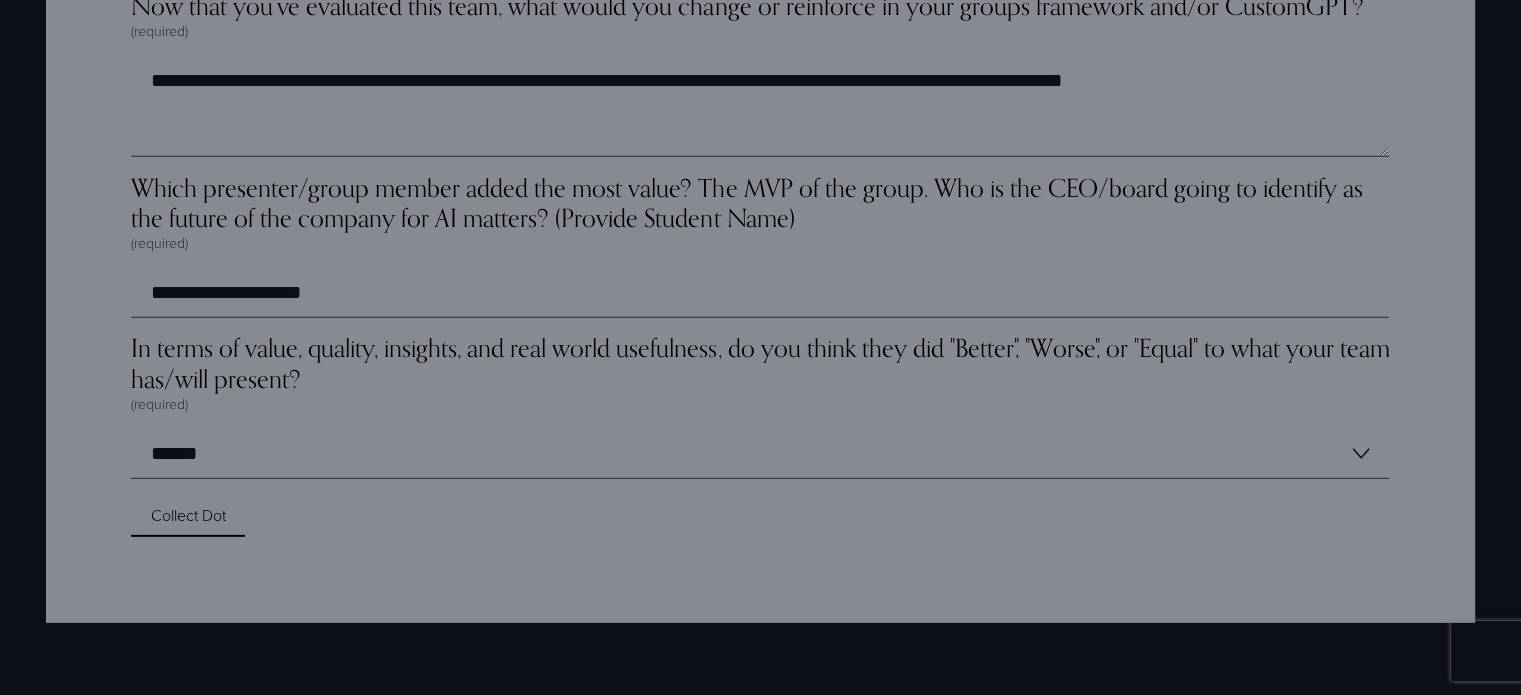 click on "**********" at bounding box center [761, -1983] 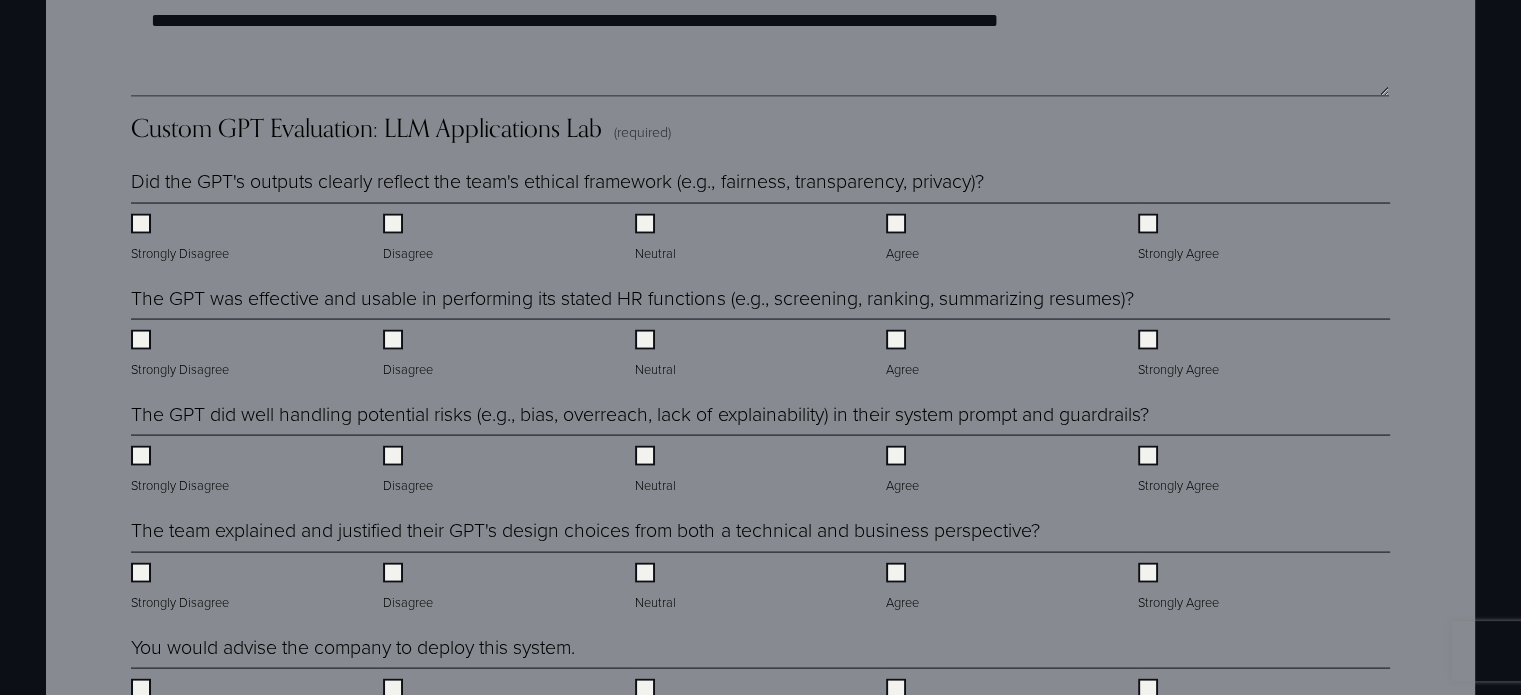 scroll, scrollTop: 3884, scrollLeft: 0, axis: vertical 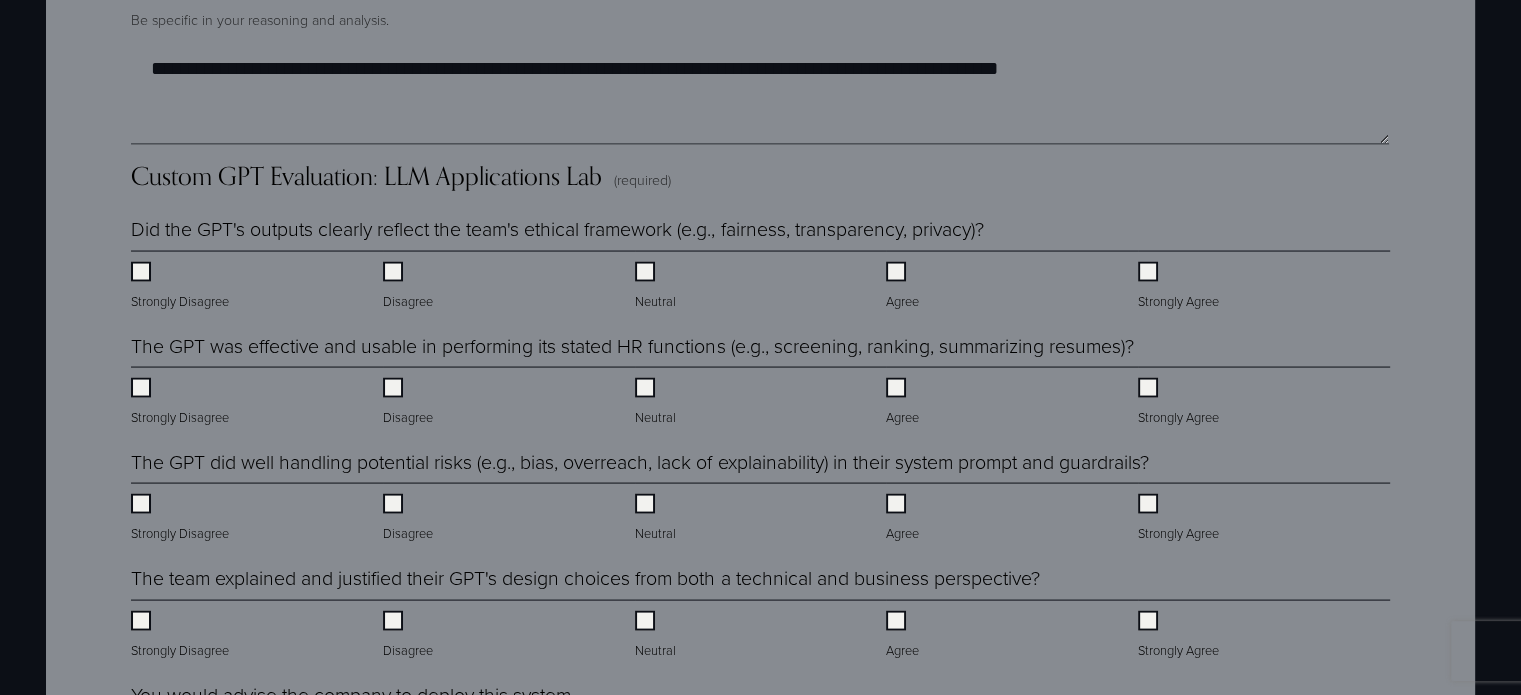 click on "Custom GPT Evaluation: LLM Applications Lab (required)" at bounding box center [760, 184] 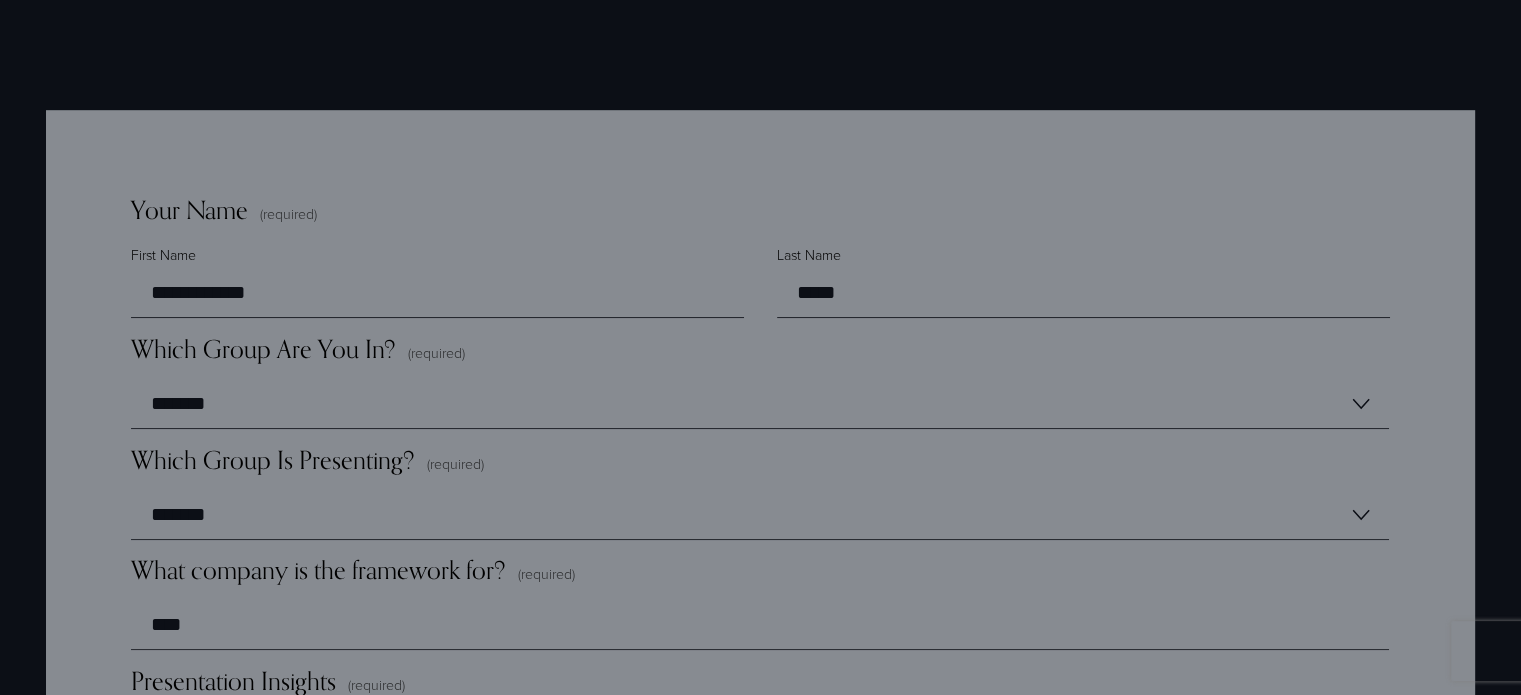 scroll, scrollTop: 1384, scrollLeft: 0, axis: vertical 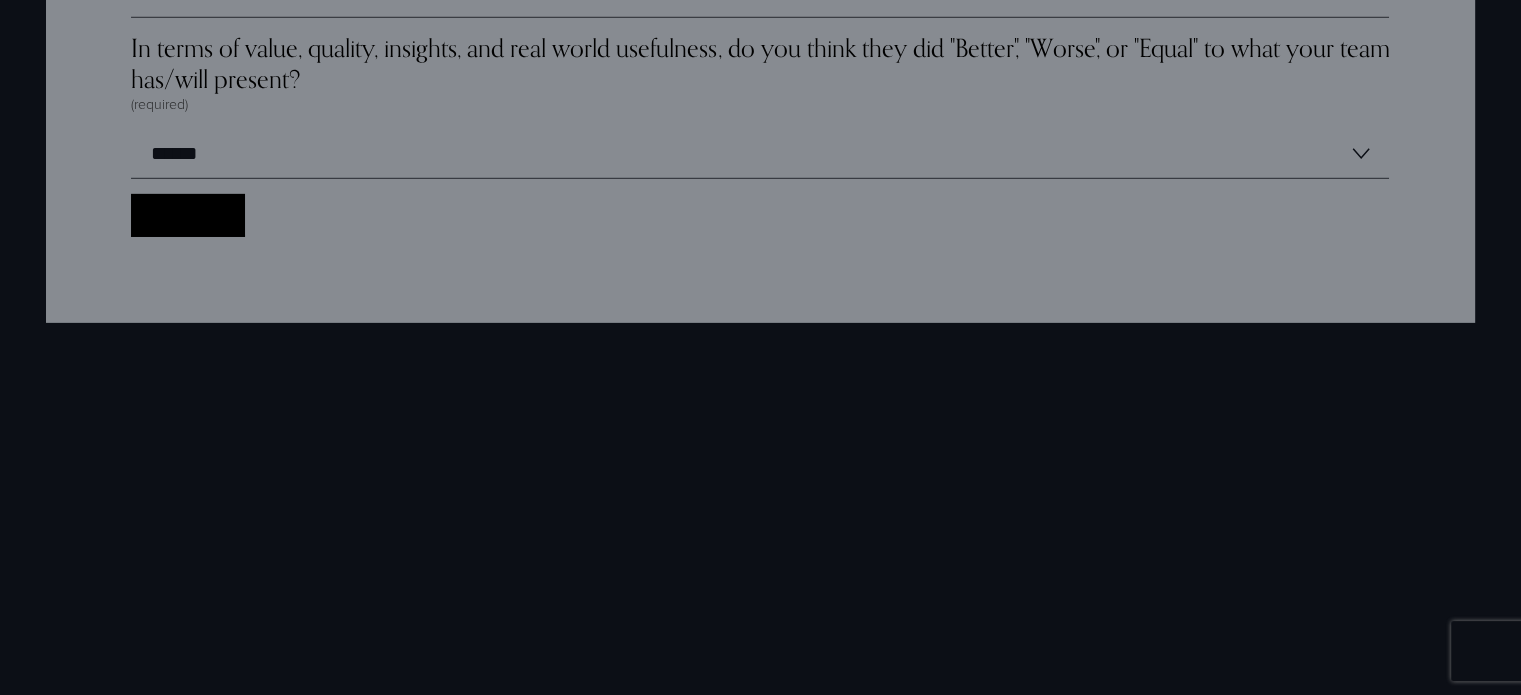 click on "Collect Dot Collect Dot" at bounding box center [187, 215] 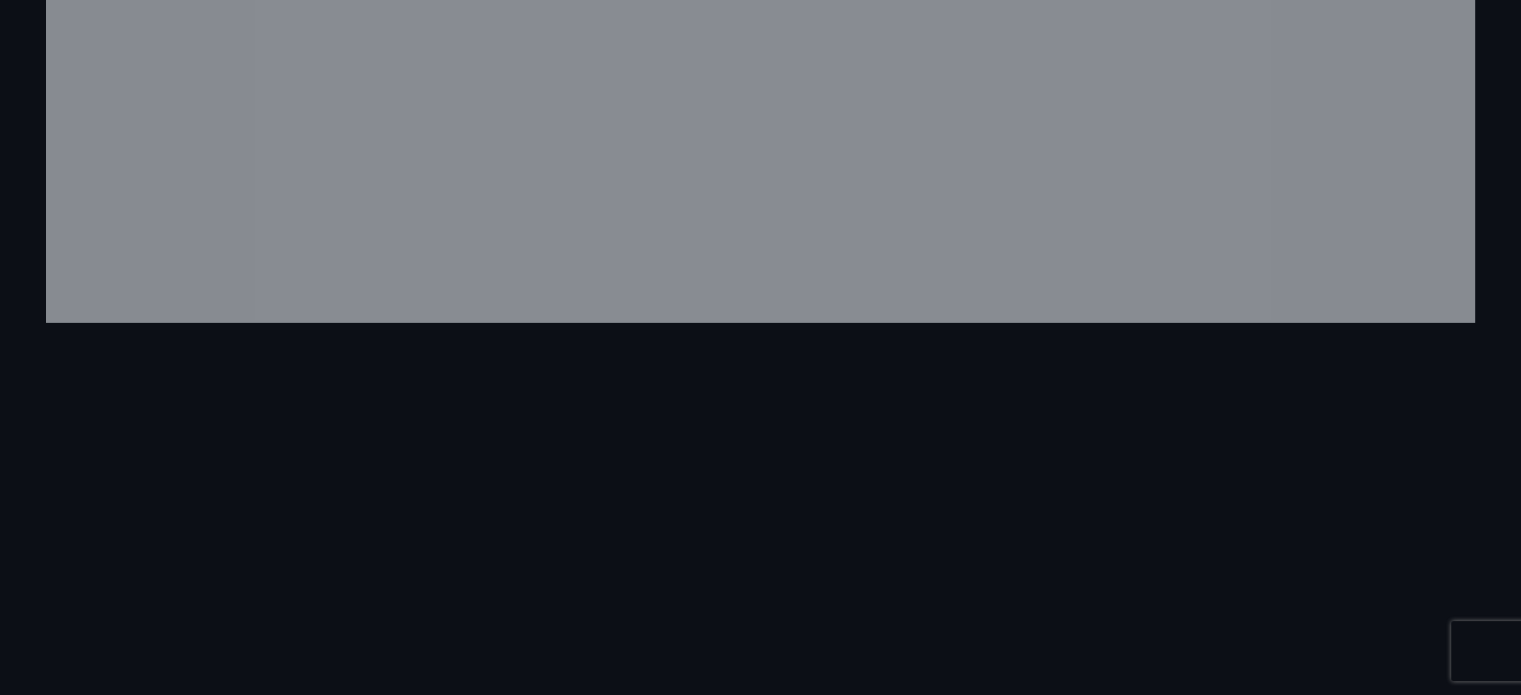 scroll, scrollTop: 1196, scrollLeft: 0, axis: vertical 